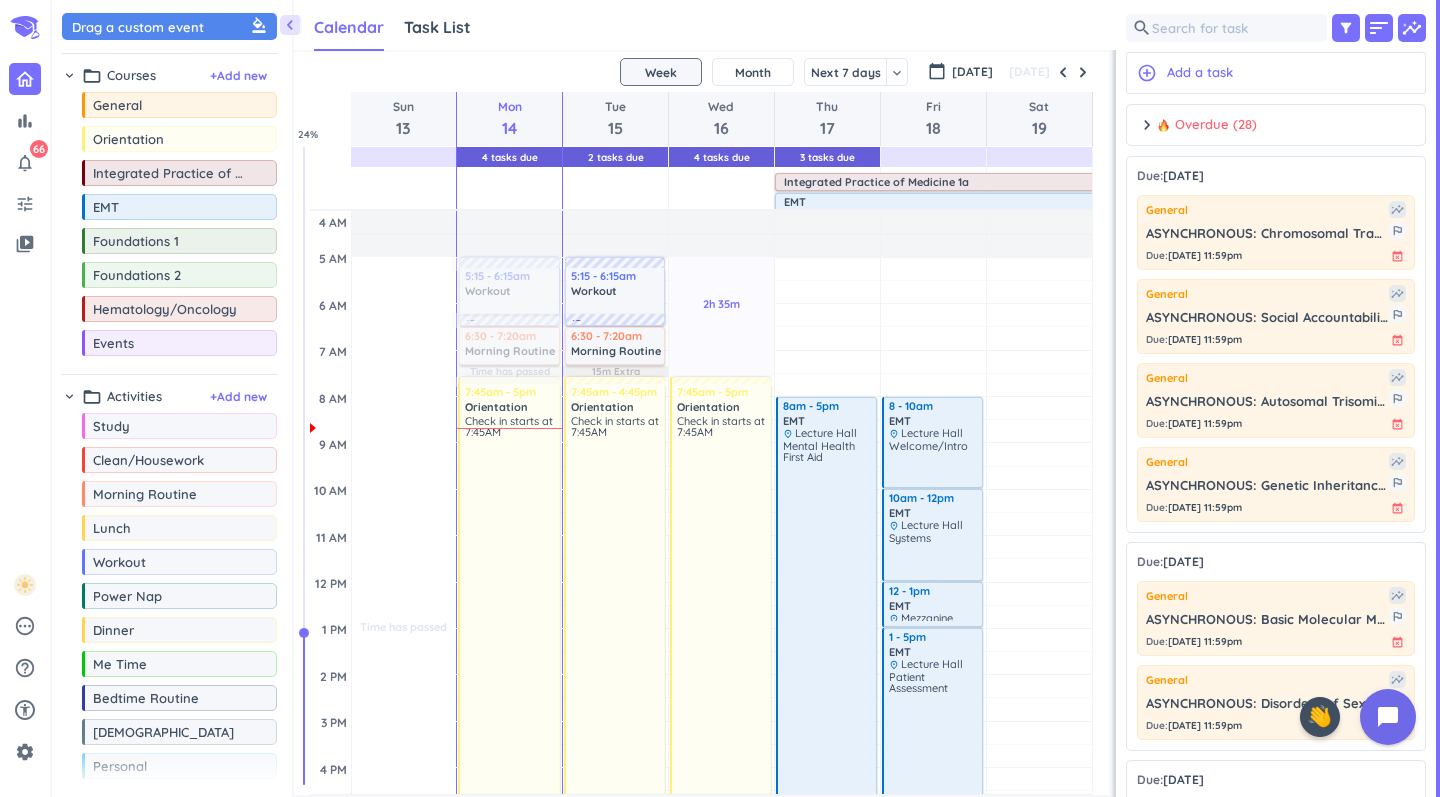 scroll, scrollTop: 0, scrollLeft: 0, axis: both 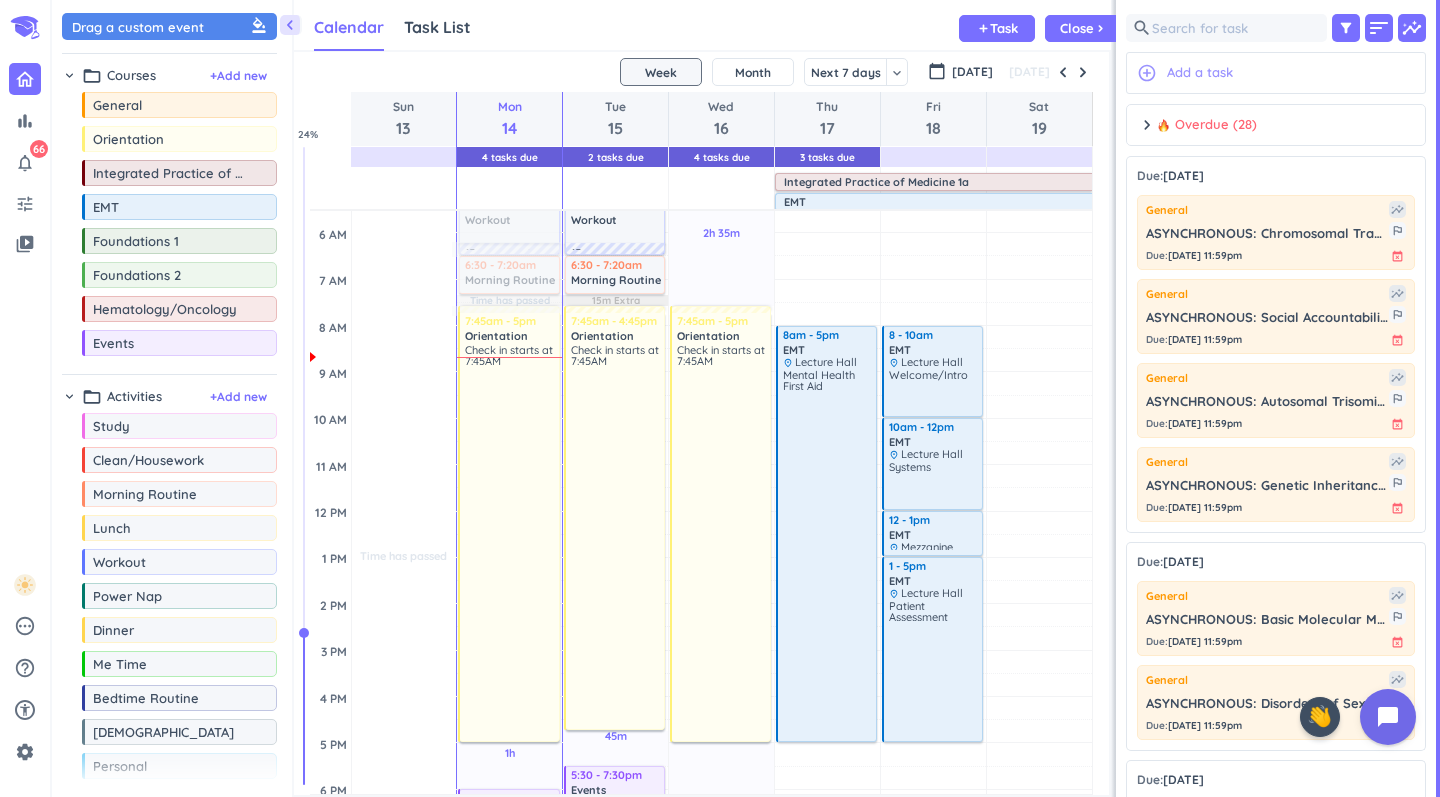 click on "Add a task" at bounding box center (1200, 73) 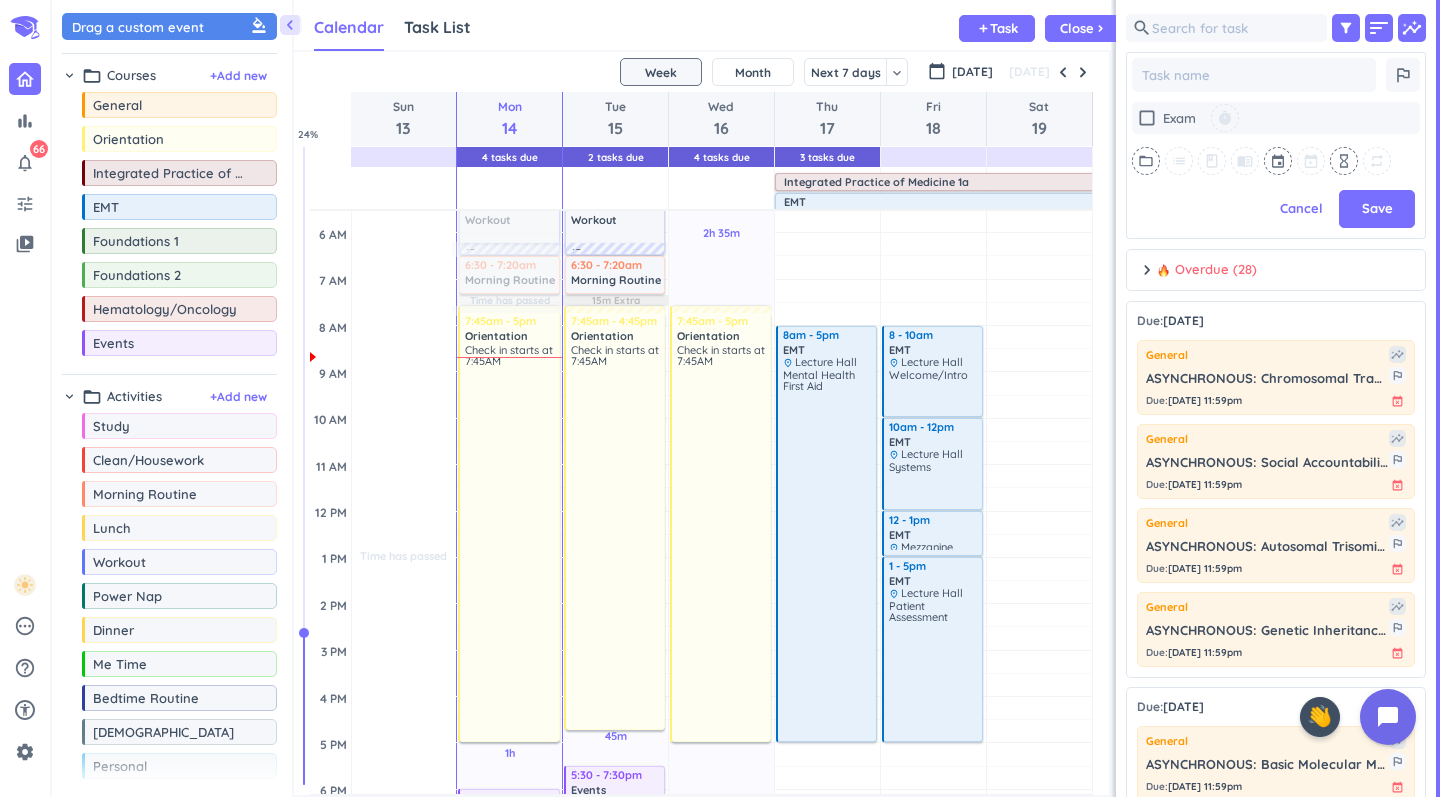 scroll, scrollTop: 549, scrollLeft: 300, axis: both 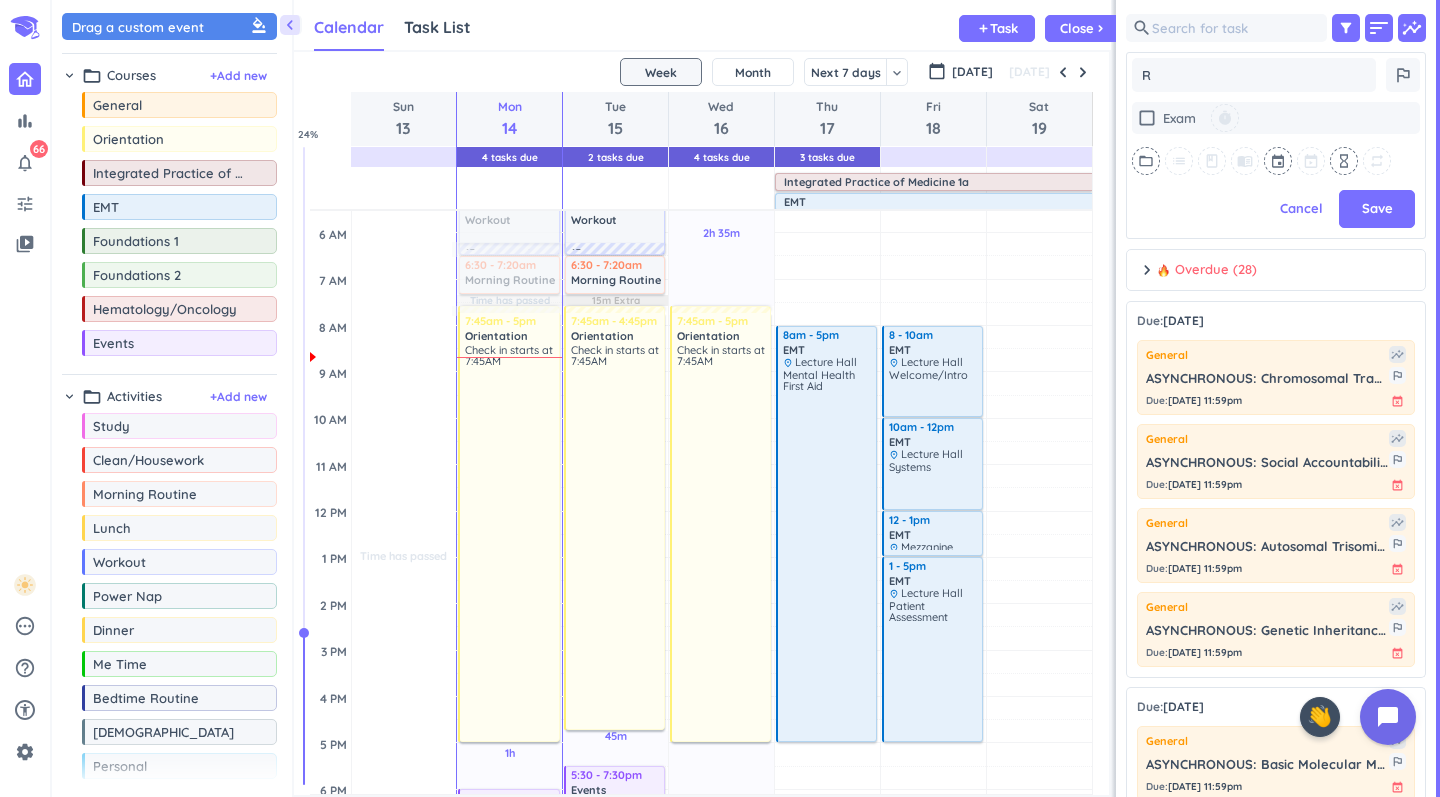 type on "x" 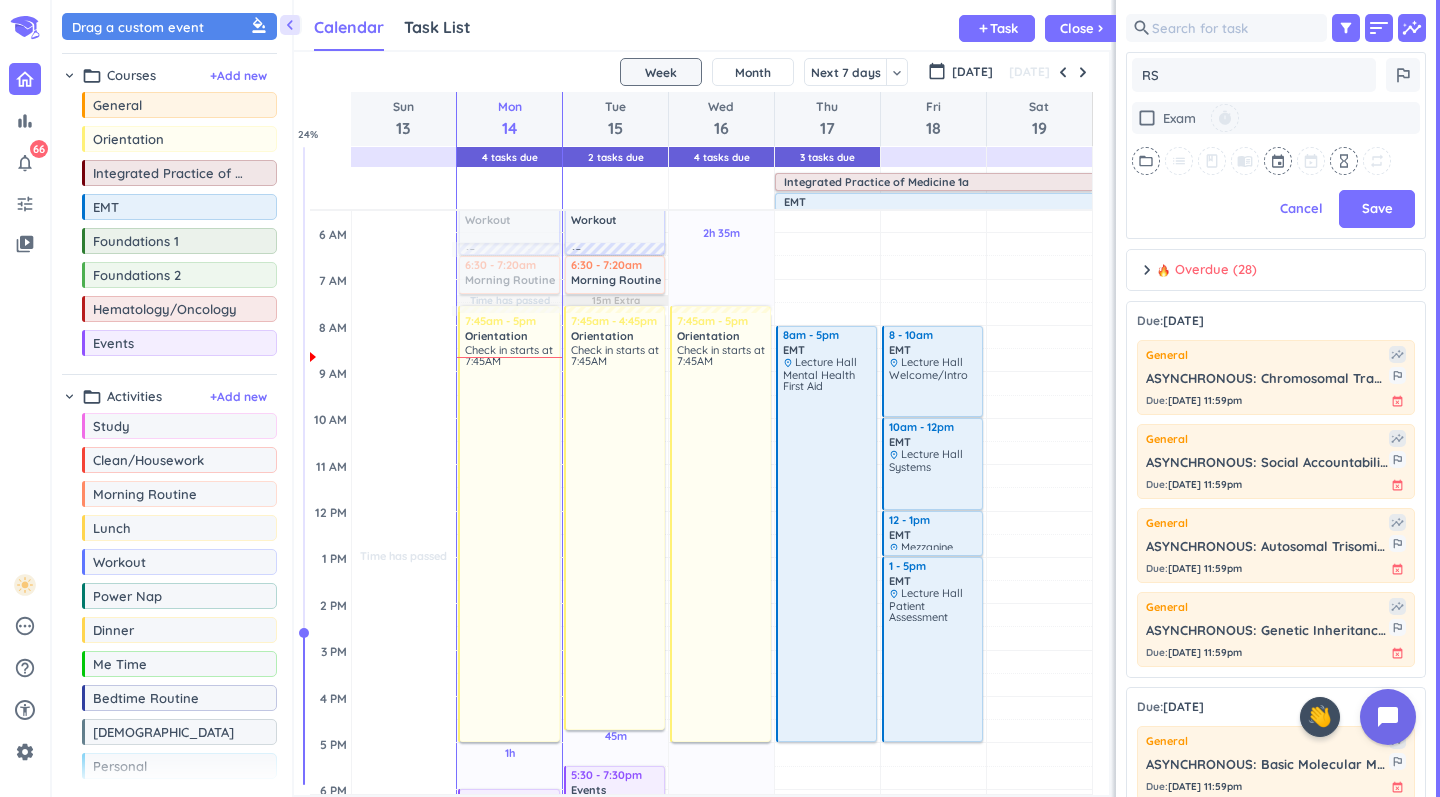 type on "x" 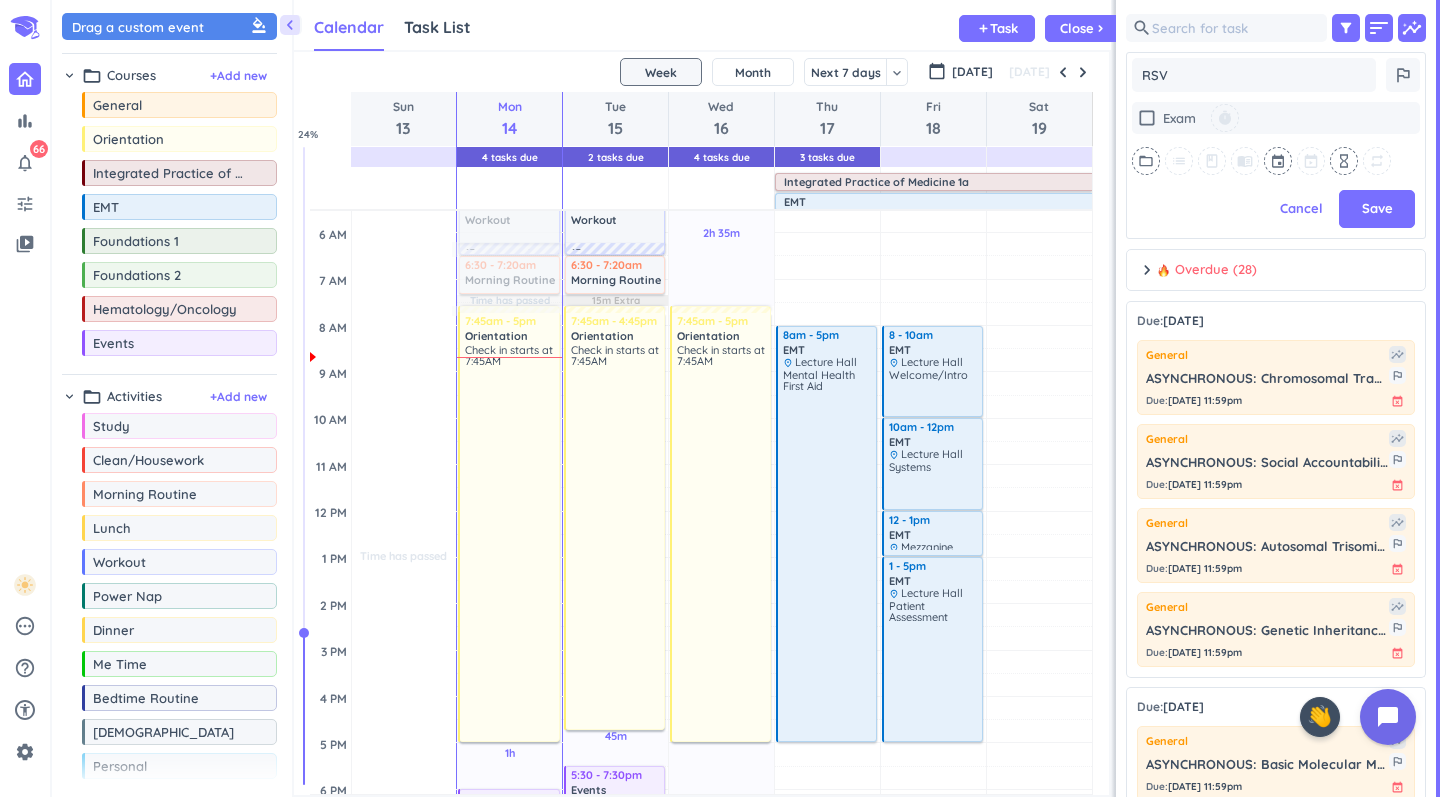 type on "x" 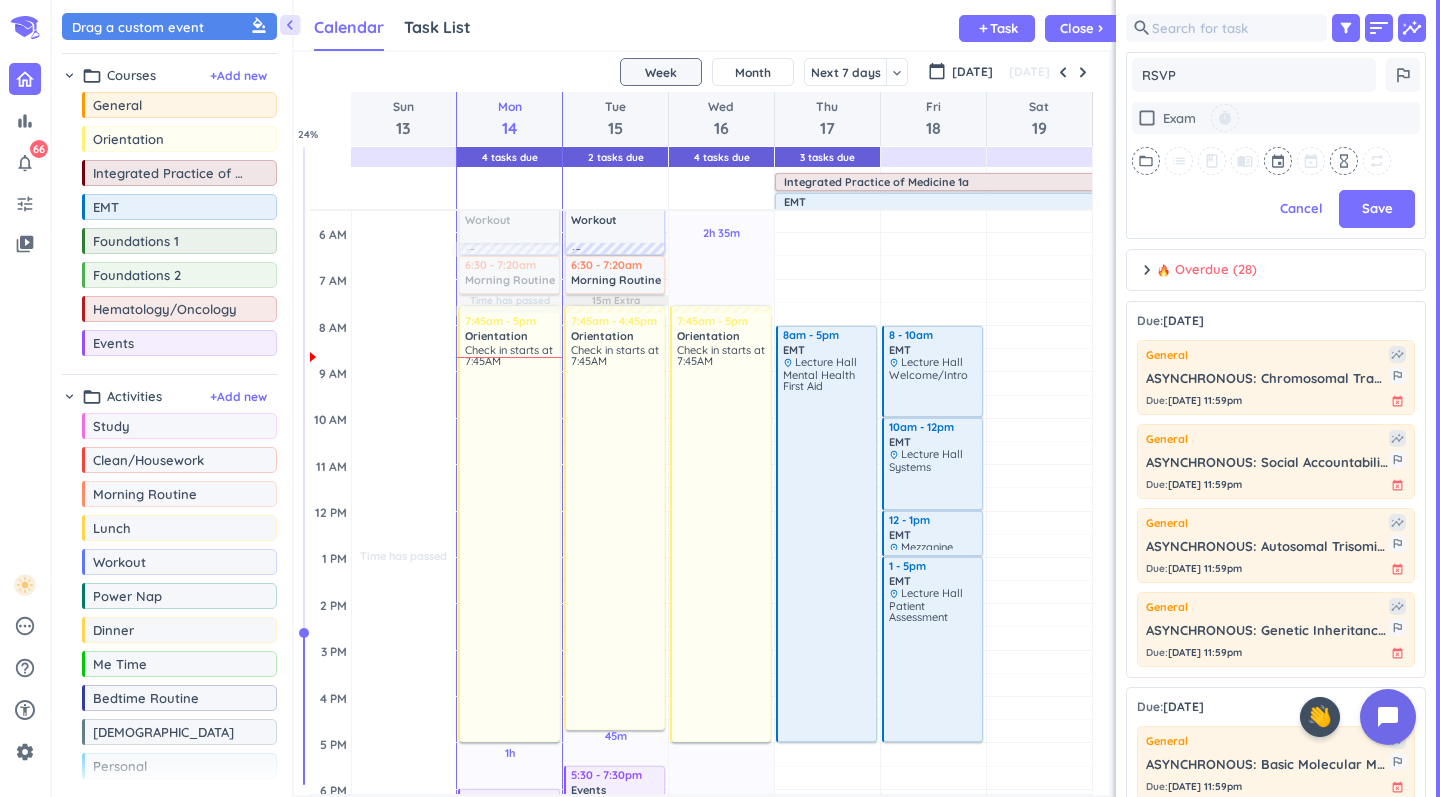 type on "x" 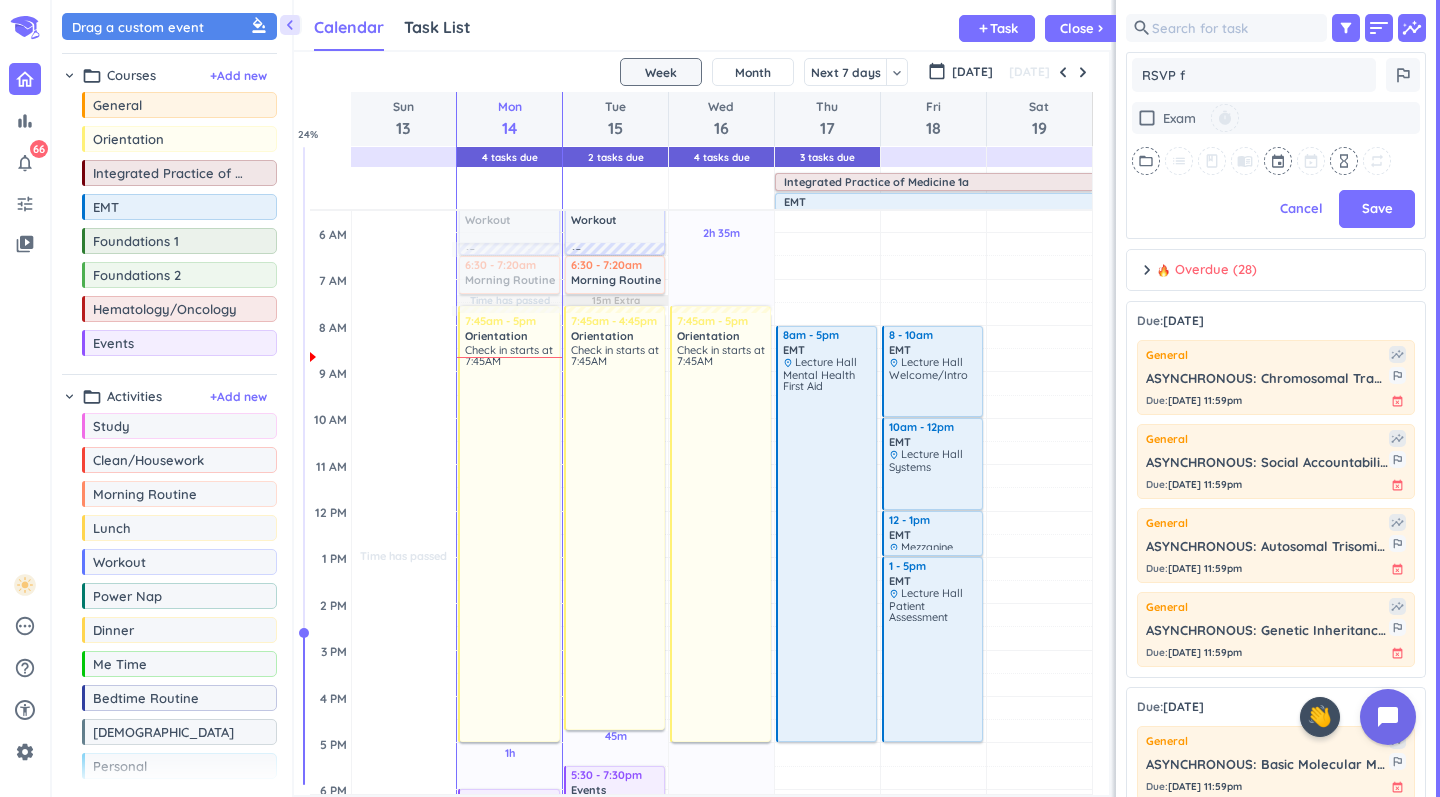 type on "x" 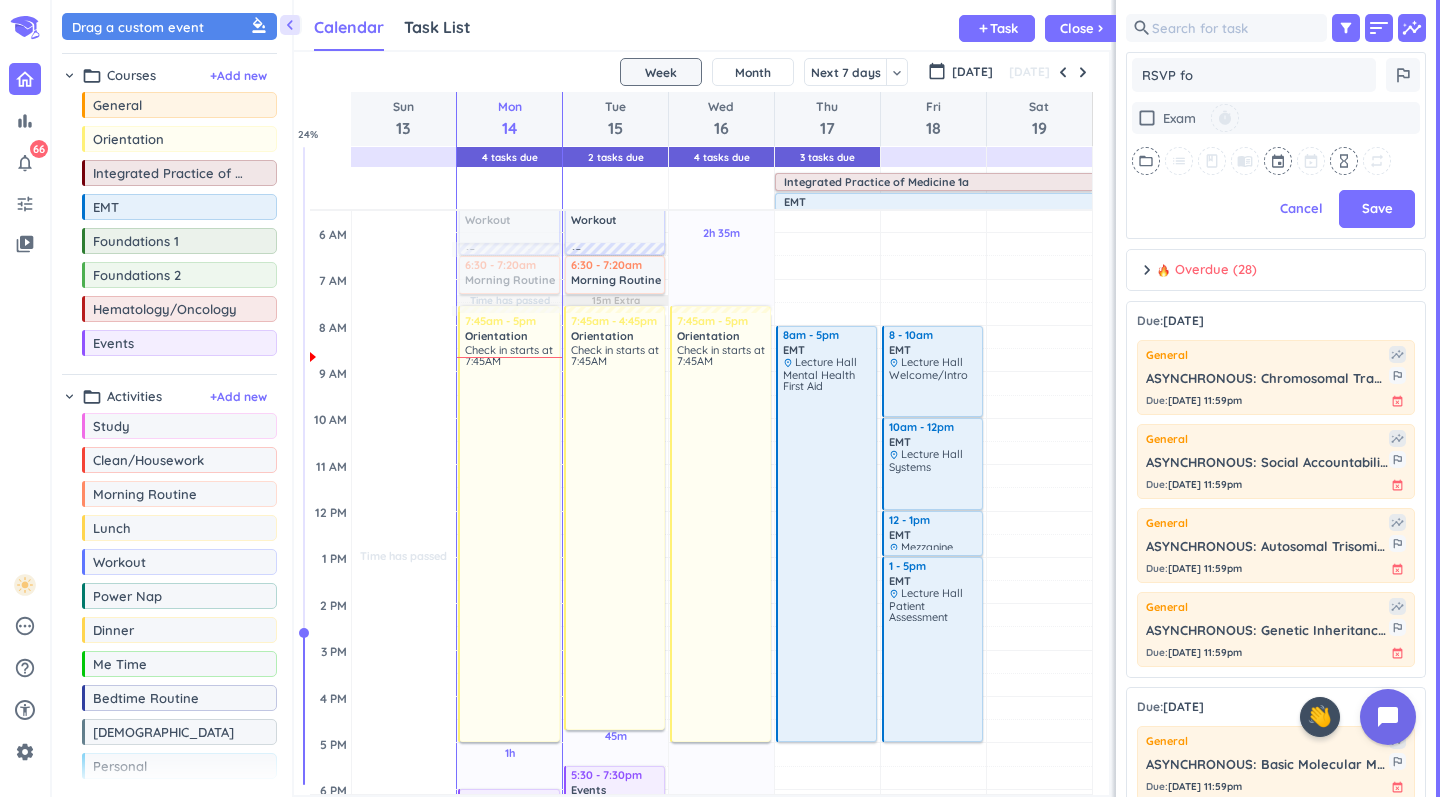 type on "x" 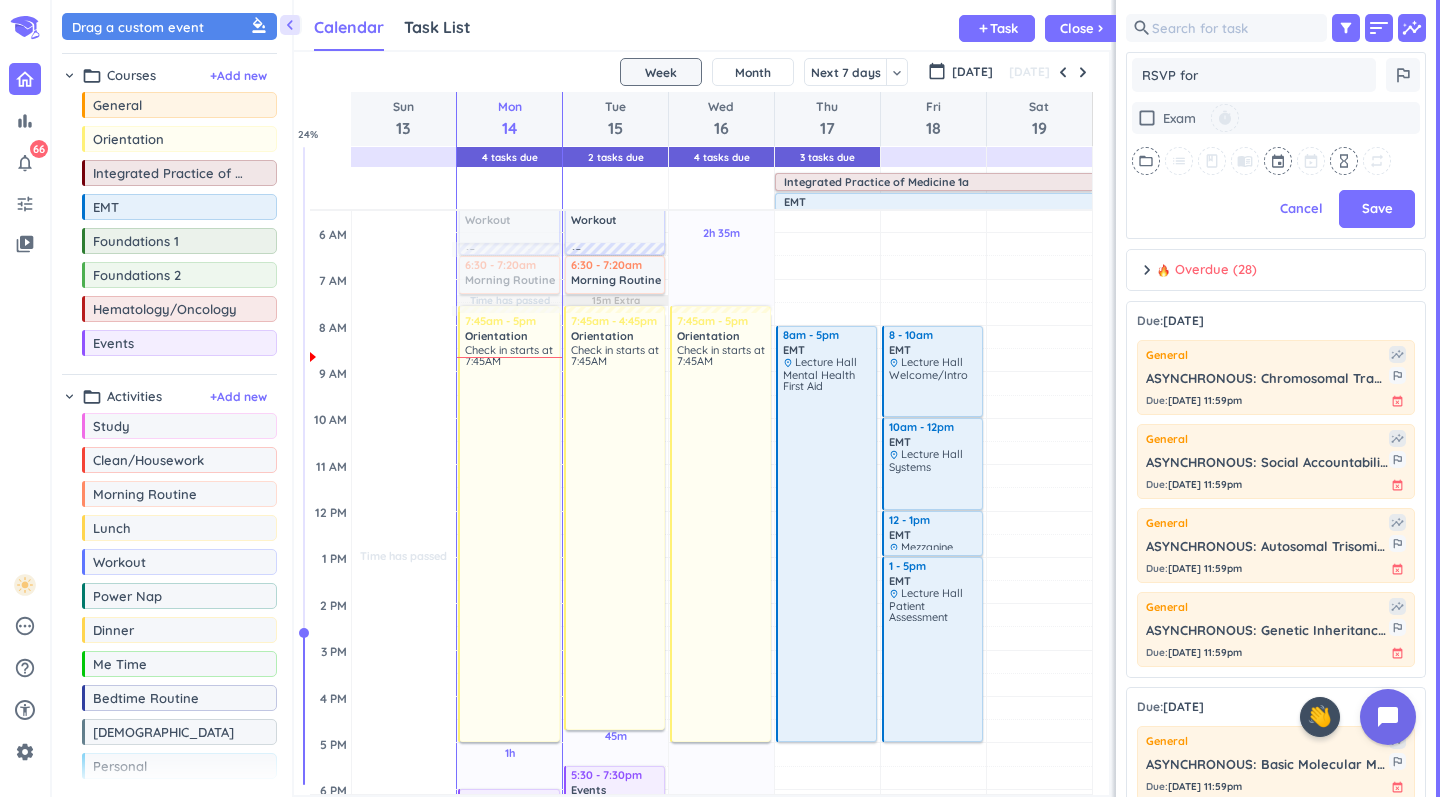 type on "x" 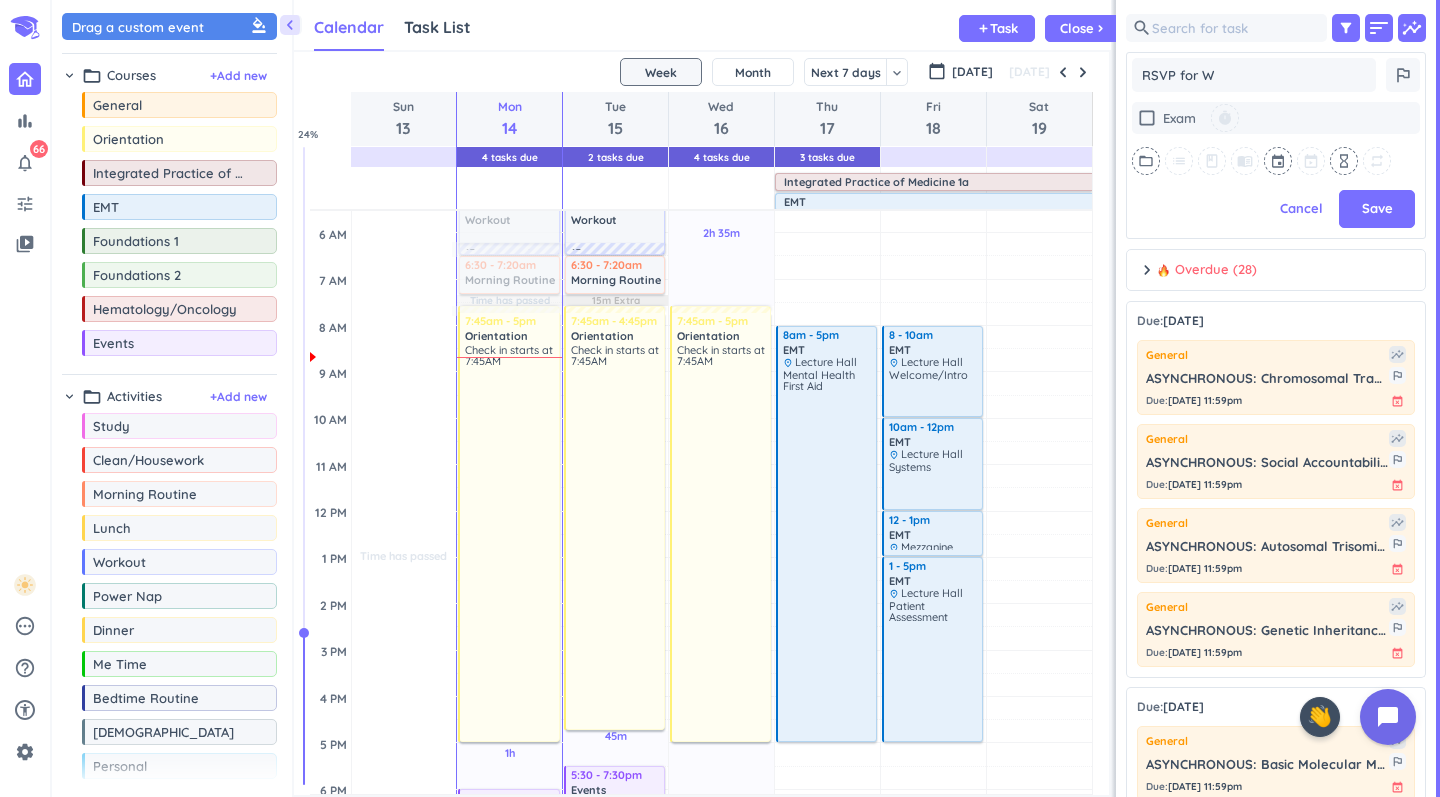 type on "x" 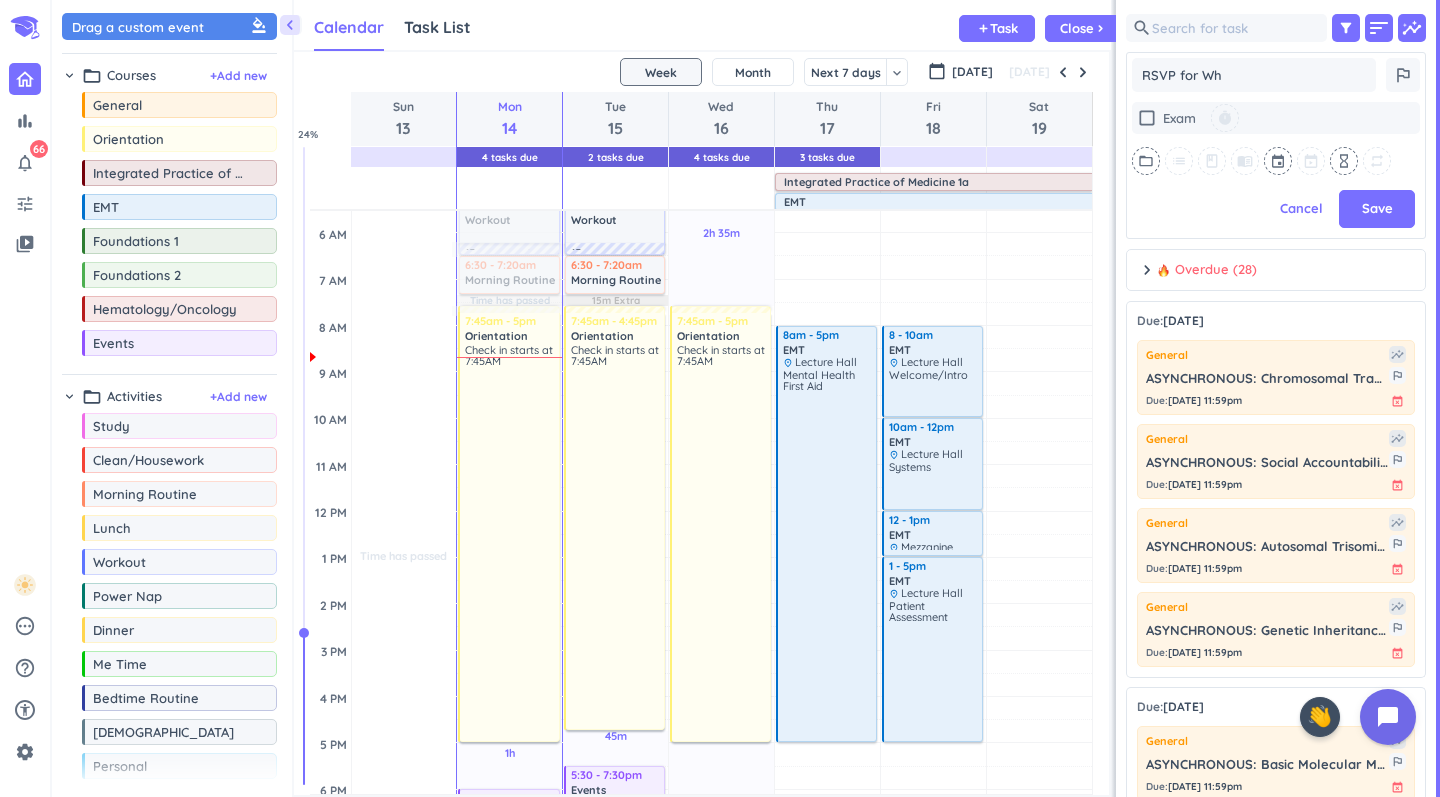 type on "x" 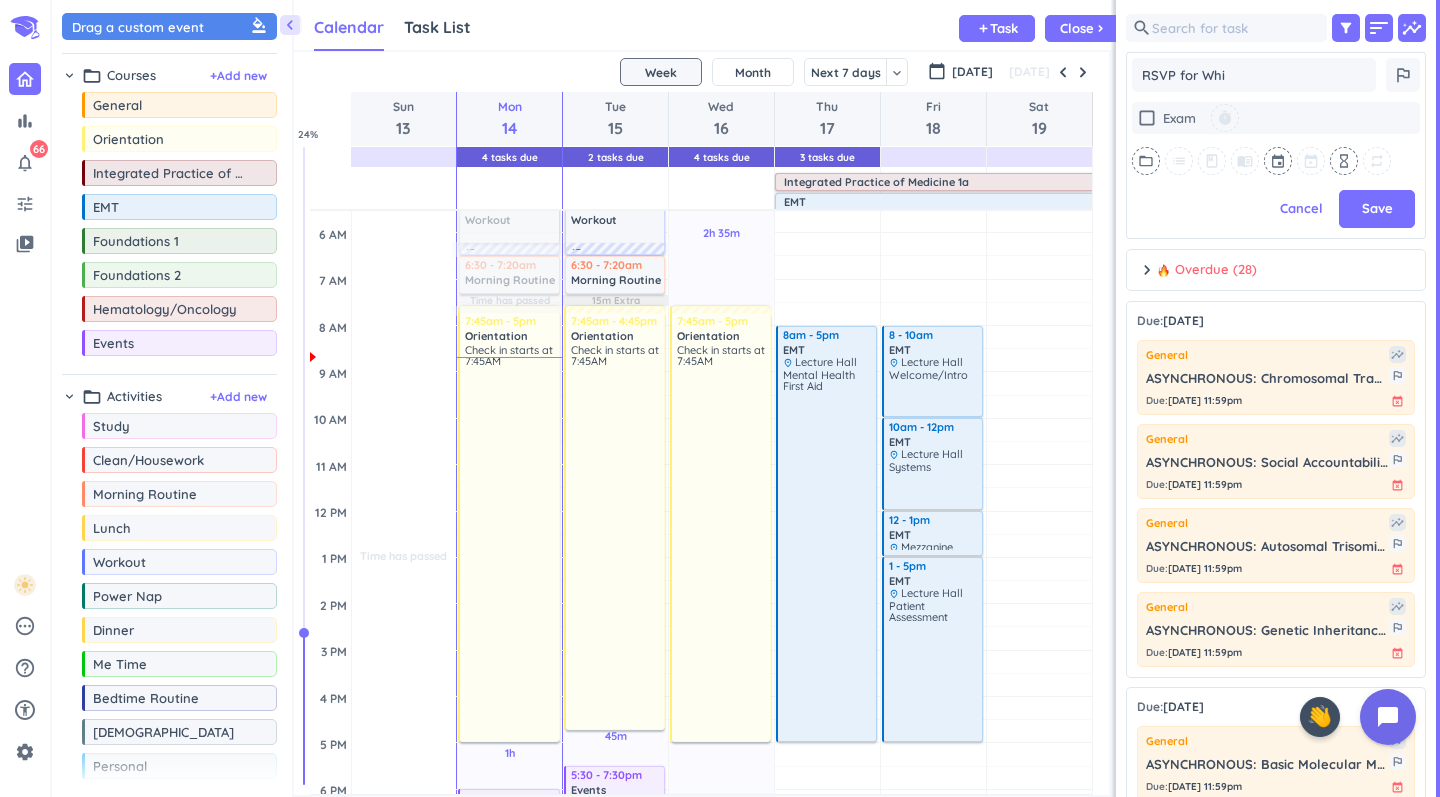 type on "x" 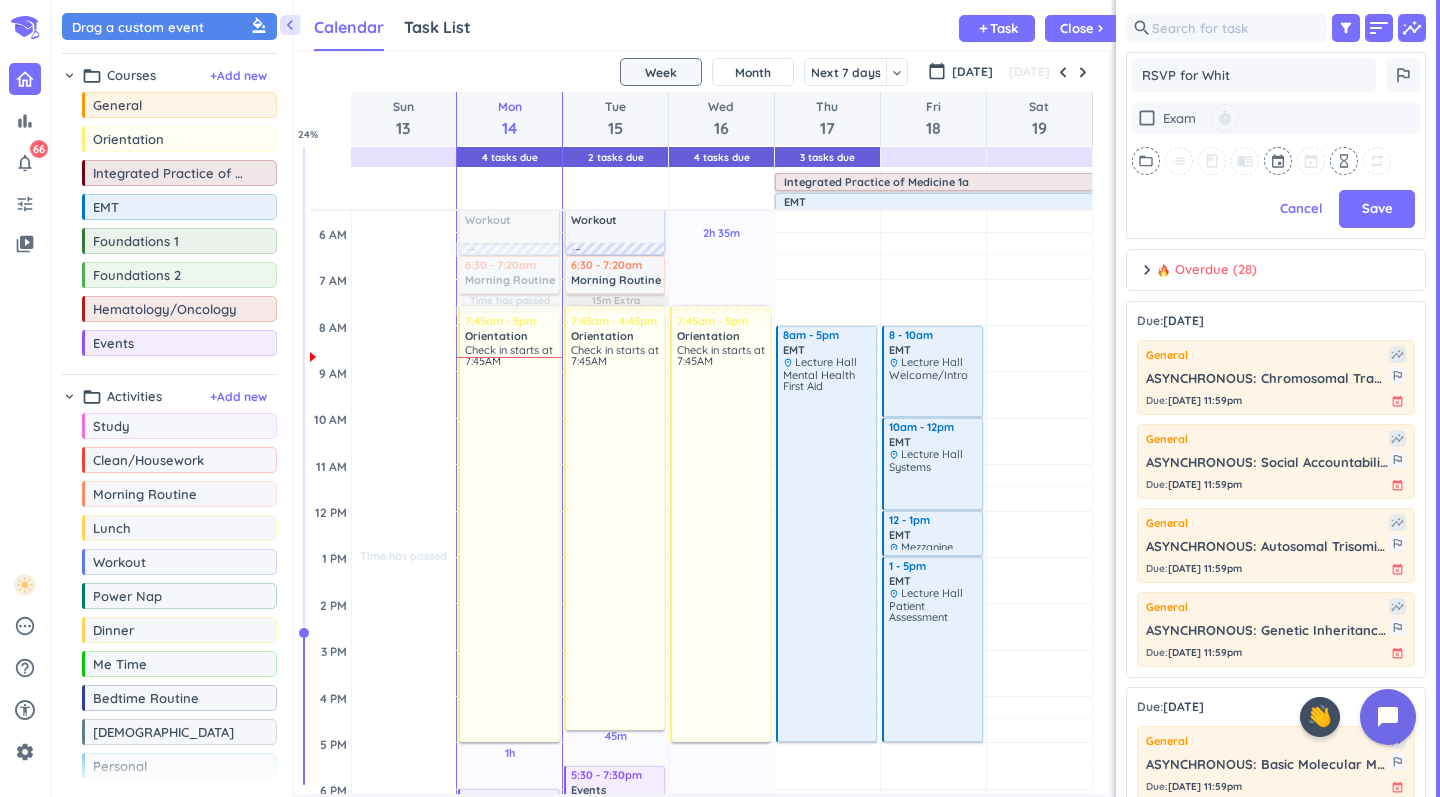 type on "x" 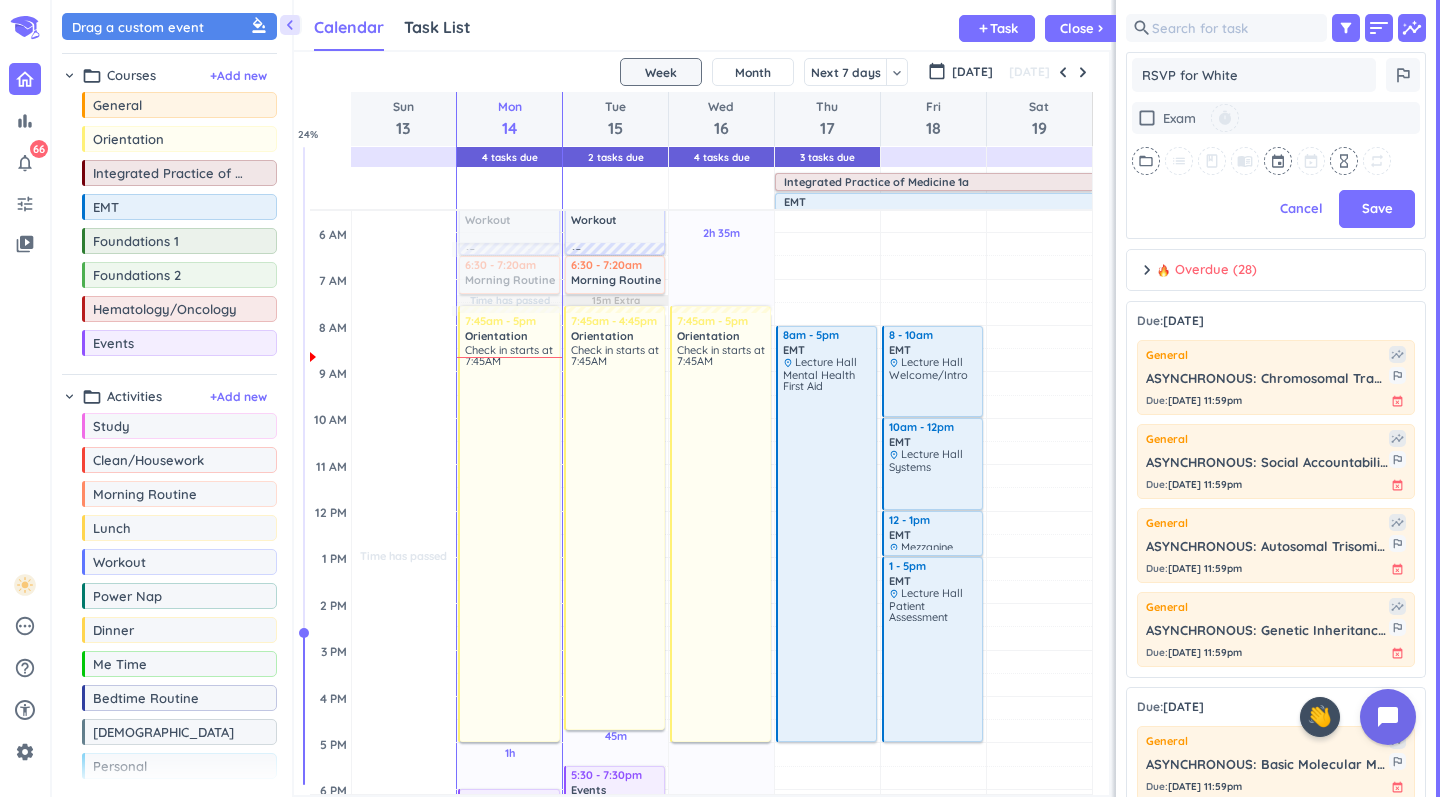 type on "x" 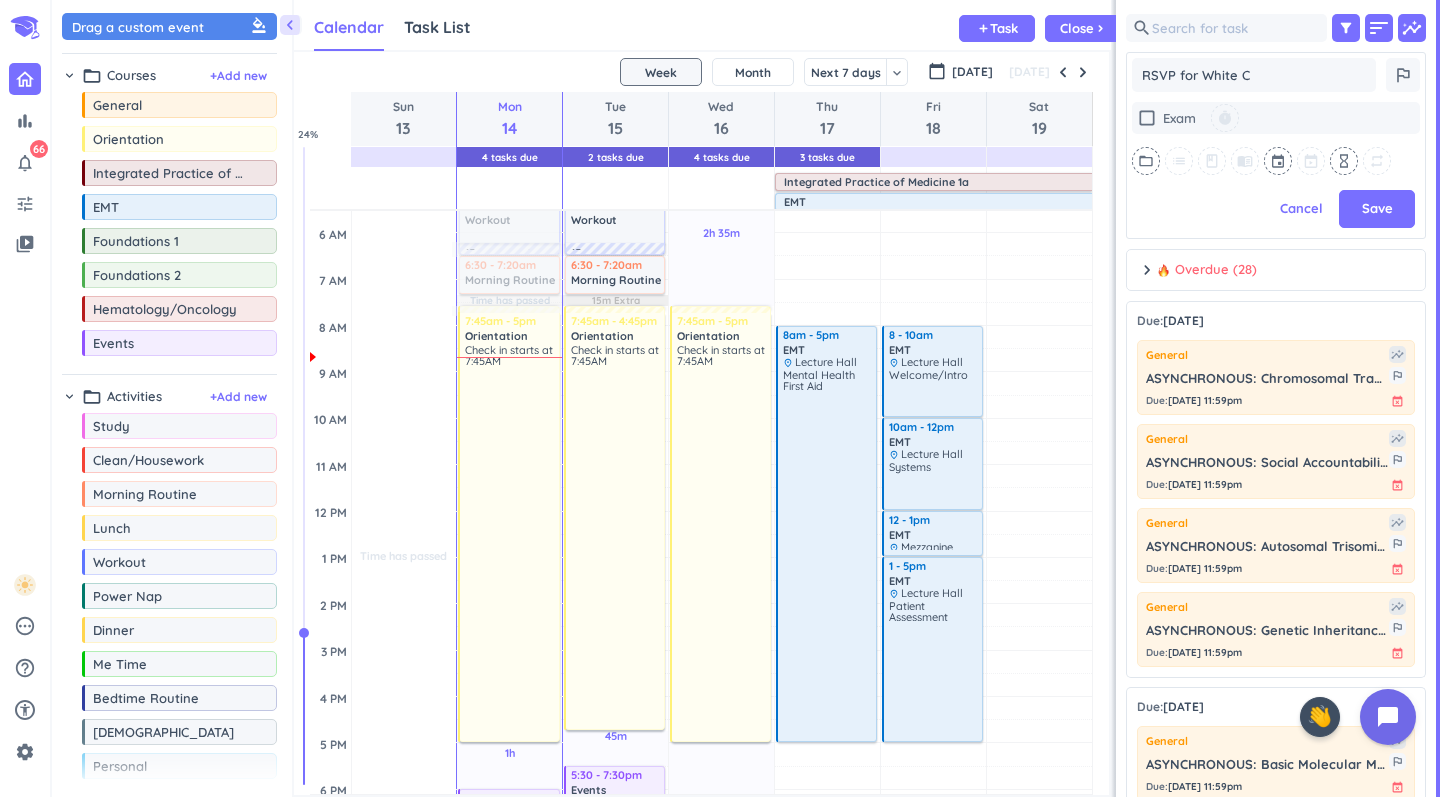 type on "x" 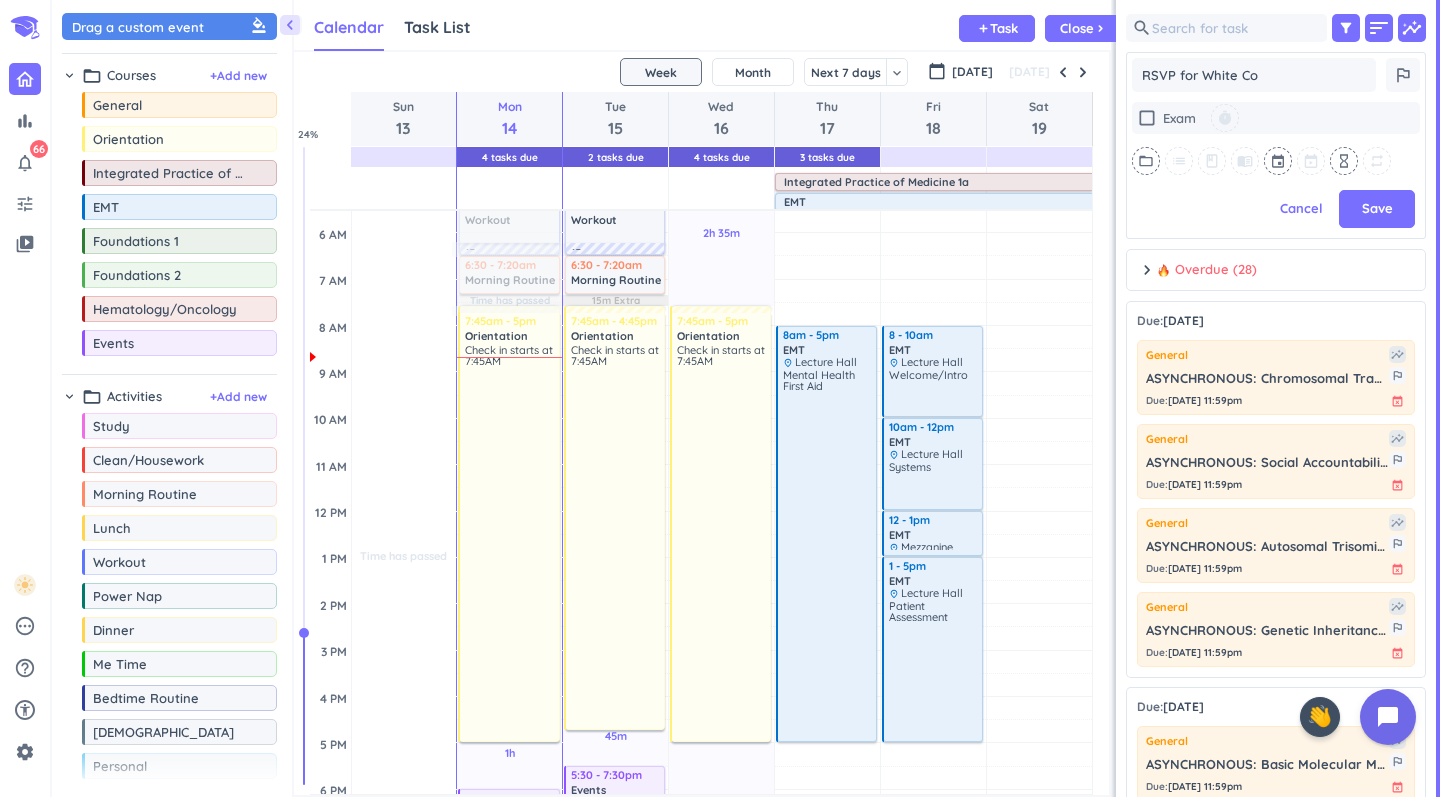 type on "x" 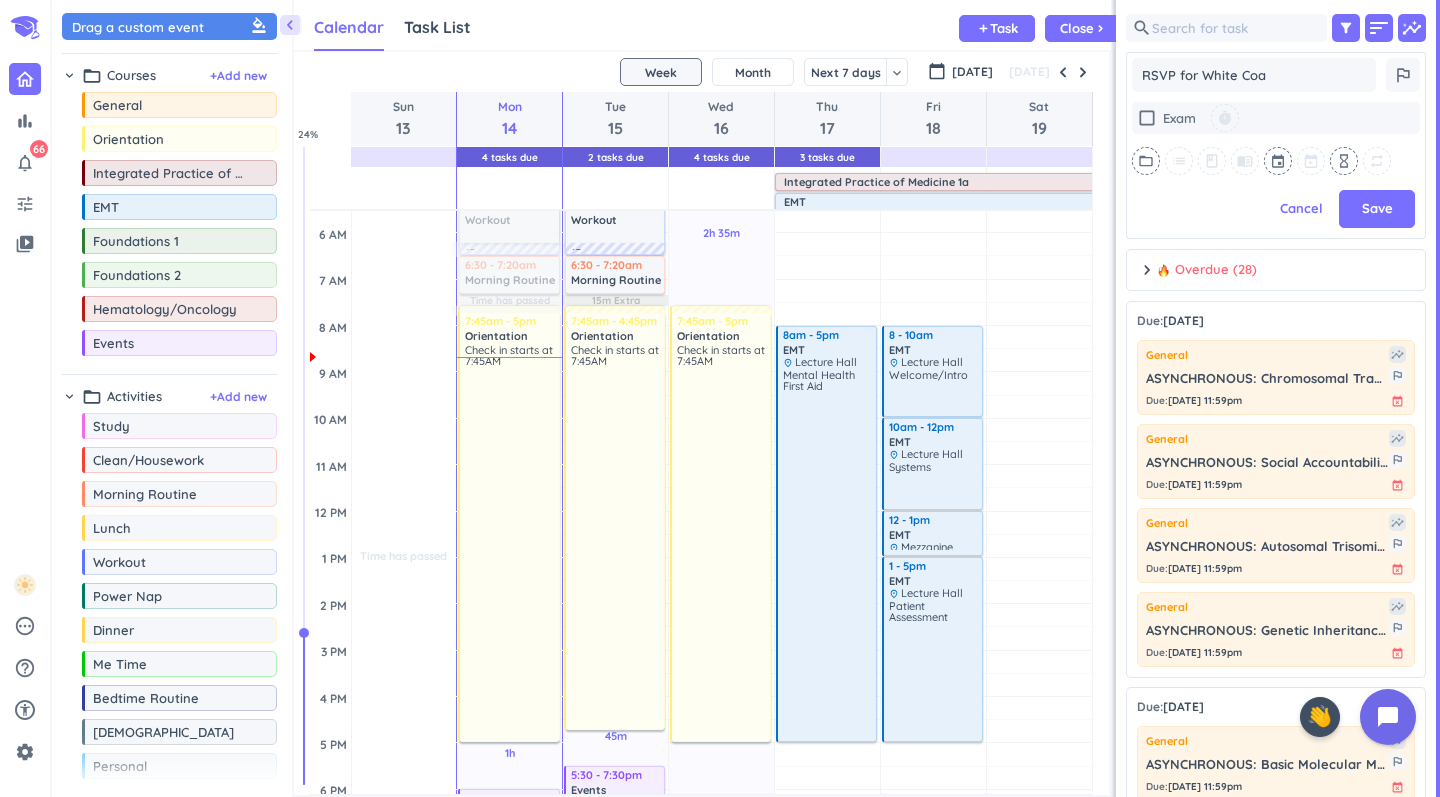 type on "x" 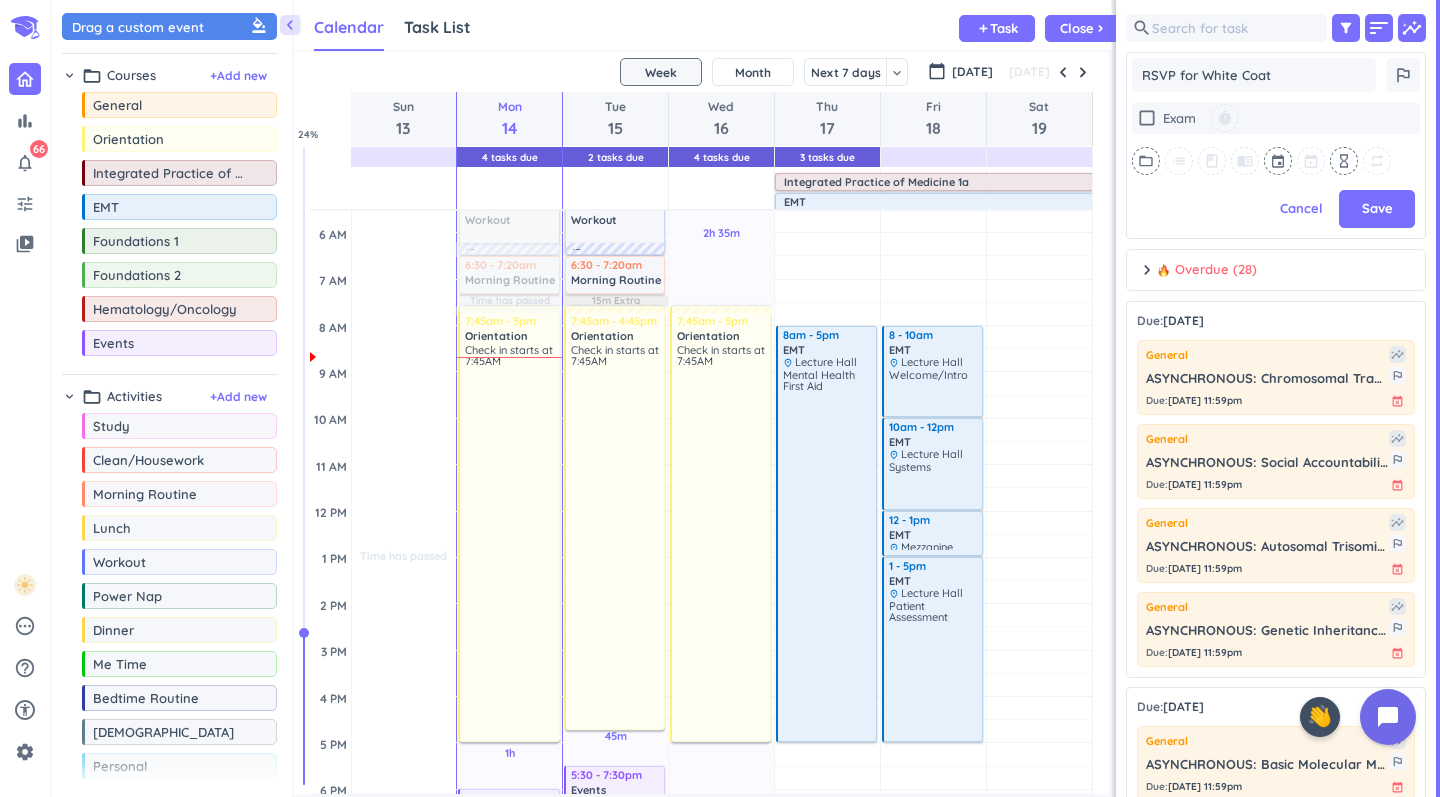 type on "x" 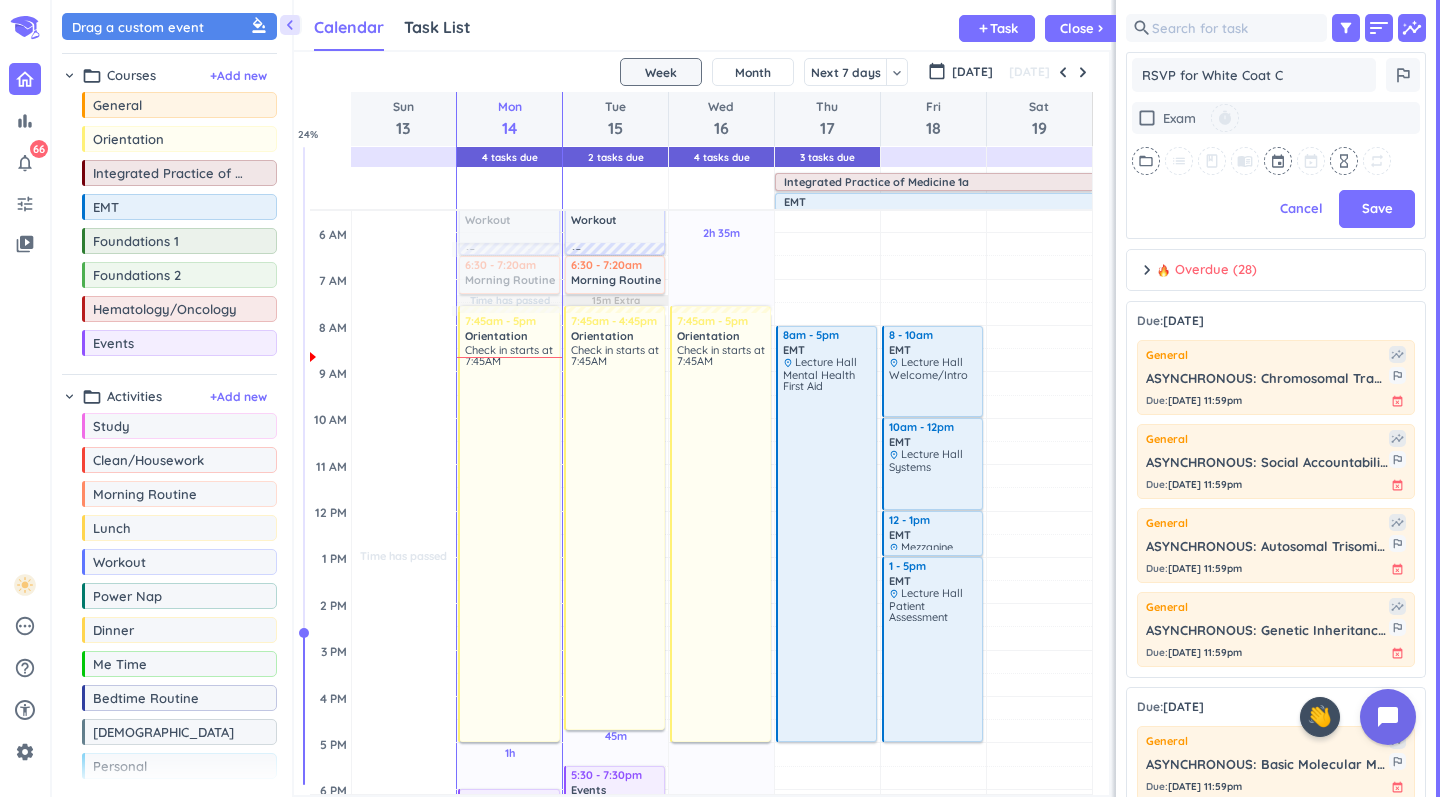 type on "x" 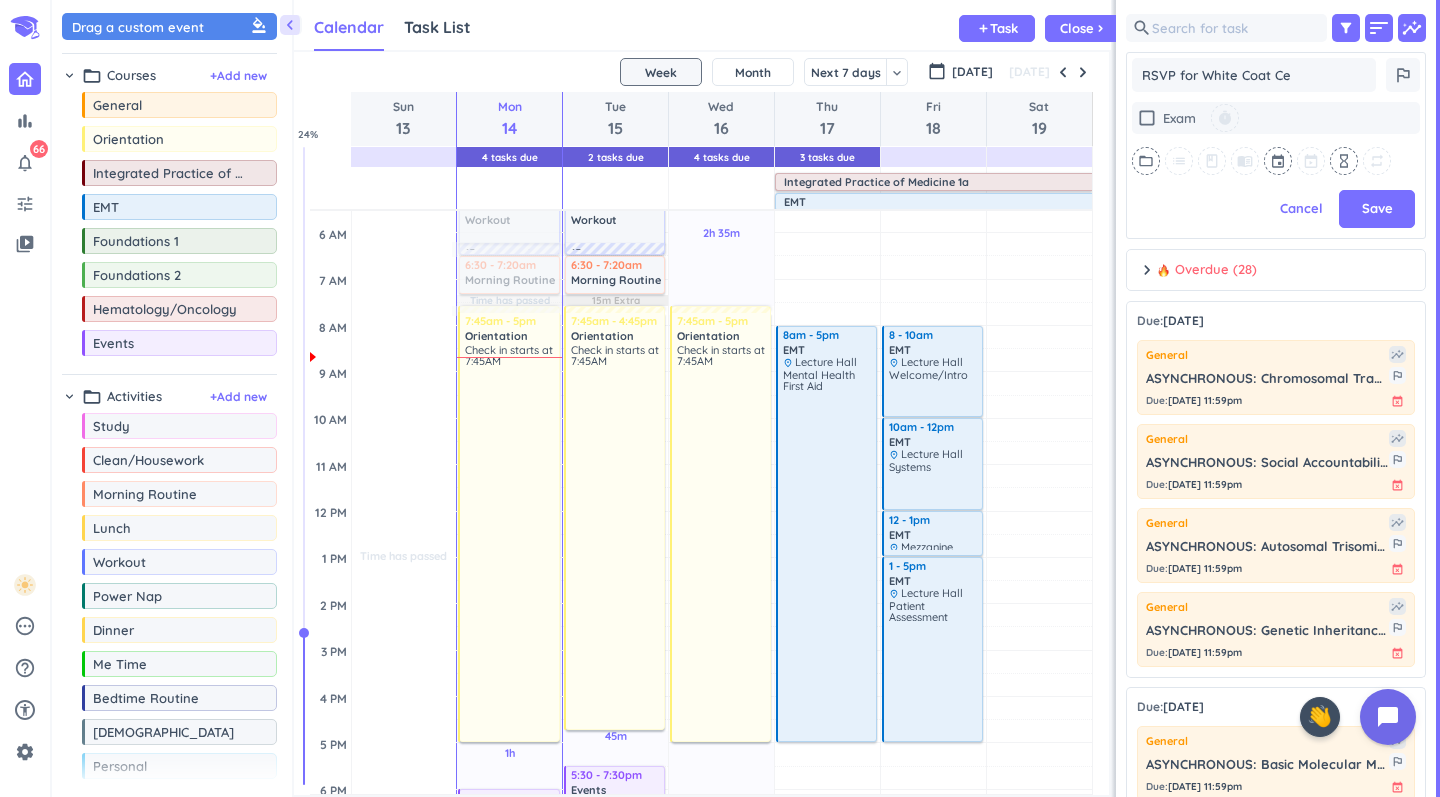 type on "x" 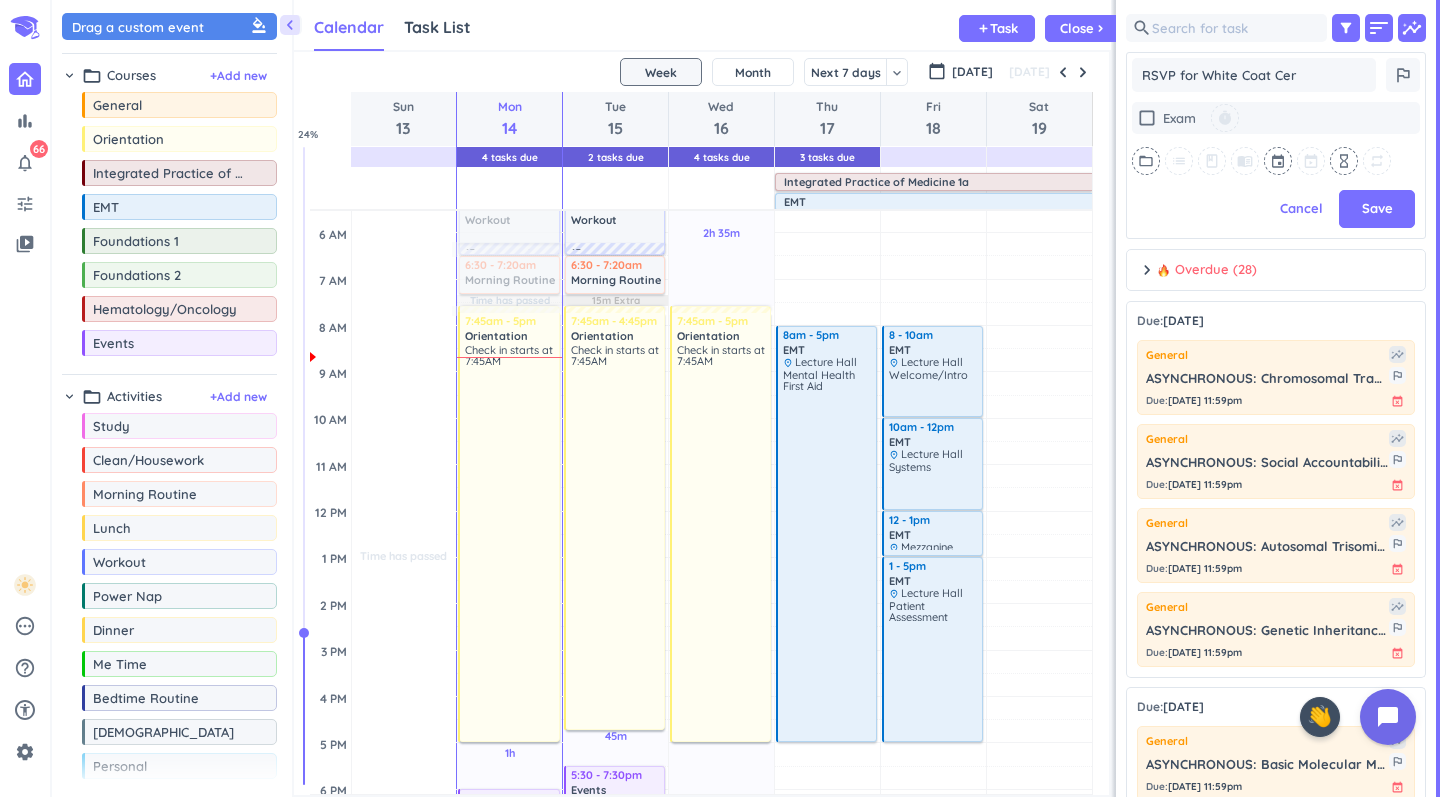 type on "x" 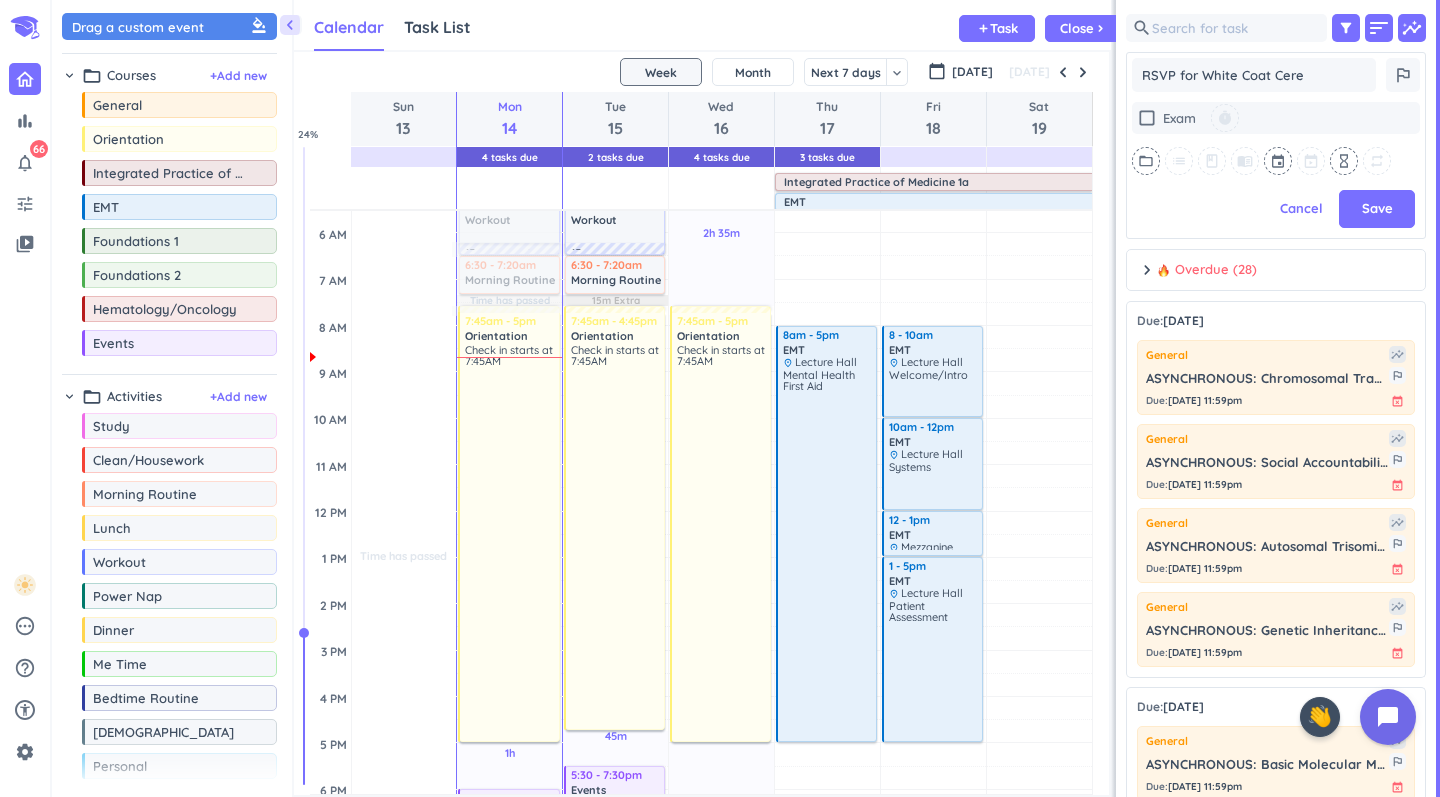 type on "x" 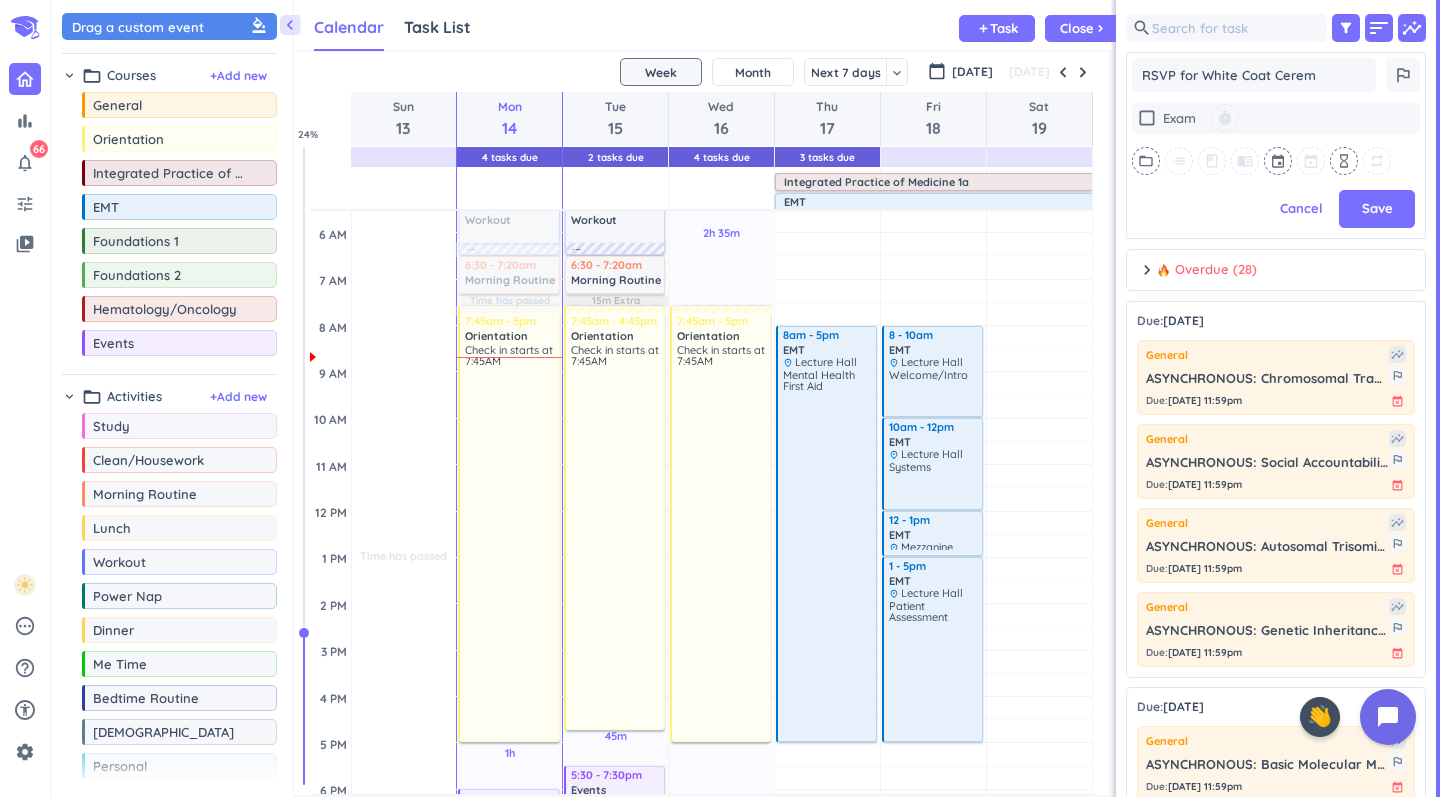 type on "x" 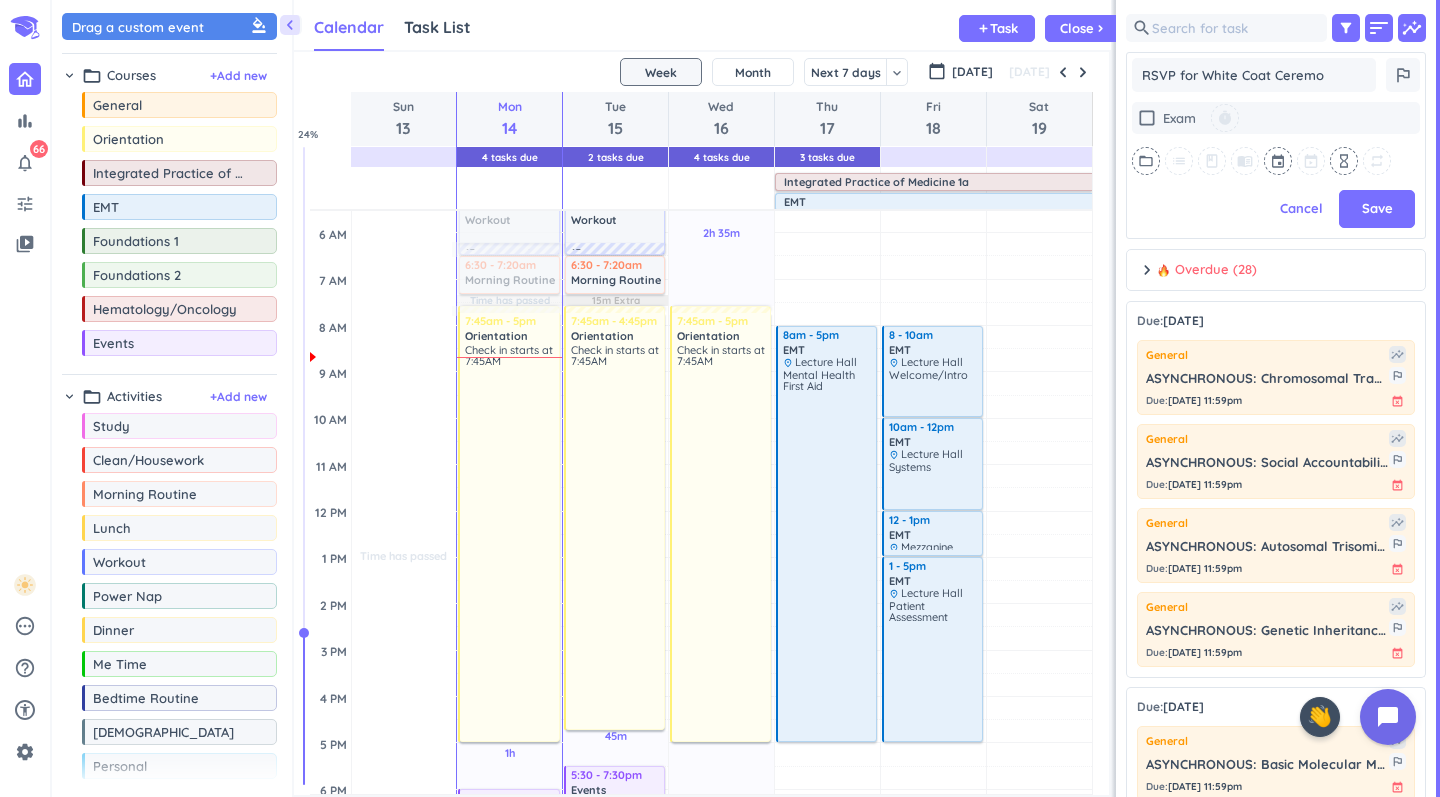 type on "x" 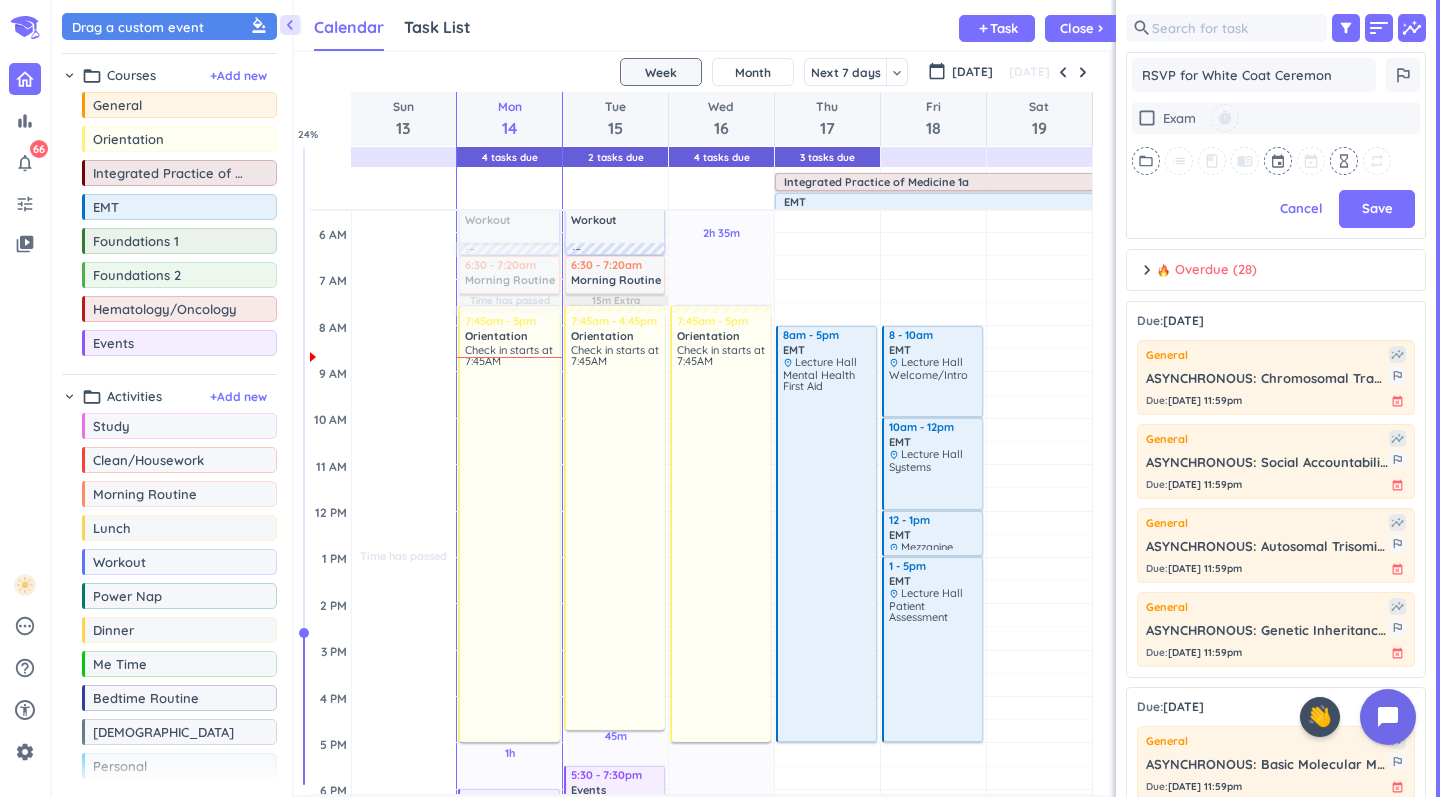 type on "x" 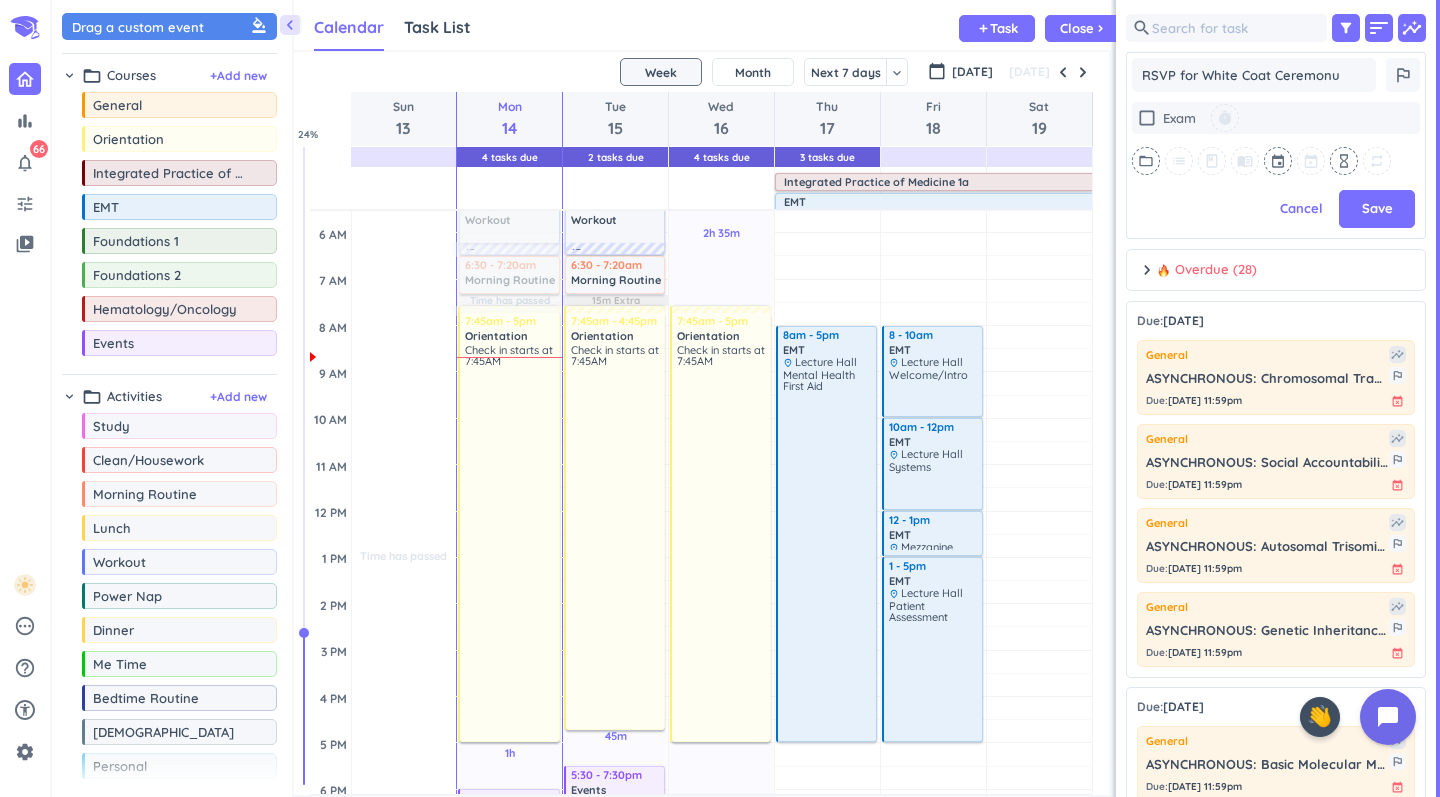 type on "x" 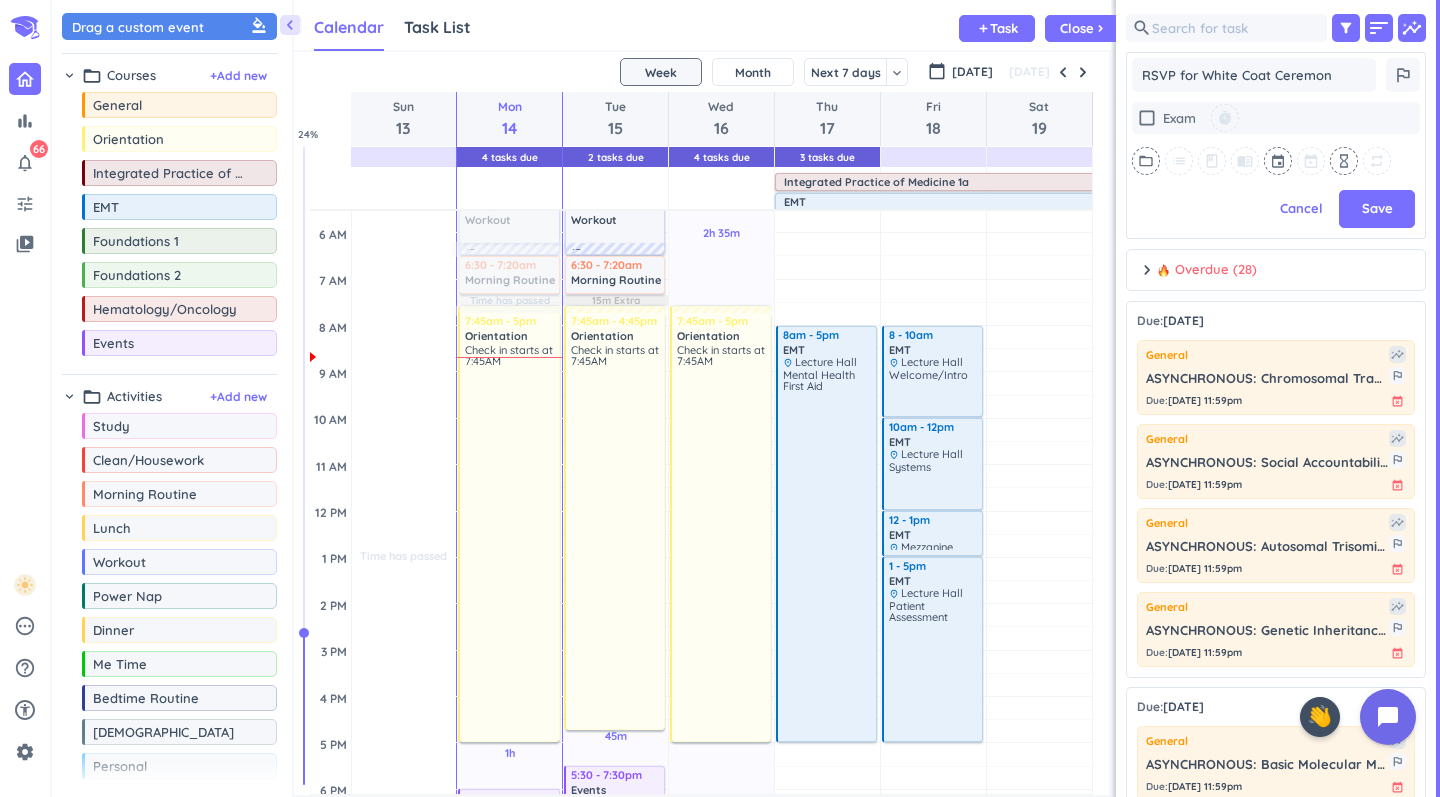 type on "x" 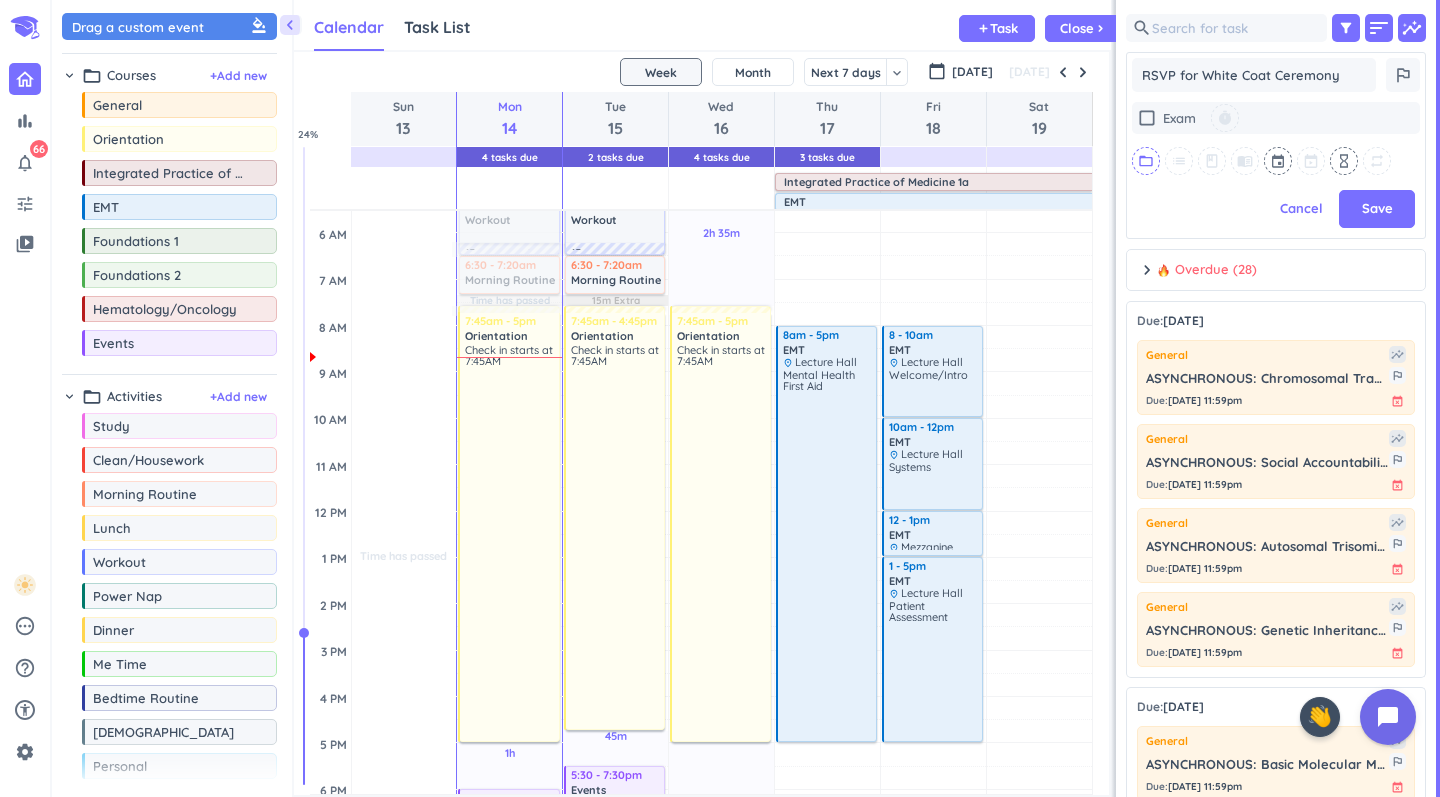 type on "RSVP for White Coat Ceremony" 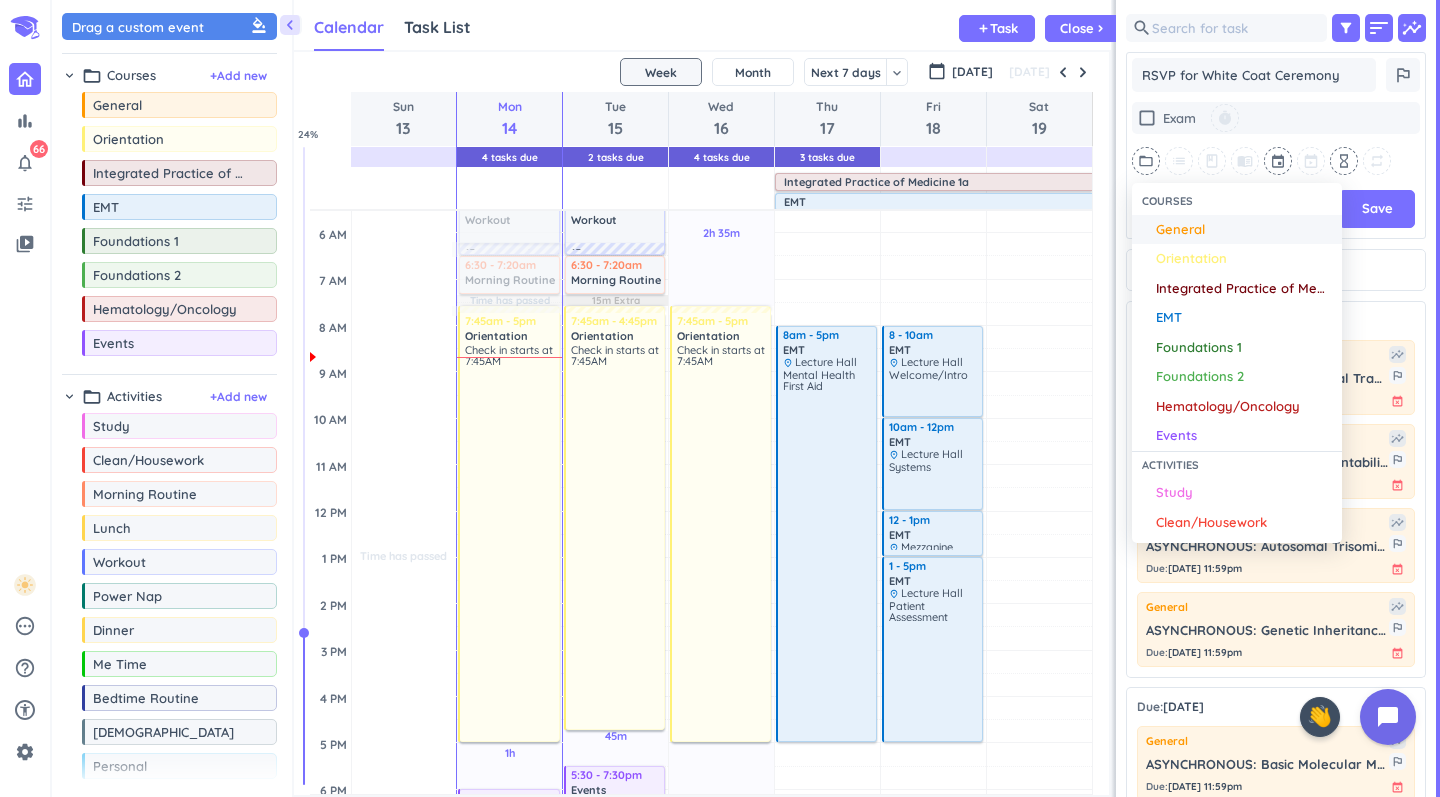 scroll, scrollTop: 0, scrollLeft: 0, axis: both 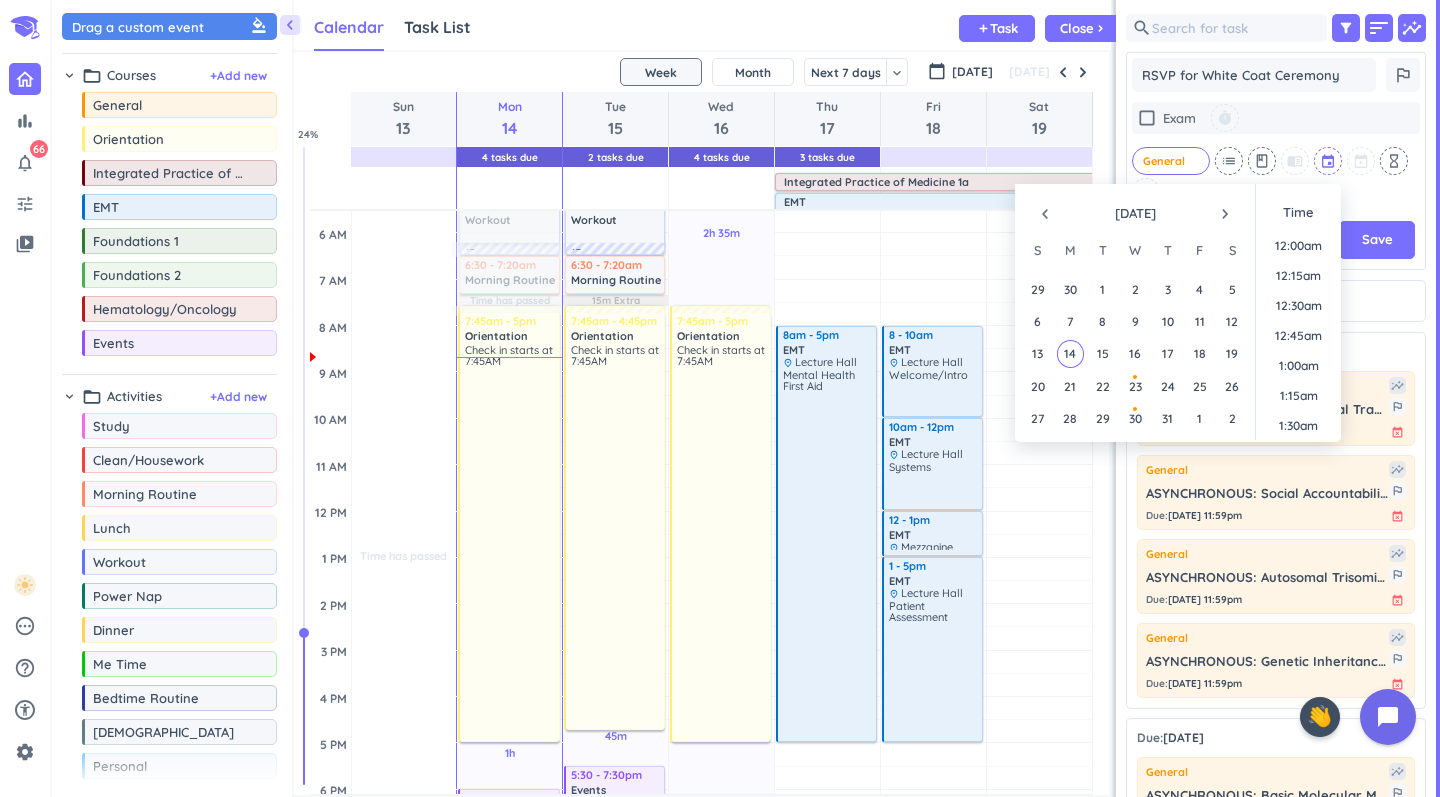 click at bounding box center [1329, 161] 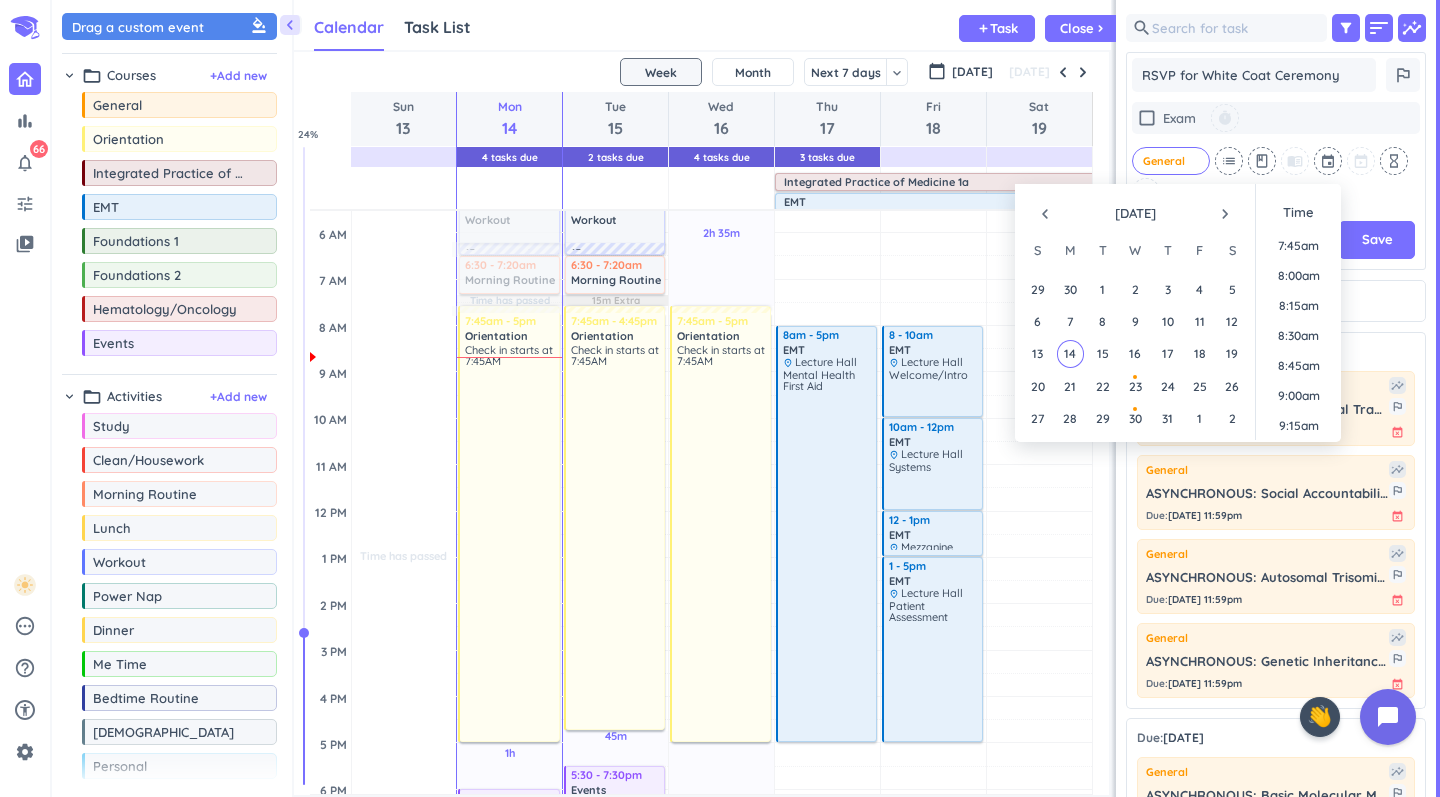 click on "navigate_next" at bounding box center [1225, 214] 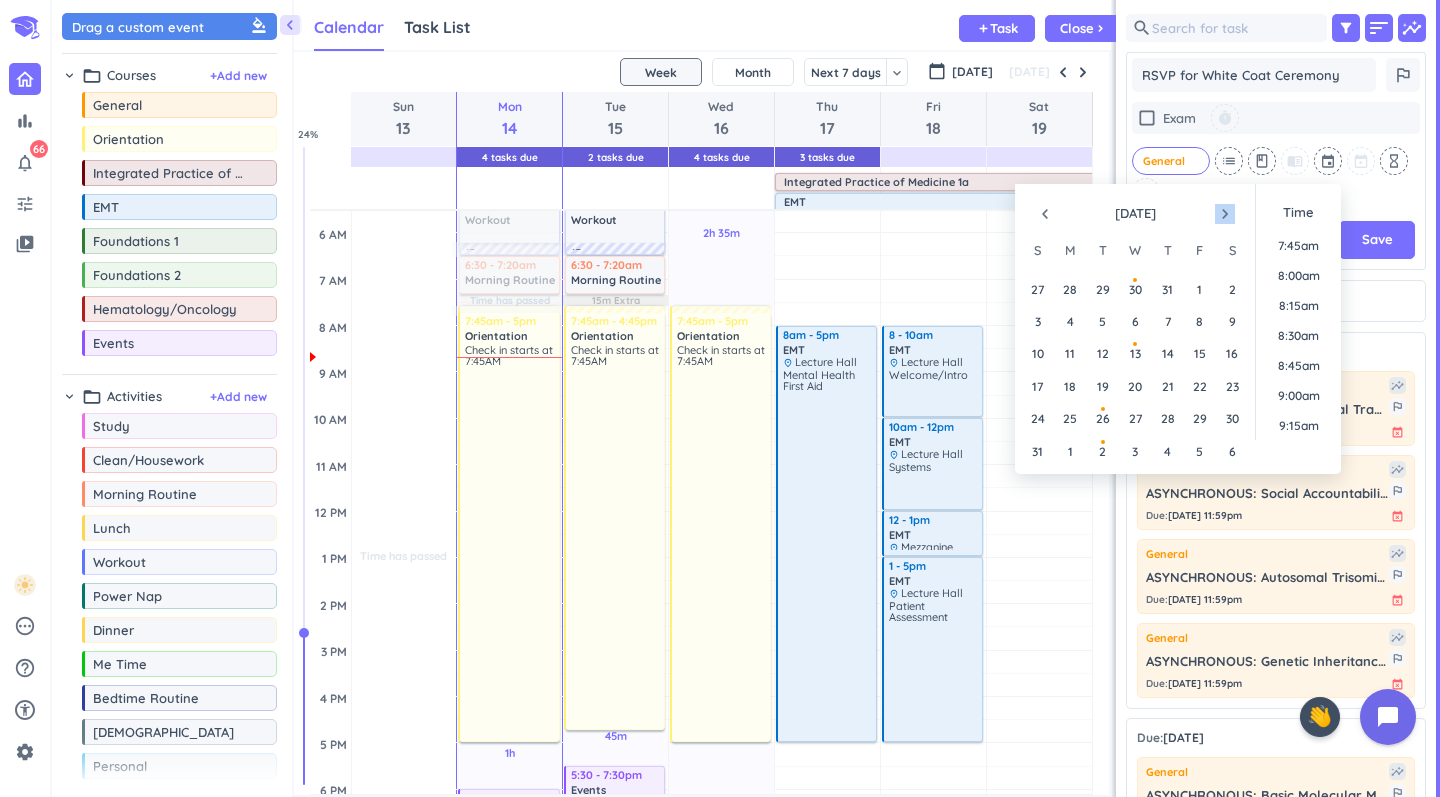 click on "navigate_next" at bounding box center (1225, 214) 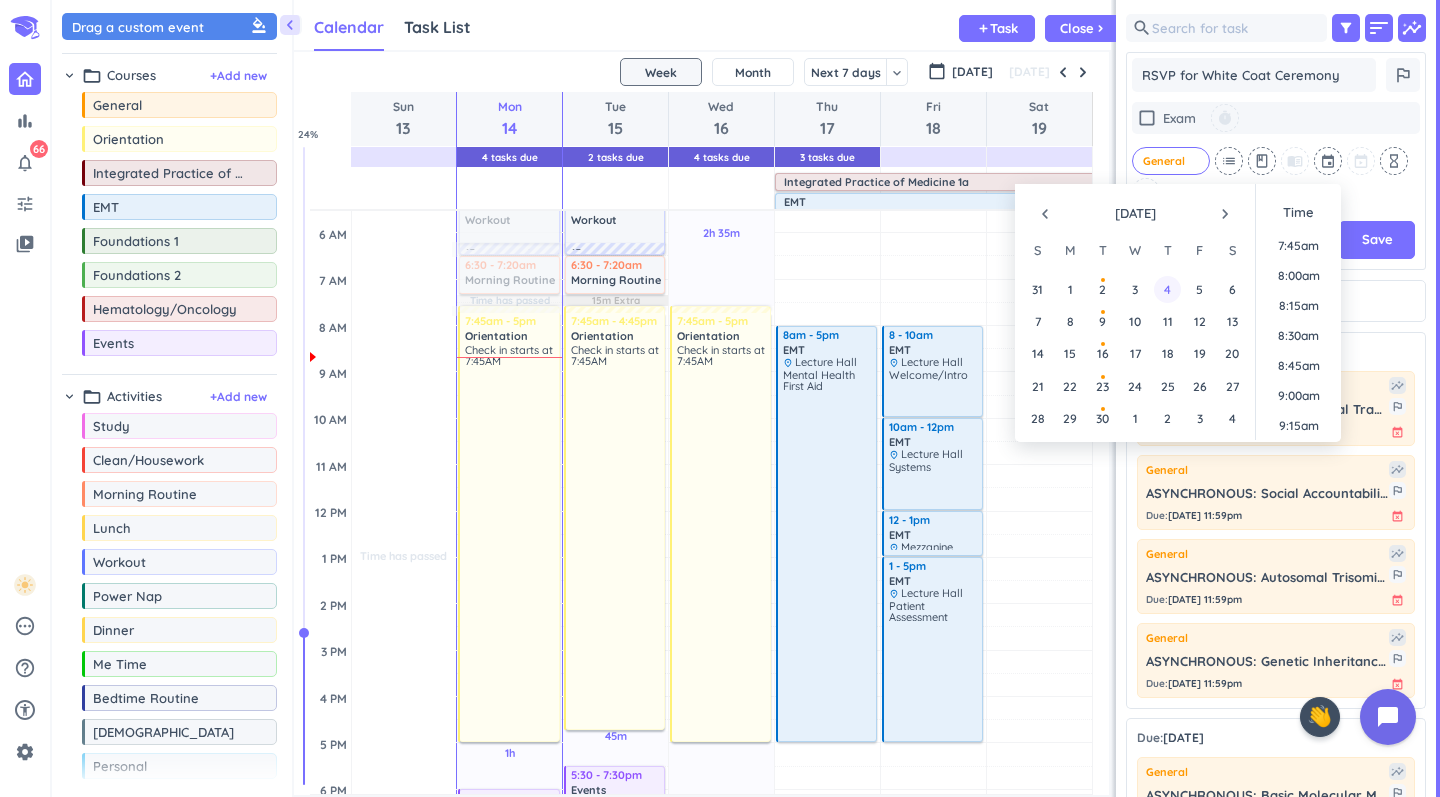 click on "4" at bounding box center (1167, 289) 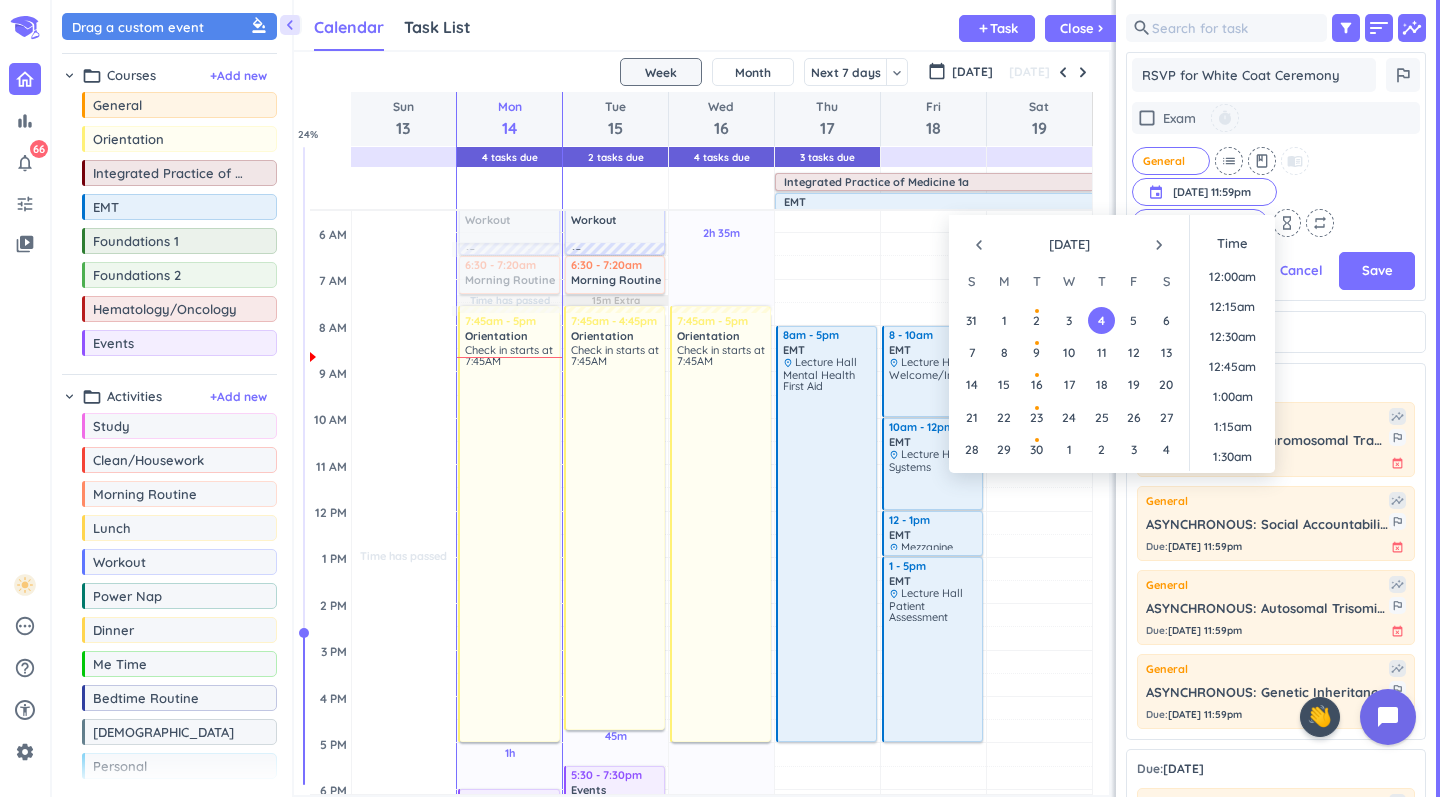 scroll, scrollTop: 487, scrollLeft: 300, axis: both 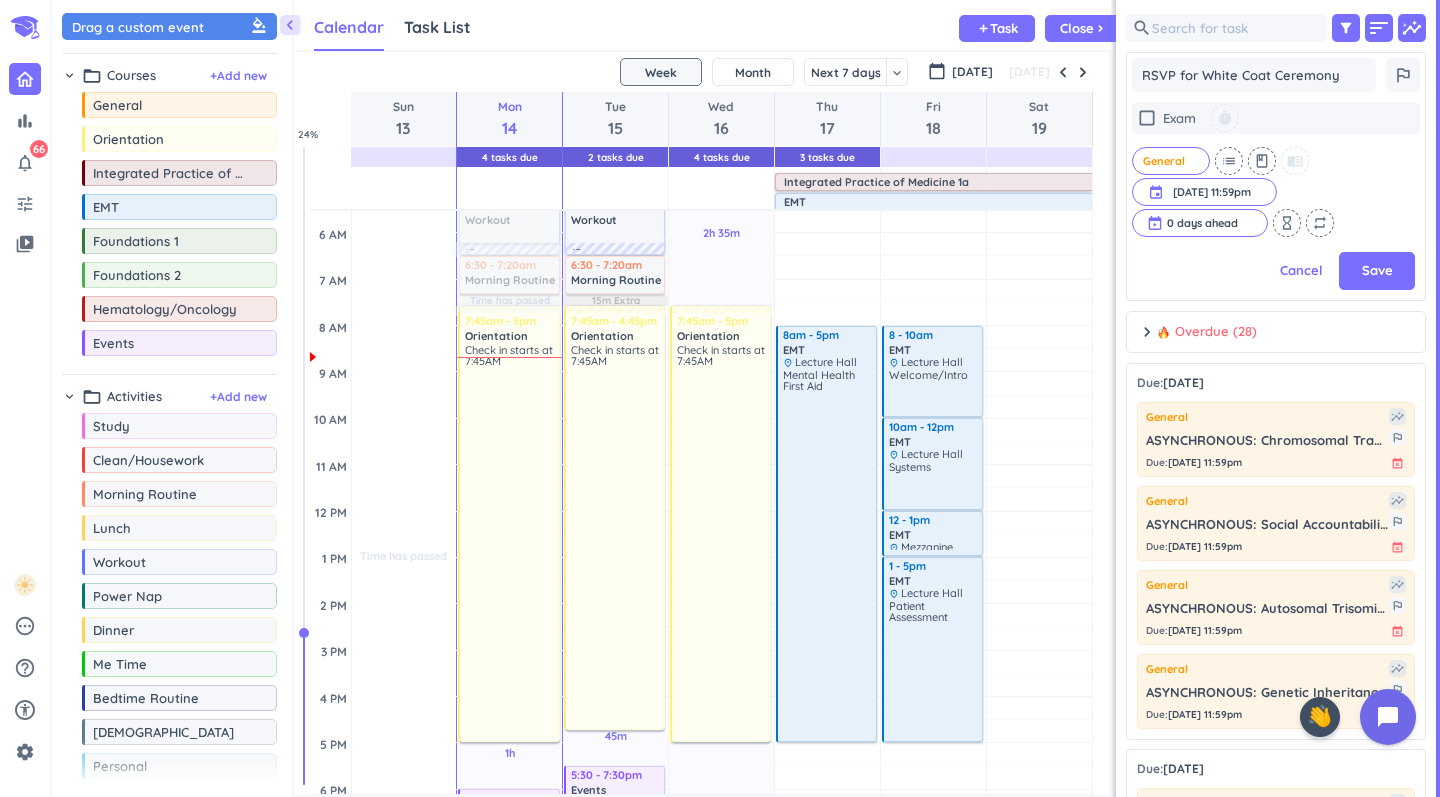 click on "check_box_outline_blank Exam timer General cancel list class menu_book event [DATE] 11:59pm [DATE] 11:59pm cancel 0 days ahead cancel hourglass_empty repeat" at bounding box center [1276, 169] 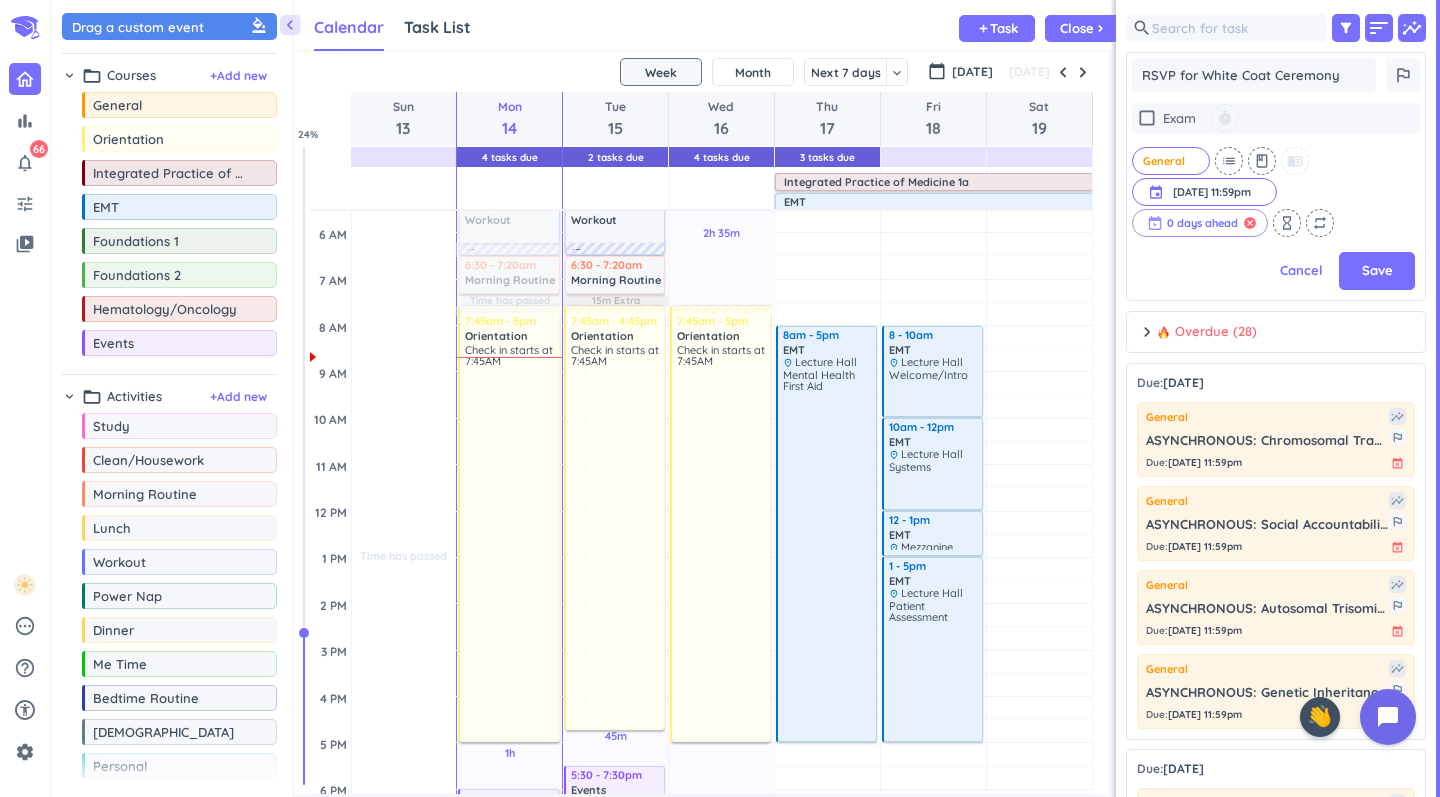 click on "cancel" at bounding box center [1250, 223] 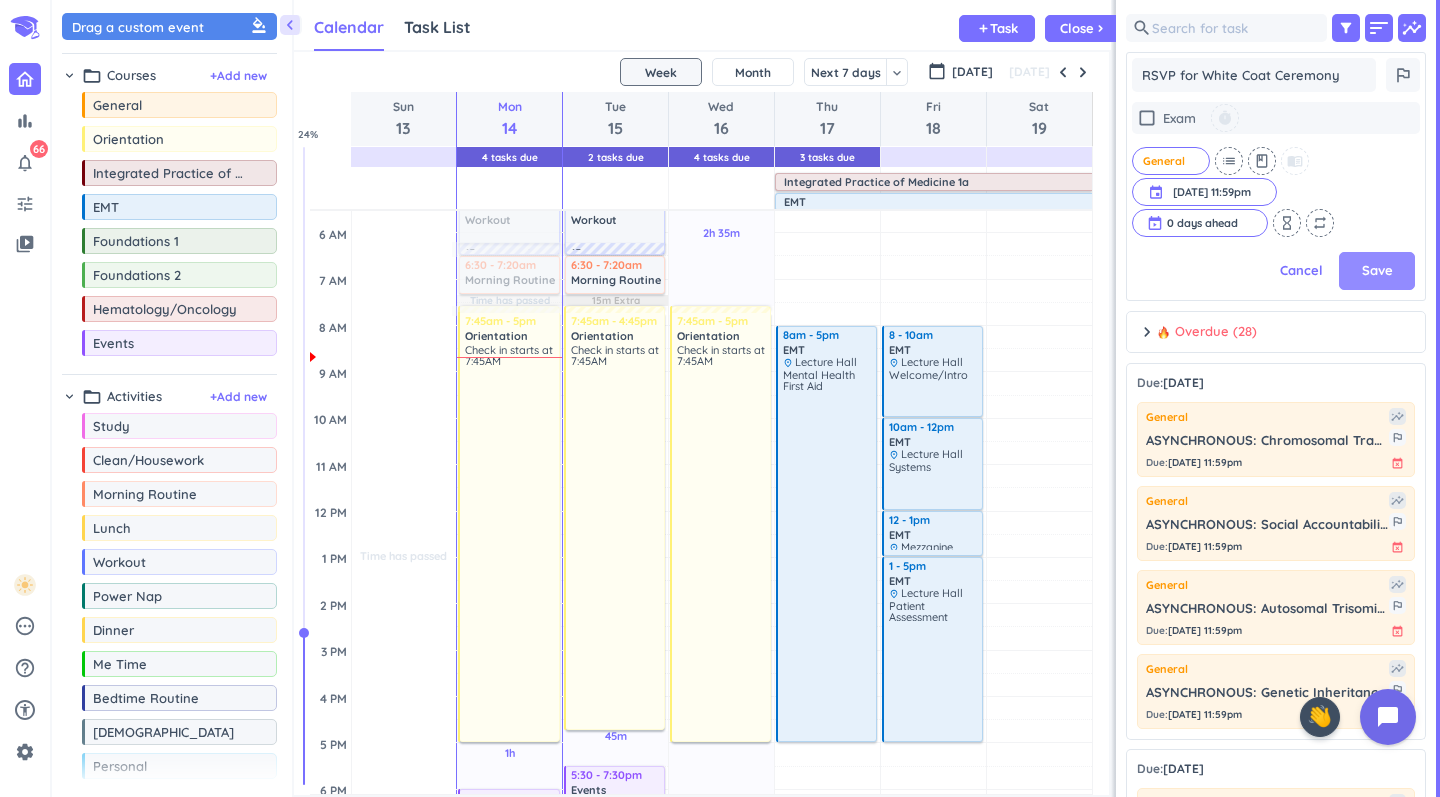 scroll, scrollTop: 1, scrollLeft: 1, axis: both 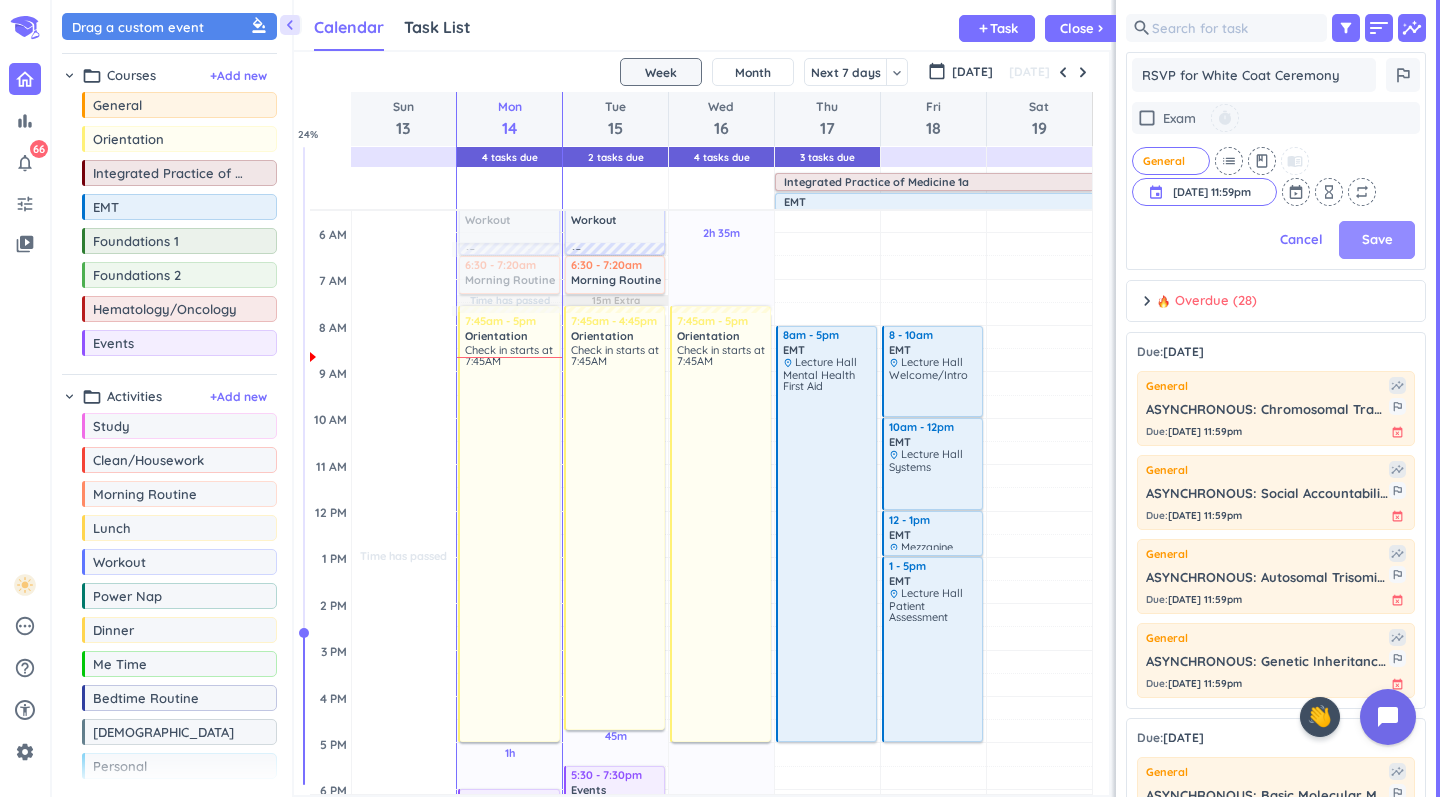 click on "Save" at bounding box center (1377, 240) 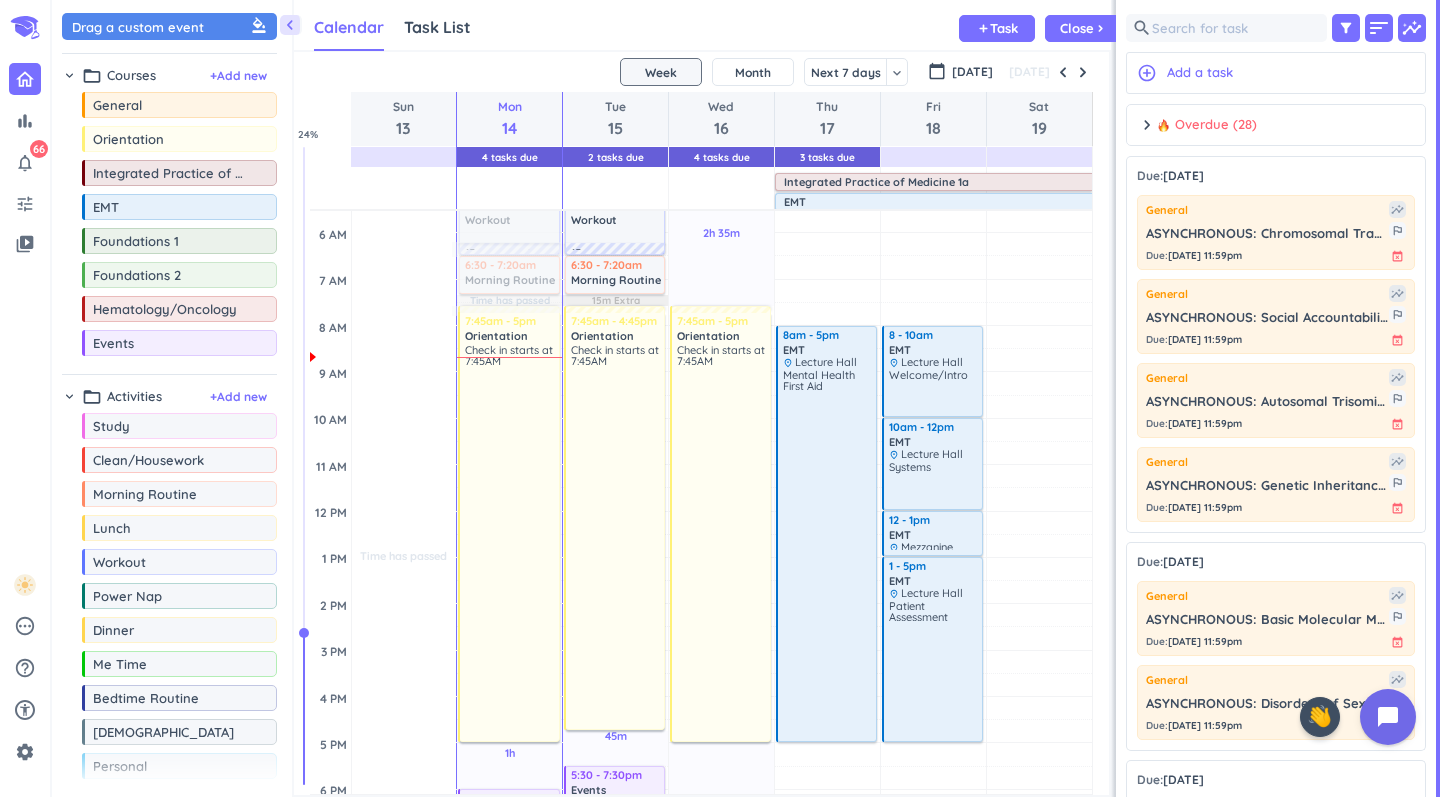scroll, scrollTop: 1, scrollLeft: 1, axis: both 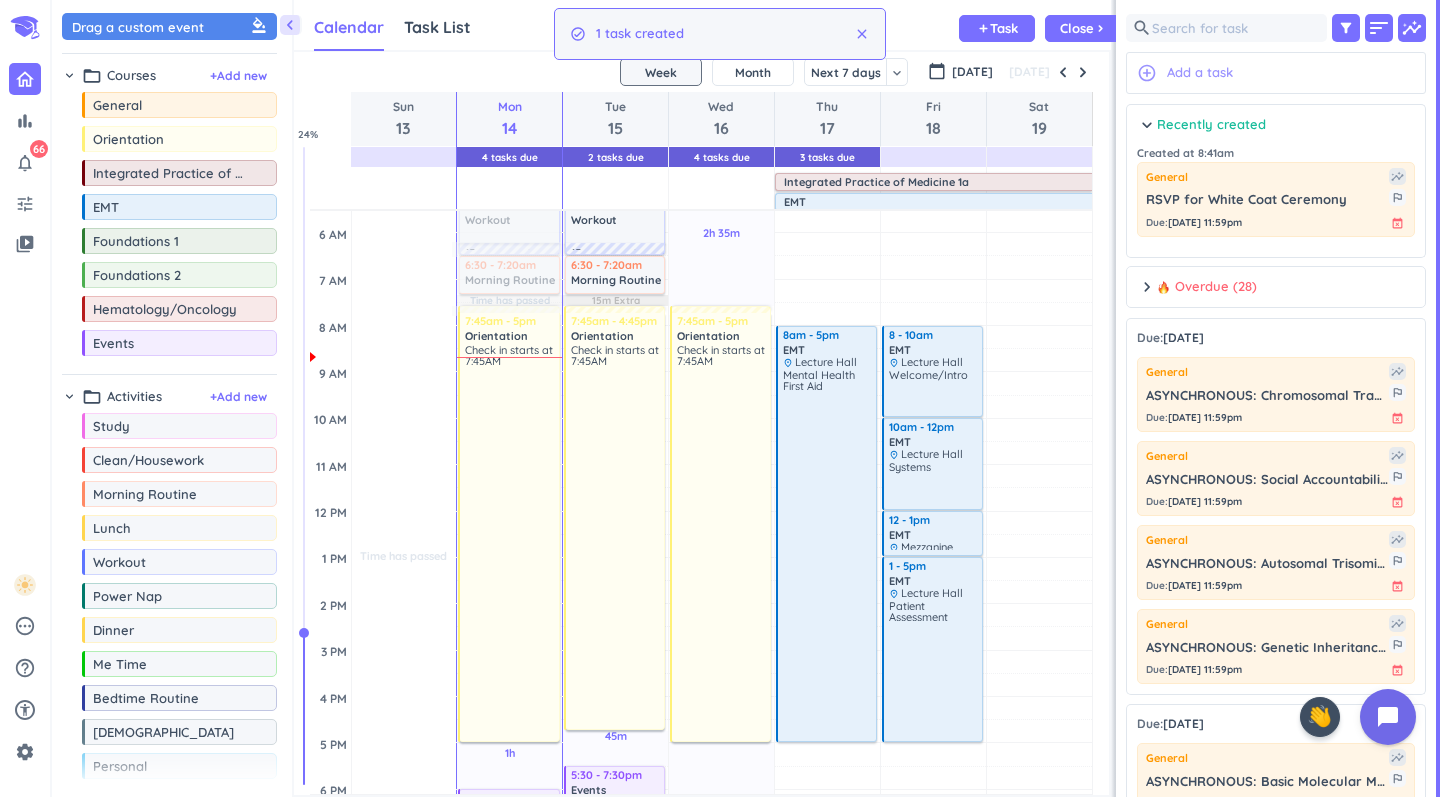 click on "Add a task" at bounding box center [1200, 73] 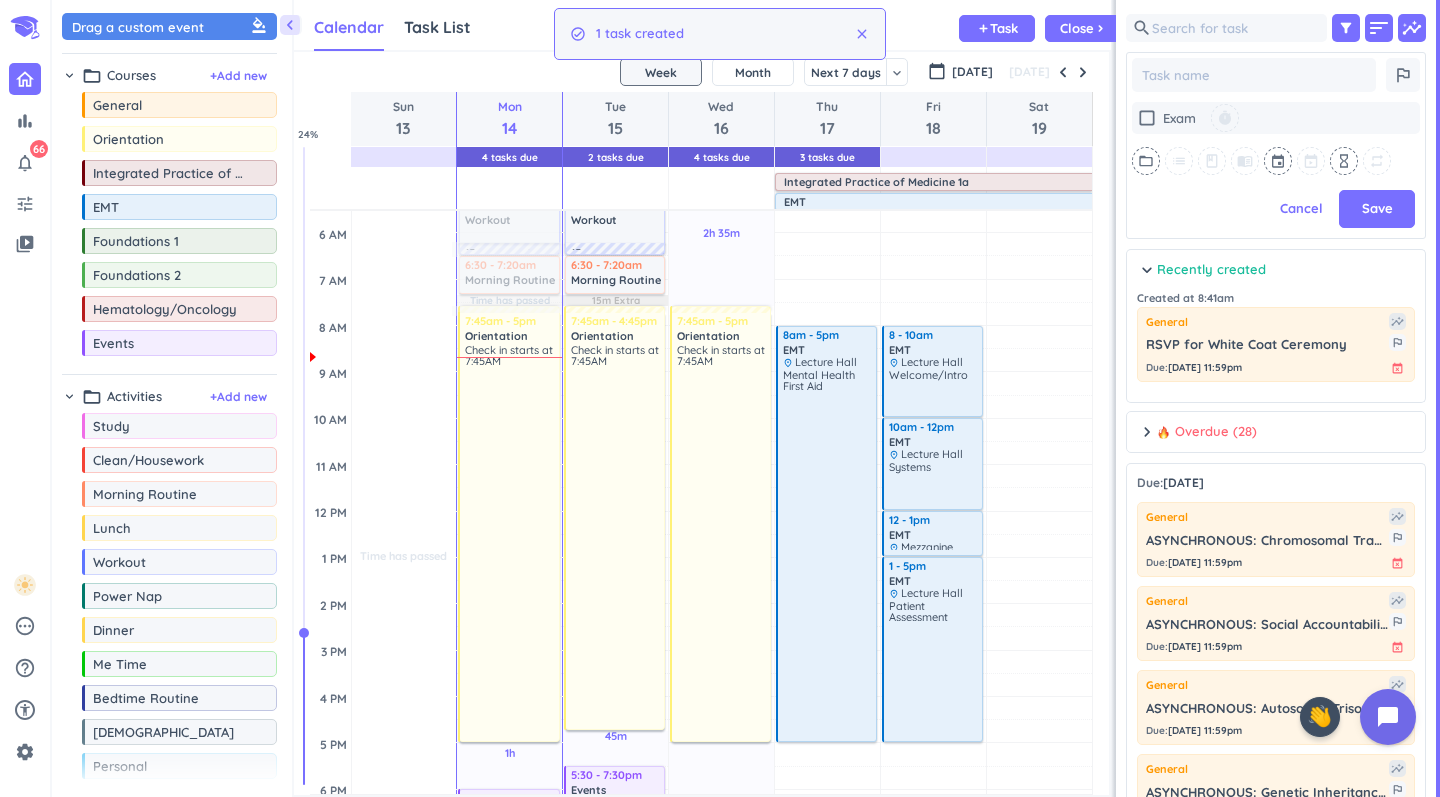 type on "x" 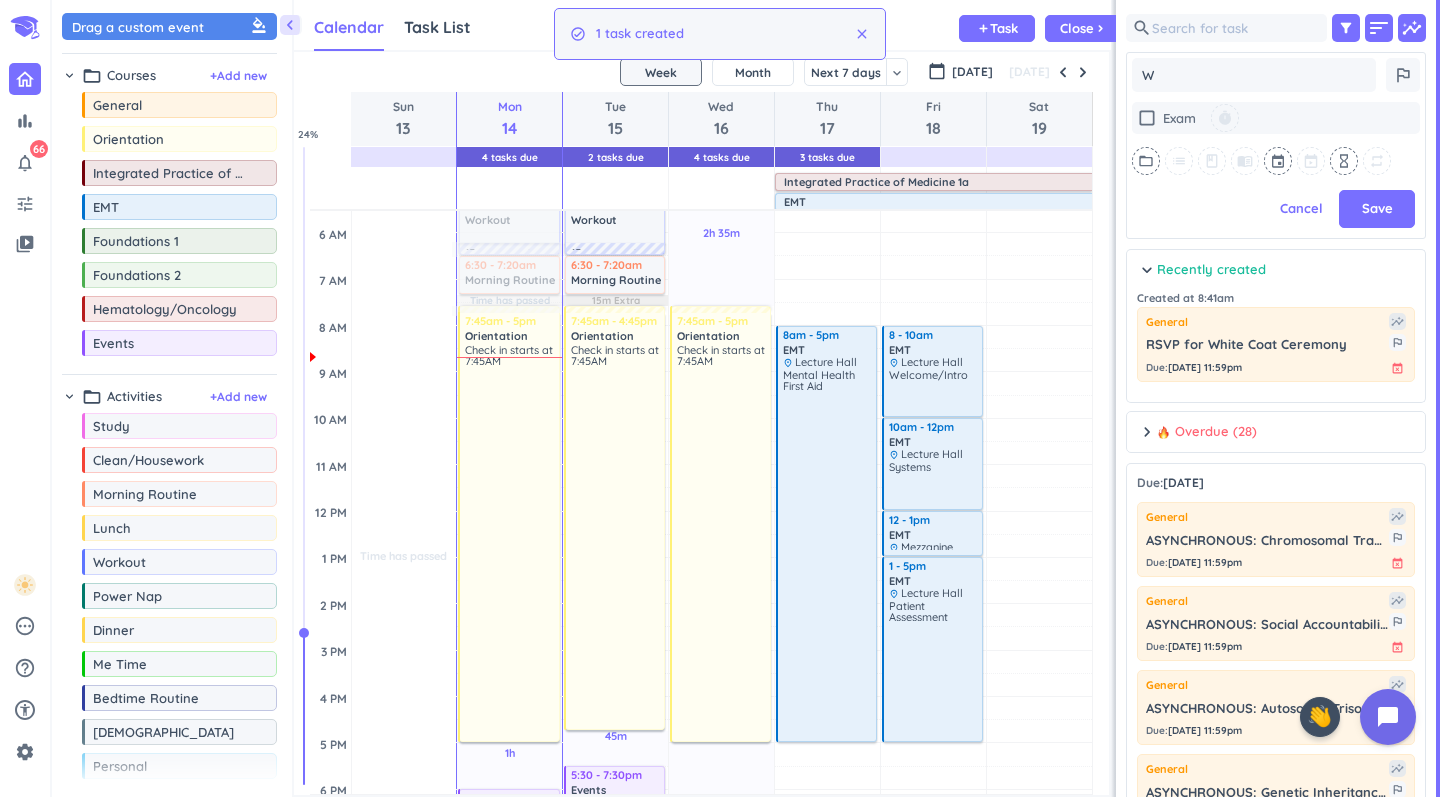 type on "x" 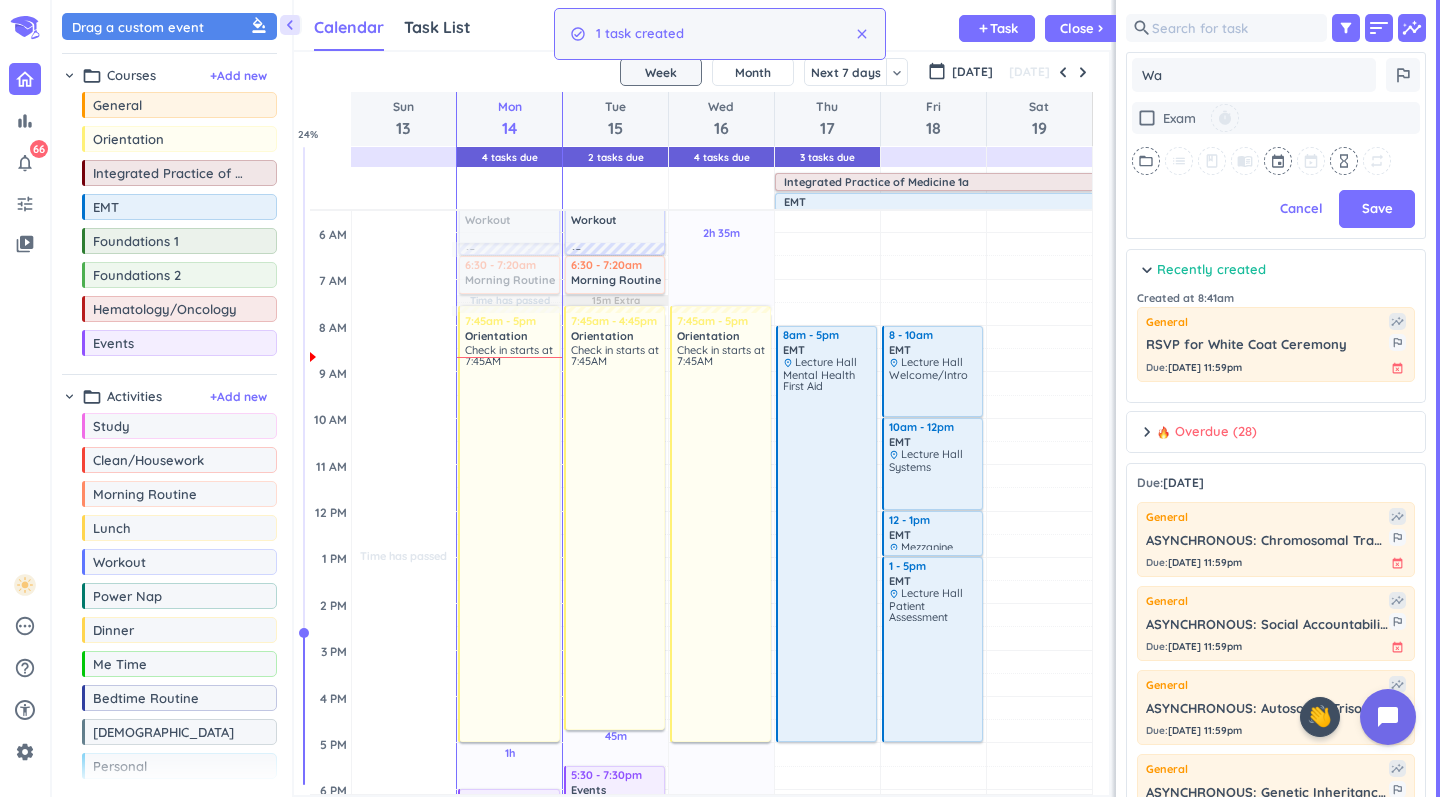 type on "x" 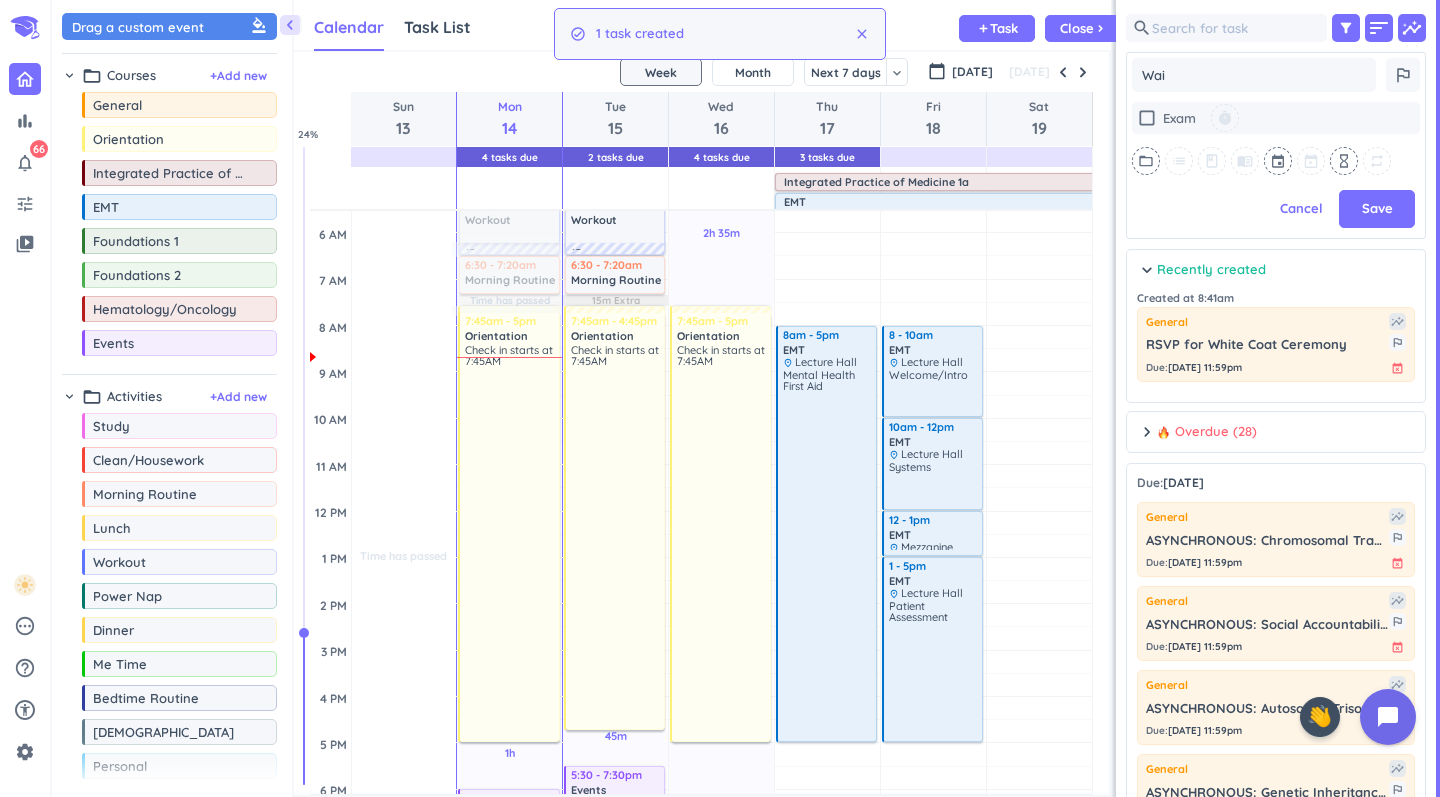 type on "x" 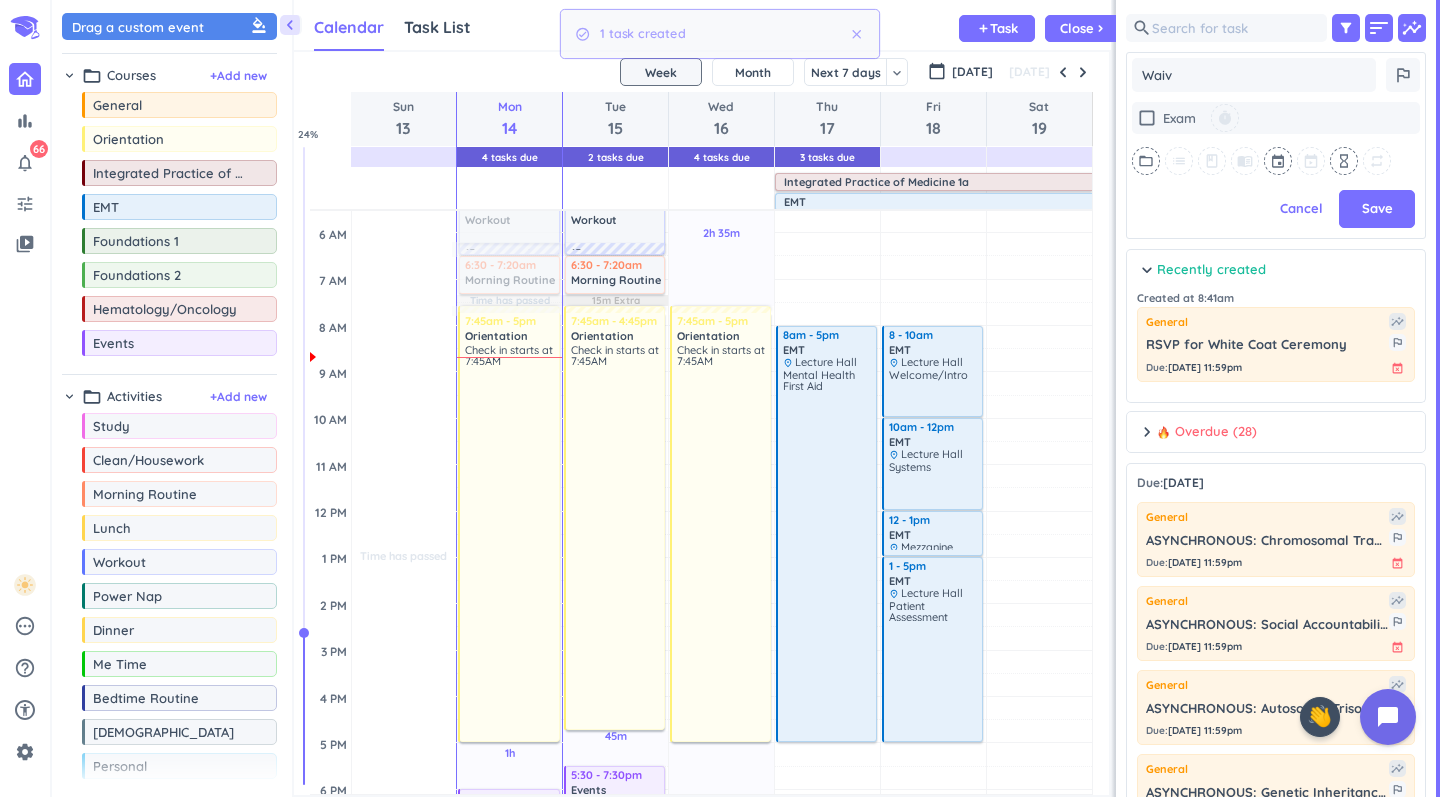 type on "x" 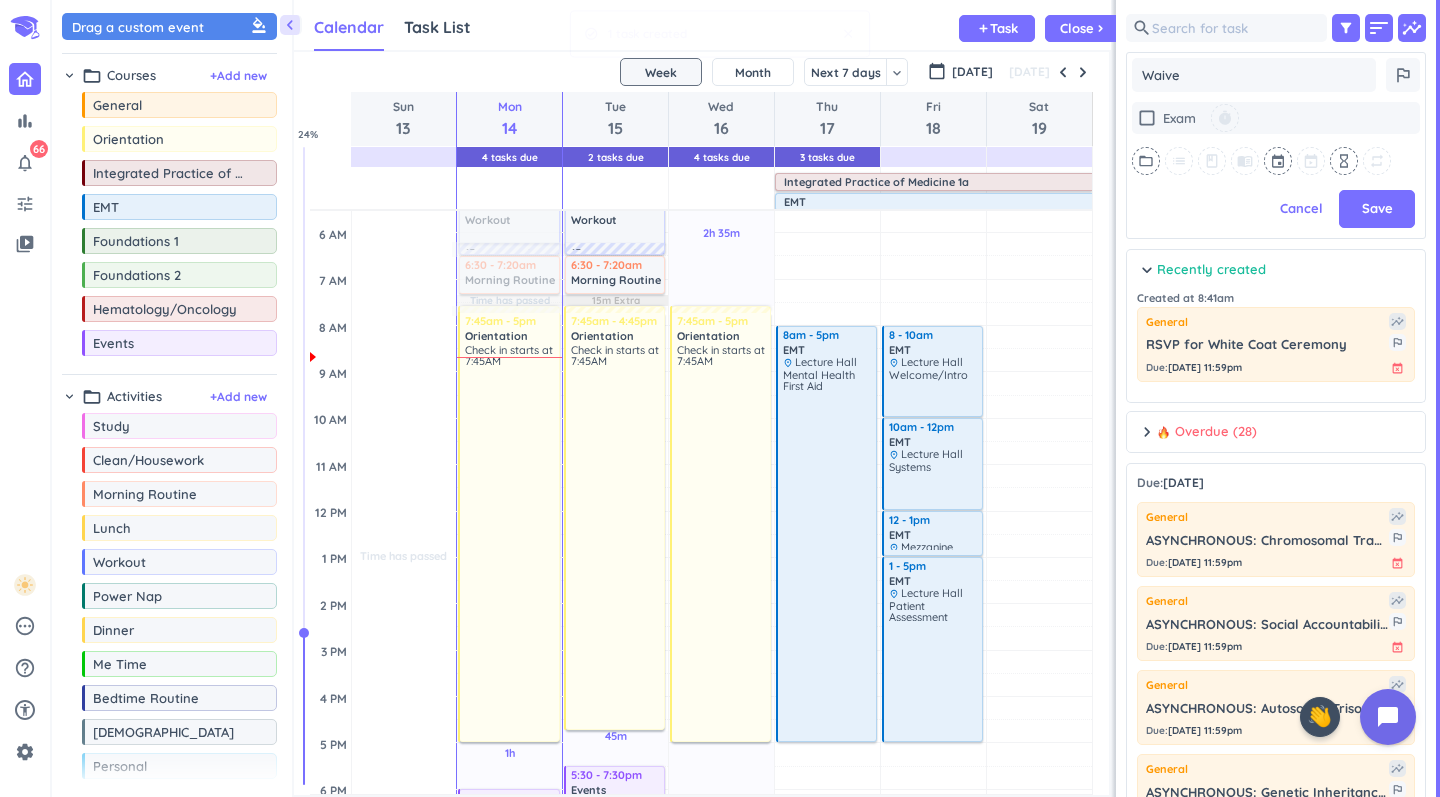 type on "x" 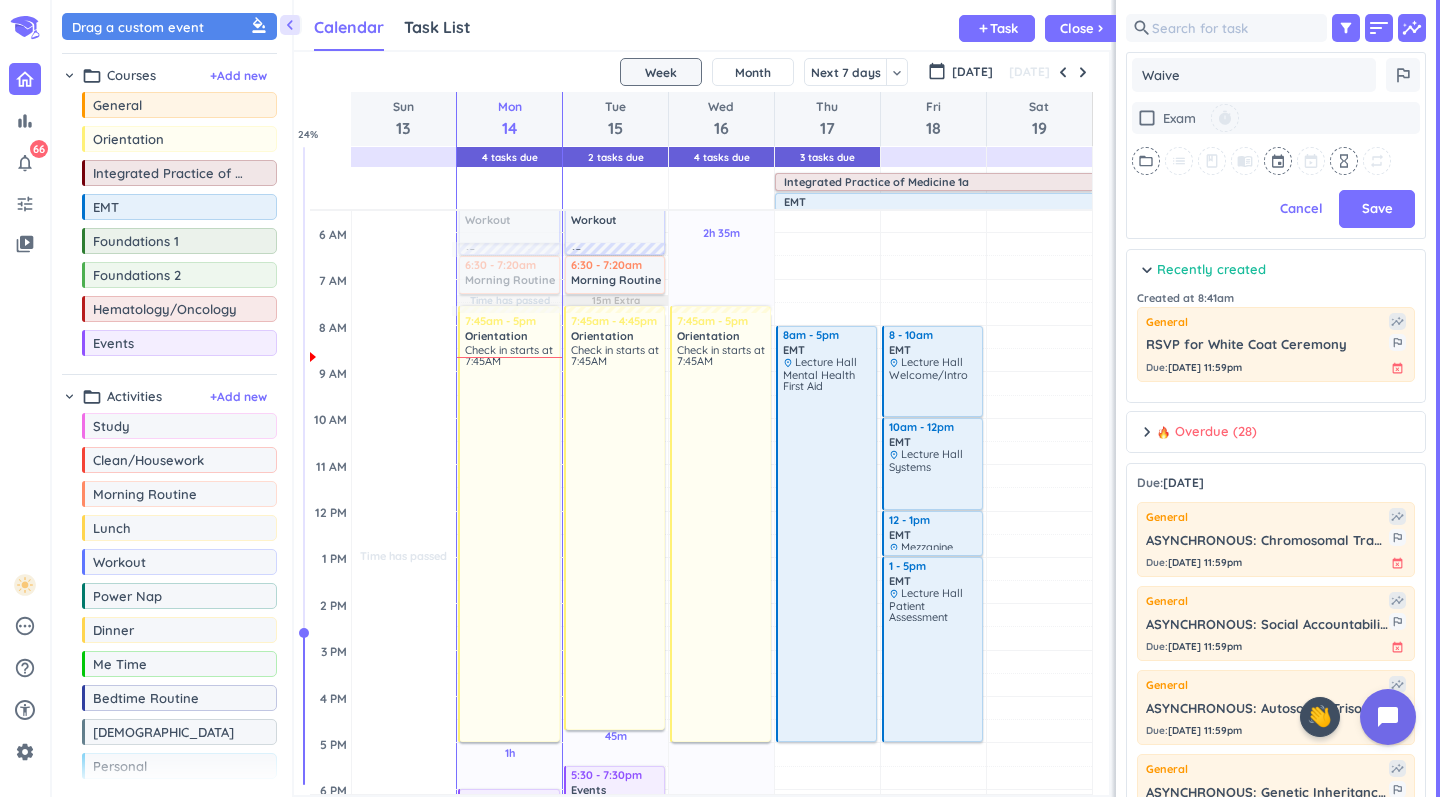 type on "x" 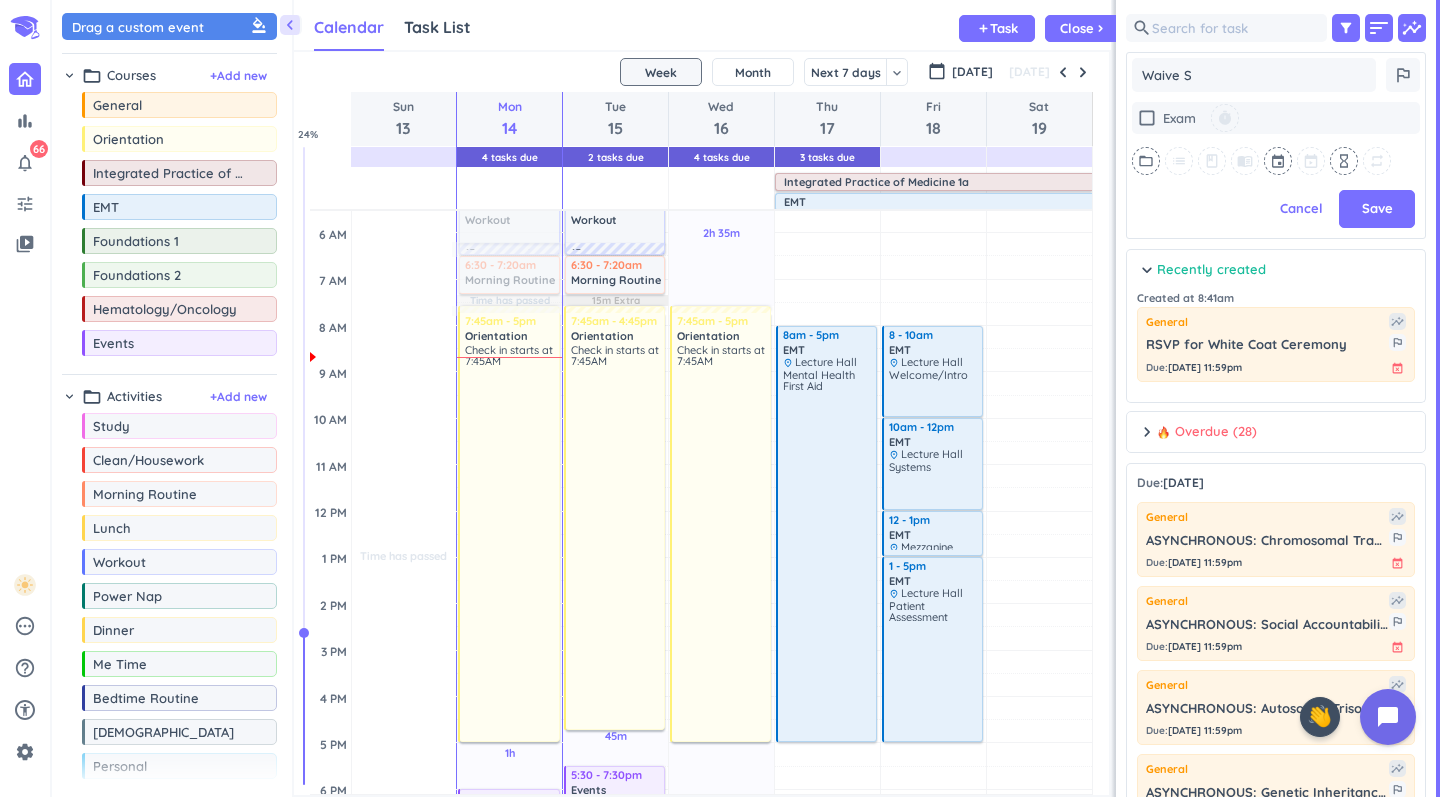 type on "x" 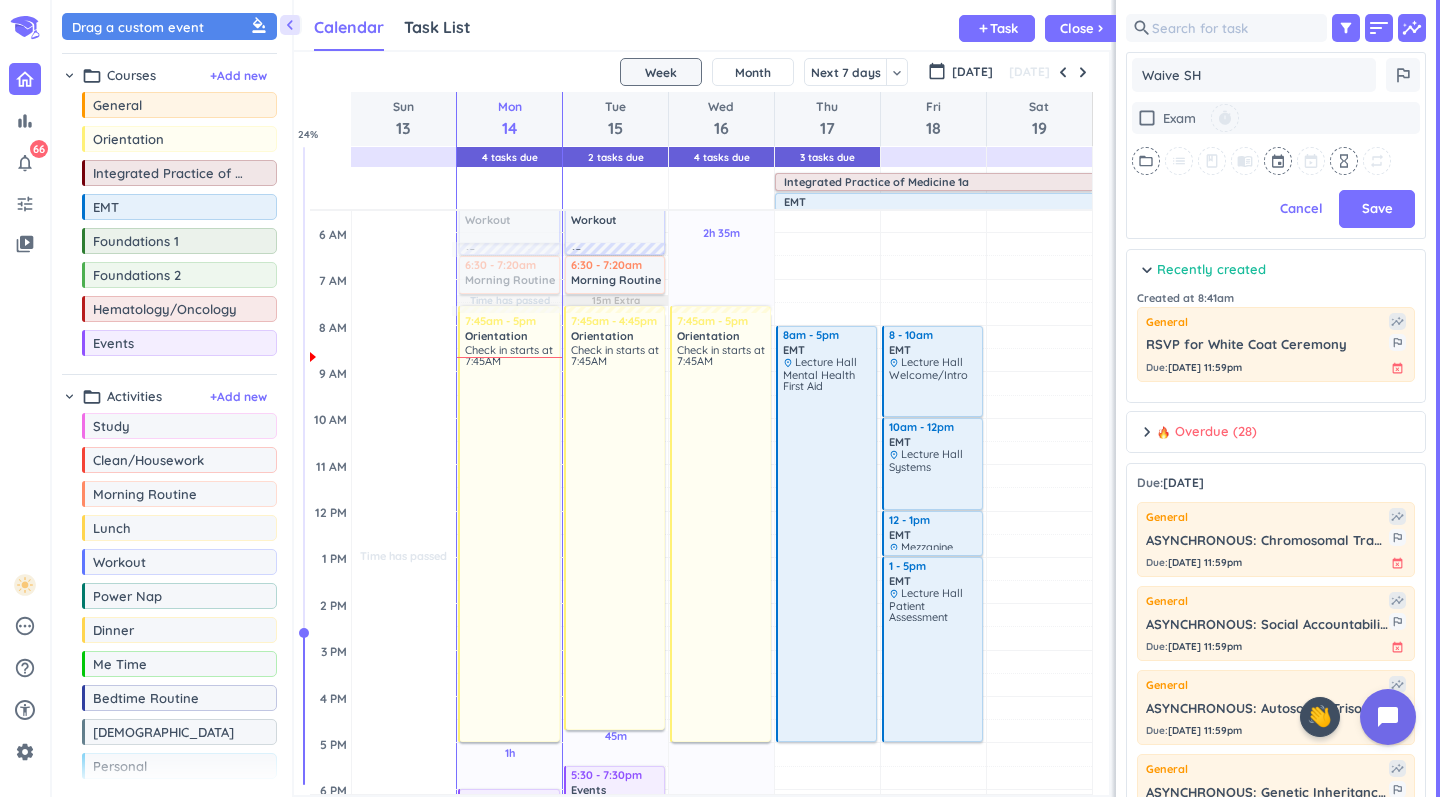 type on "x" 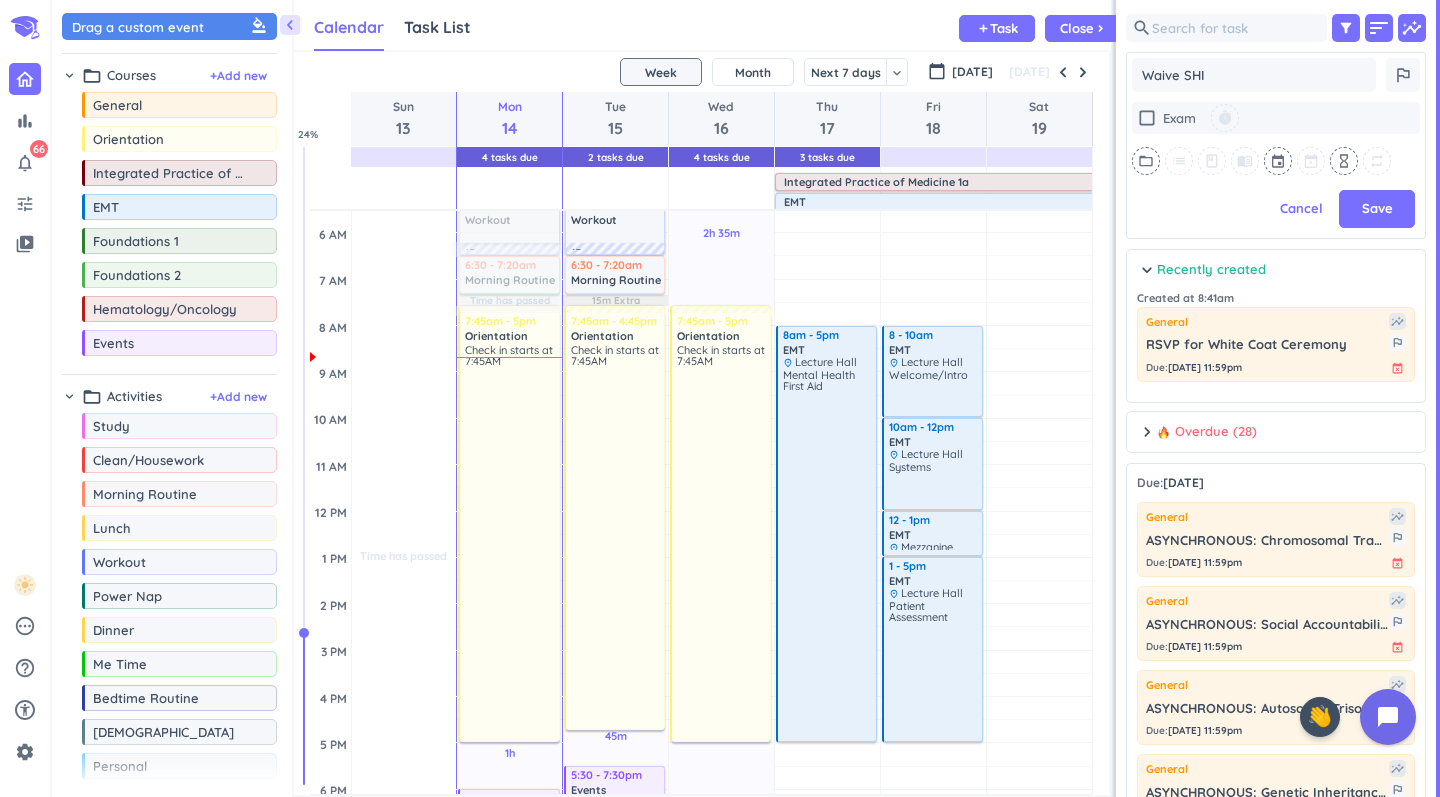 type on "x" 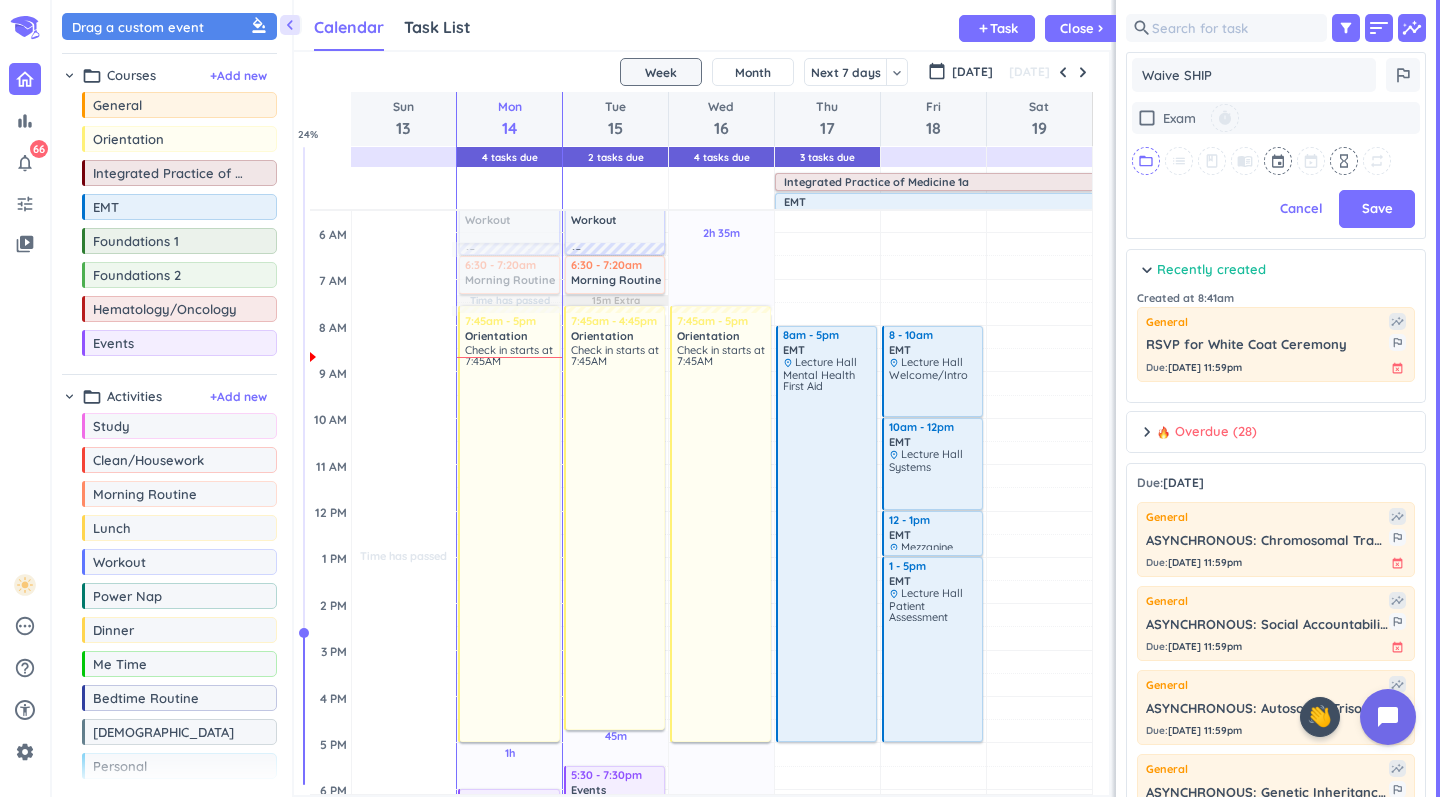 type on "Waive SHIP" 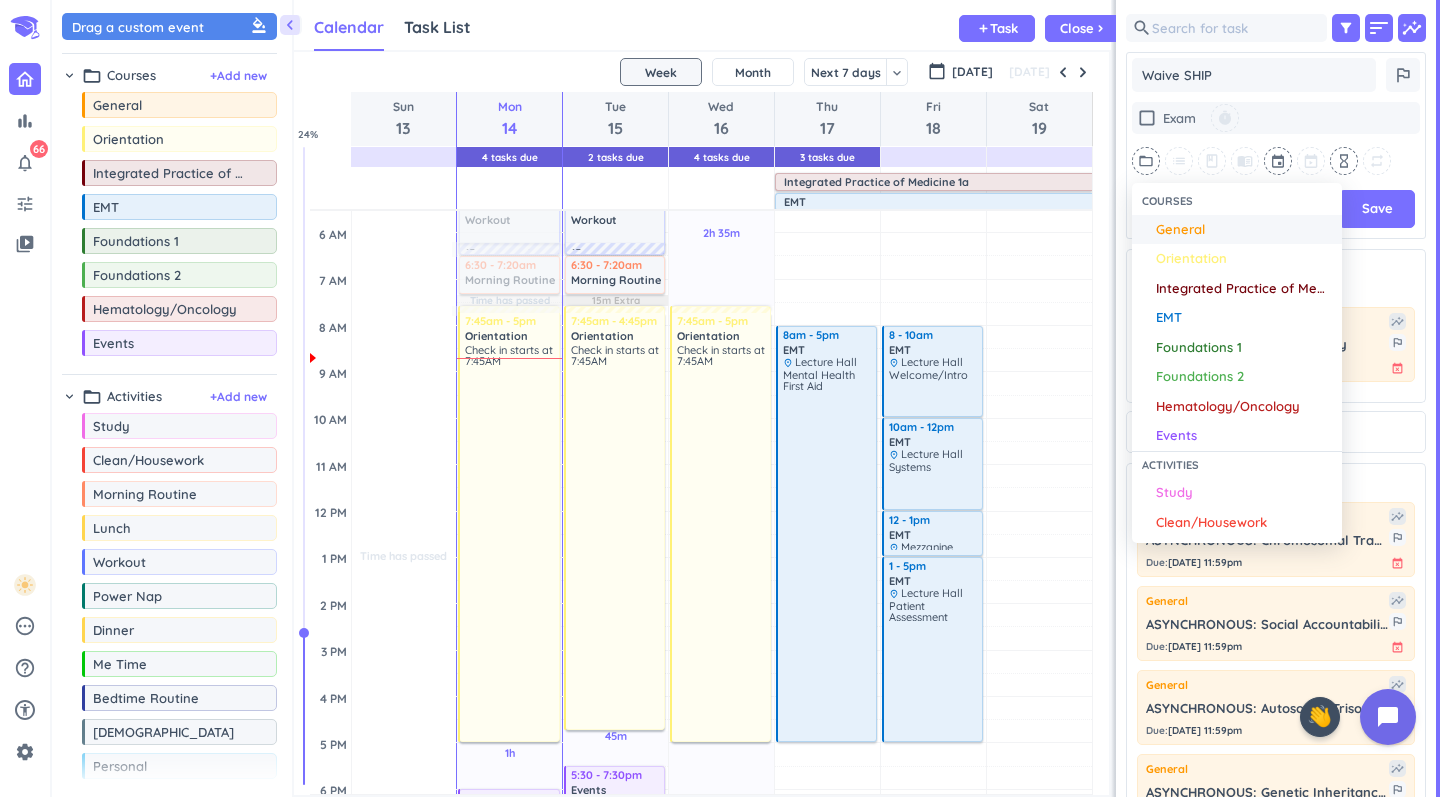 click on "General" at bounding box center [1244, 230] 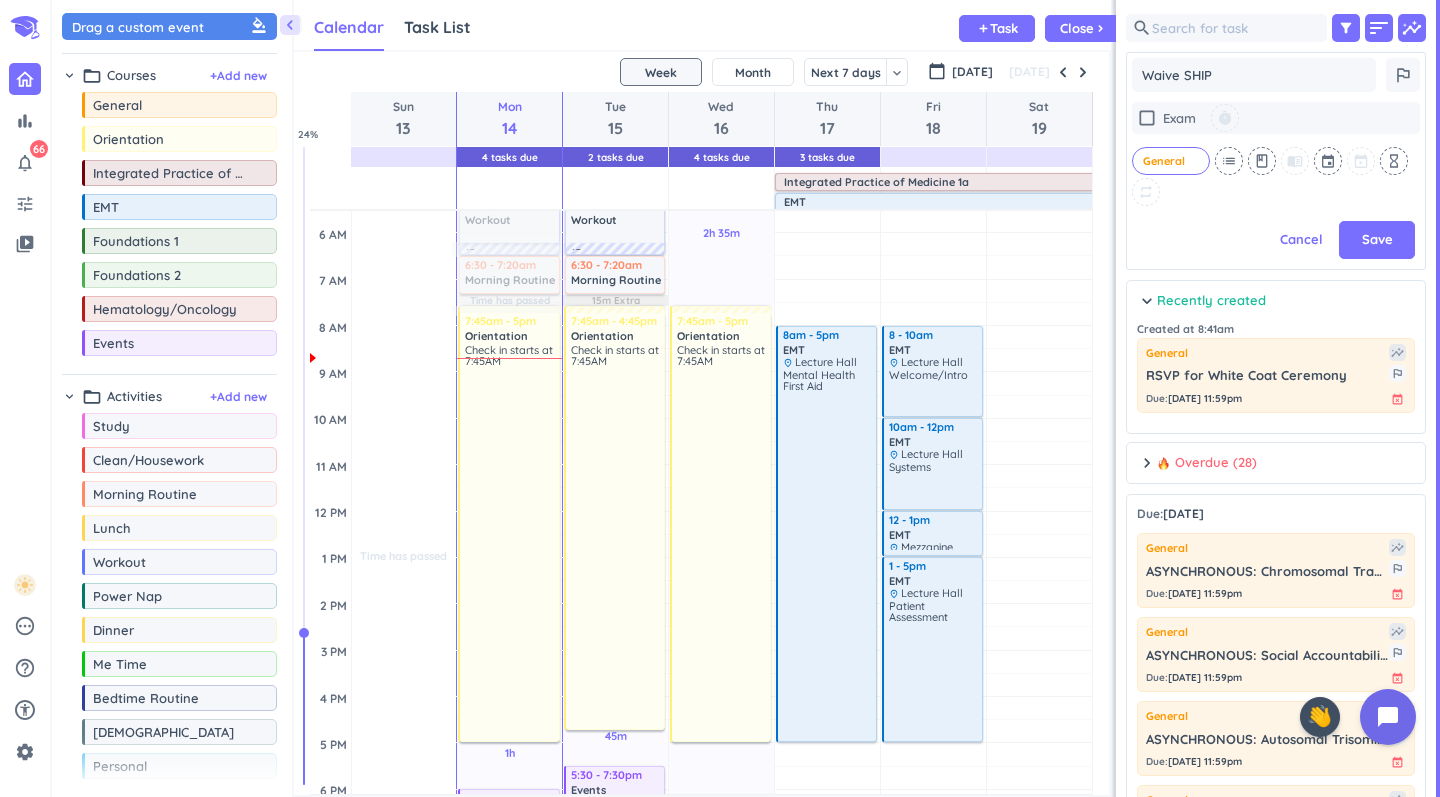 scroll, scrollTop: 518, scrollLeft: 300, axis: both 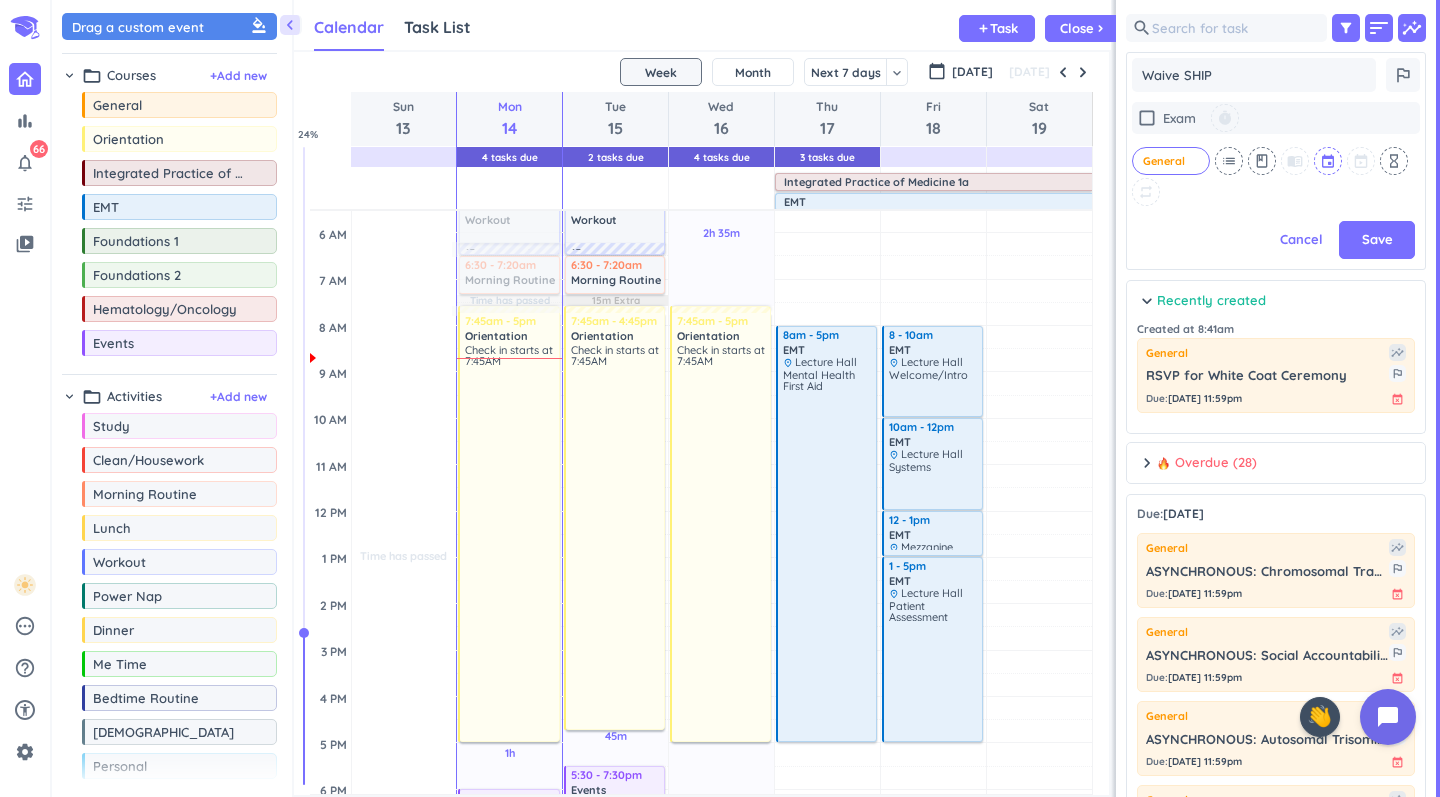 click at bounding box center [1329, 161] 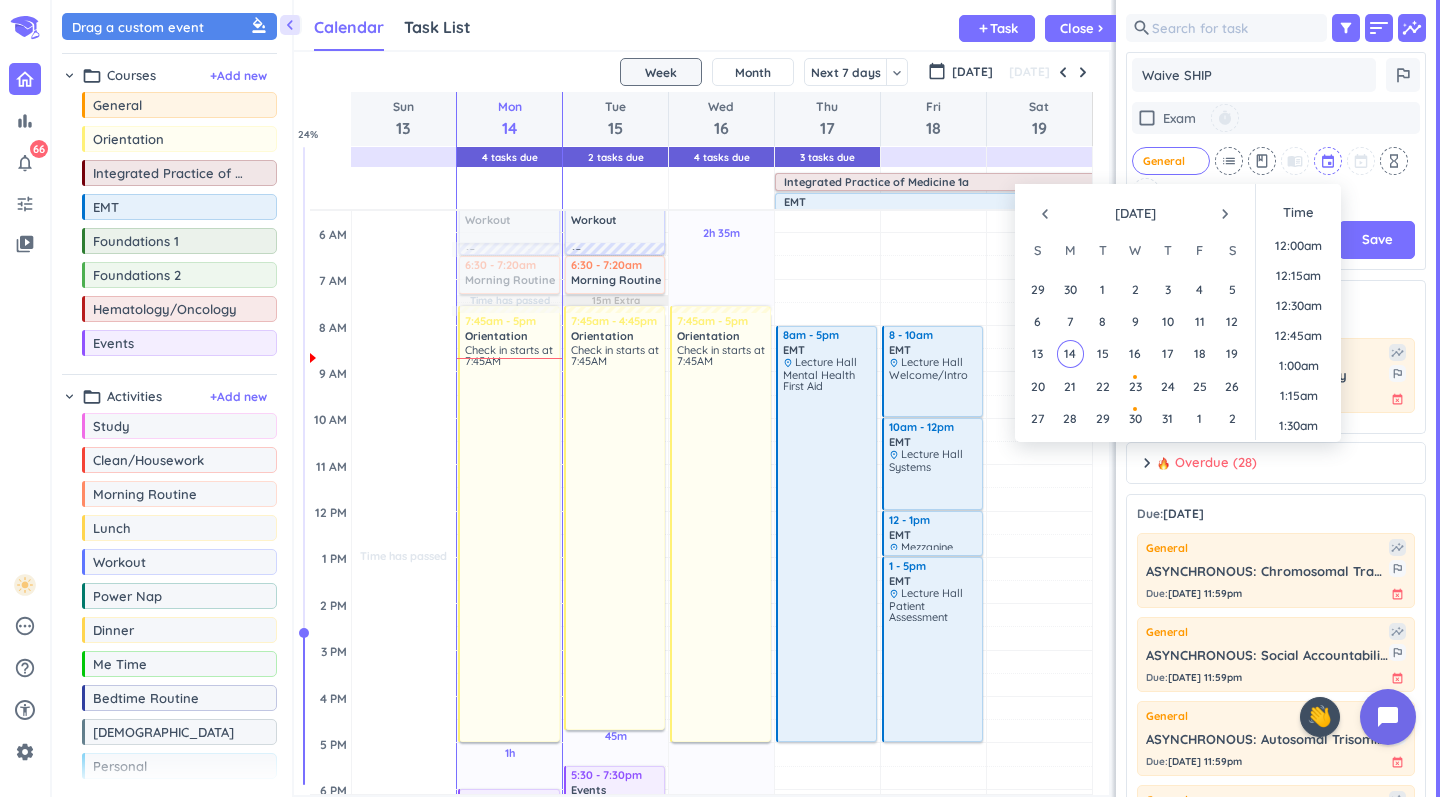 scroll, scrollTop: 930, scrollLeft: 0, axis: vertical 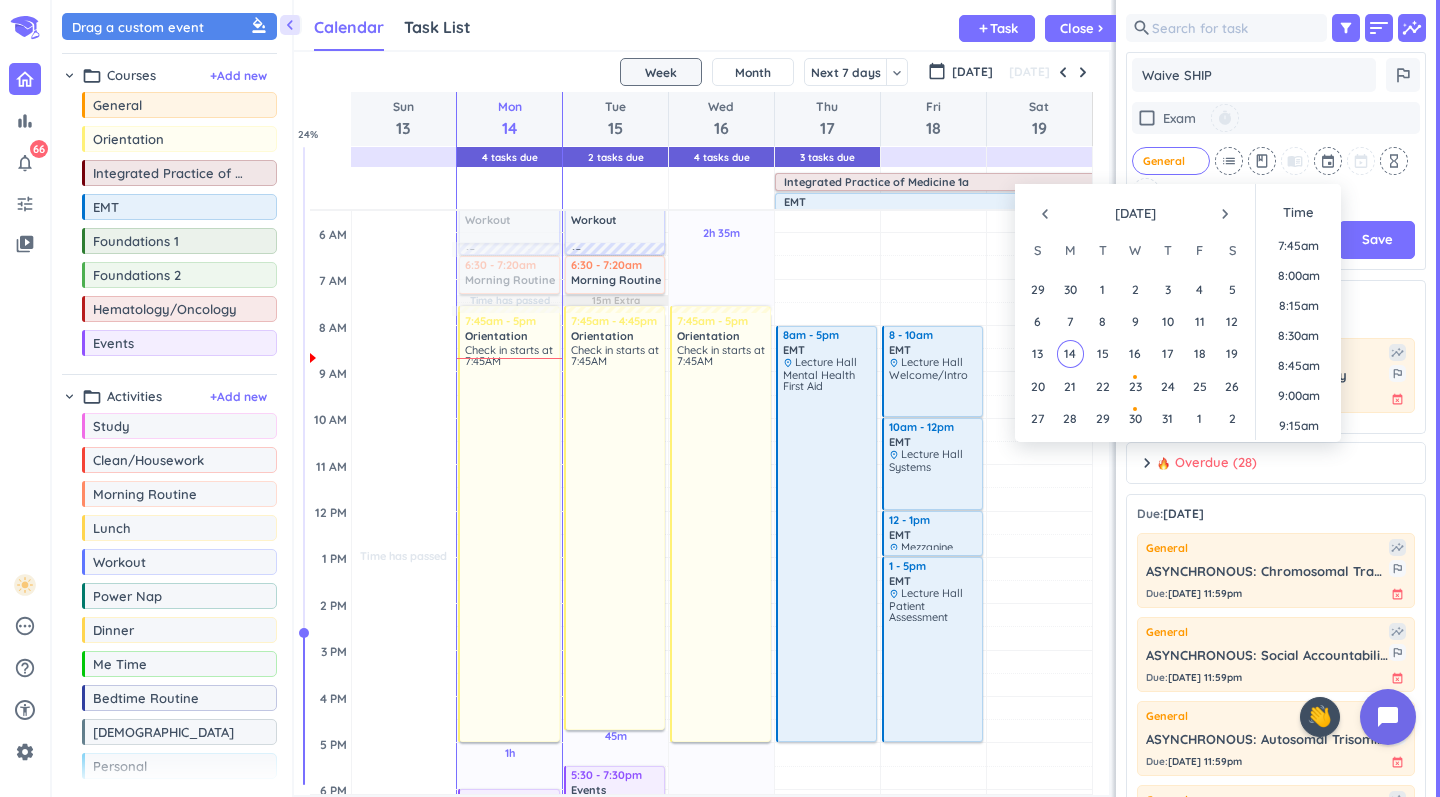 click on "navigate_next" at bounding box center (1225, 214) 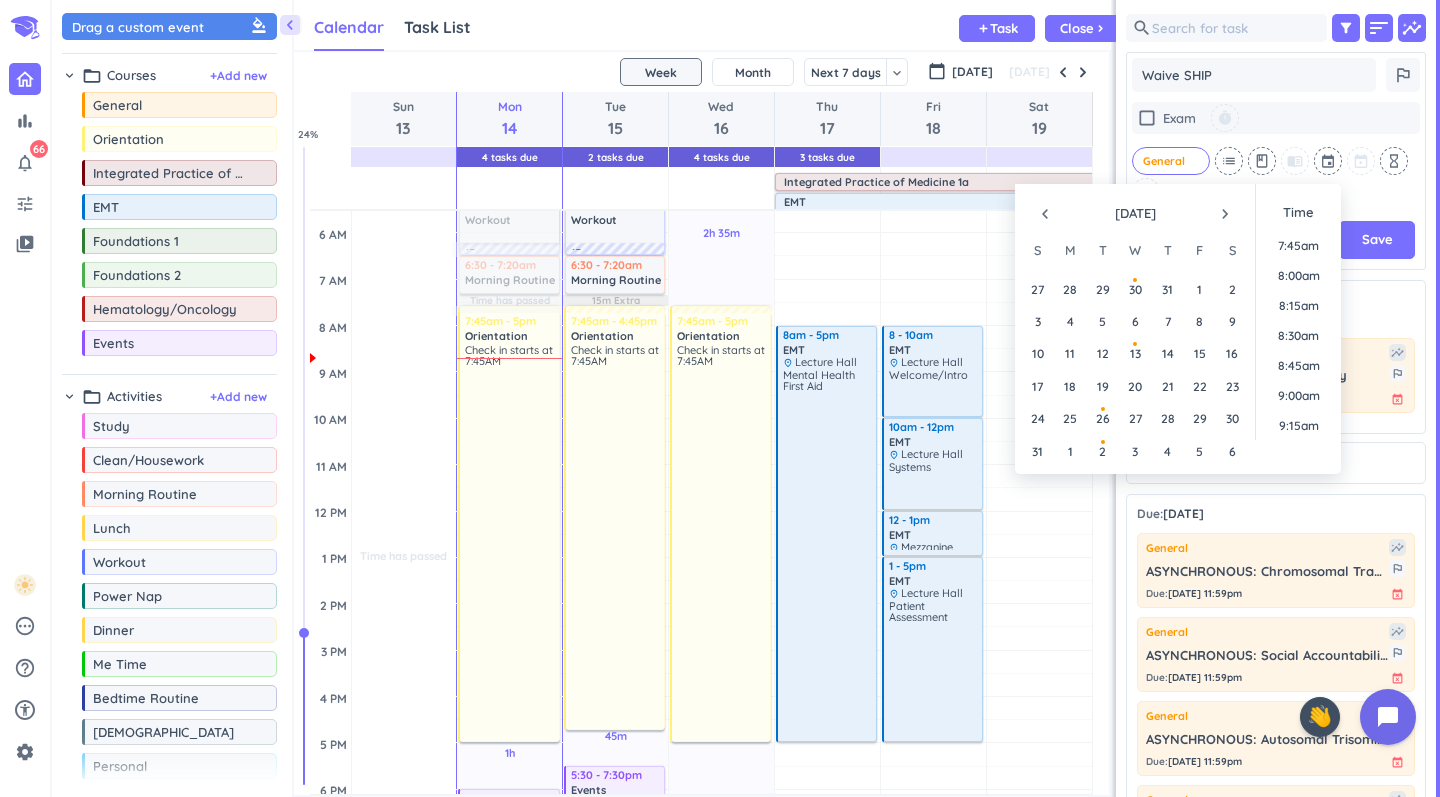 click on "navigate_next" at bounding box center (1225, 214) 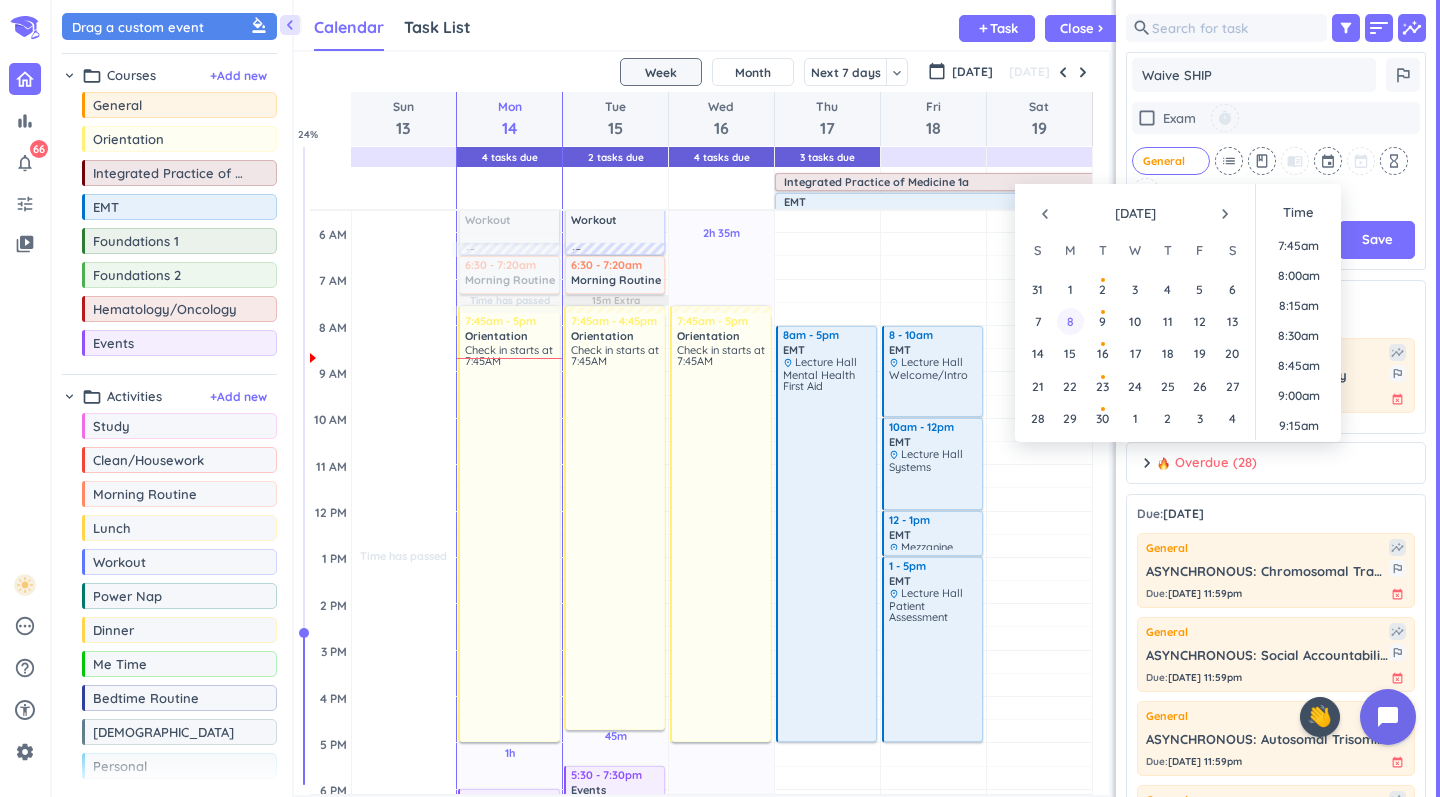 click on "8" at bounding box center (1070, 321) 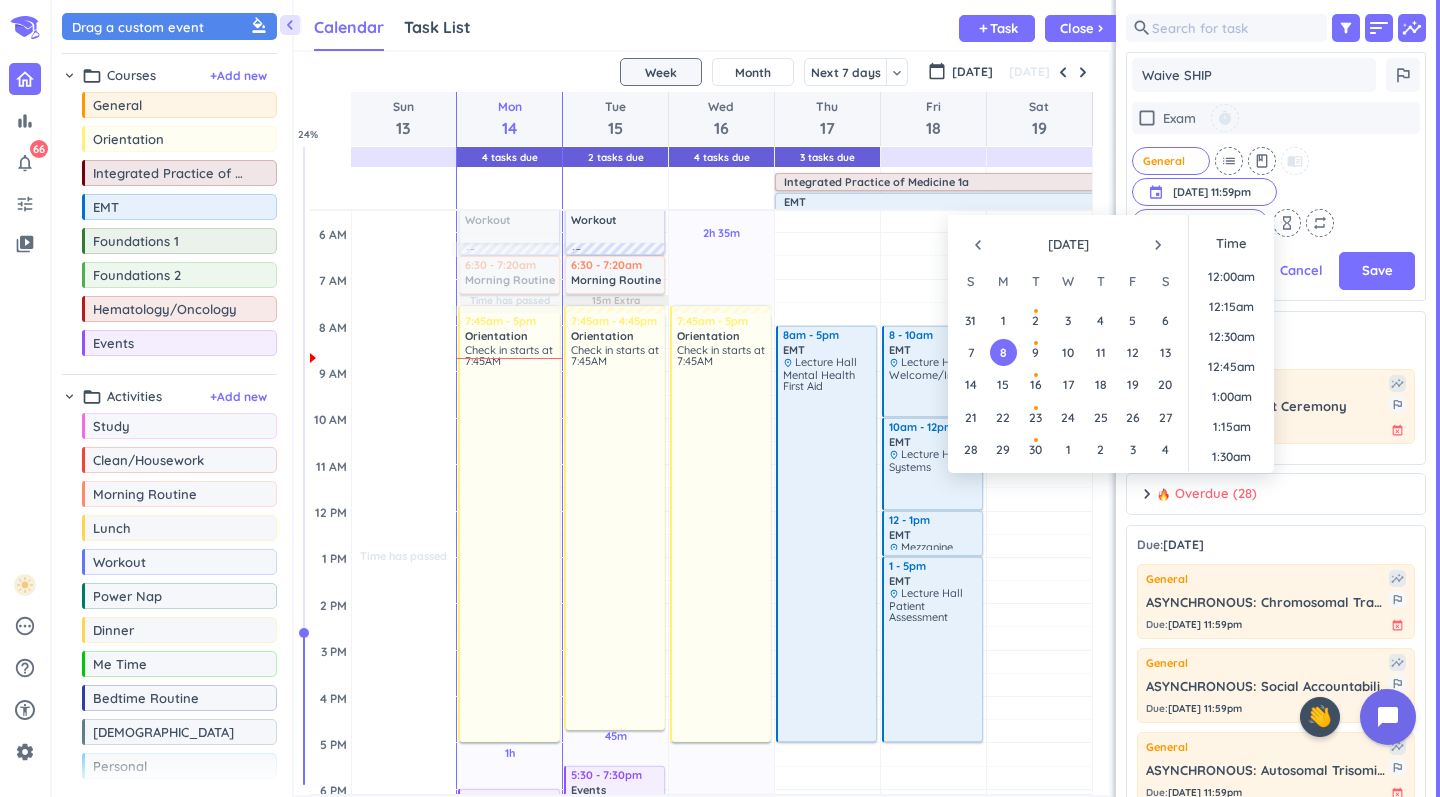 scroll, scrollTop: 487, scrollLeft: 300, axis: both 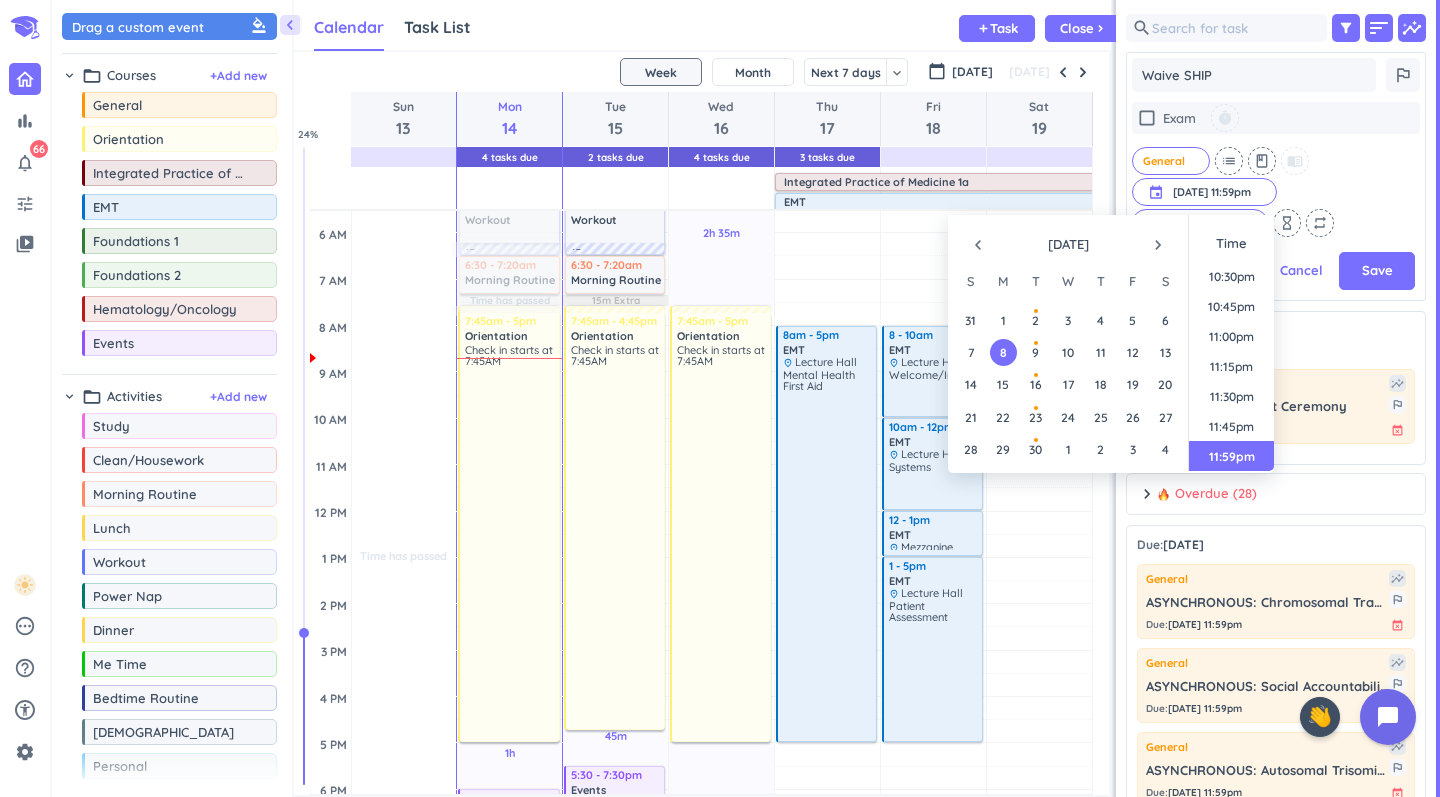 drag, startPoint x: 1334, startPoint y: 195, endPoint x: 1315, endPoint y: 201, distance: 19.924858 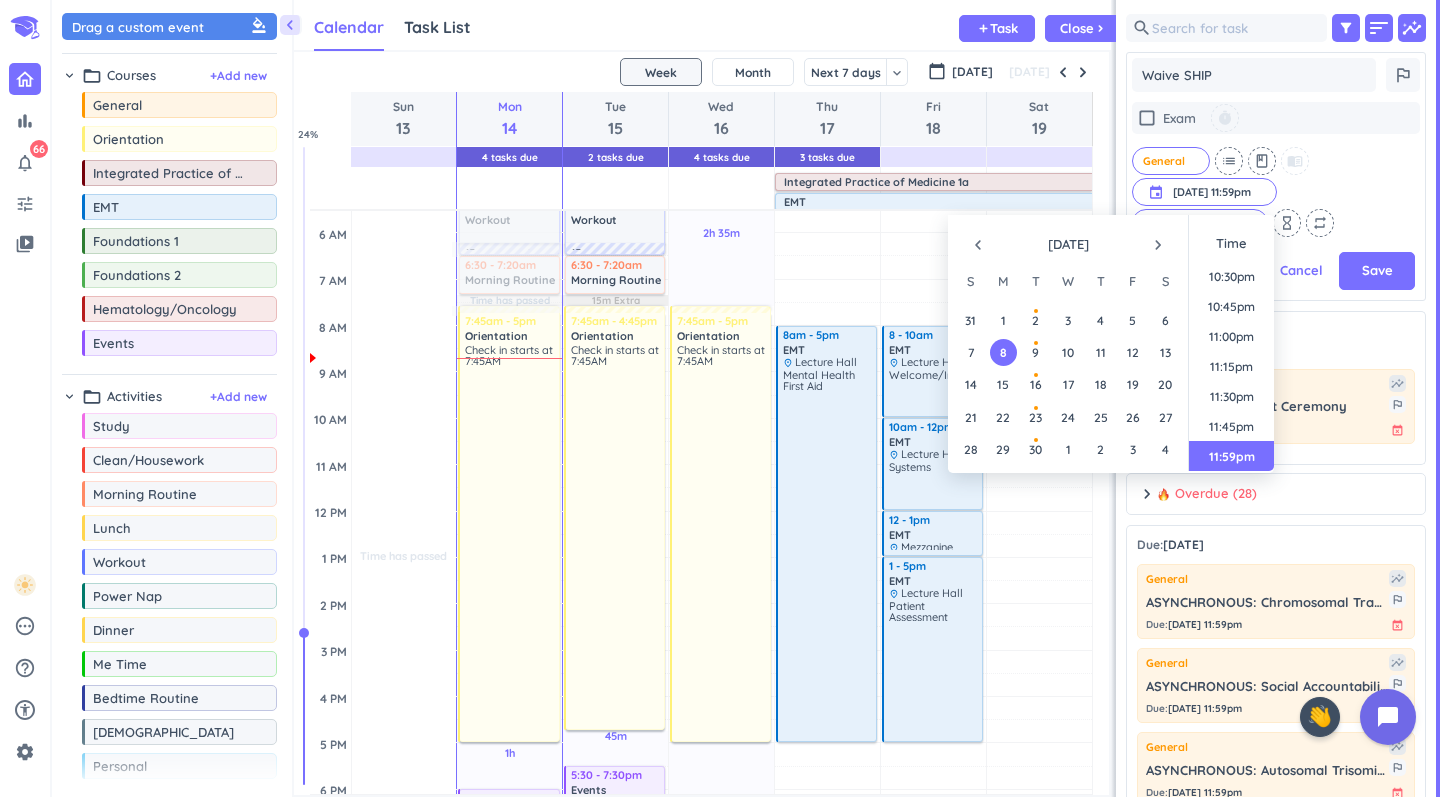 click on "check_box_outline_blank Exam timer General cancel list class menu_book event [DATE] 11:59pm [DATE] 11:59pm cancel 0 days ahead cancel hourglass_empty repeat" at bounding box center [1276, 169] 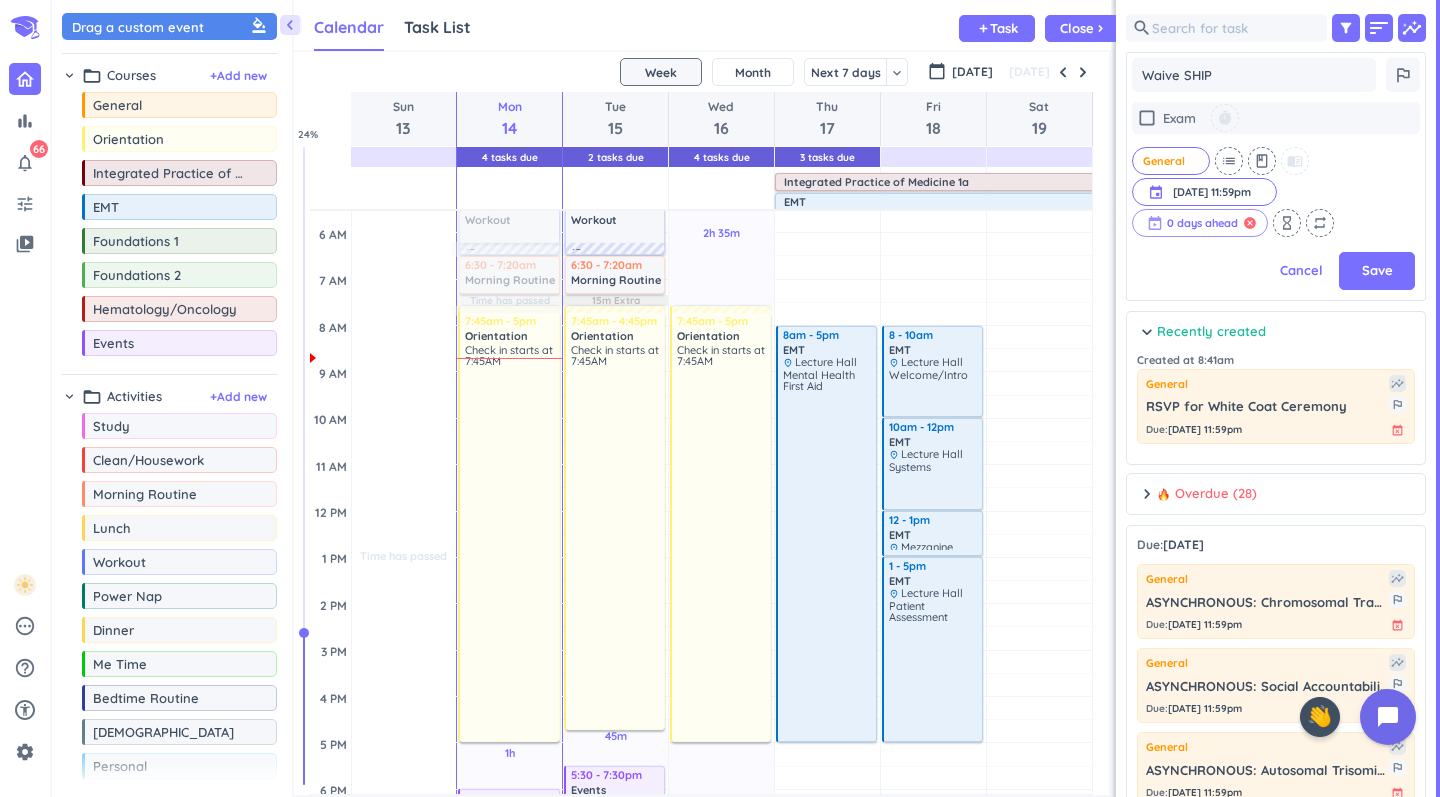 click on "cancel" at bounding box center [1250, 223] 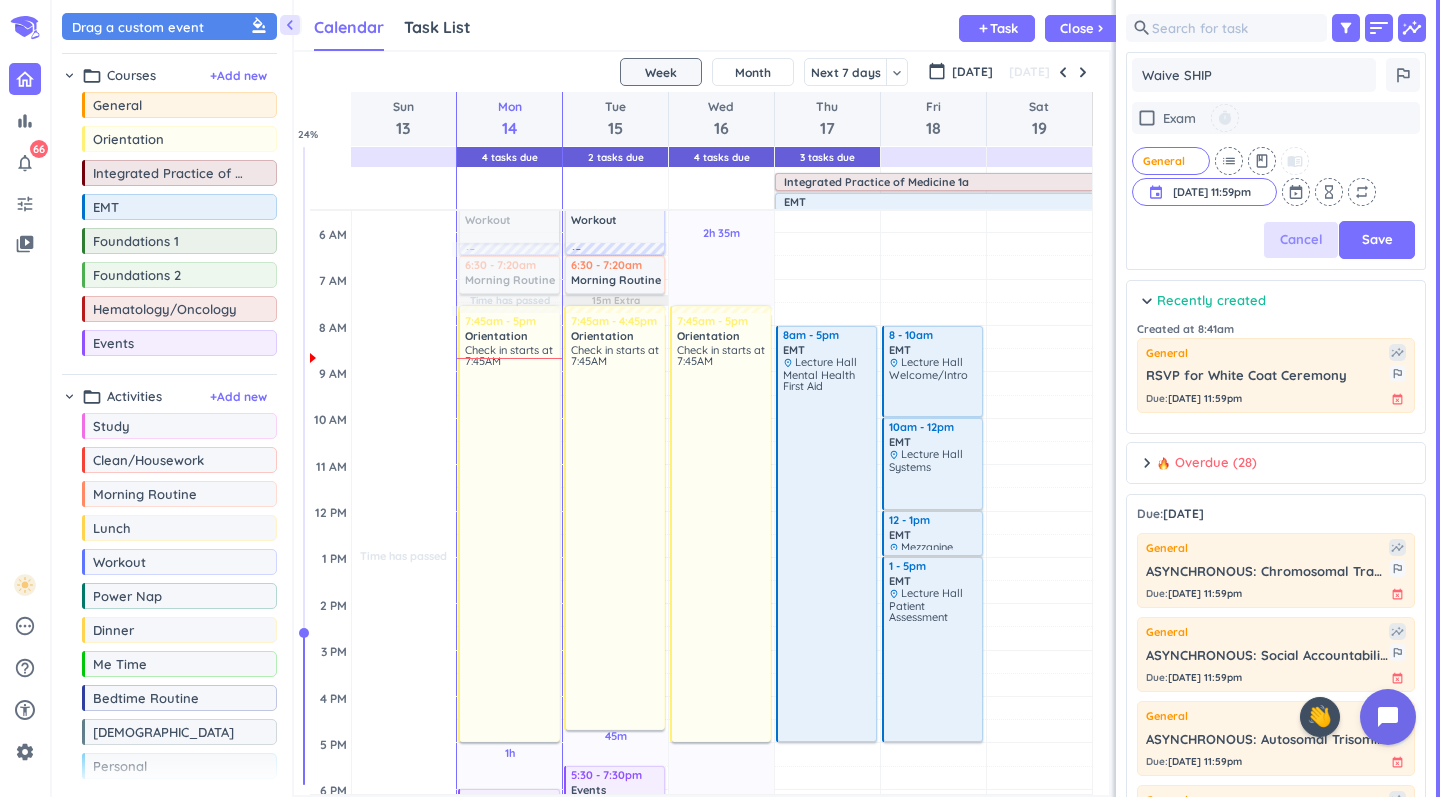 scroll, scrollTop: 1, scrollLeft: 1, axis: both 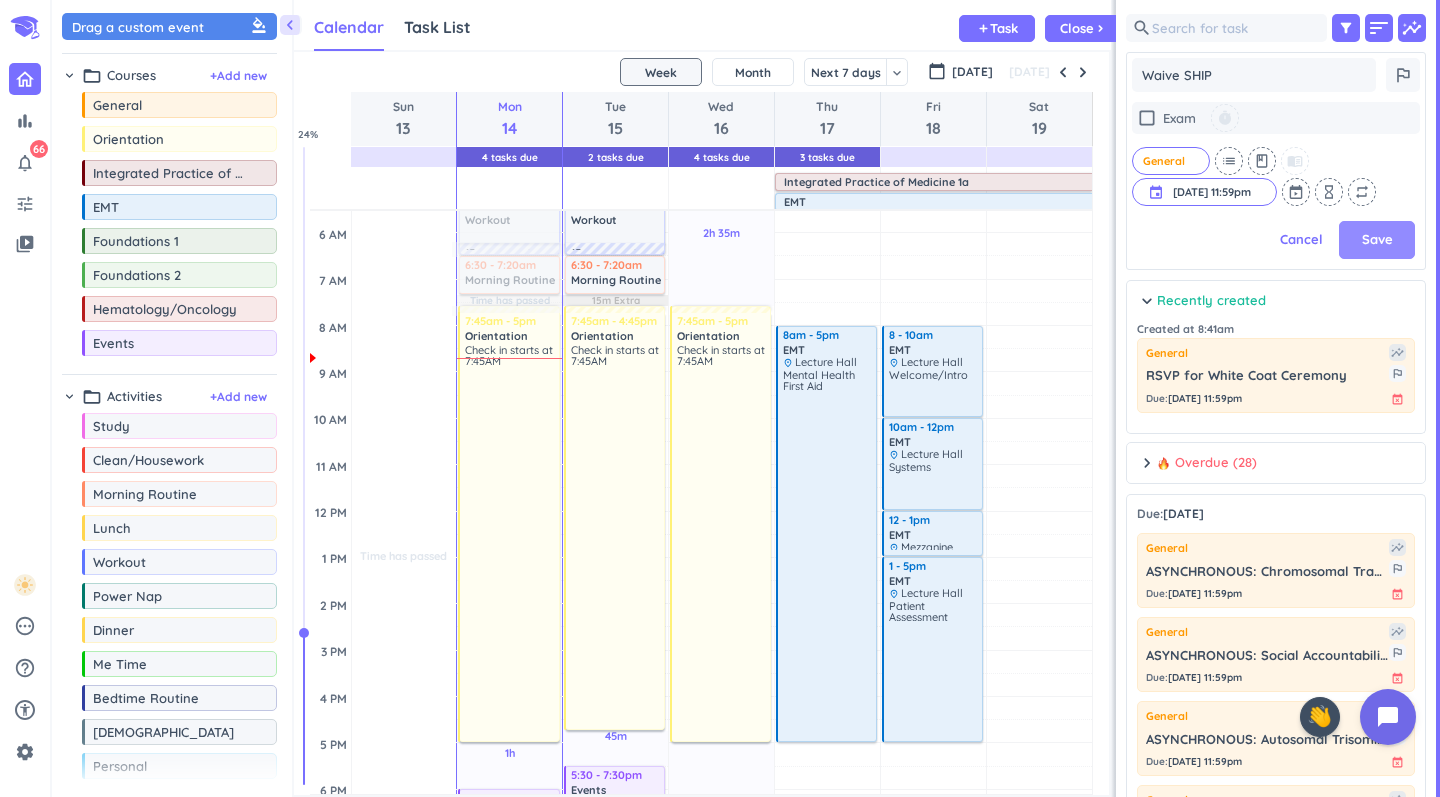 click on "Save" at bounding box center (1377, 240) 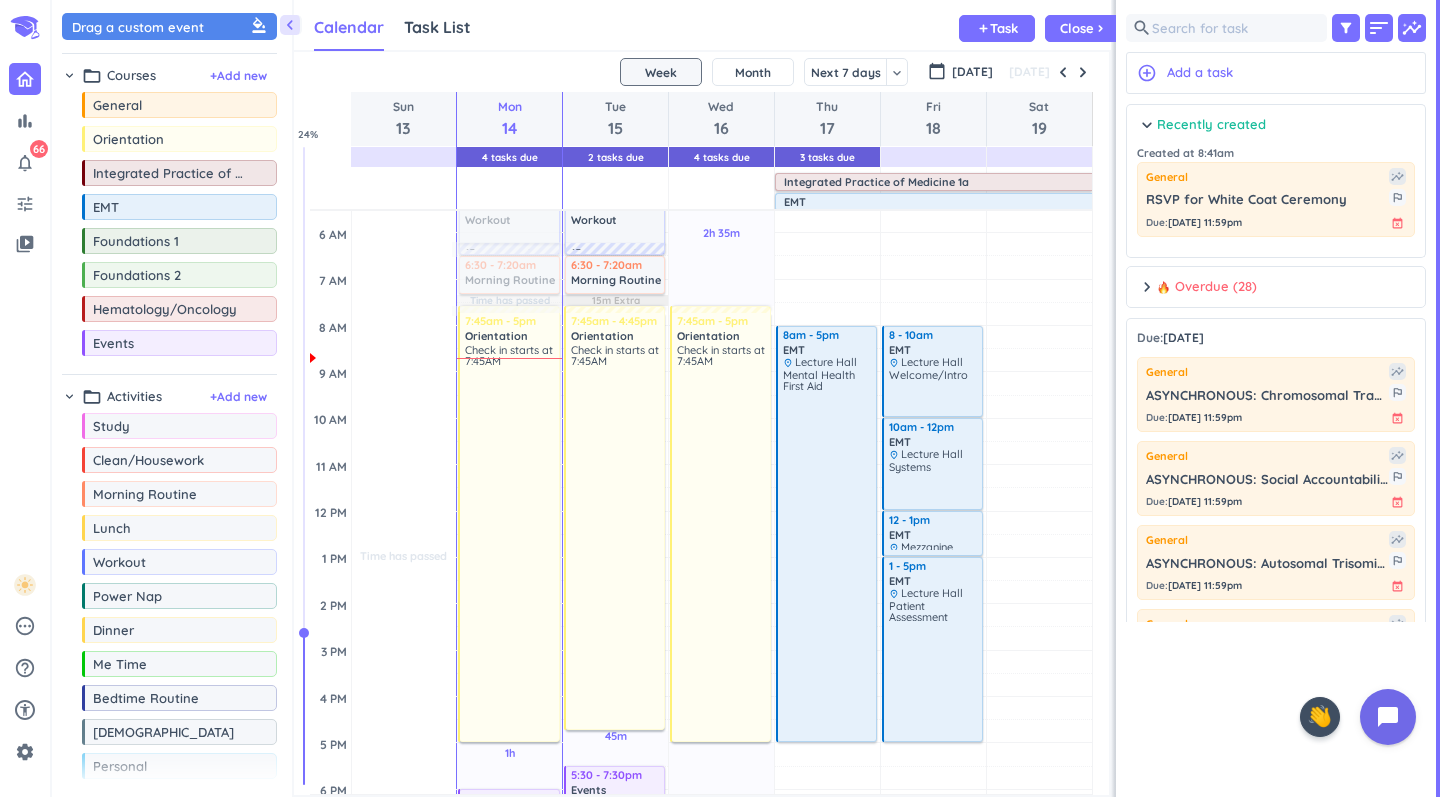 scroll, scrollTop: 1, scrollLeft: 1, axis: both 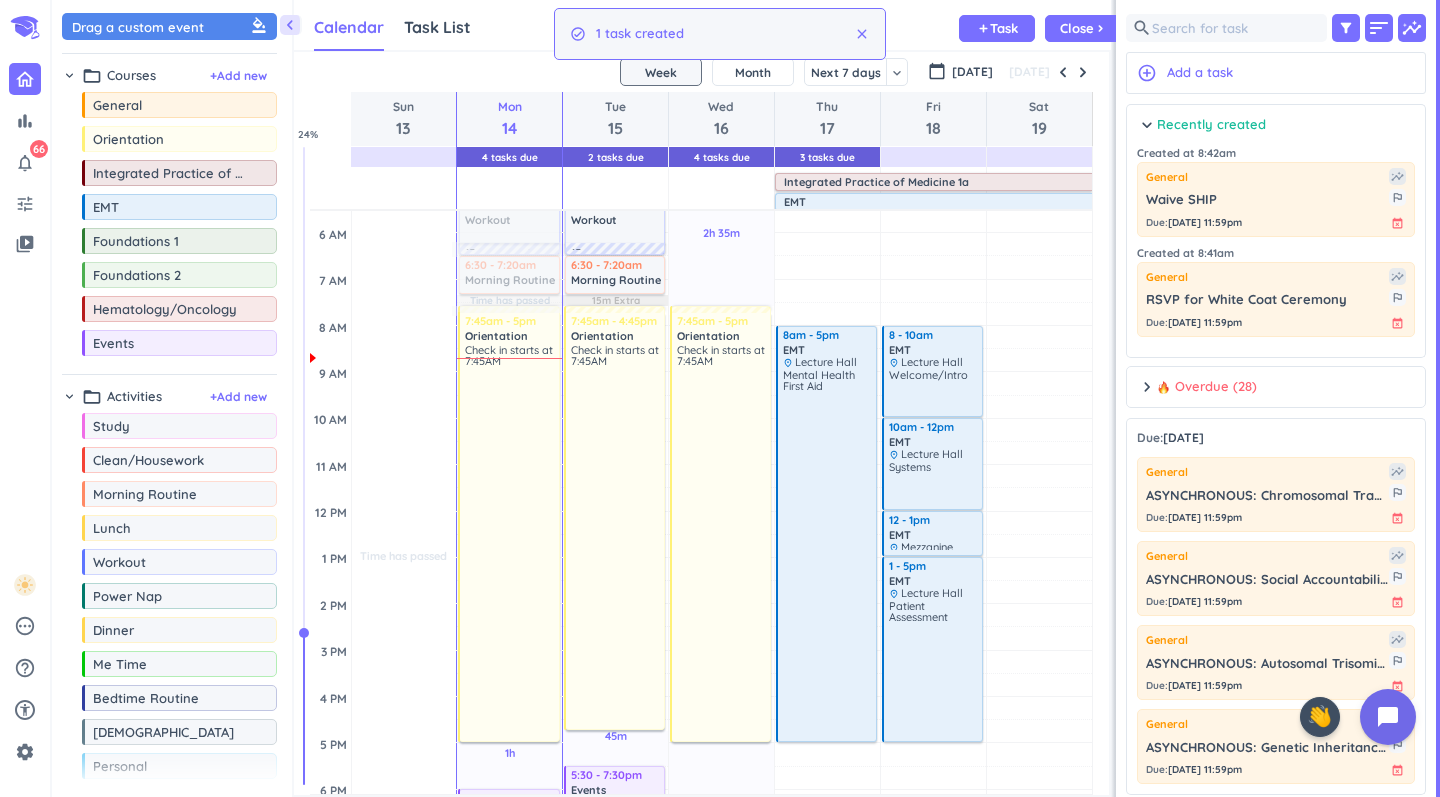 click on "chevron_right Recently created done Mark all complete" at bounding box center [1276, 129] 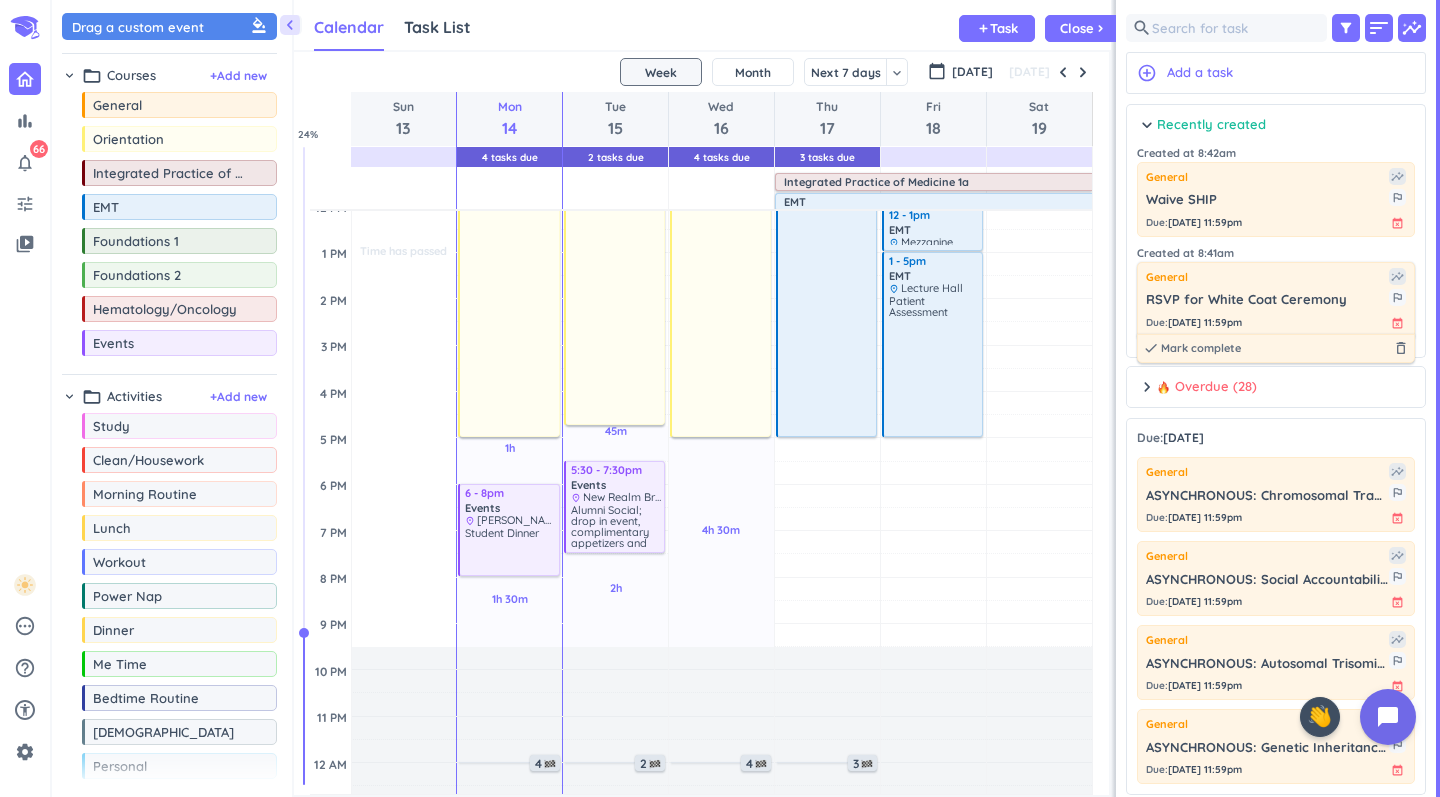 scroll, scrollTop: 377, scrollLeft: 0, axis: vertical 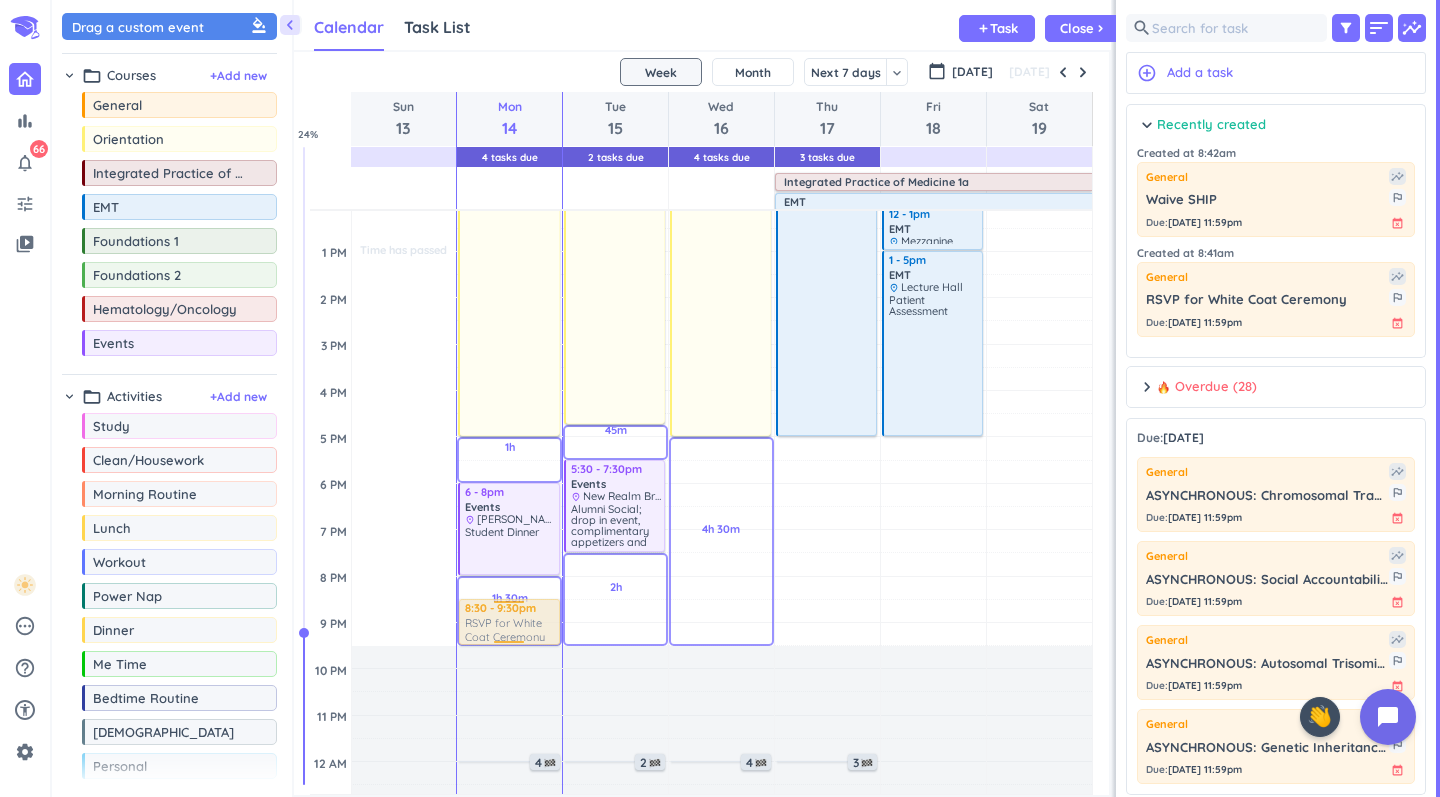 drag, startPoint x: 1223, startPoint y: 294, endPoint x: 530, endPoint y: 601, distance: 757.9565 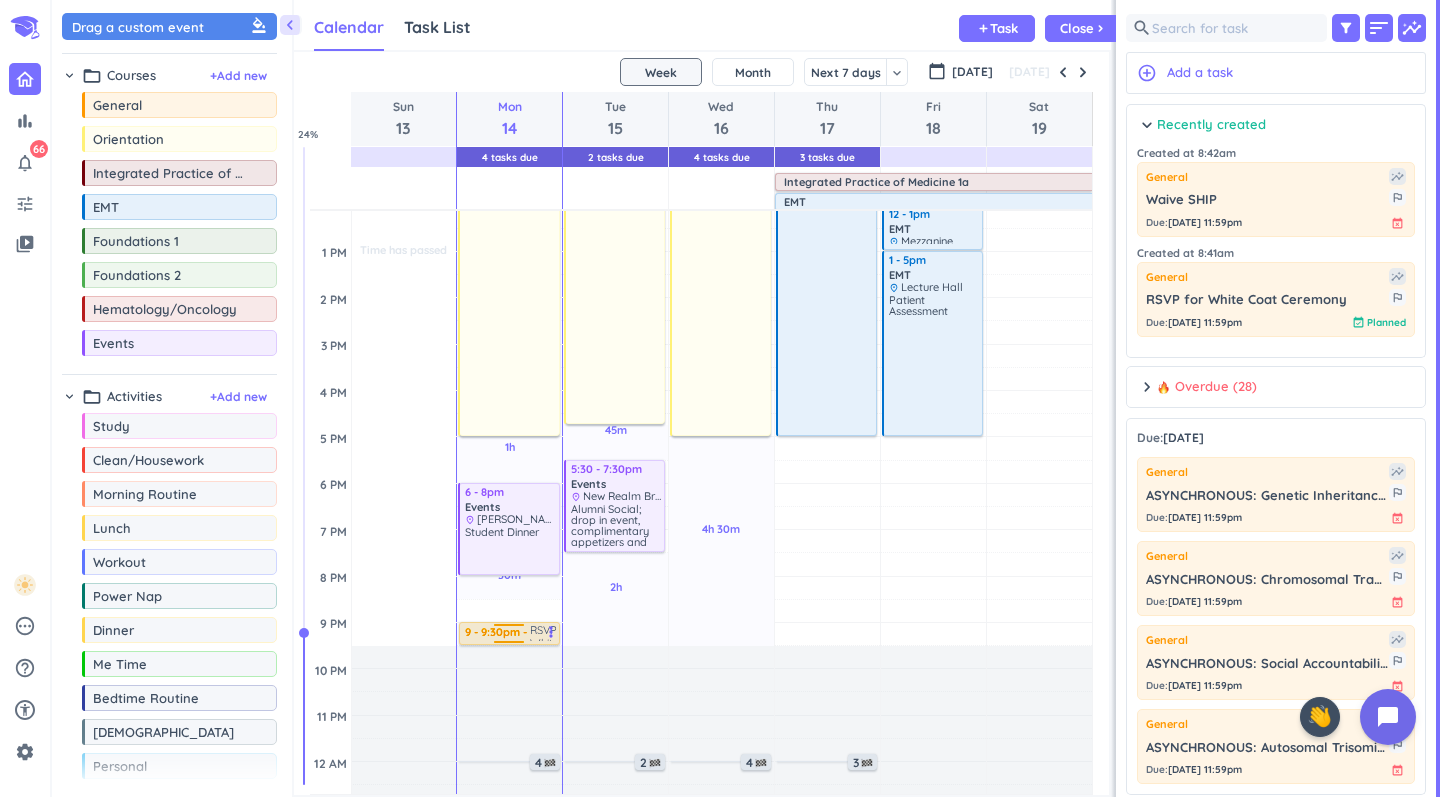 drag, startPoint x: 513, startPoint y: 605, endPoint x: 523, endPoint y: 627, distance: 24.166092 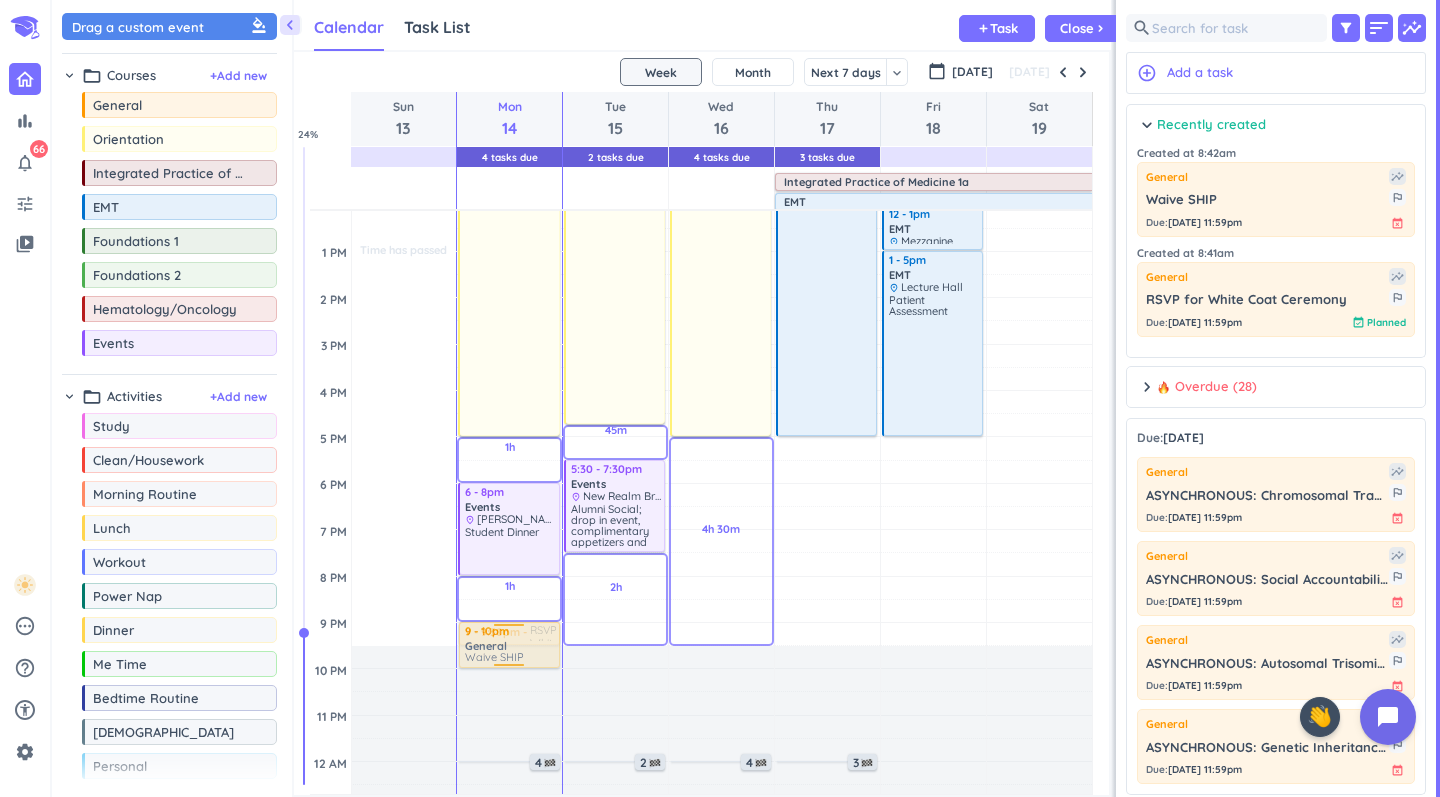 drag, startPoint x: 1235, startPoint y: 216, endPoint x: 527, endPoint y: 623, distance: 816.6474 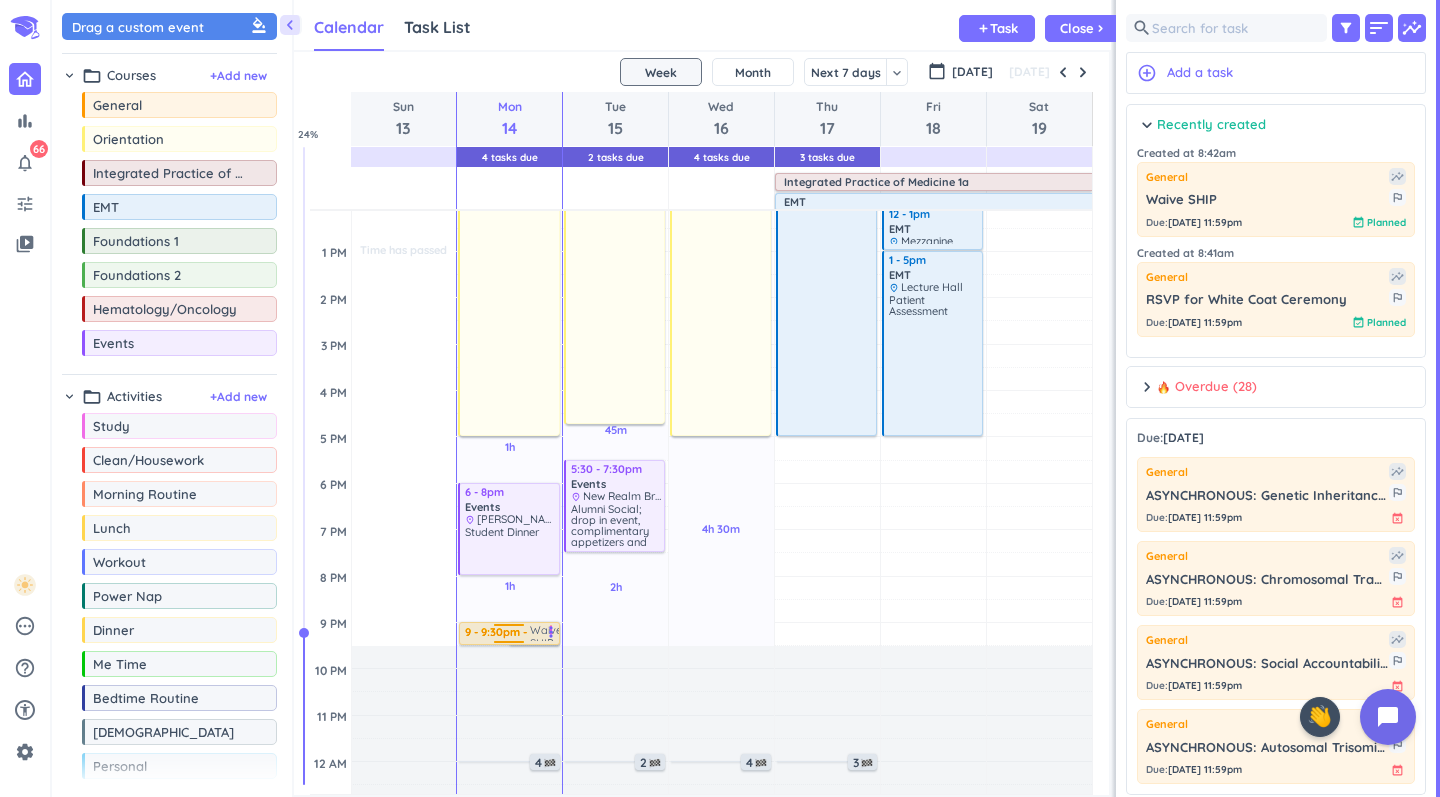 drag, startPoint x: 509, startPoint y: 664, endPoint x: 539, endPoint y: 638, distance: 39.698868 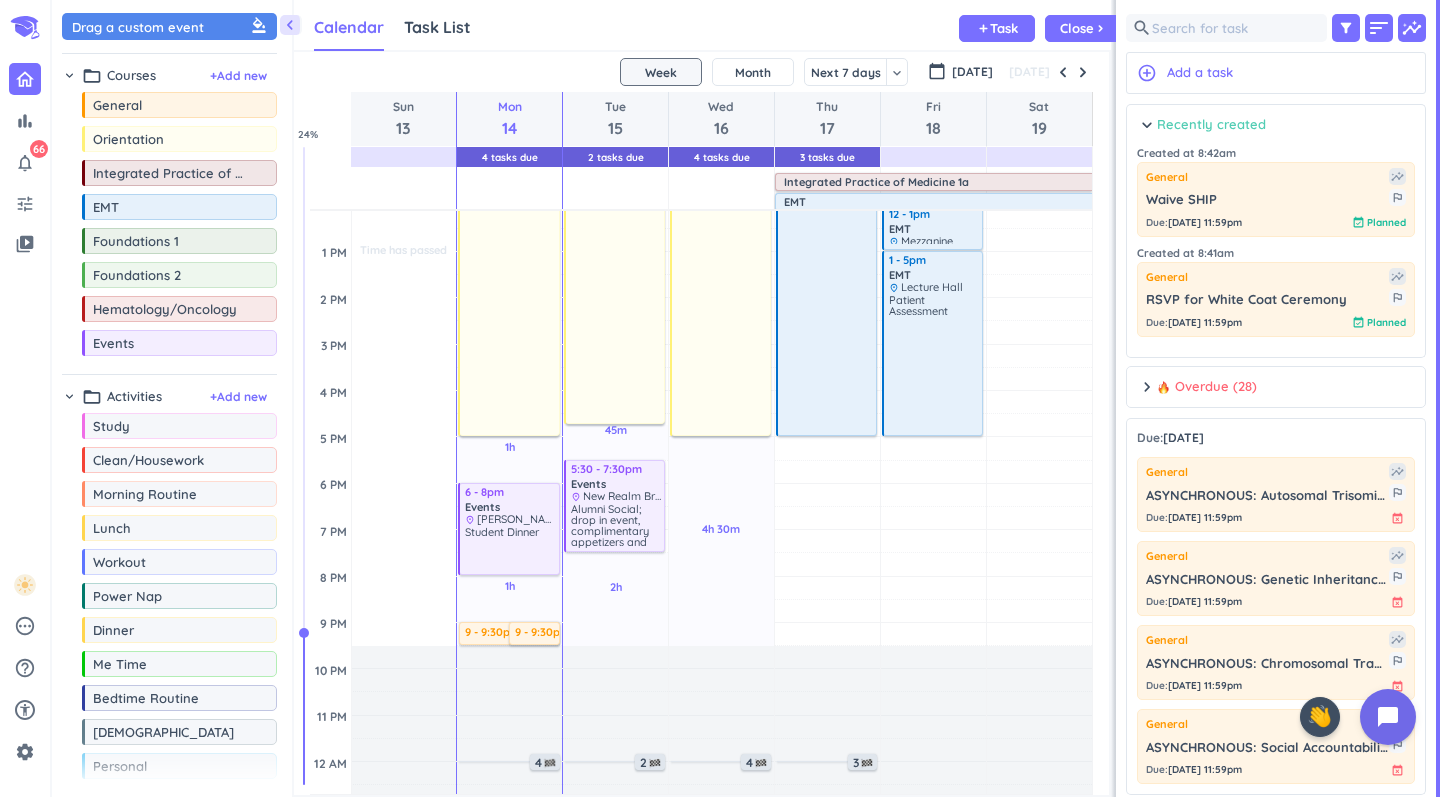 click on "Recently created" at bounding box center (1211, 125) 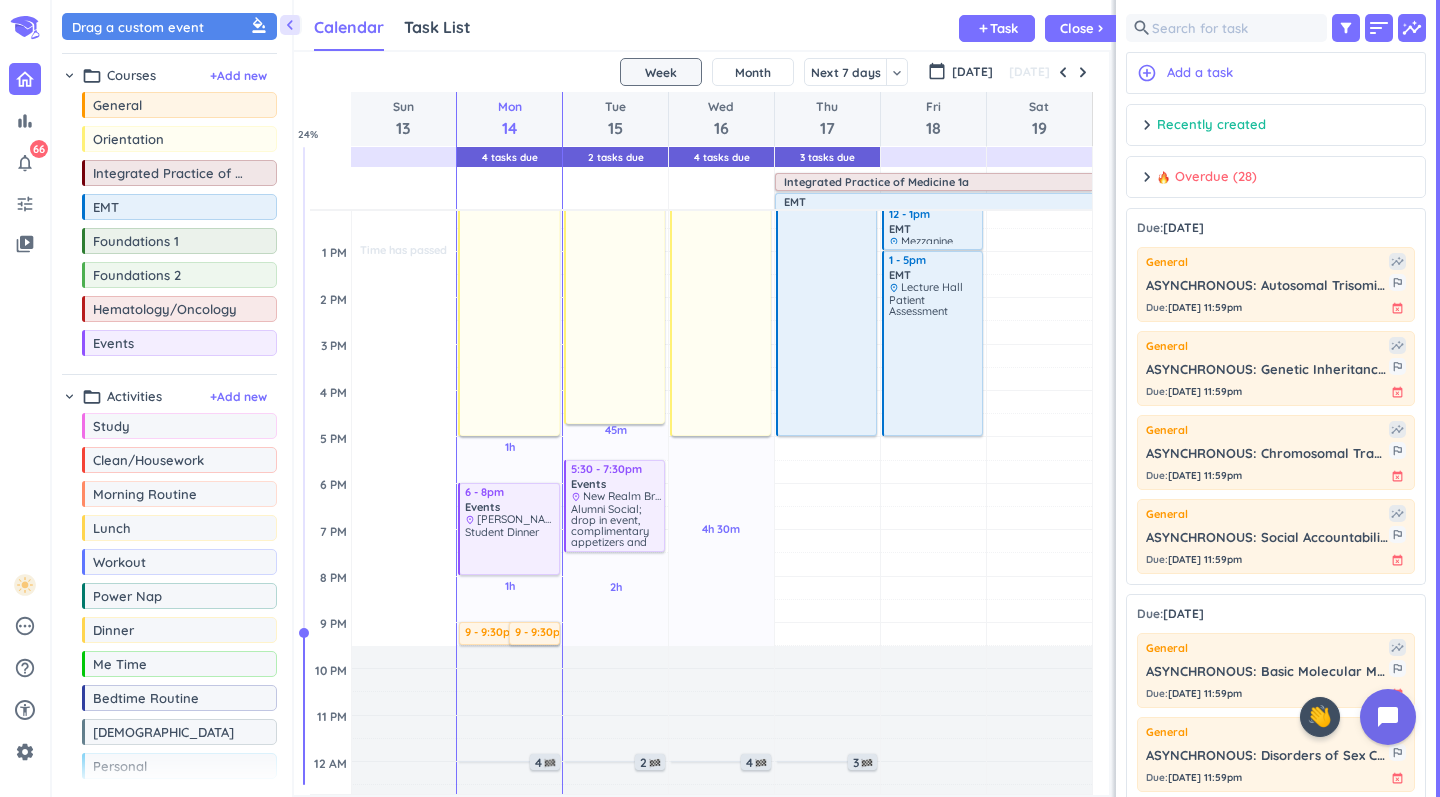 scroll, scrollTop: 0, scrollLeft: 0, axis: both 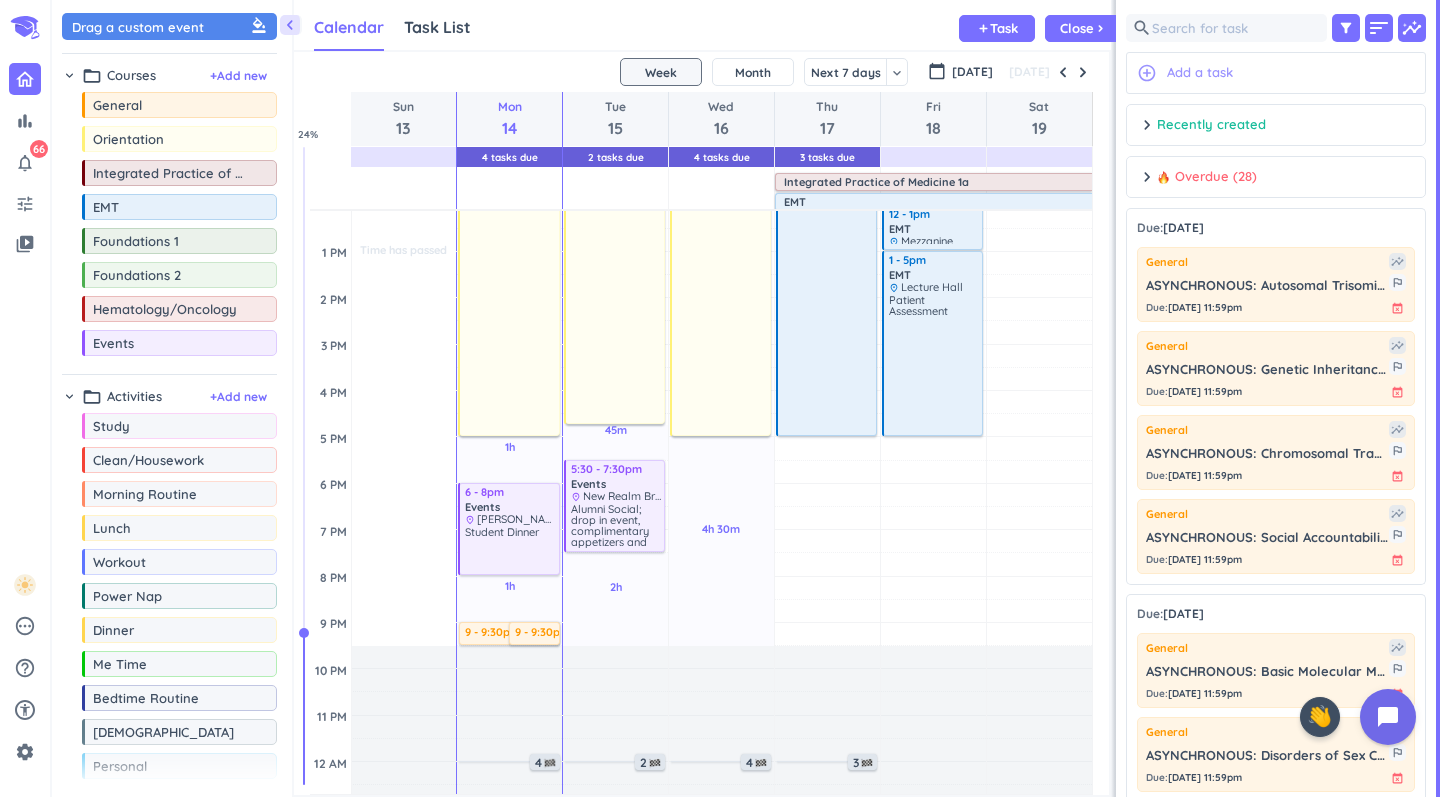 click on "add_circle_outline Add a task" at bounding box center [1276, 73] 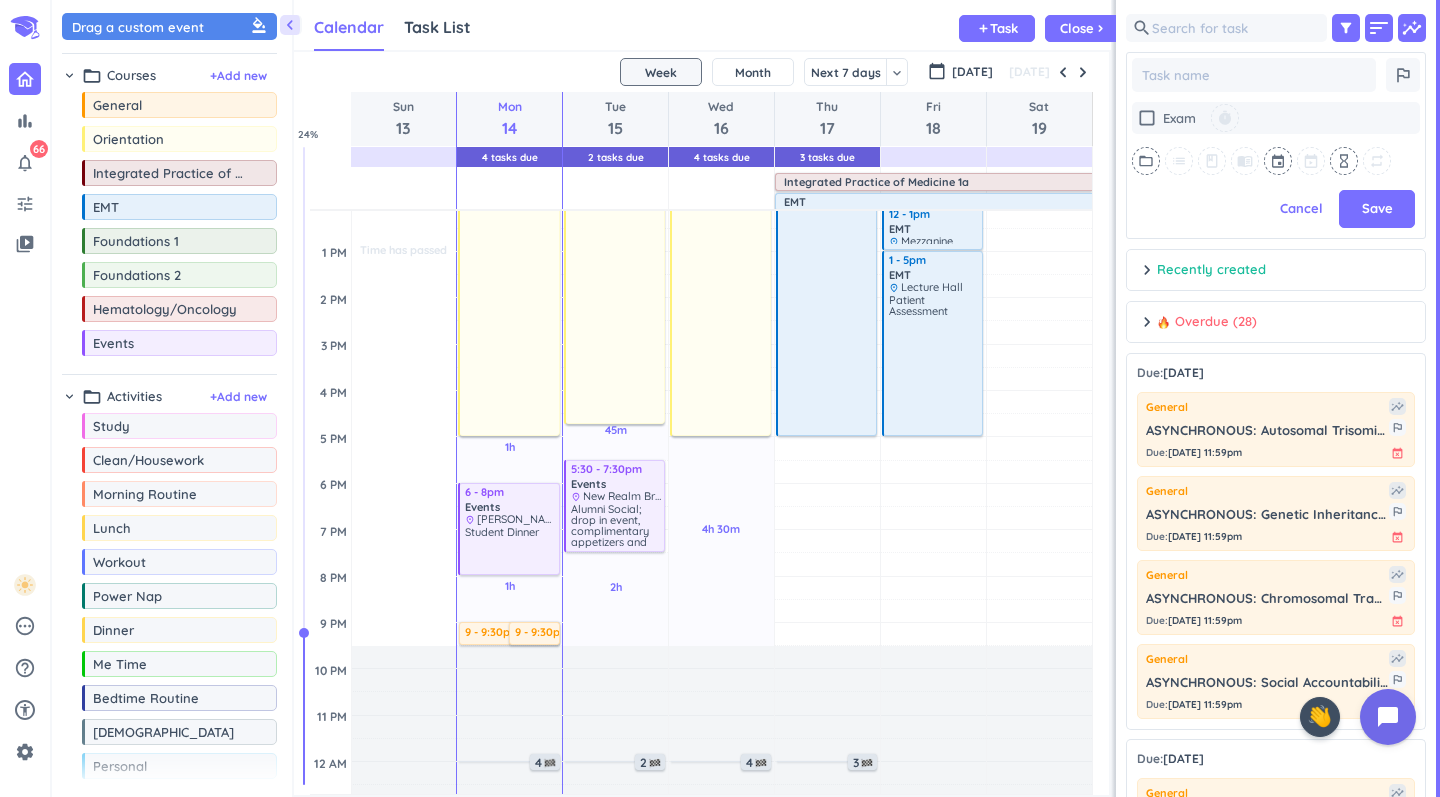 scroll, scrollTop: 549, scrollLeft: 300, axis: both 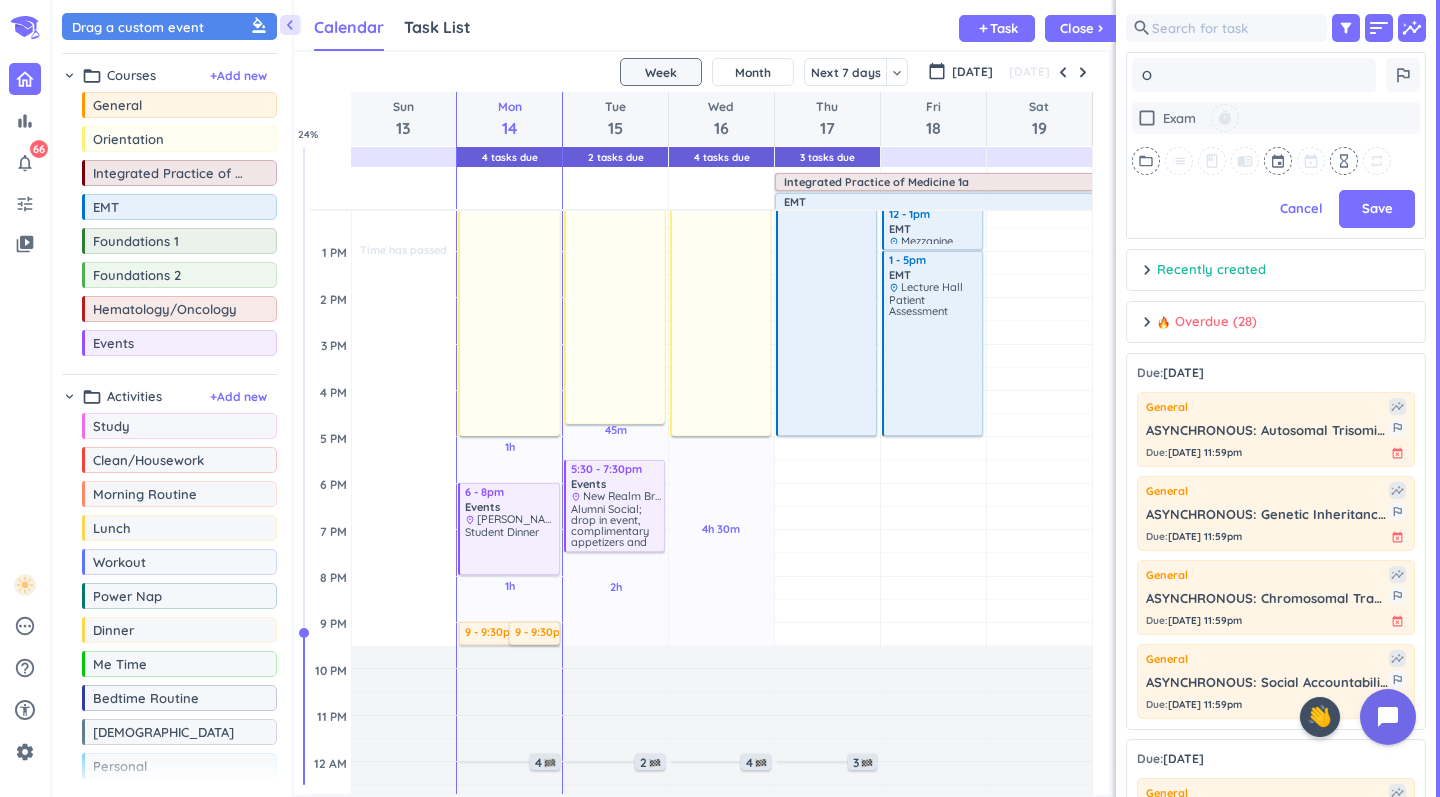 type on "x" 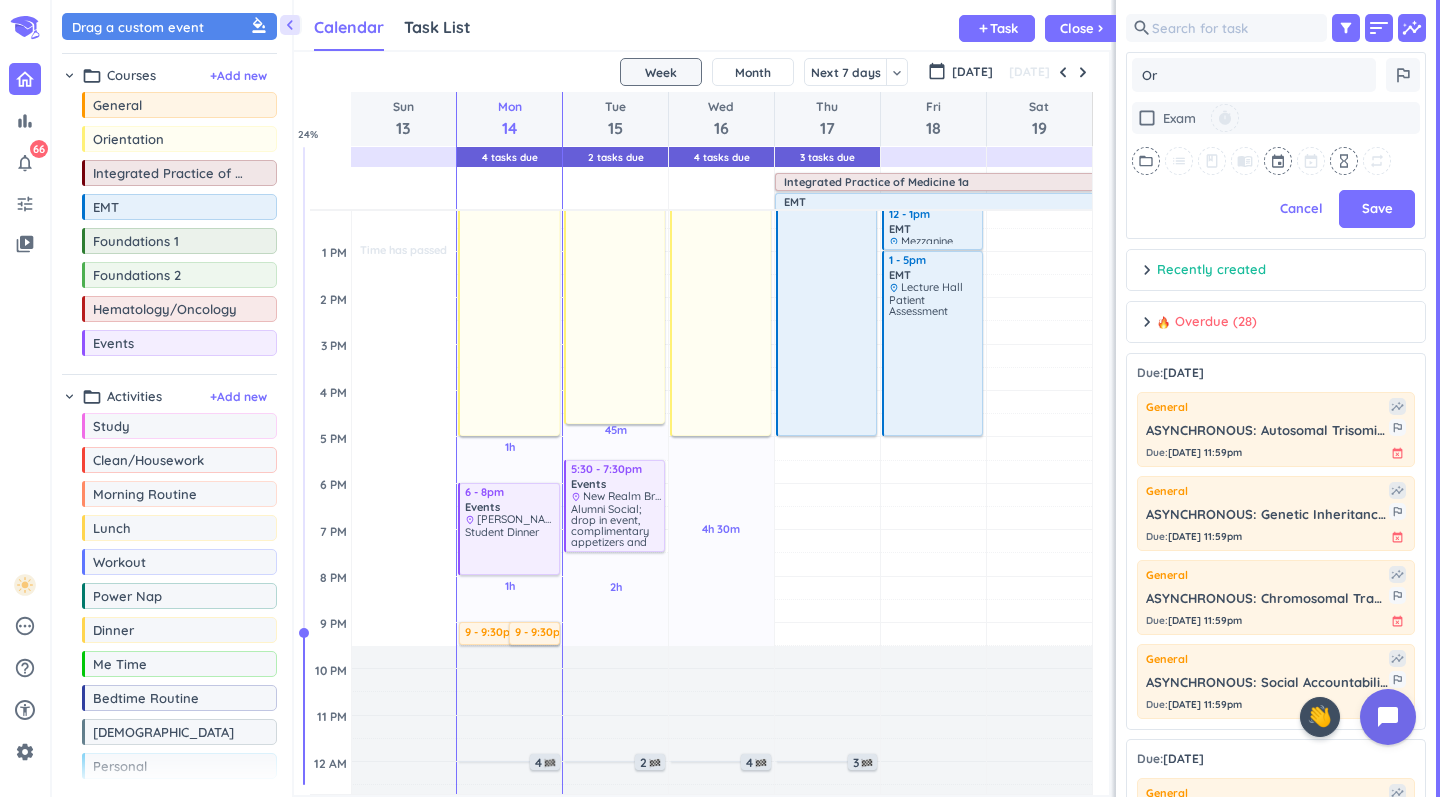 type on "x" 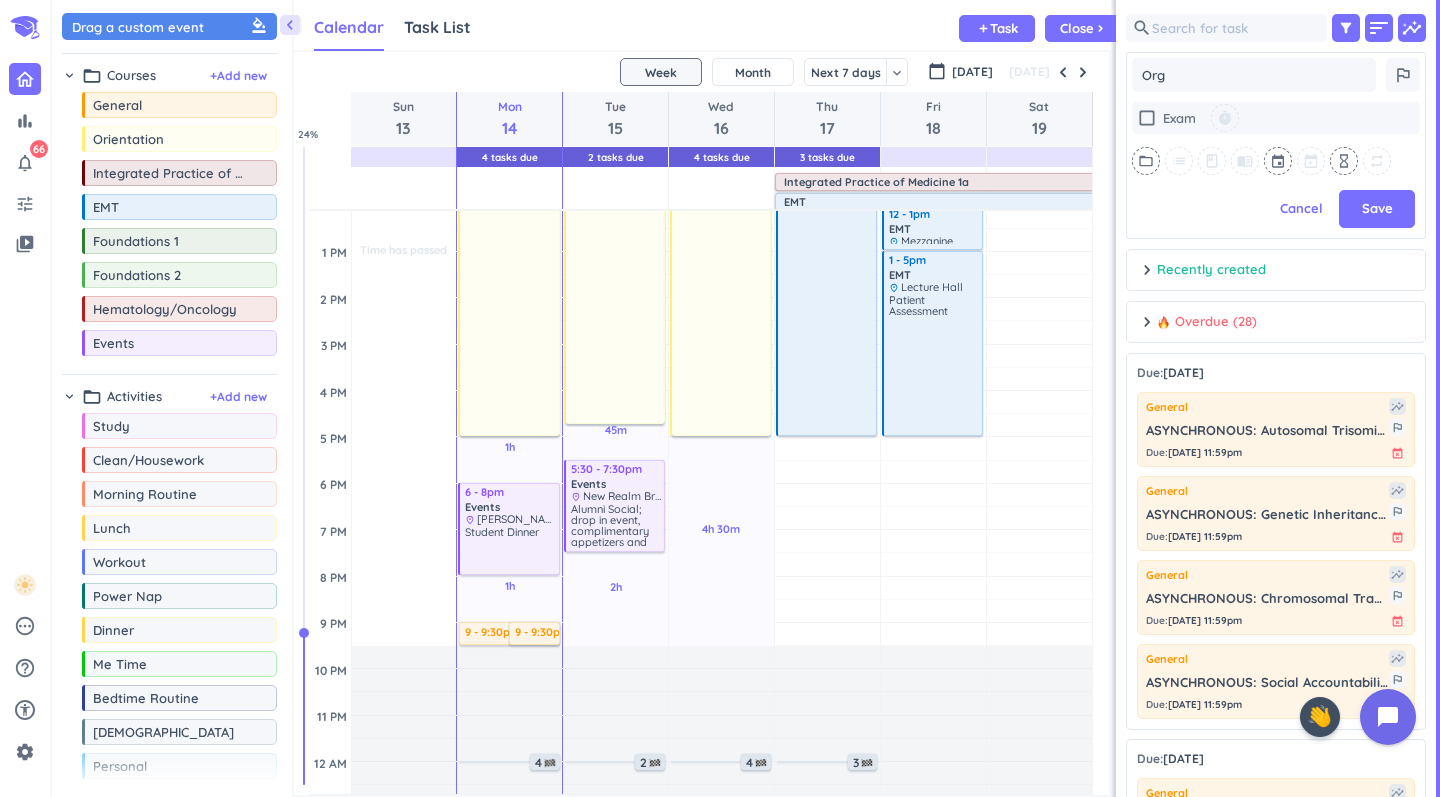 type on "x" 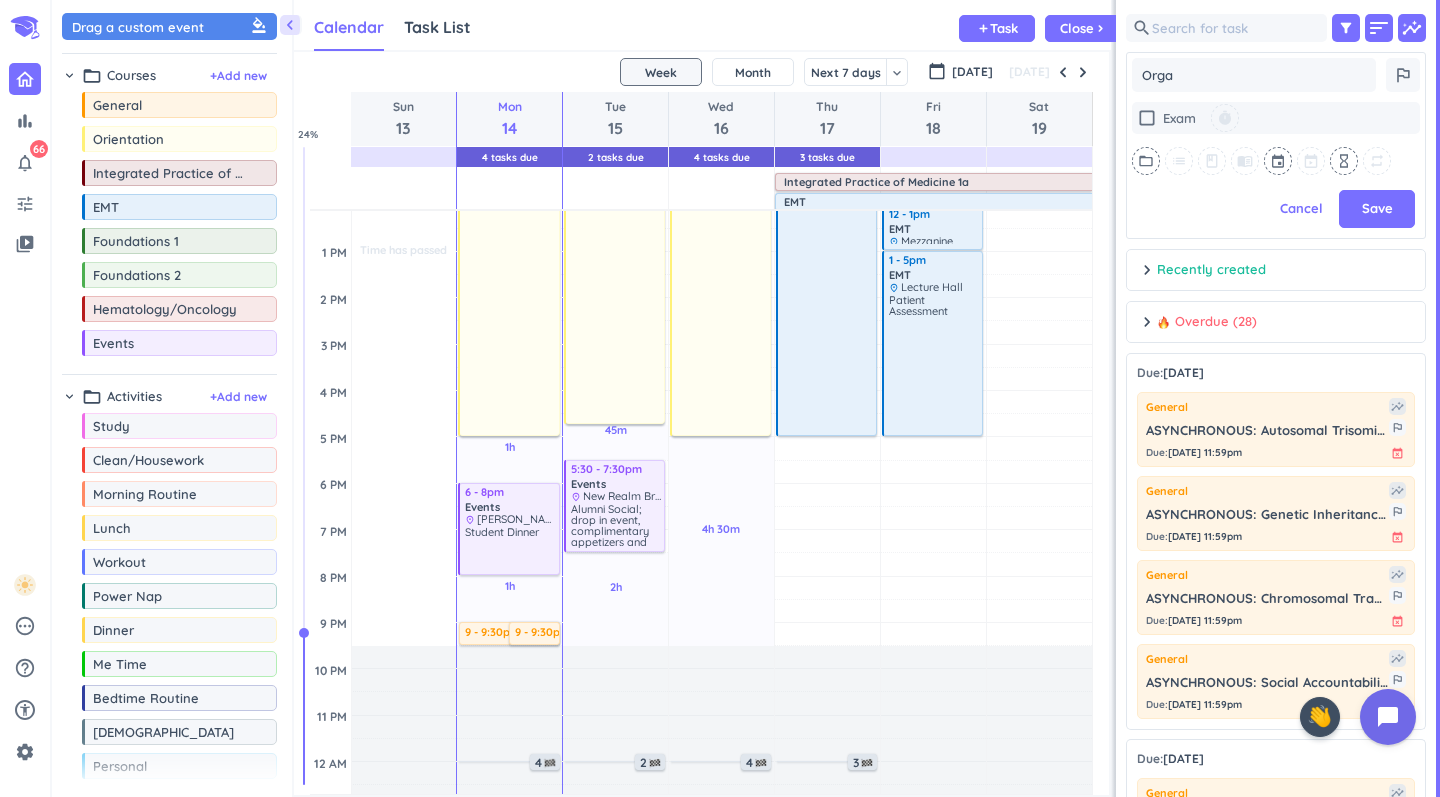 type on "x" 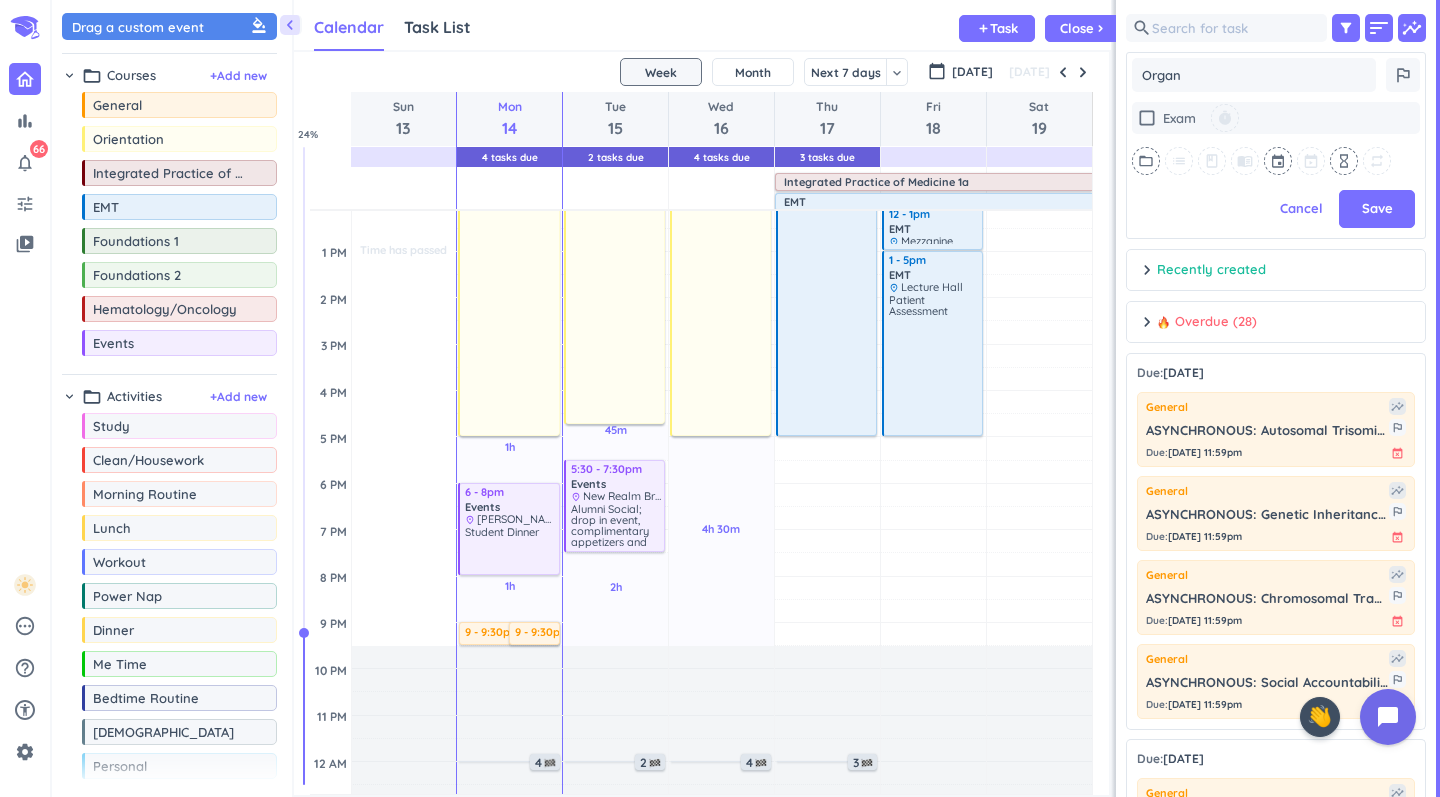 type on "x" 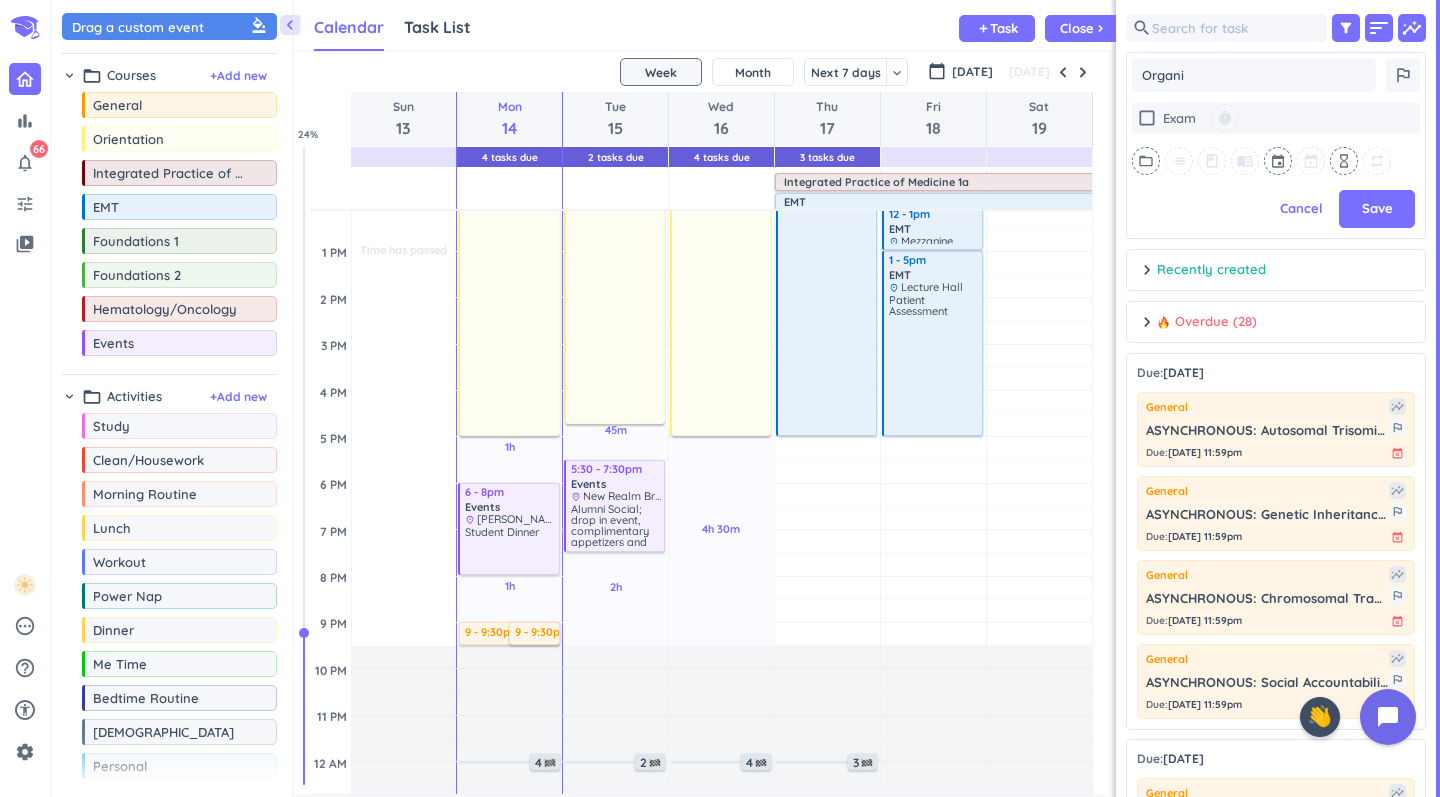 type on "x" 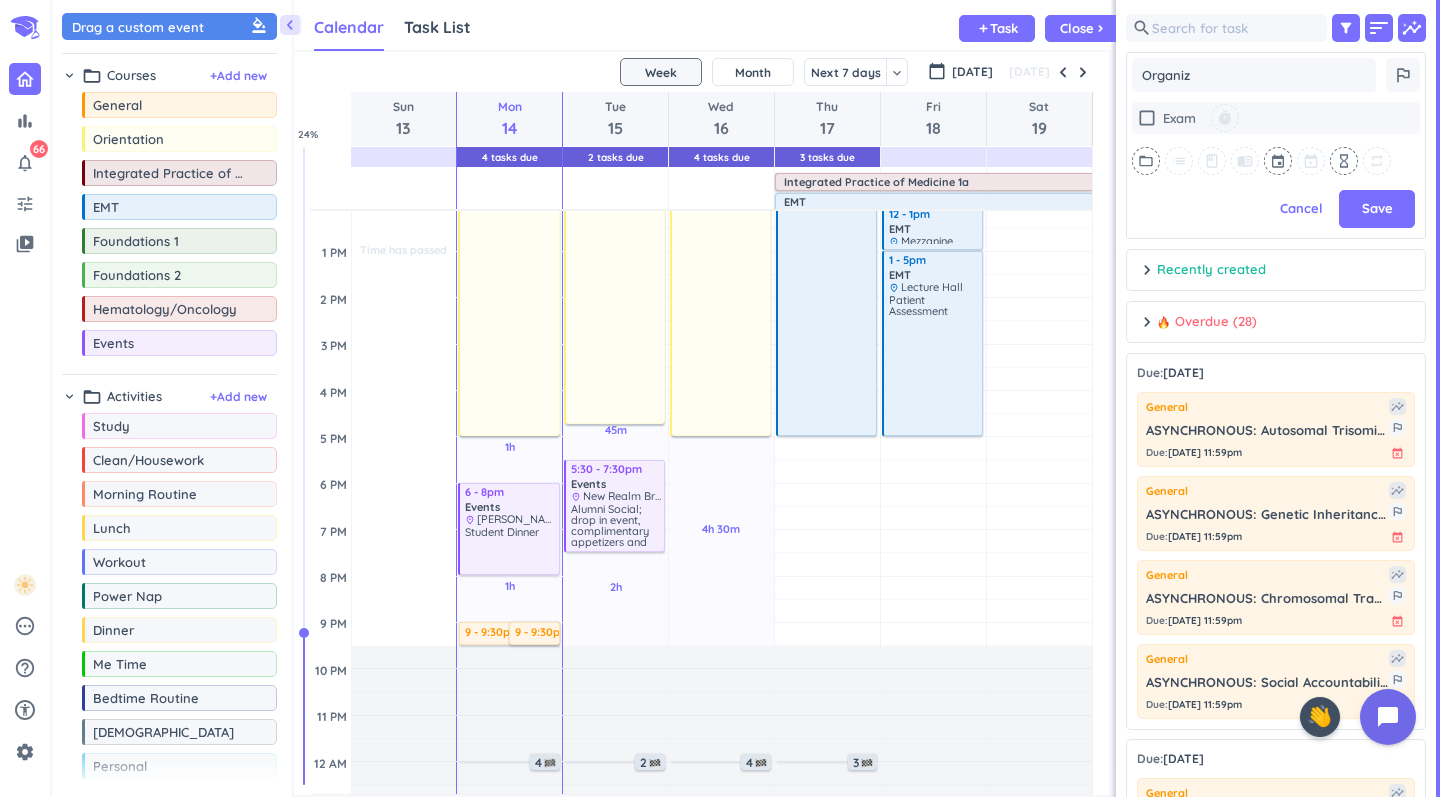 type on "x" 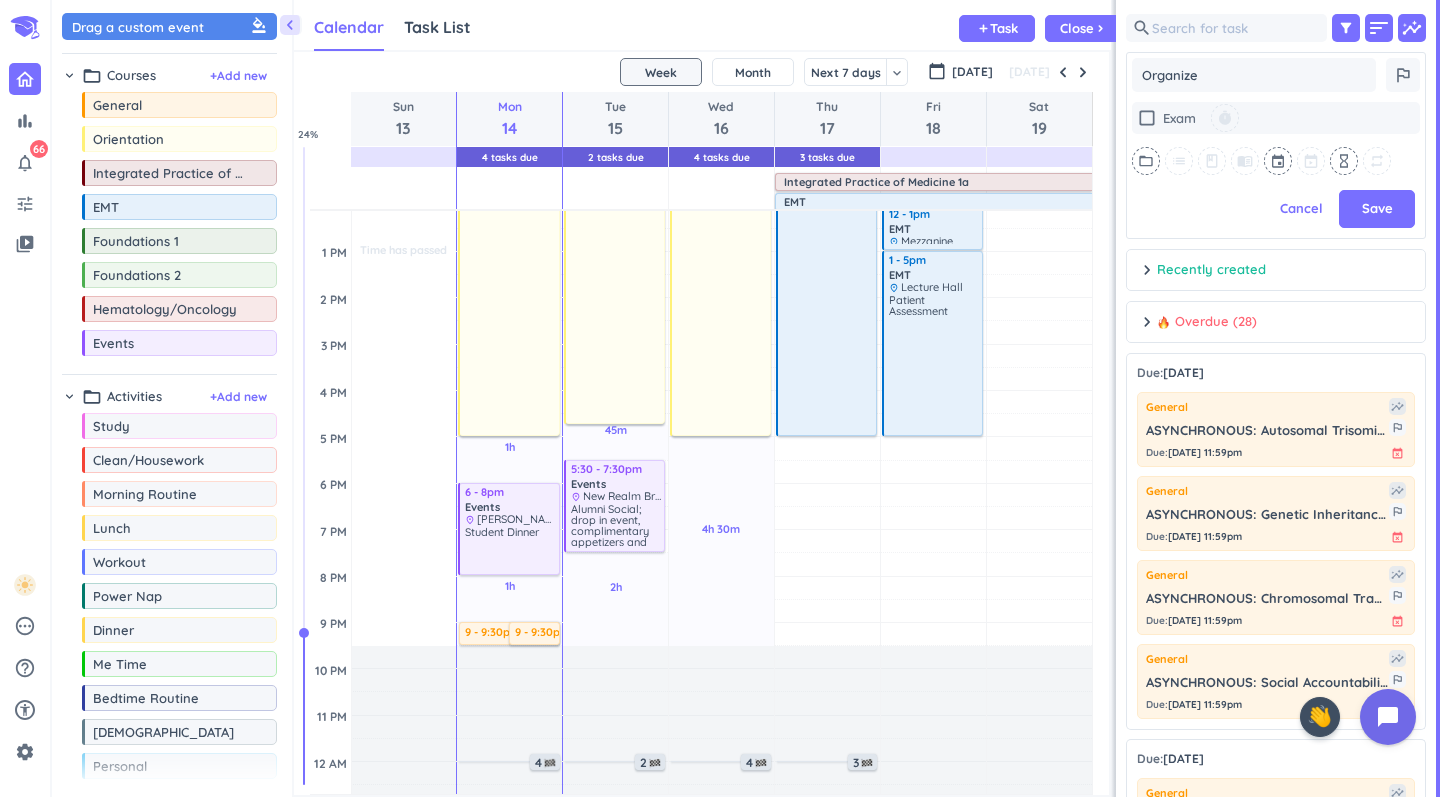 type on "x" 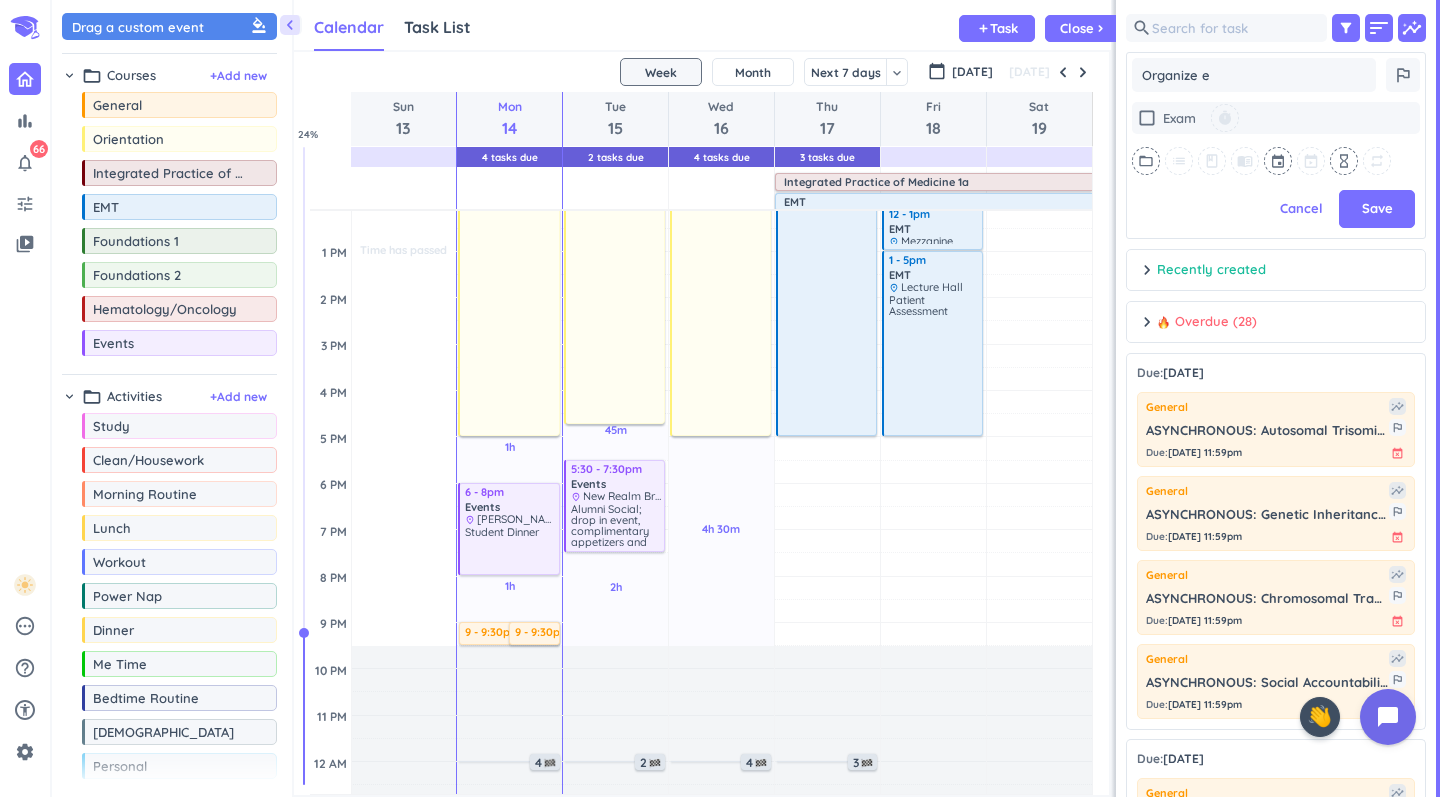 type on "x" 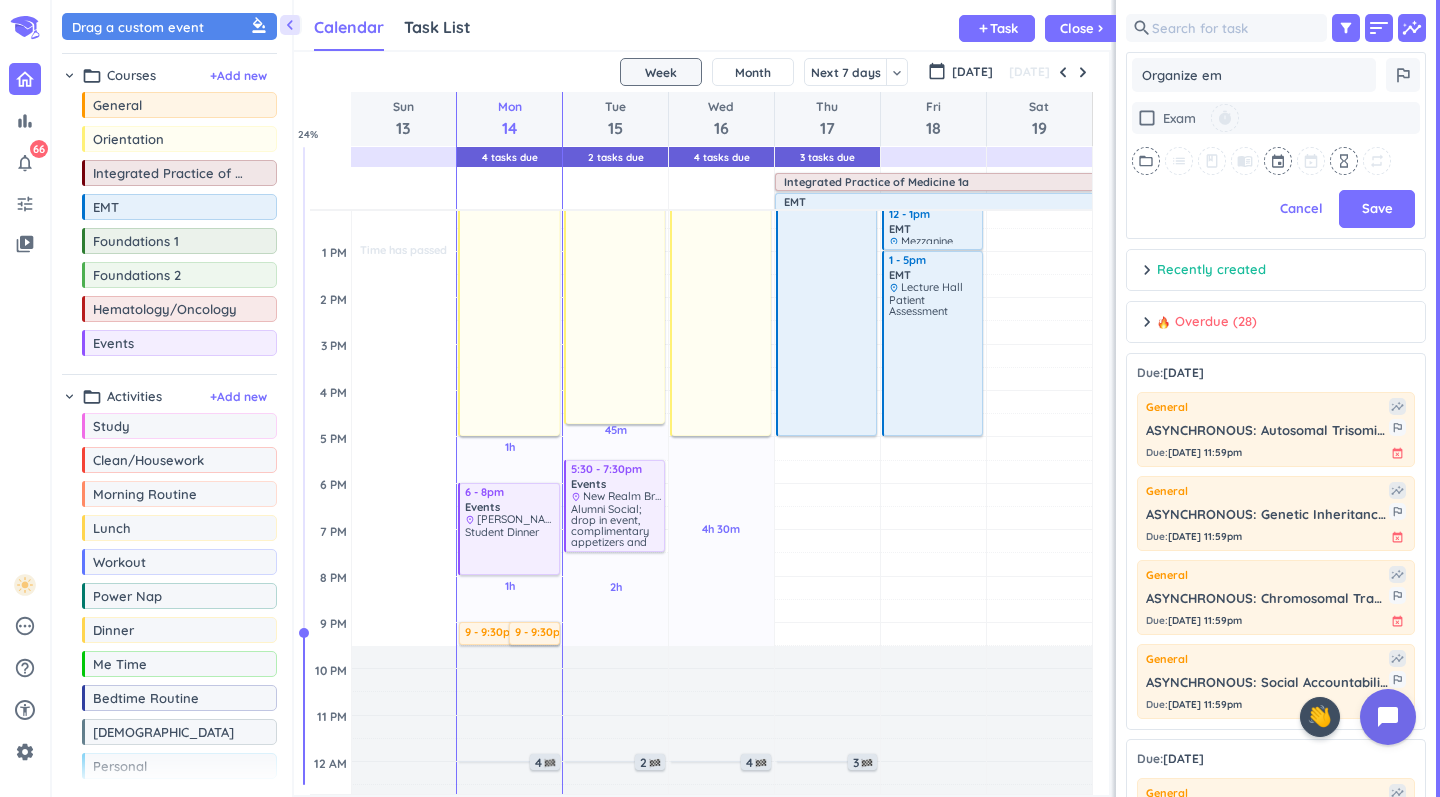 type on "x" 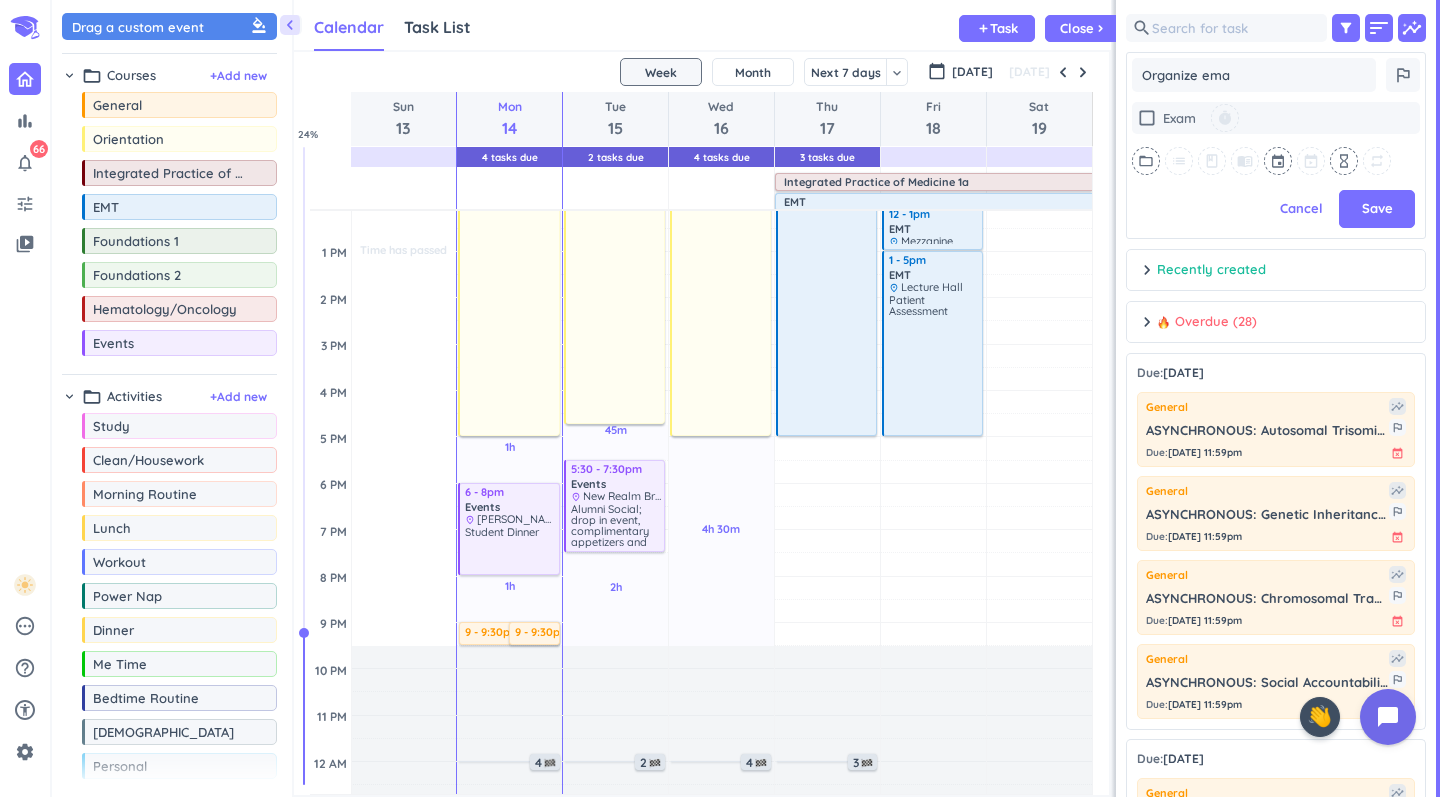 type on "x" 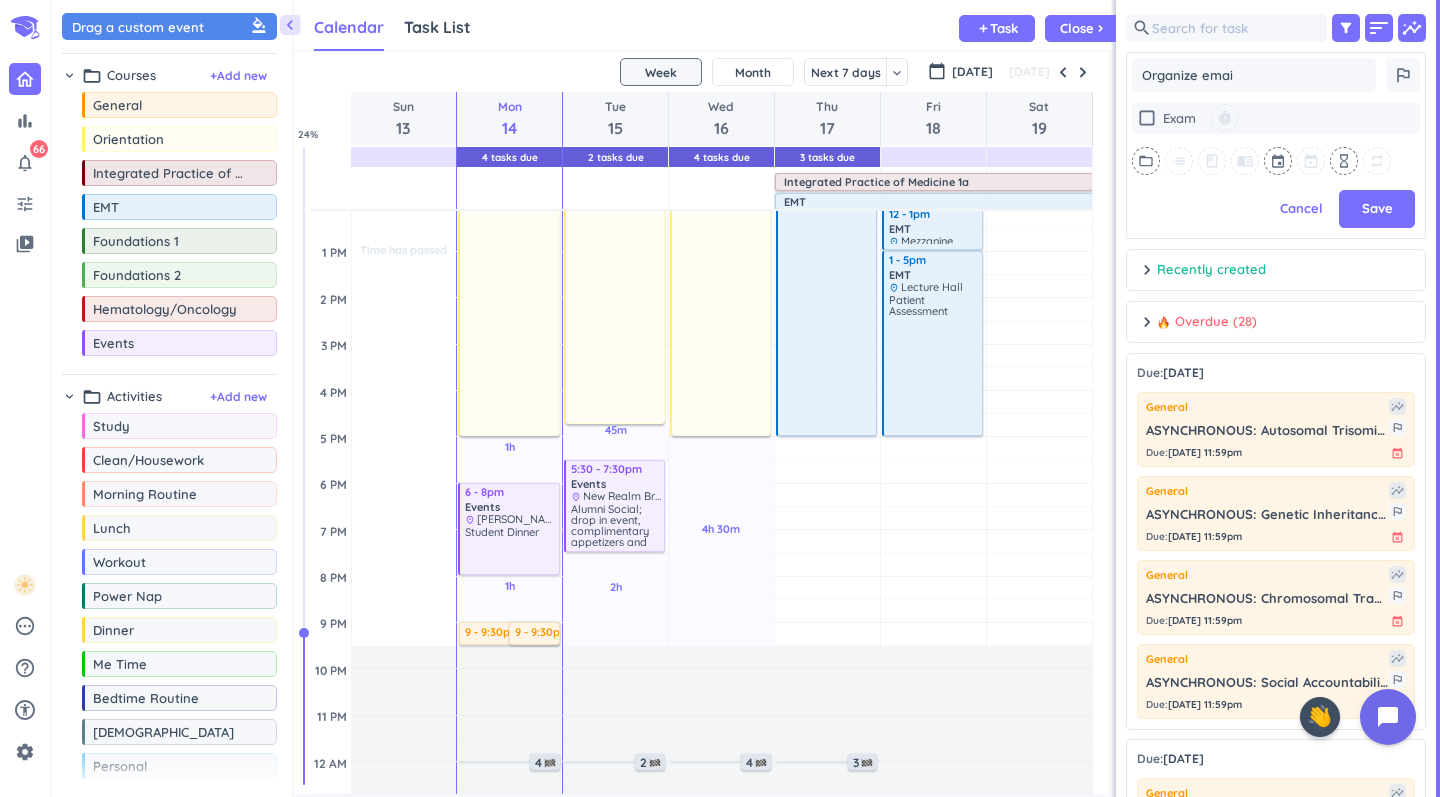 type on "x" 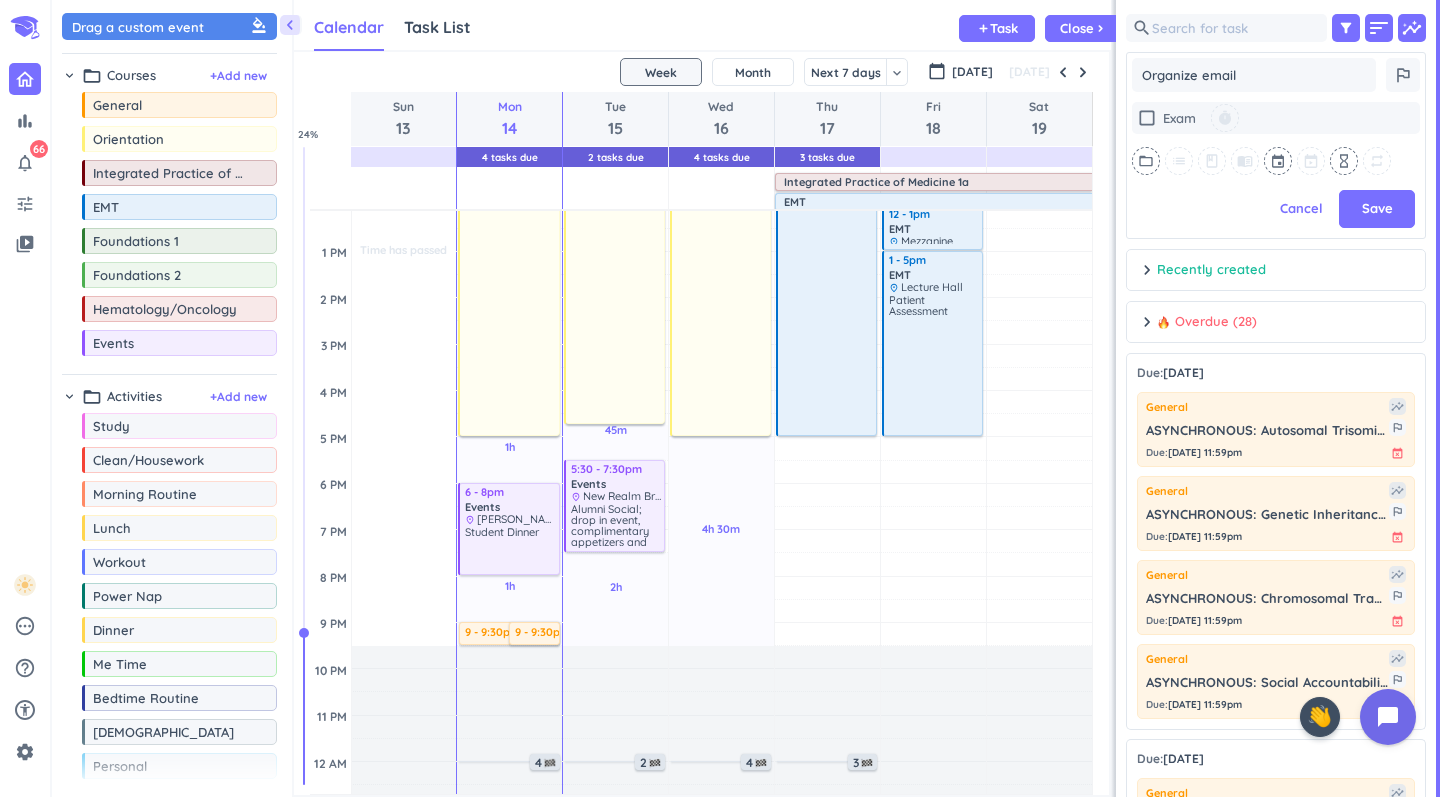 type on "x" 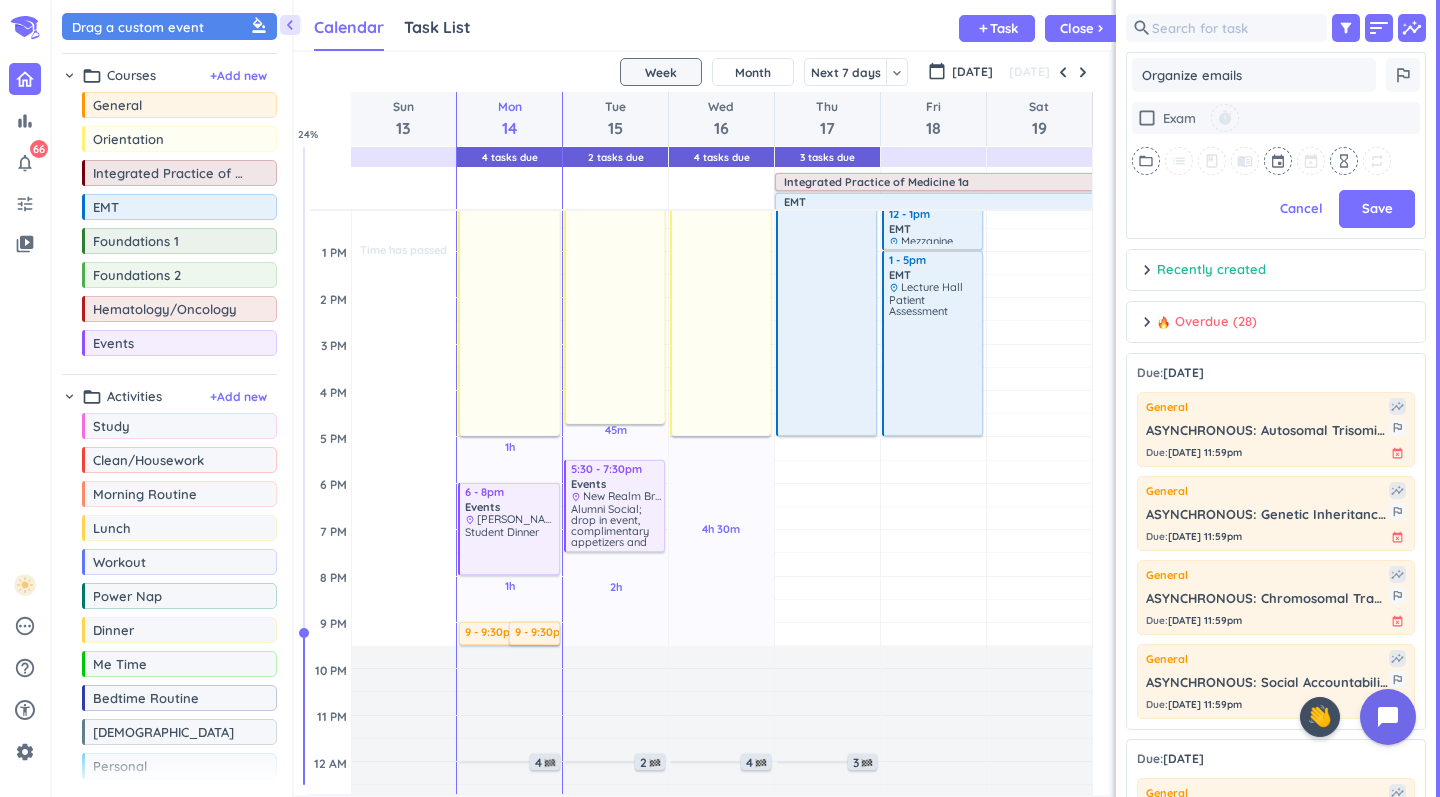 type on "x" 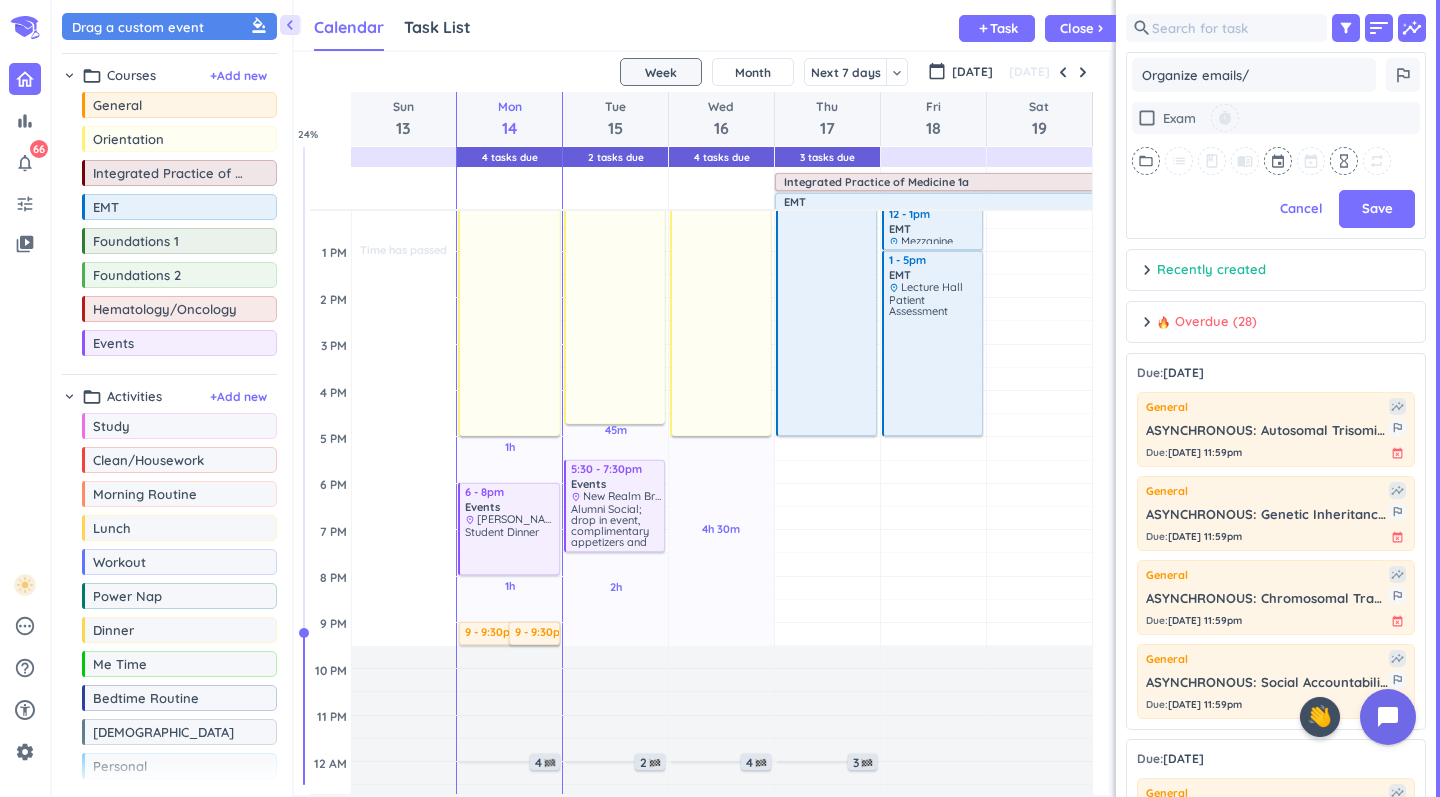 type on "x" 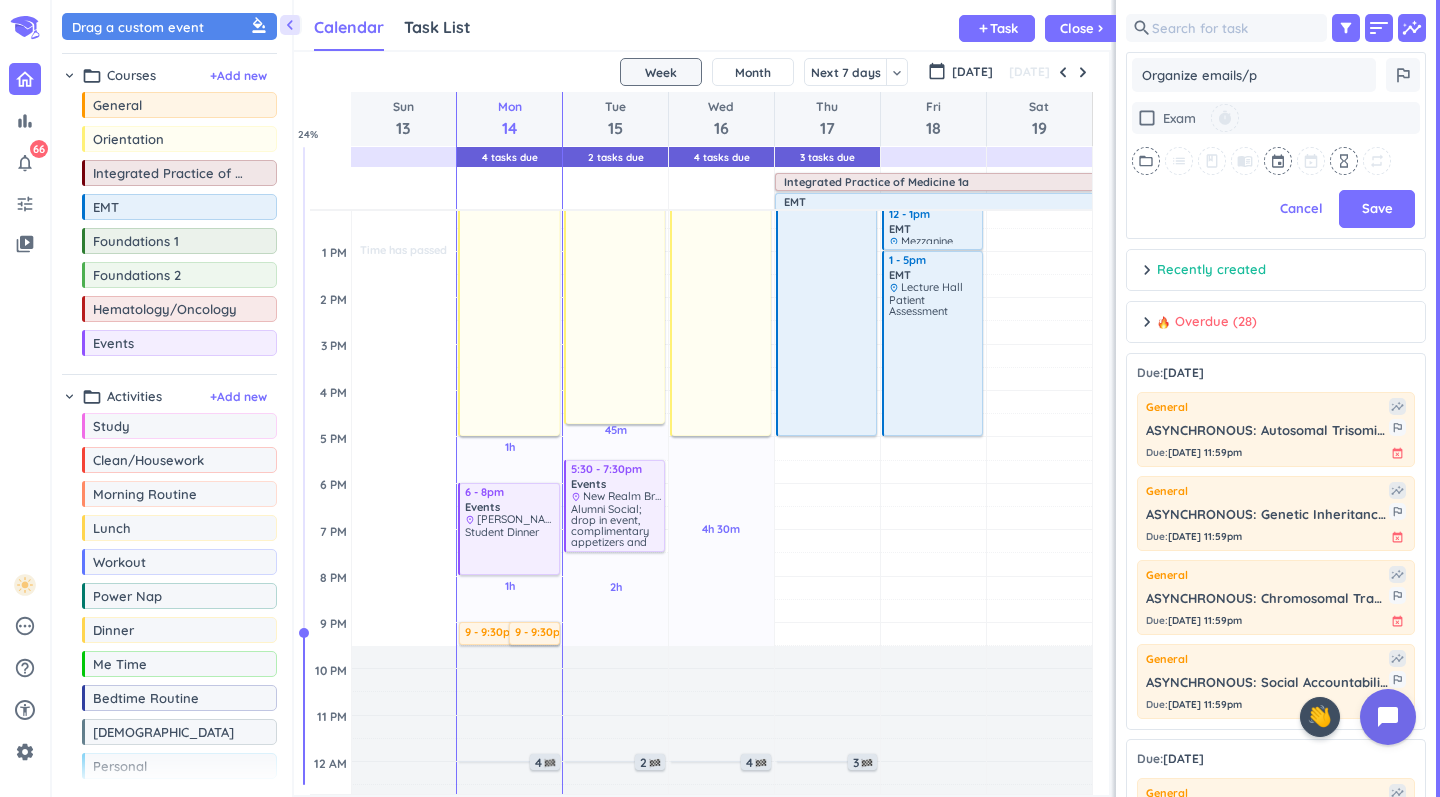 type on "x" 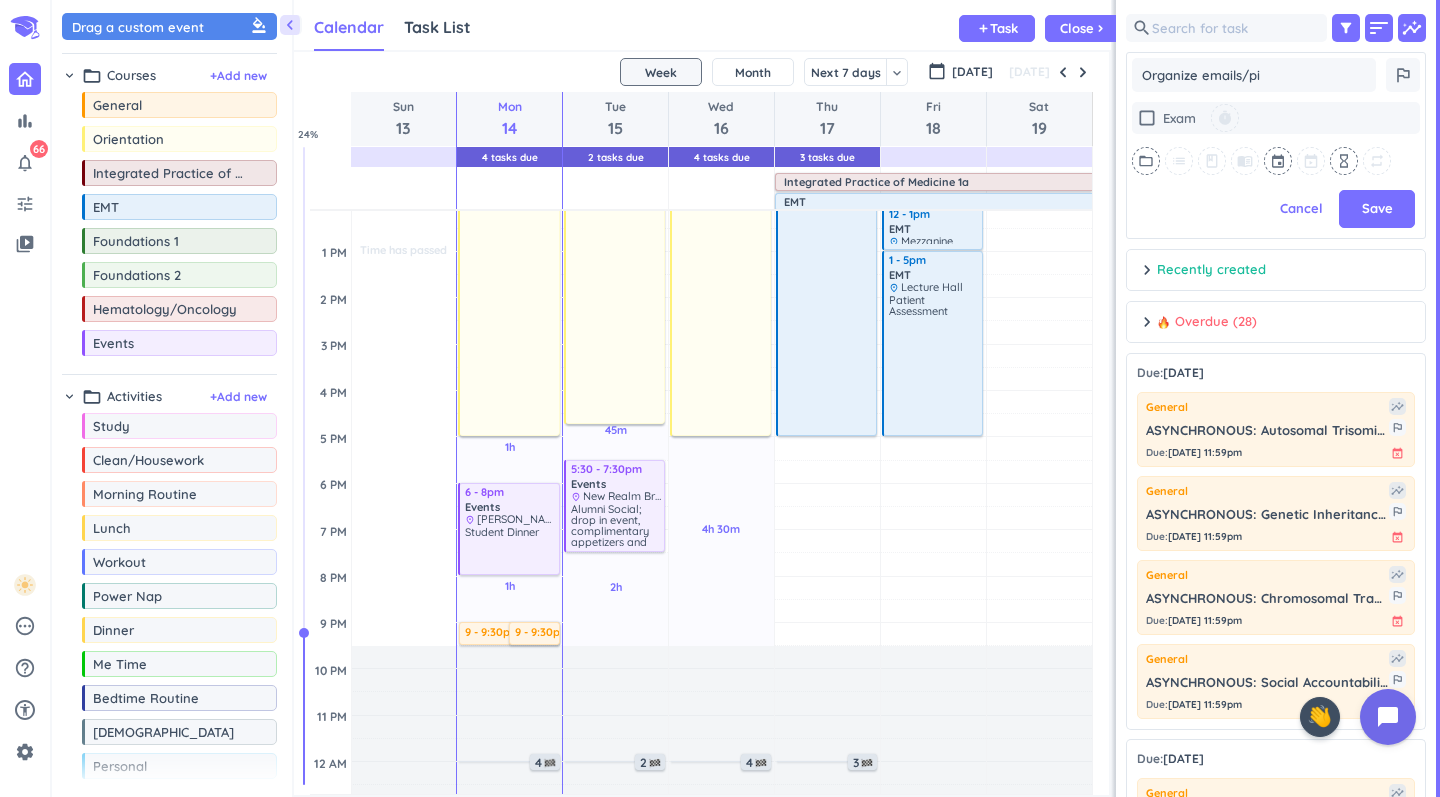type on "x" 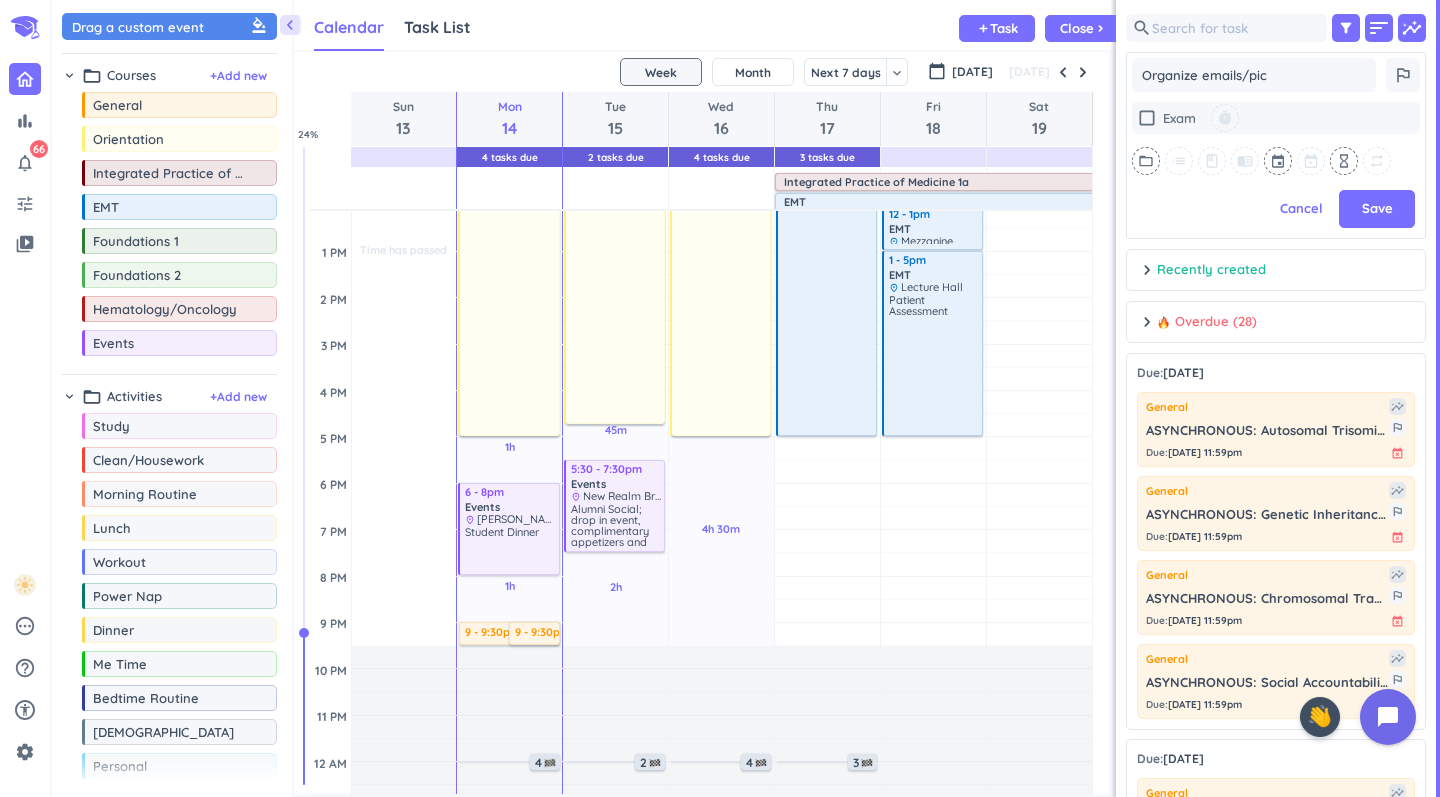 type on "x" 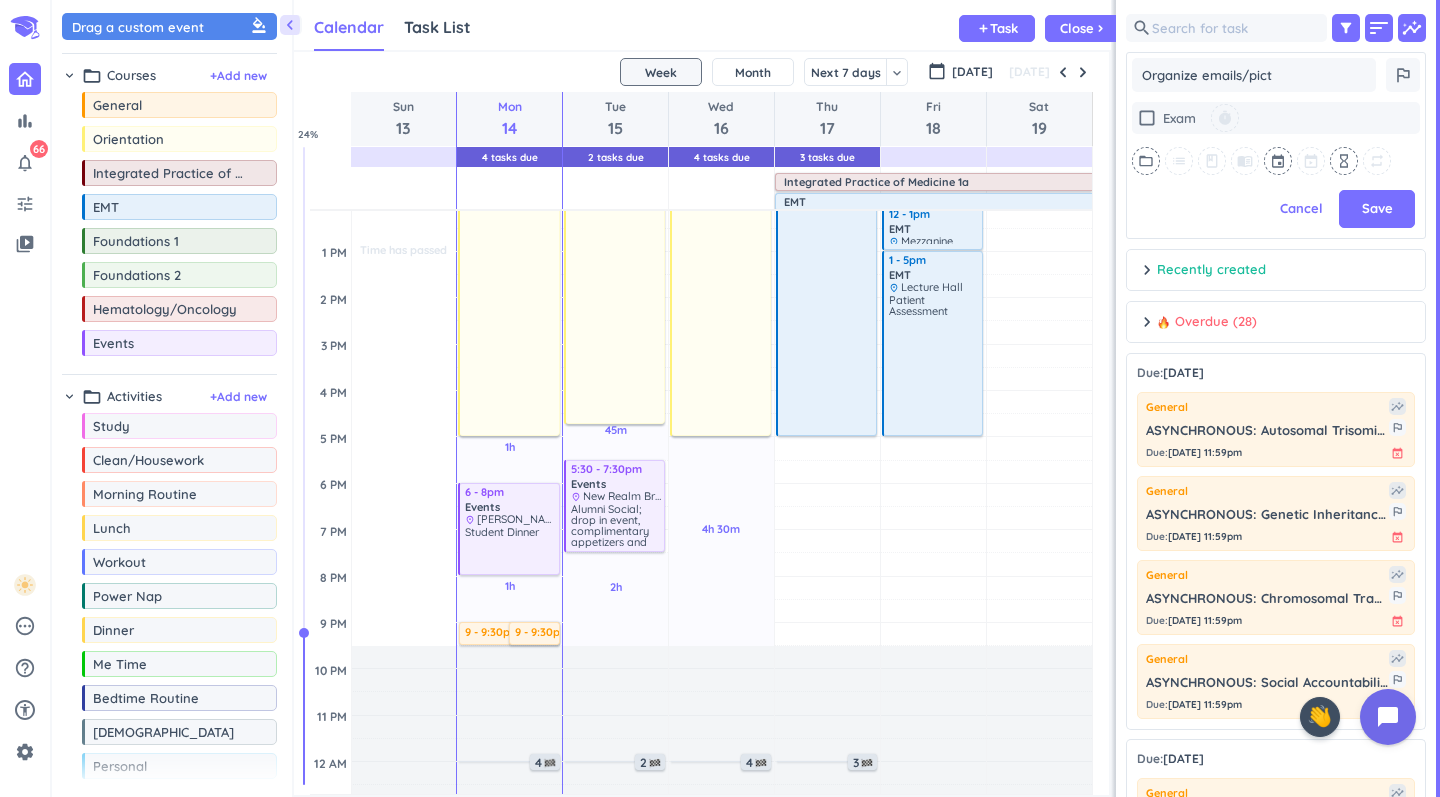 type on "x" 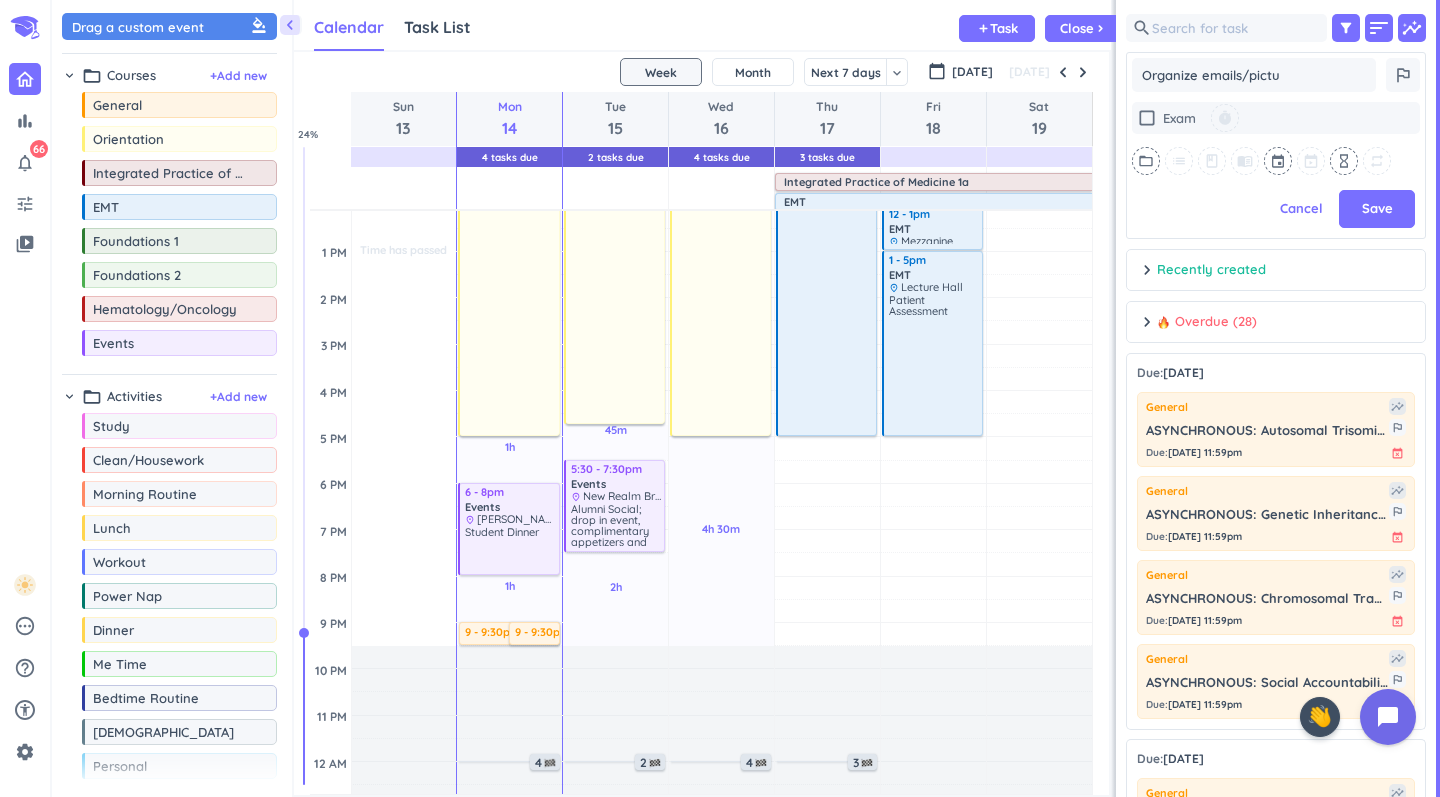 type on "x" 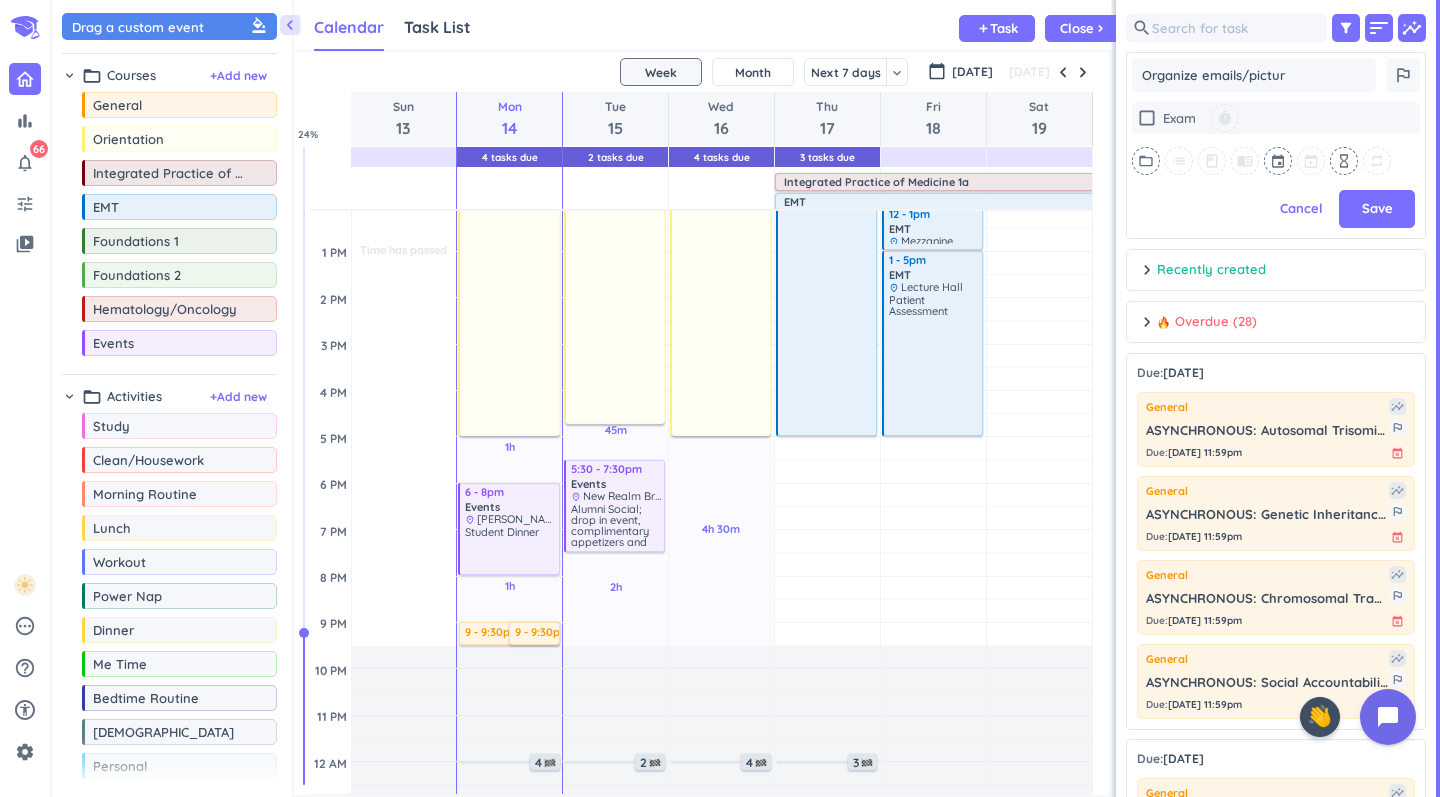 type on "x" 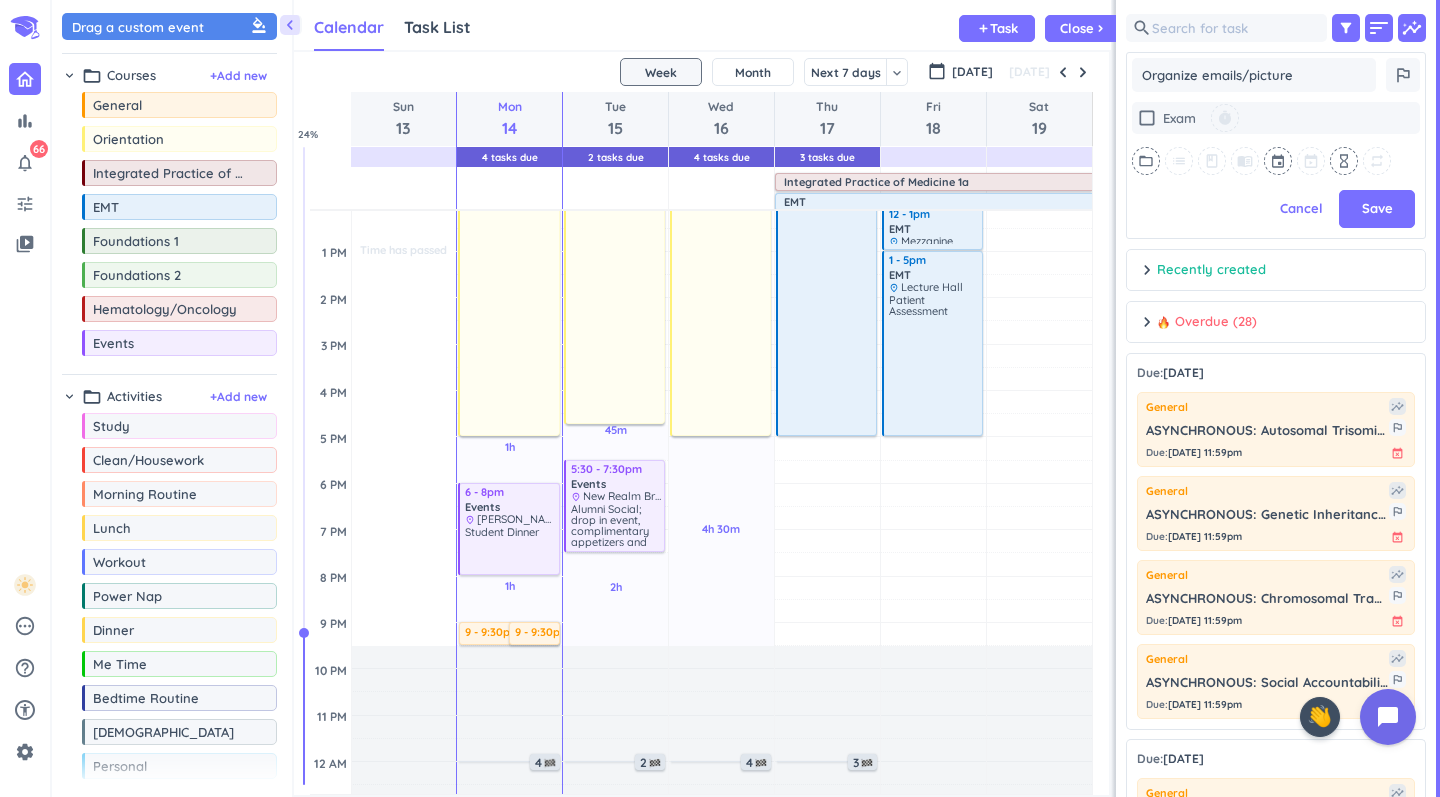 type on "x" 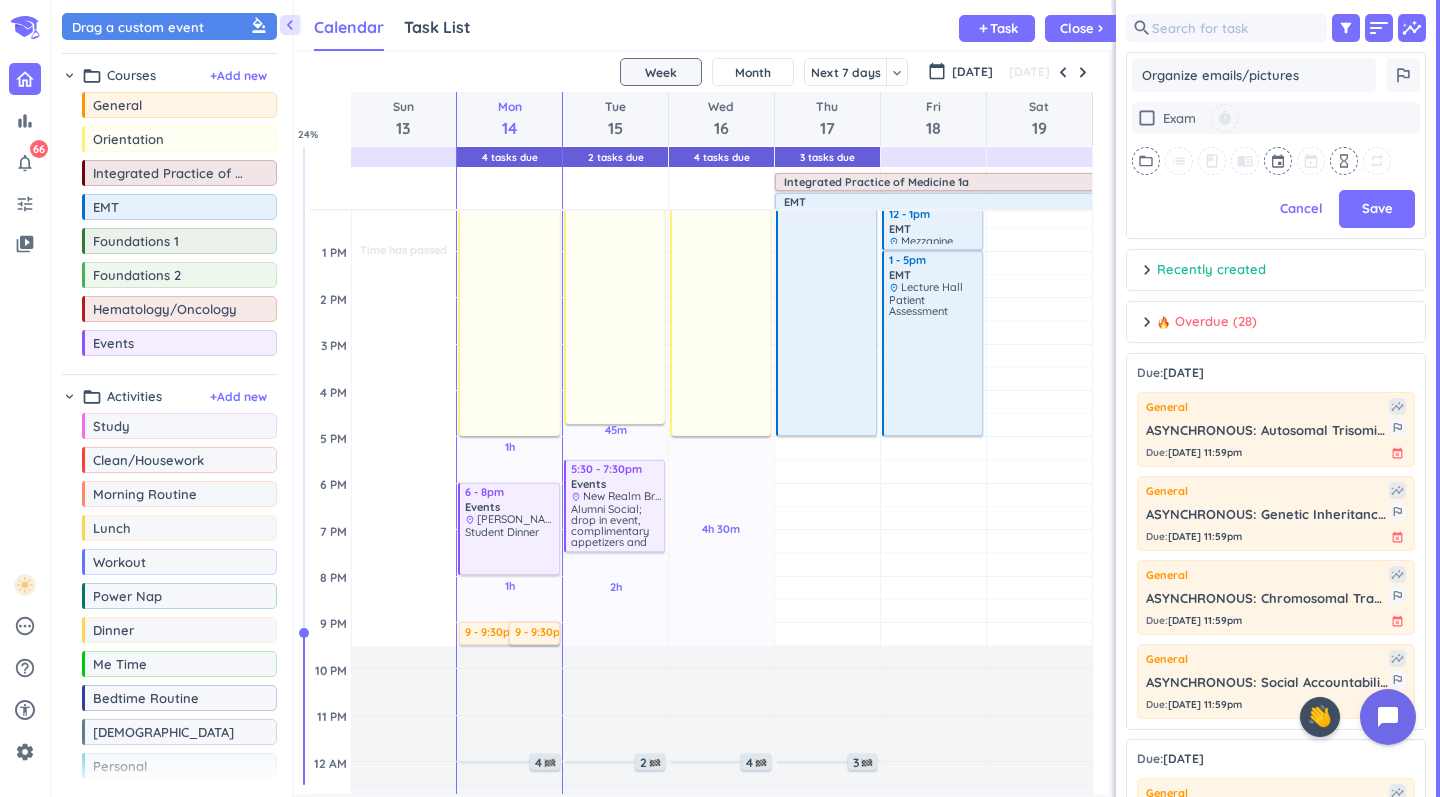 type on "x" 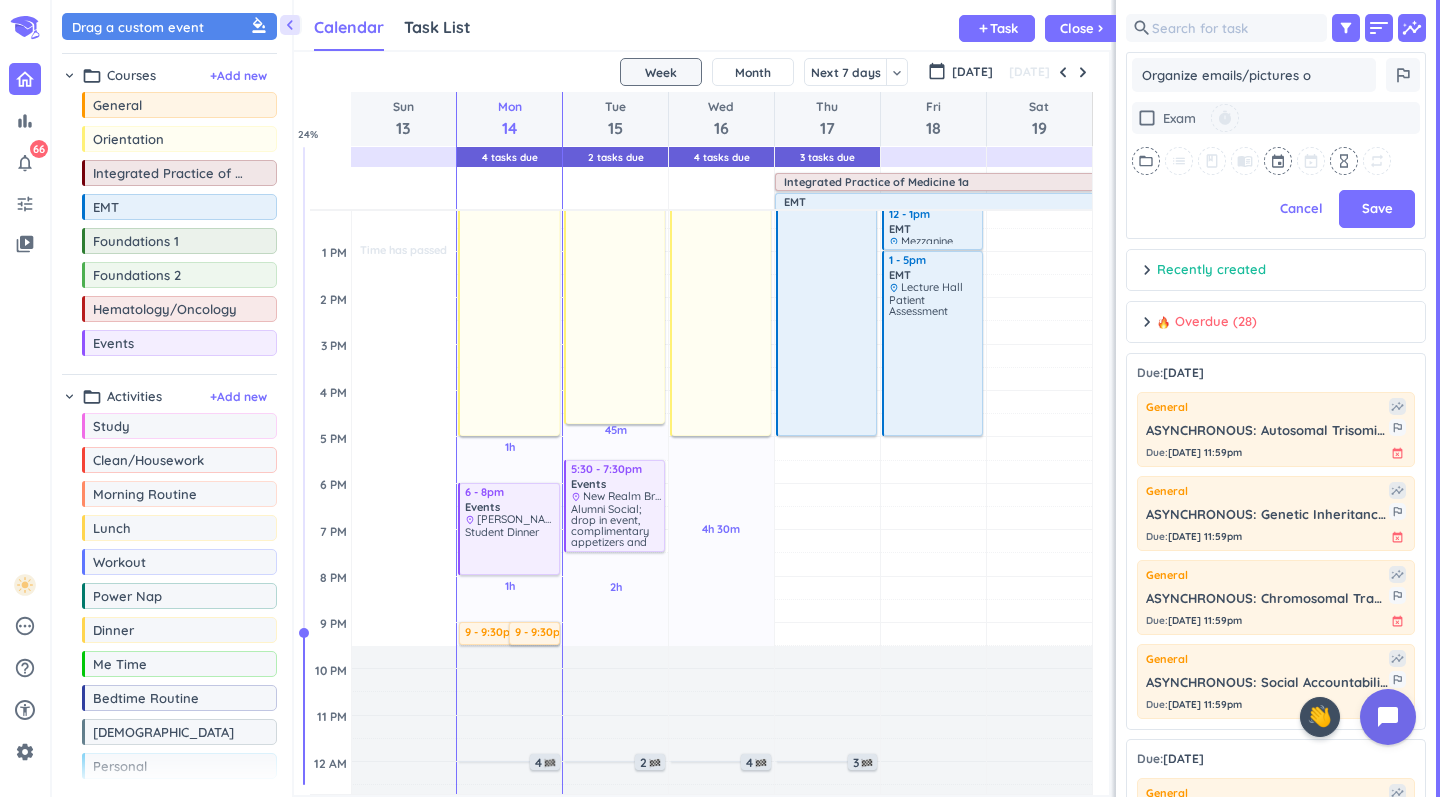 type on "x" 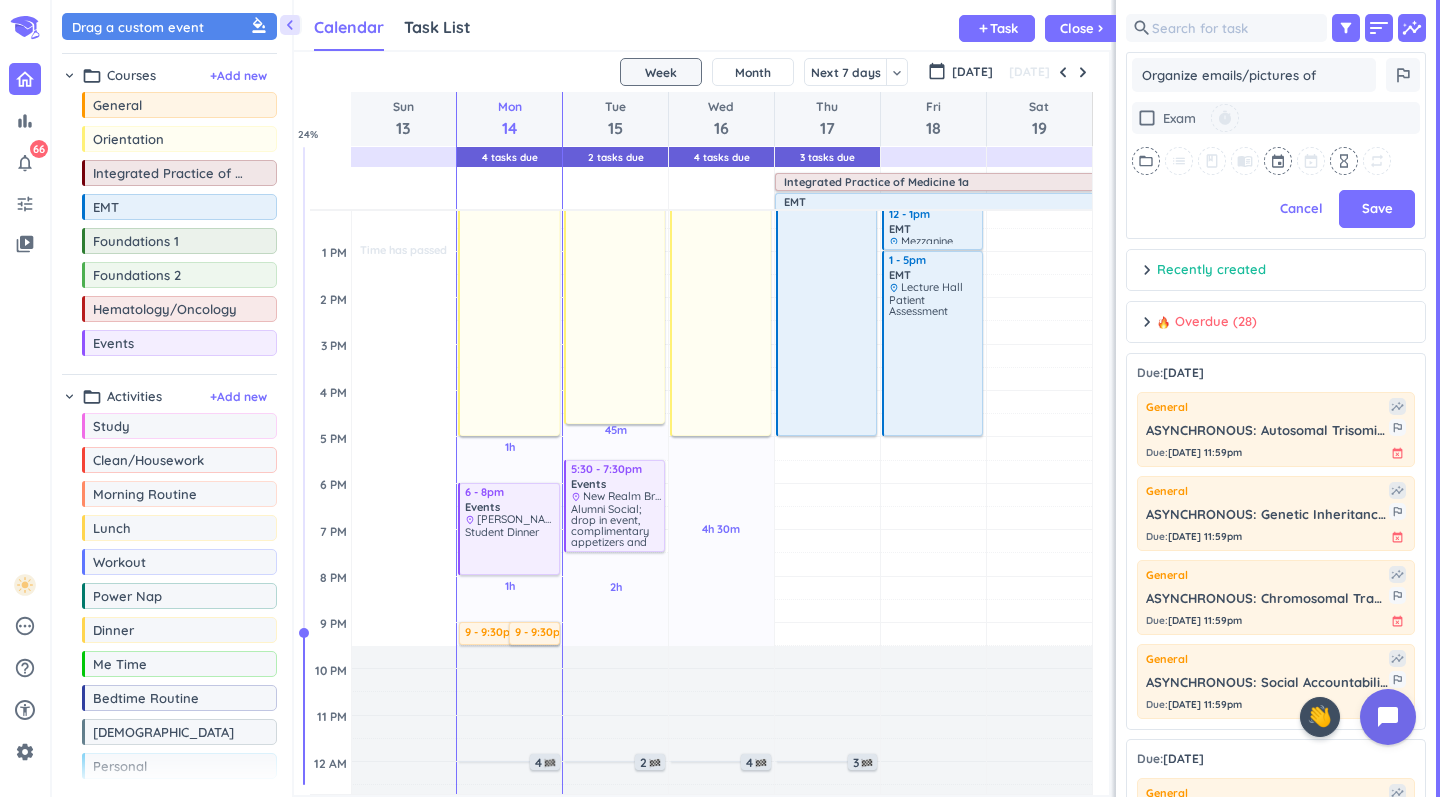 type on "x" 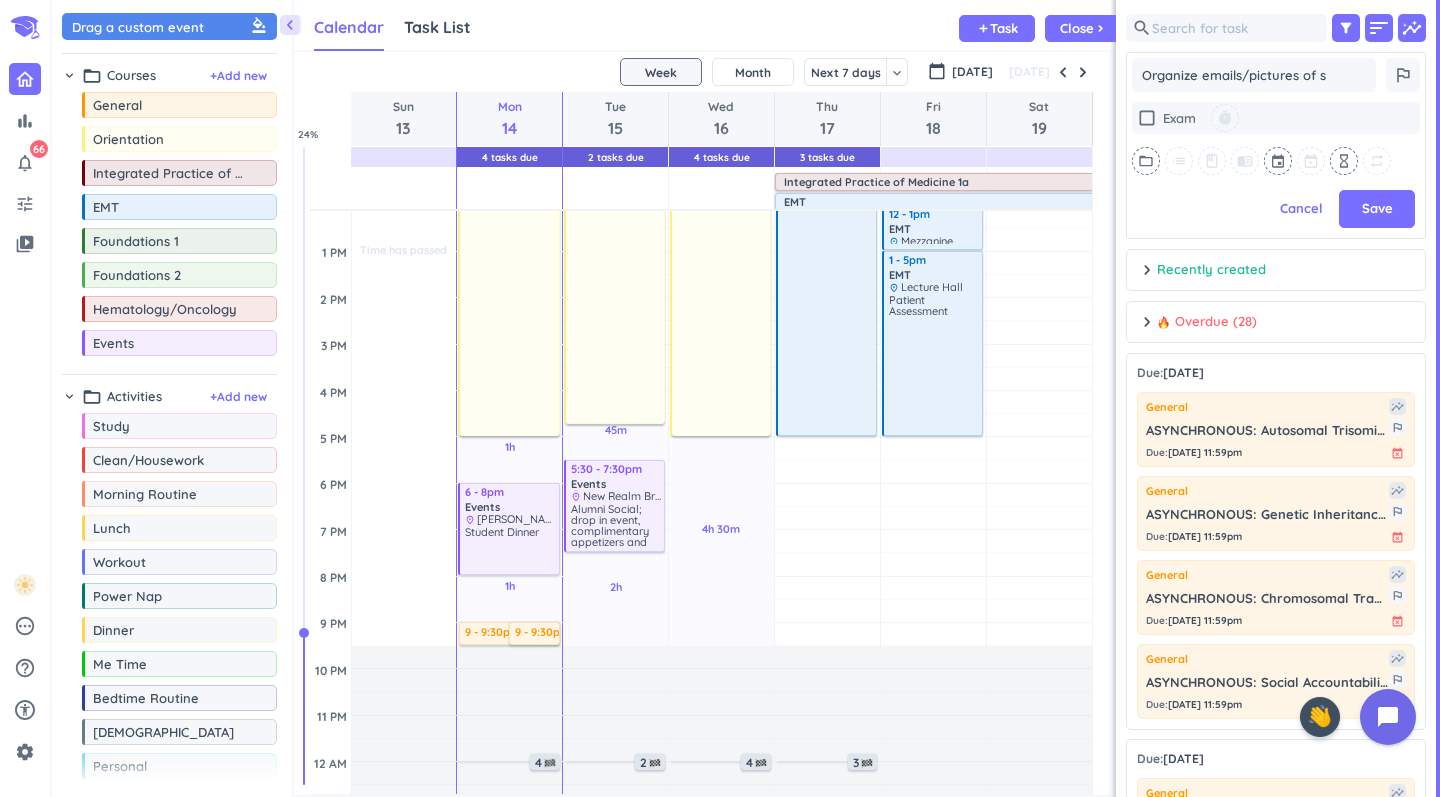 type on "x" 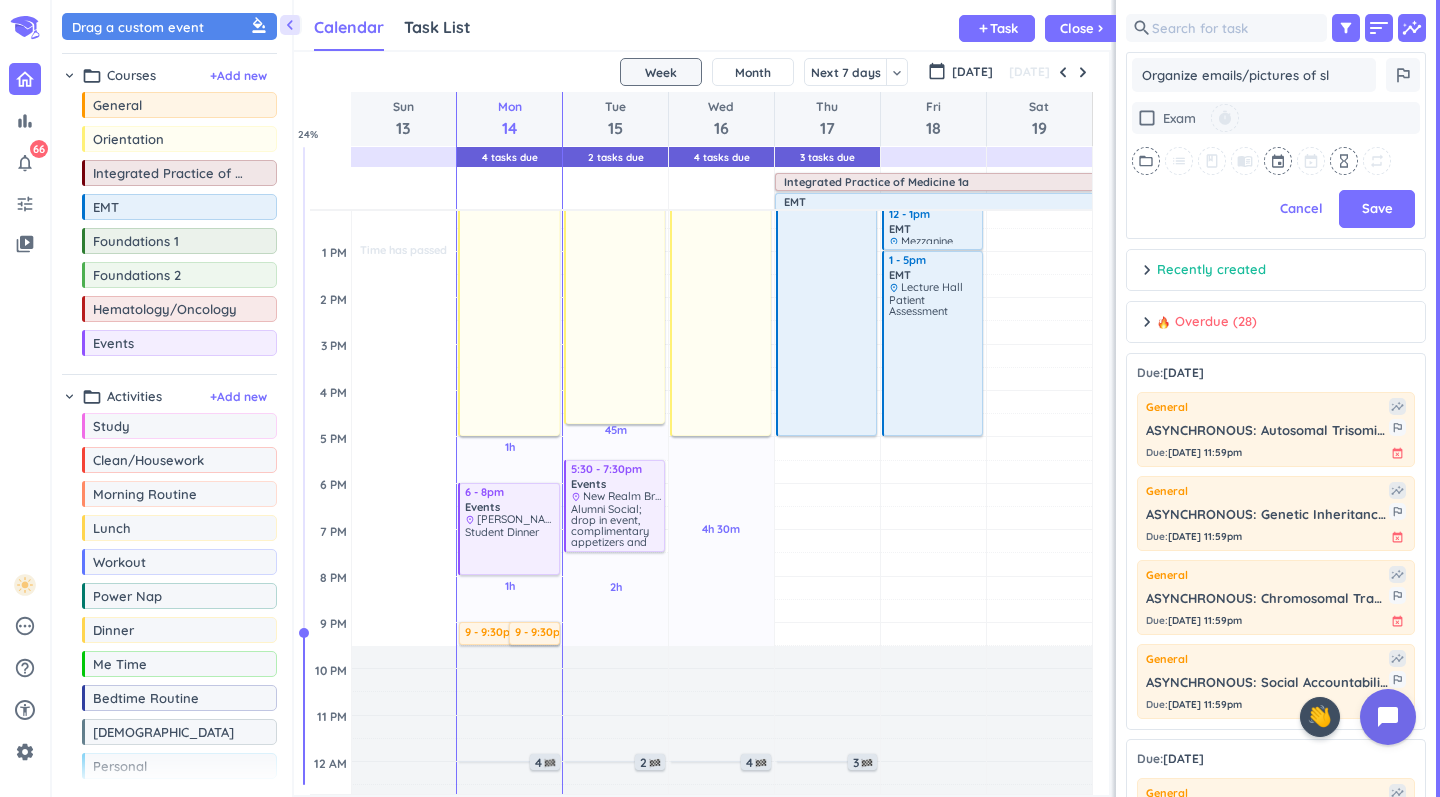type on "x" 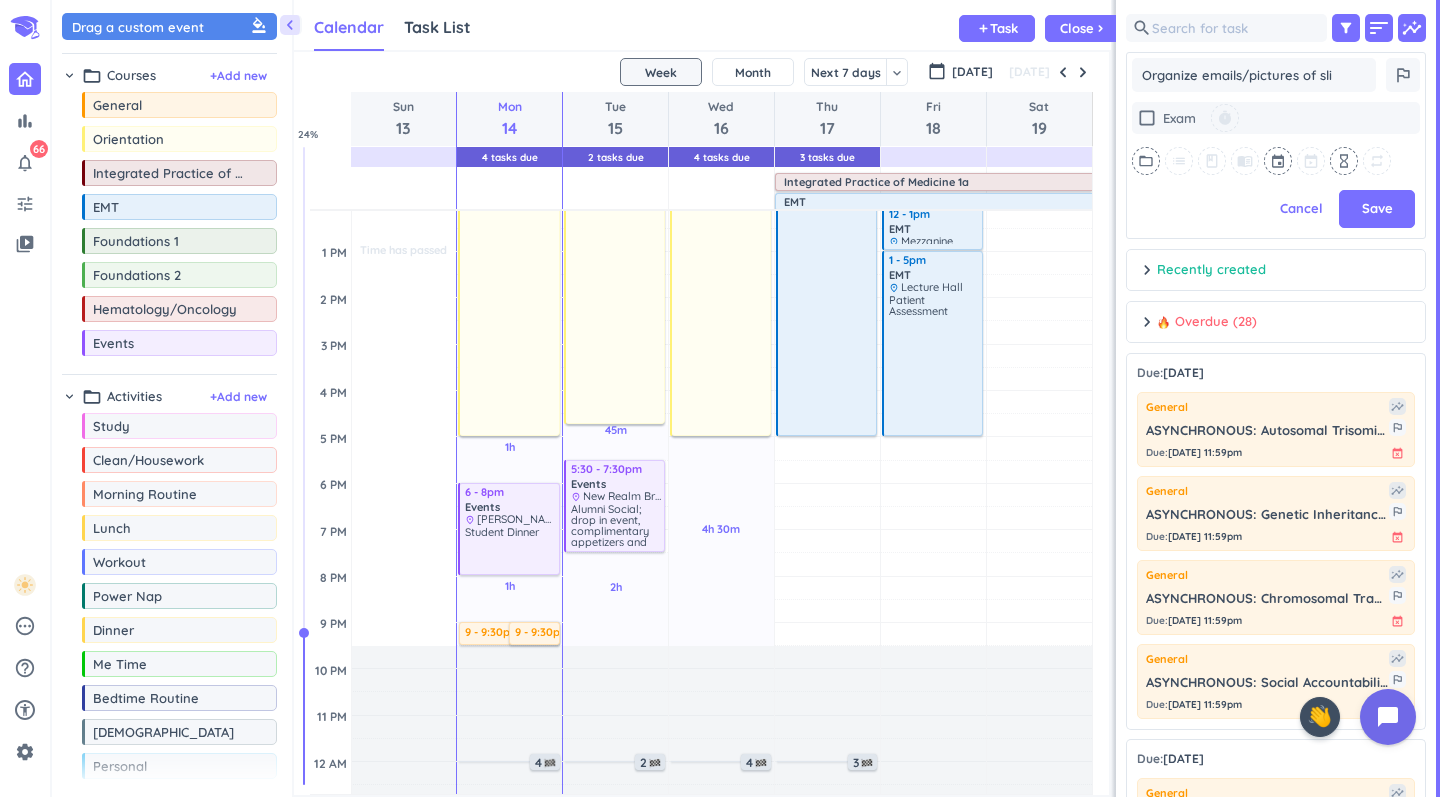 type on "x" 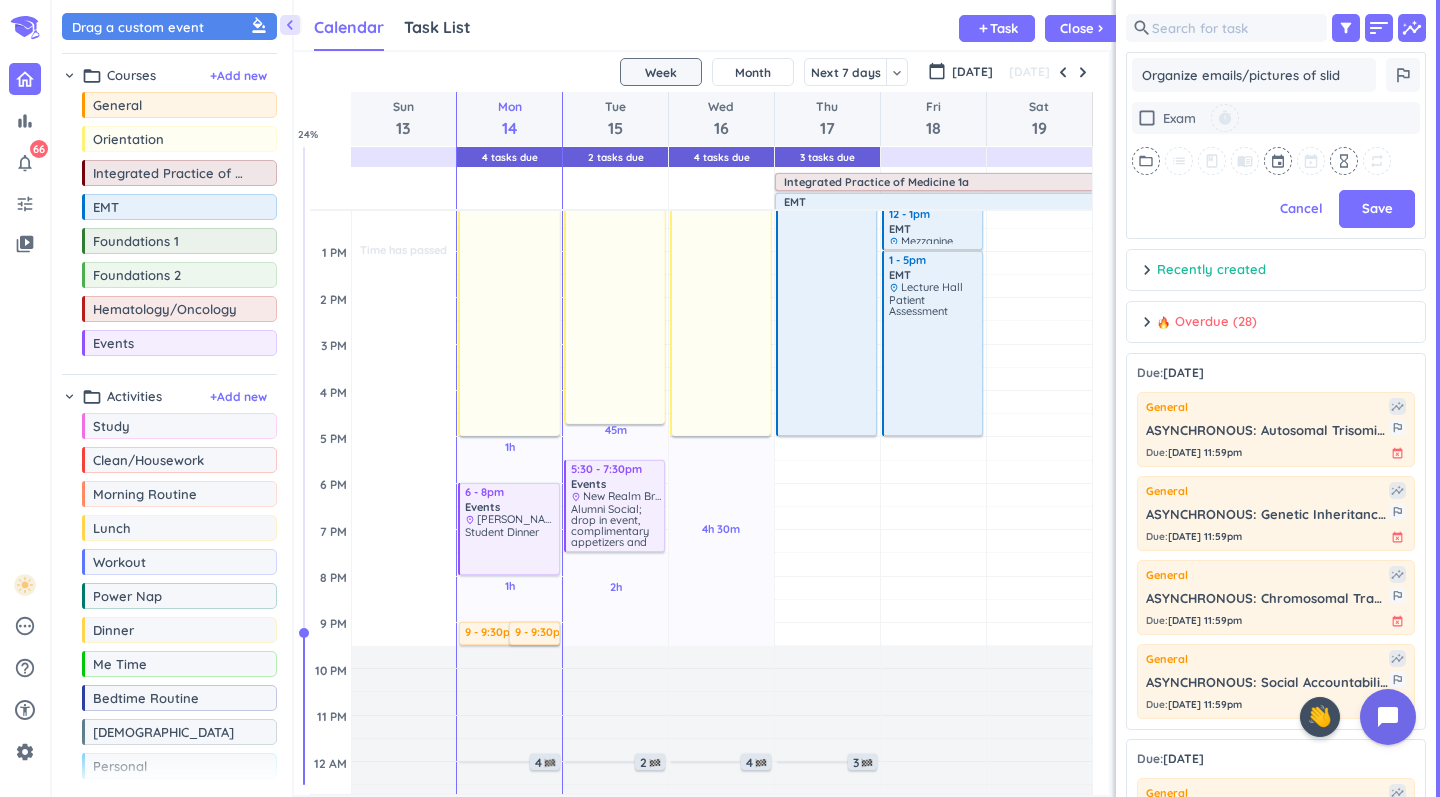 type on "x" 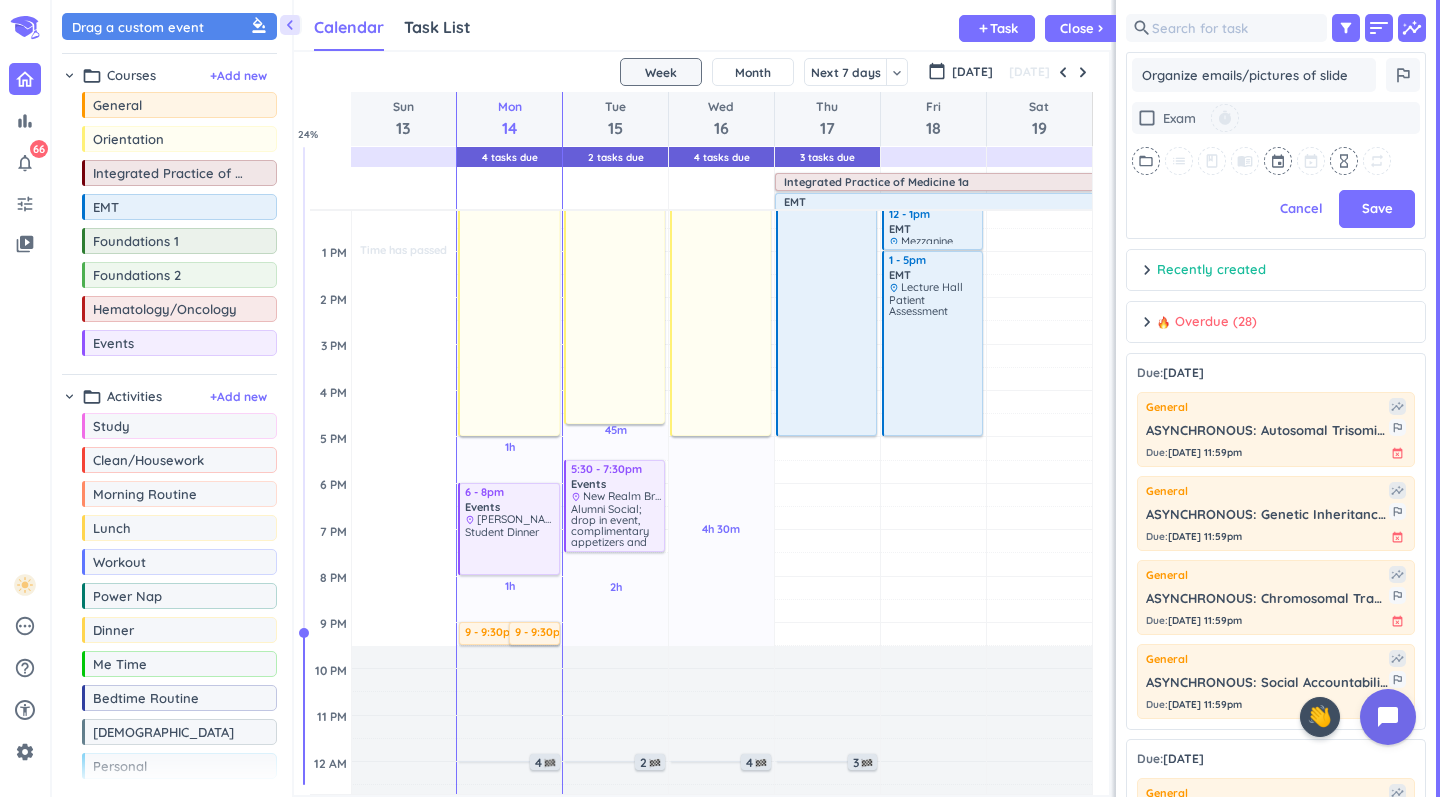 type on "x" 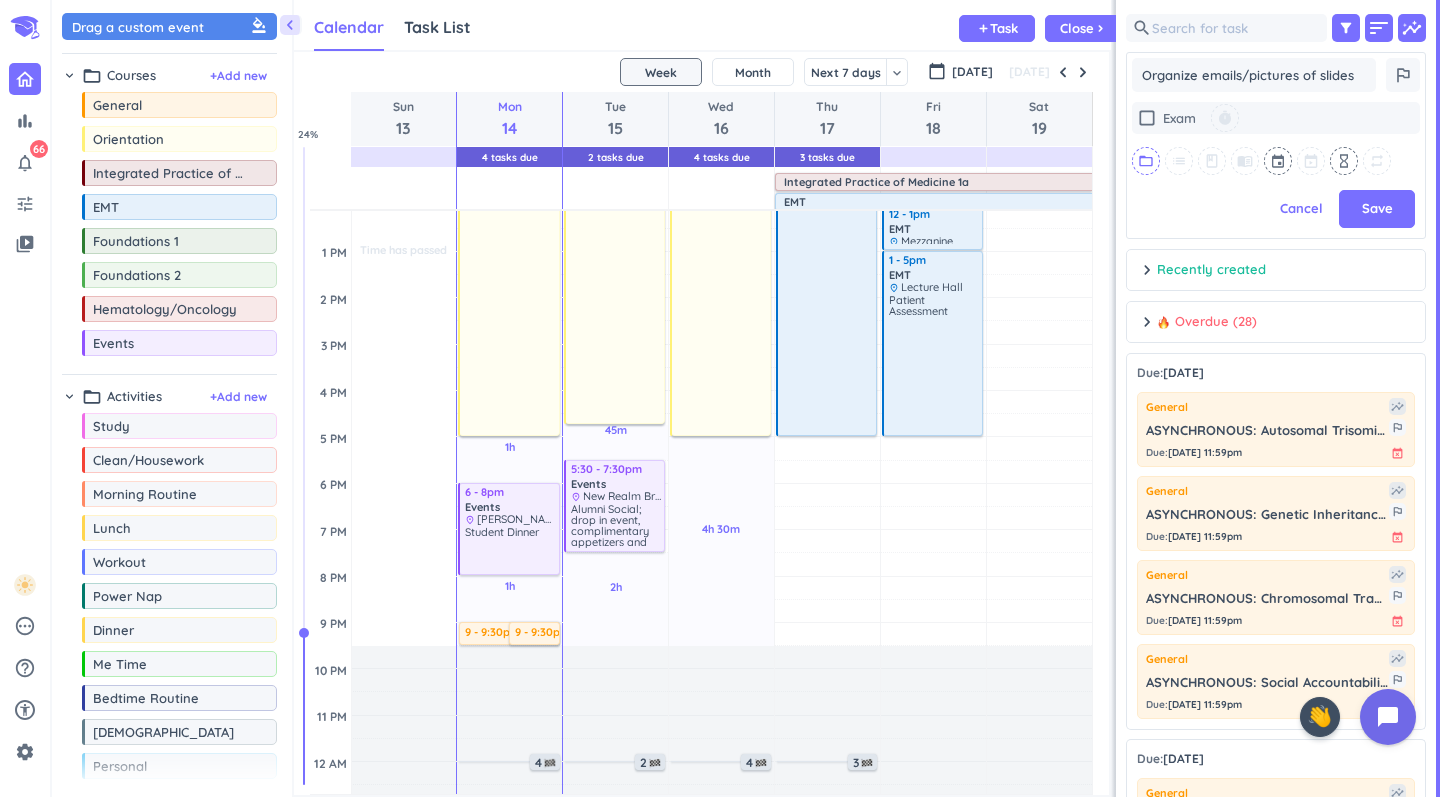 type on "Organize emails/pictures of slides" 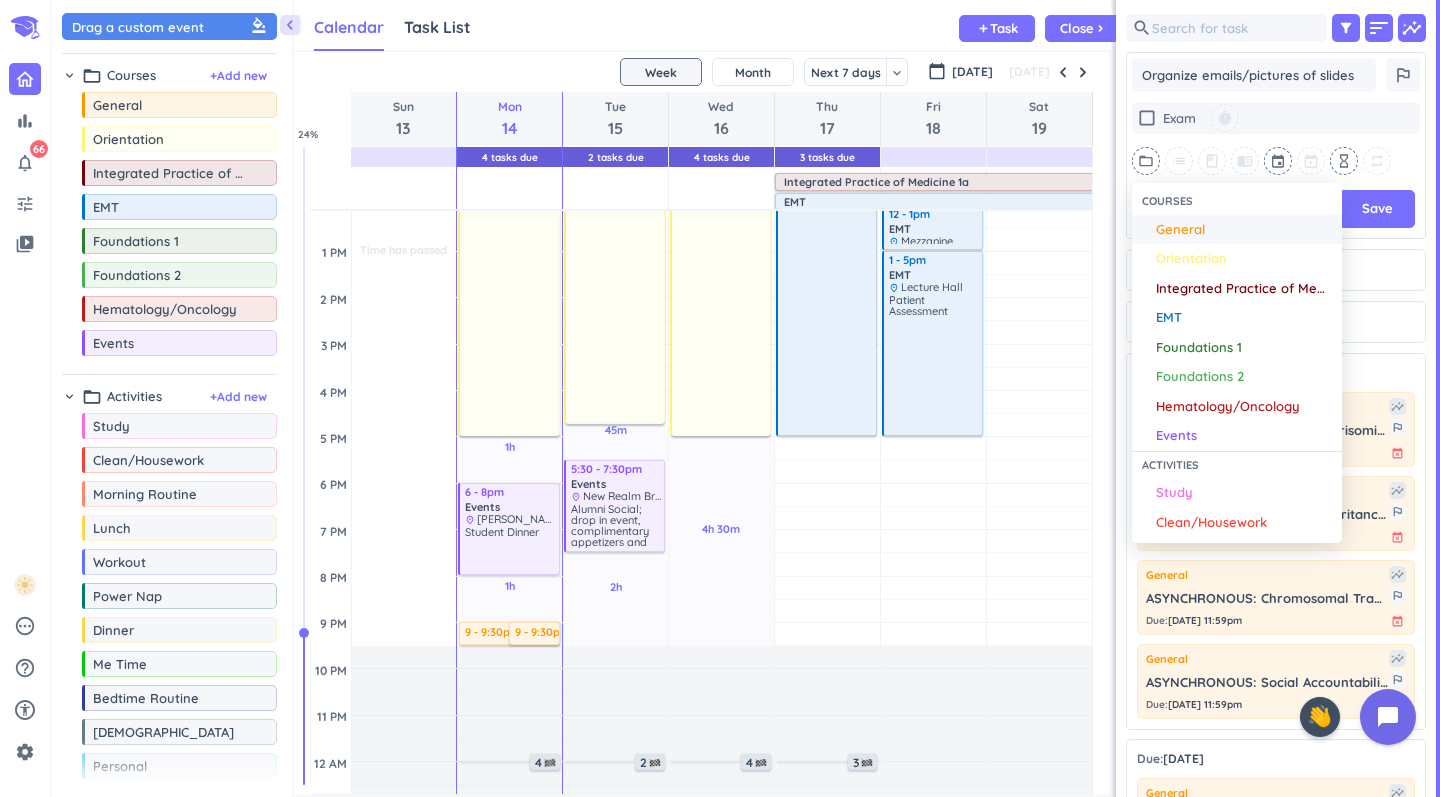 click on "General" at bounding box center (1244, 230) 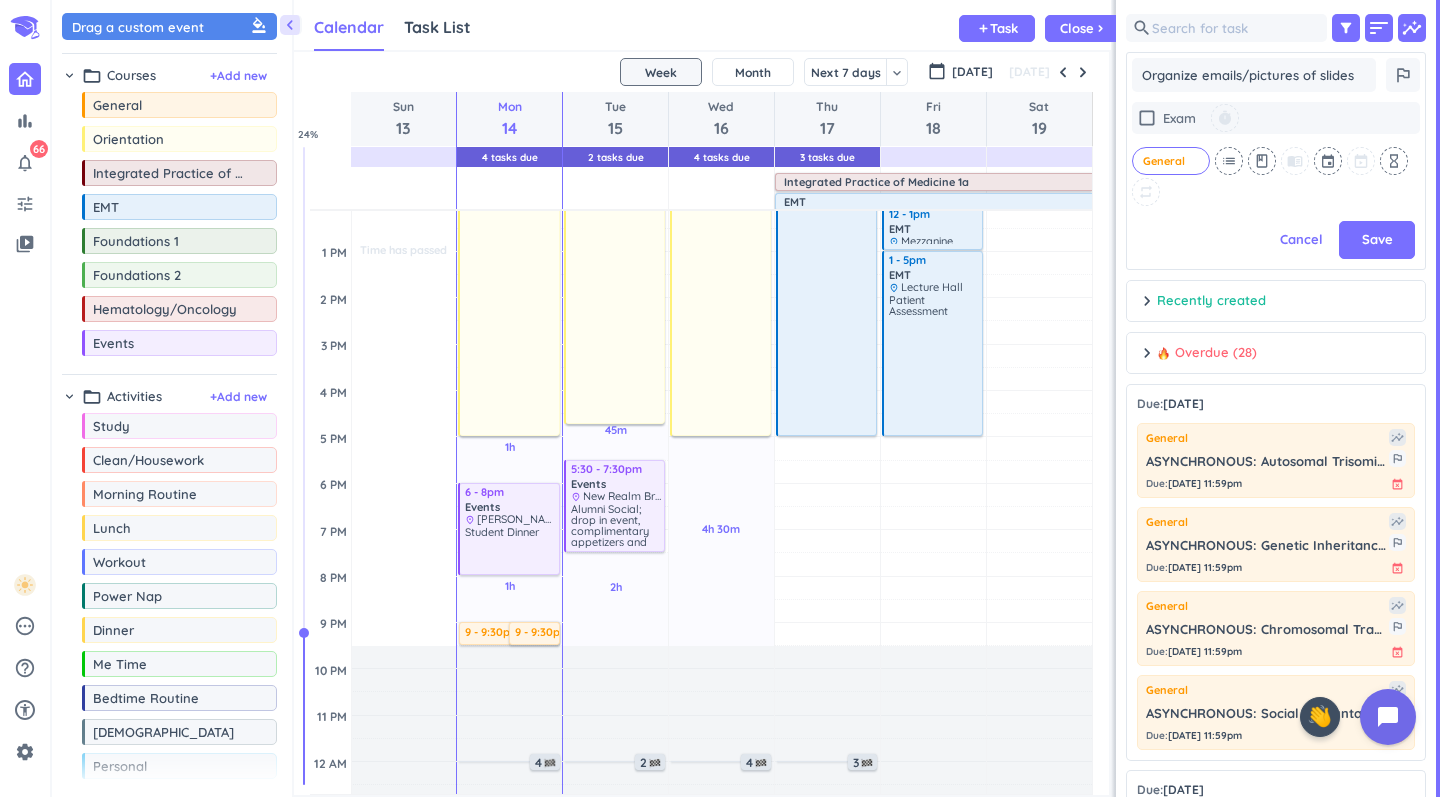 scroll, scrollTop: 518, scrollLeft: 300, axis: both 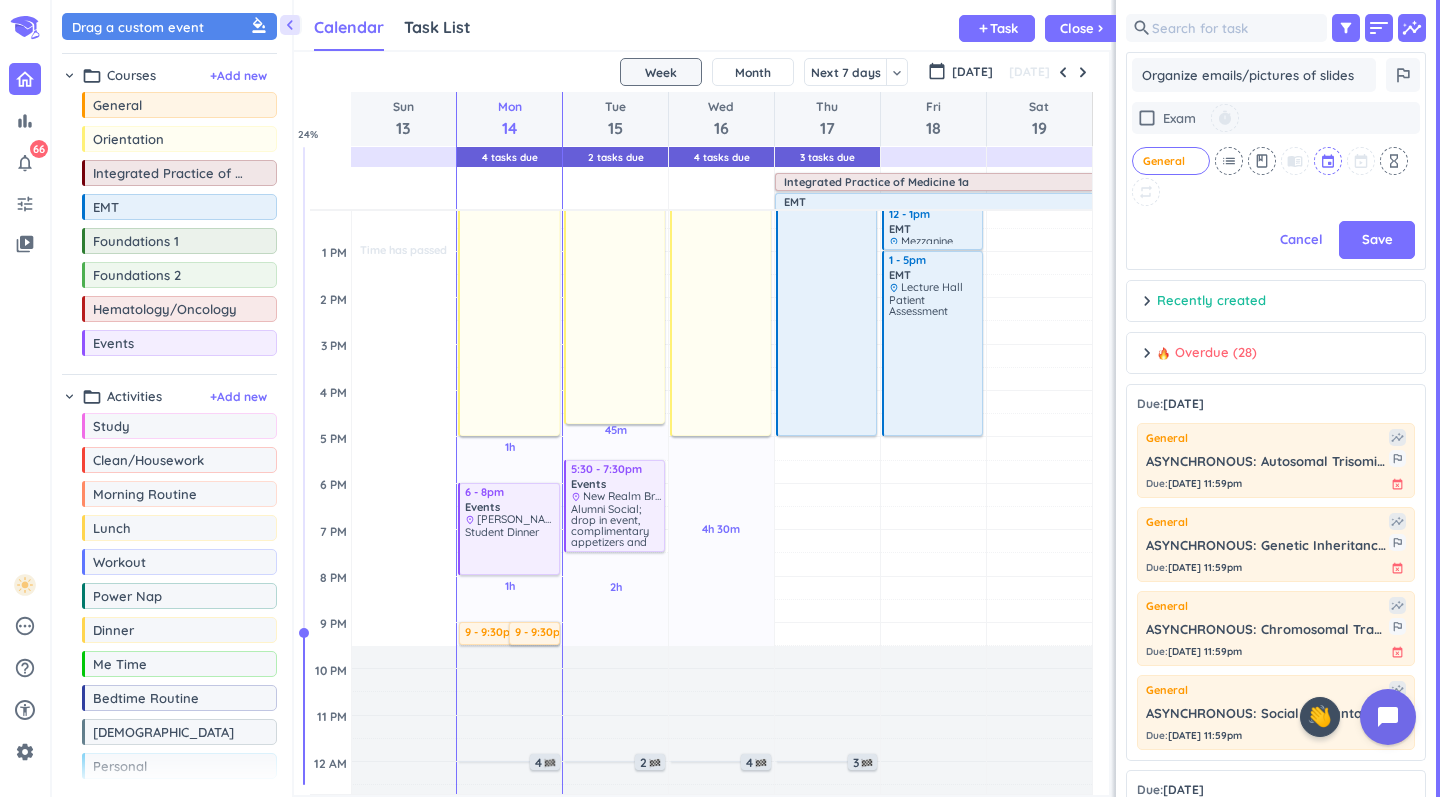 click at bounding box center [1329, 161] 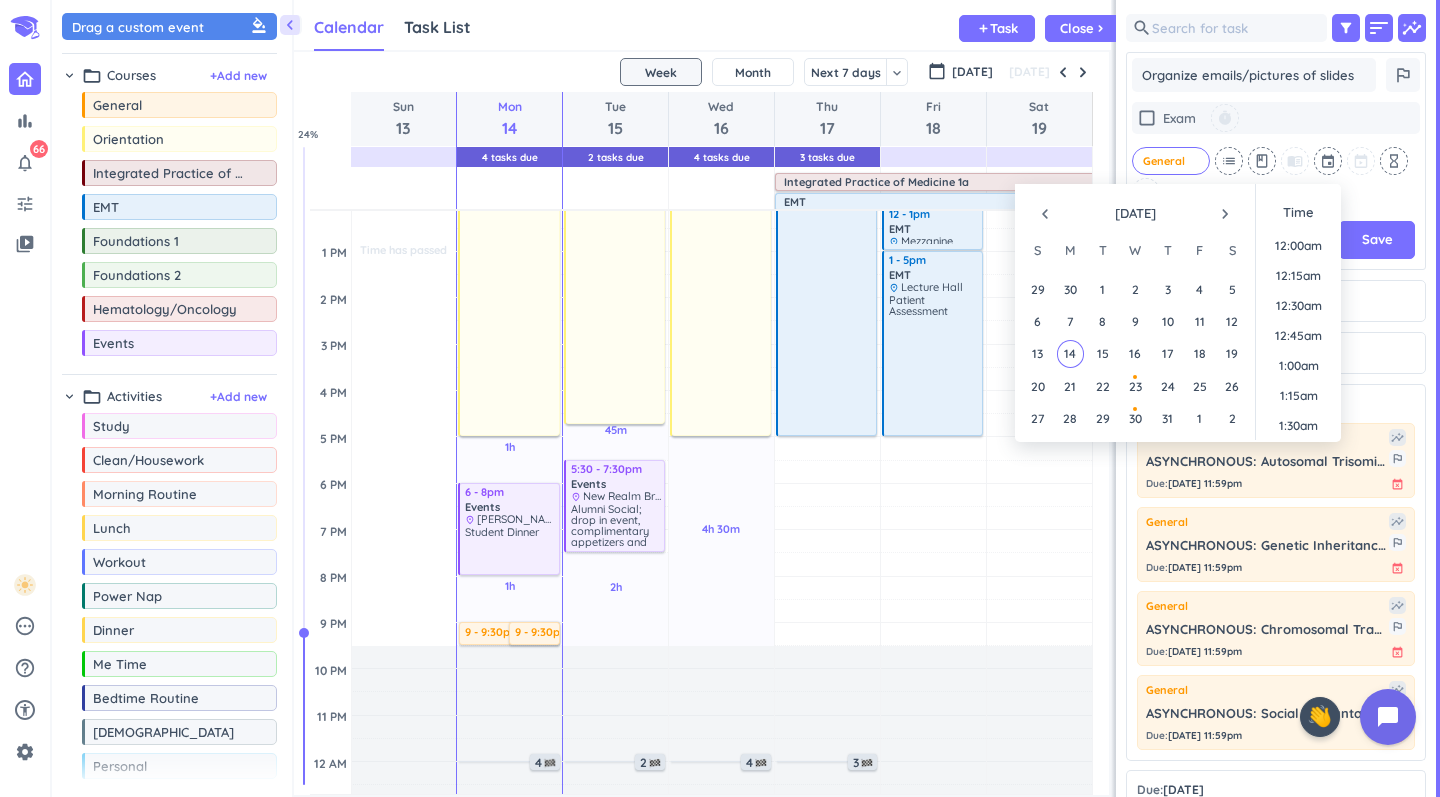 scroll, scrollTop: 930, scrollLeft: 0, axis: vertical 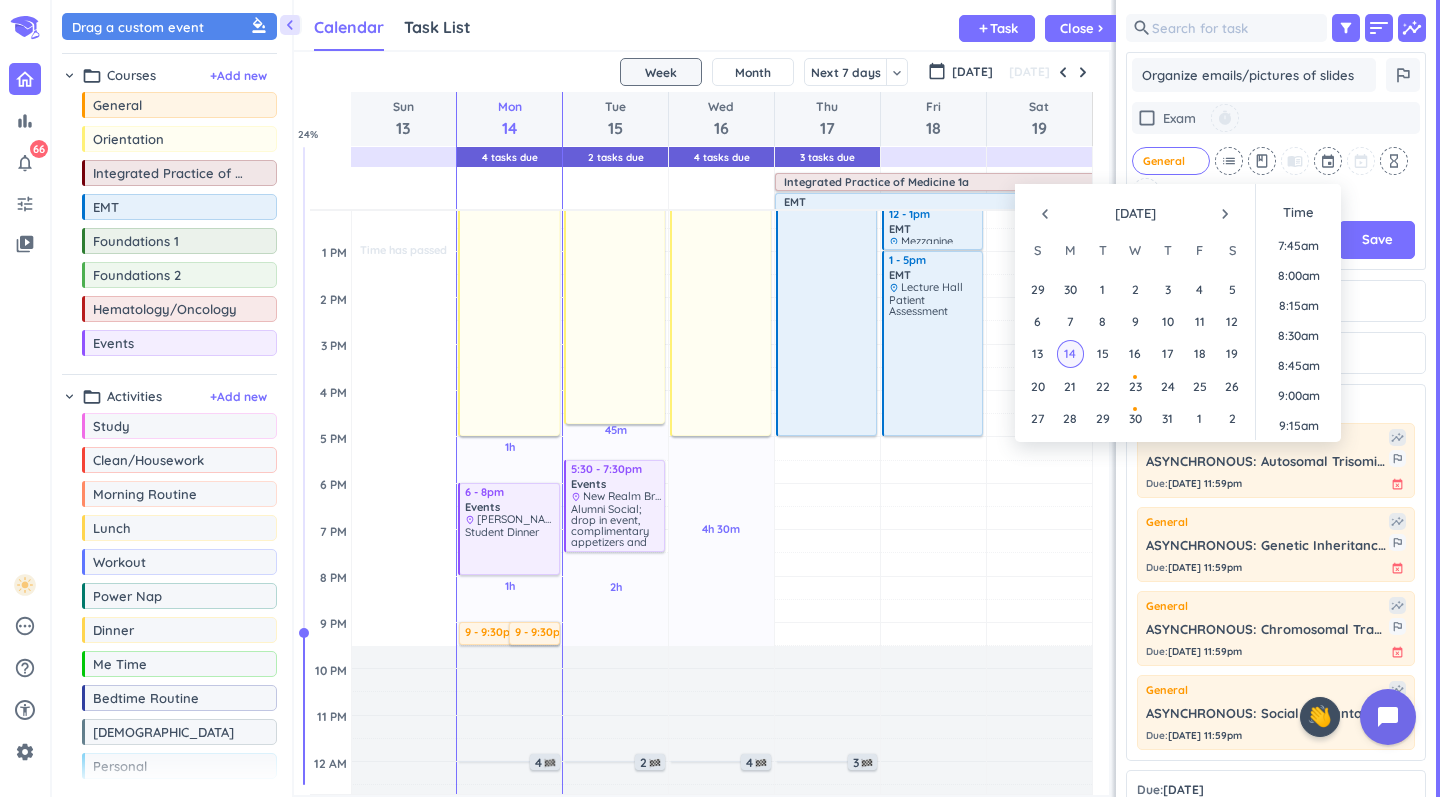 click on "14" at bounding box center [1070, 353] 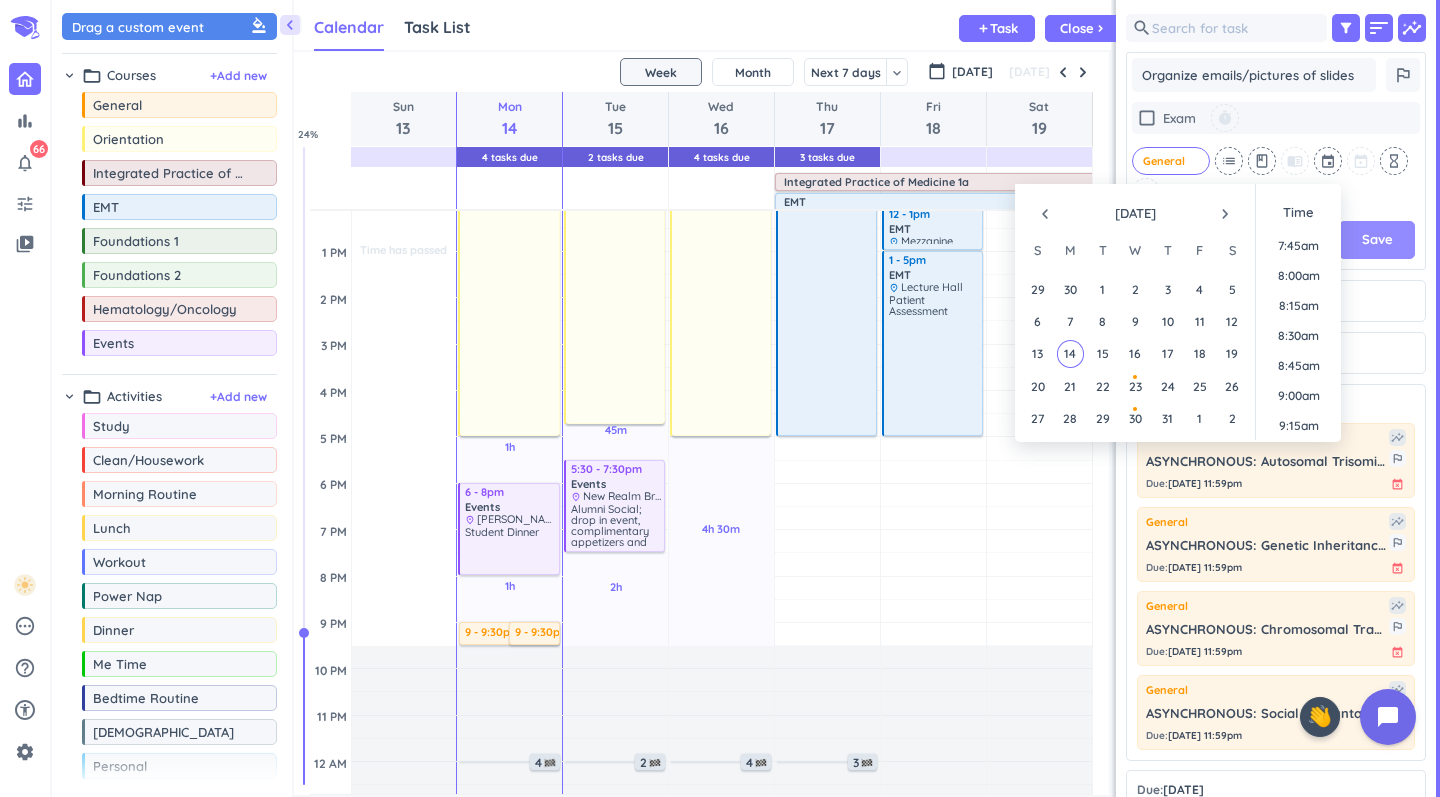 scroll, scrollTop: 487, scrollLeft: 300, axis: both 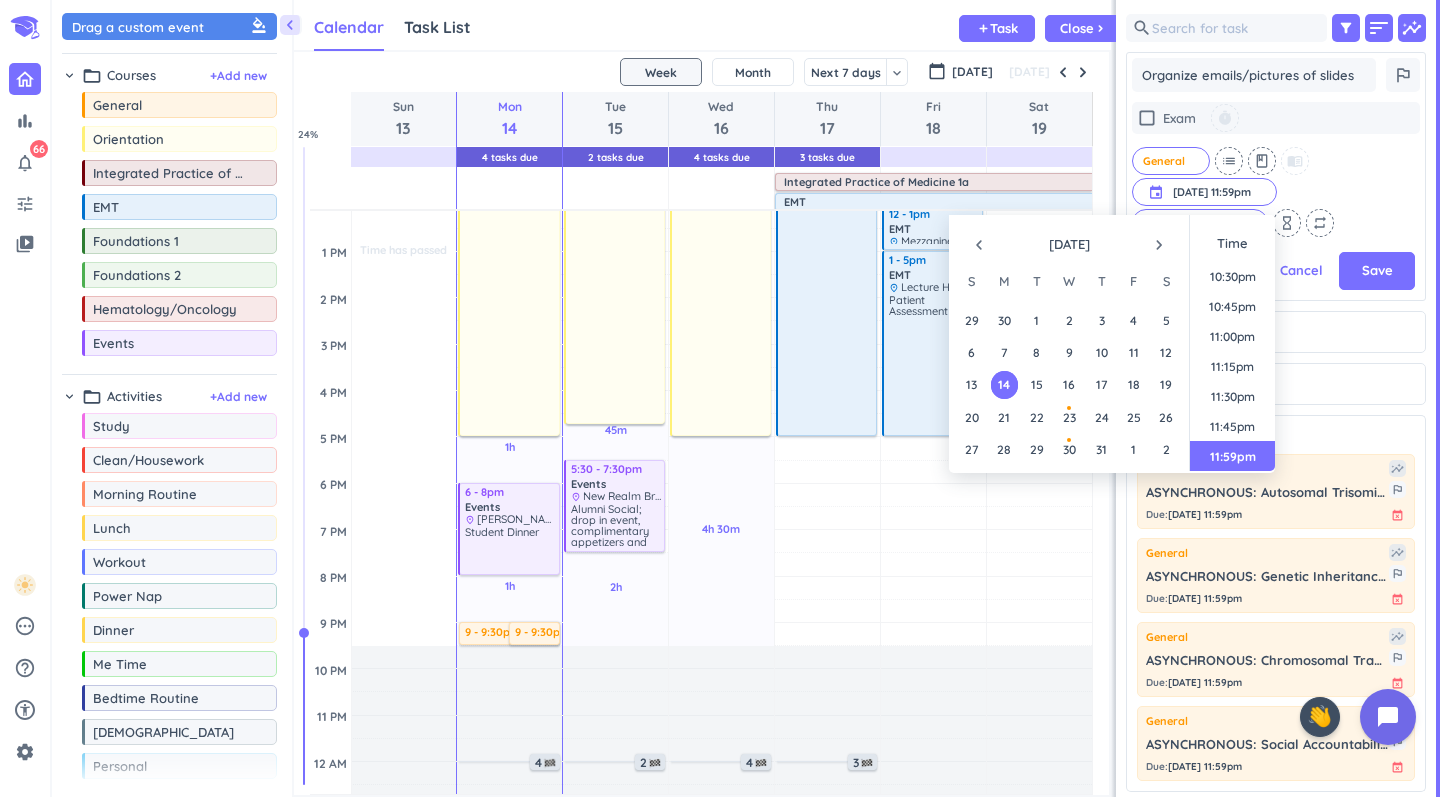 drag, startPoint x: 1378, startPoint y: 173, endPoint x: 1349, endPoint y: 202, distance: 41.01219 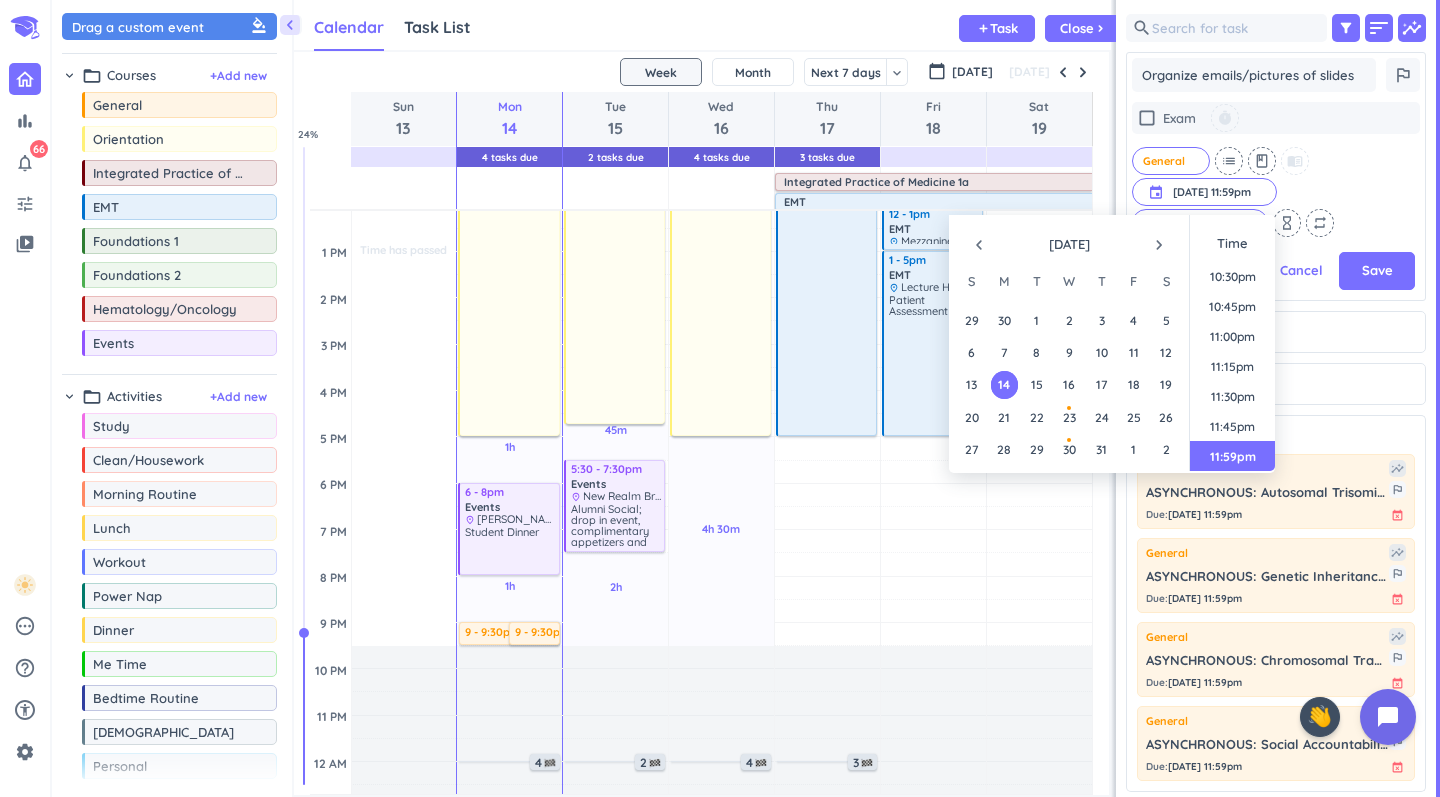 click on "check_box_outline_blank Exam timer General cancel list class menu_book event [DATE] 11:59pm [DATE] 11:59pm cancel 0 days ahead cancel hourglass_empty repeat" at bounding box center [1276, 169] 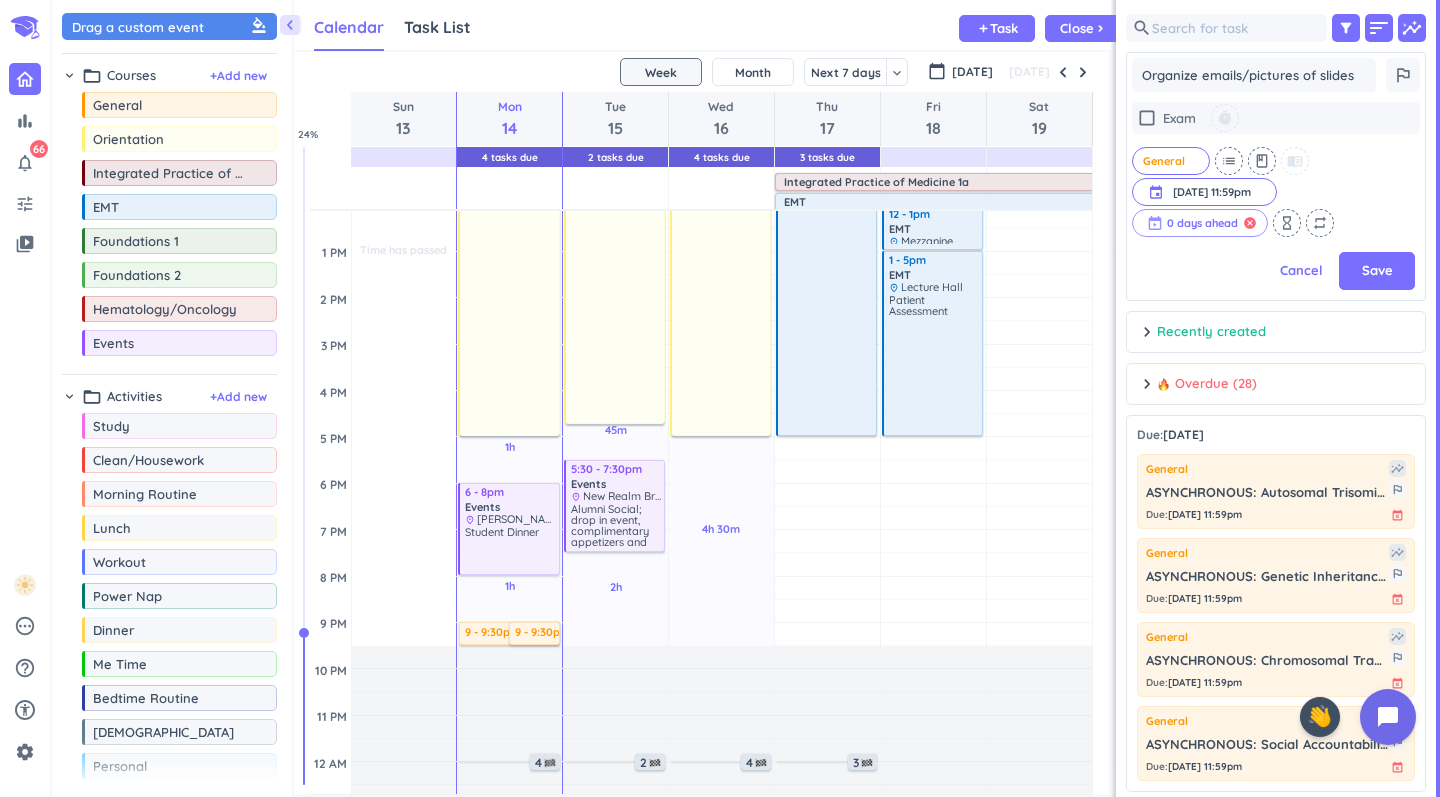 click on "cancel" at bounding box center (1250, 223) 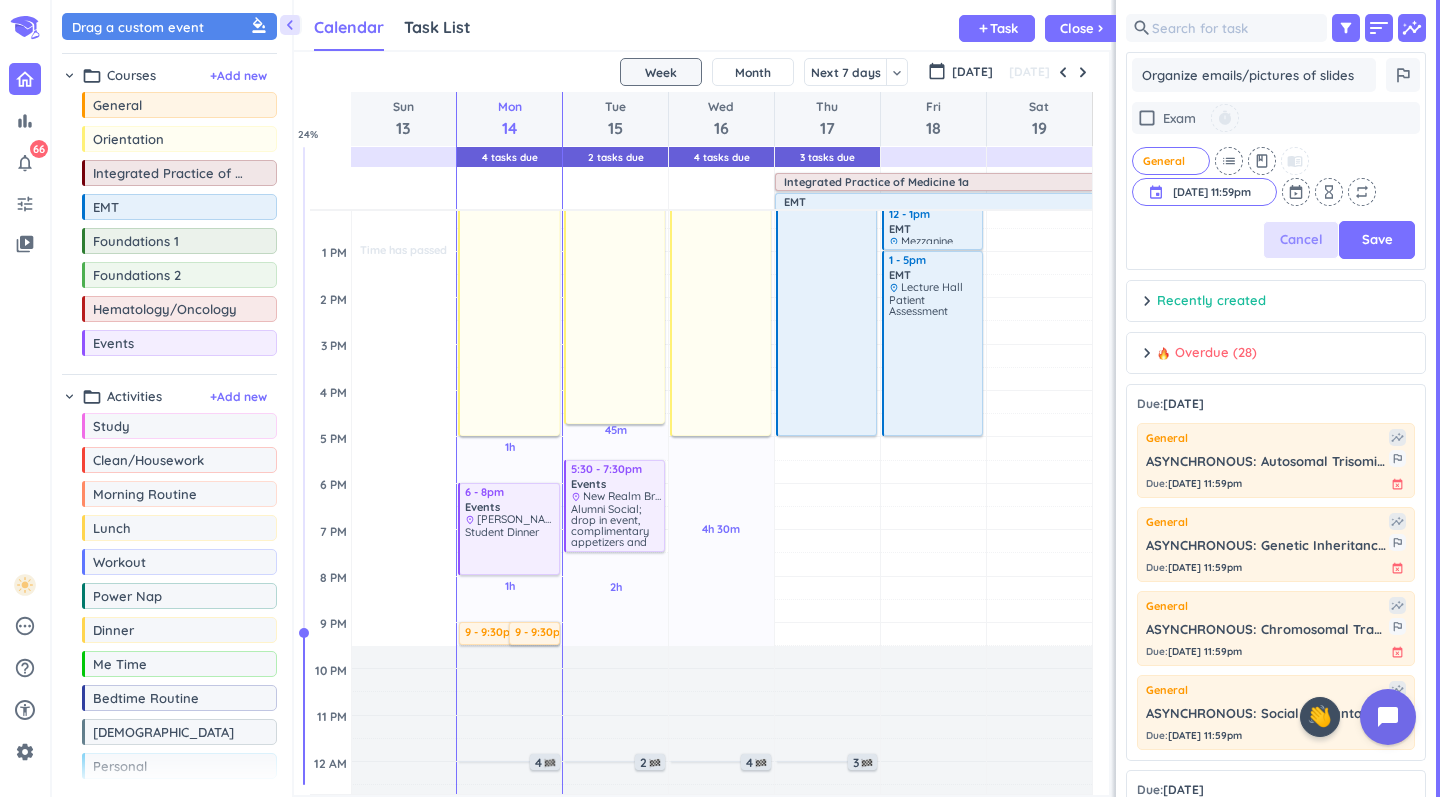scroll, scrollTop: 1, scrollLeft: 1, axis: both 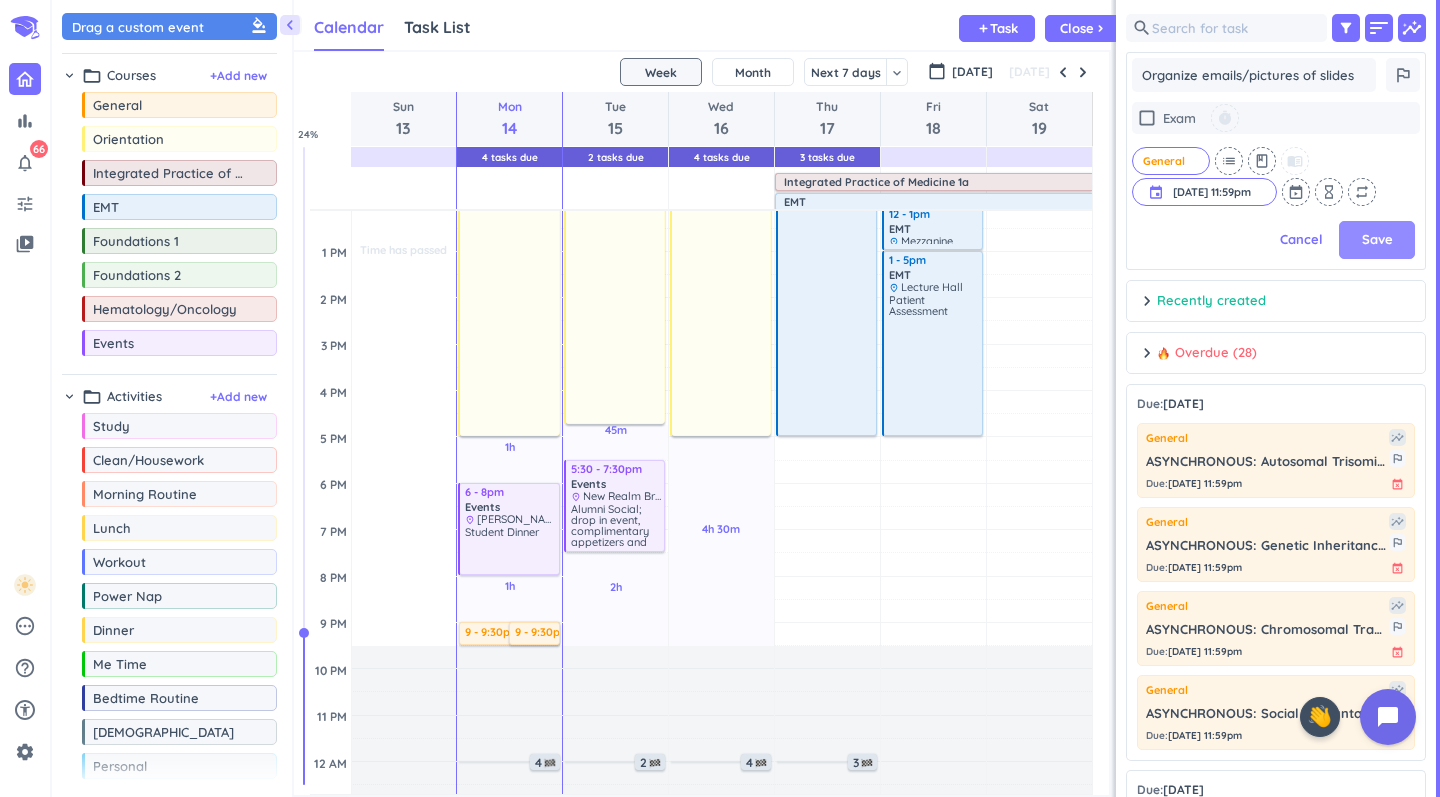 click on "Save" at bounding box center (1377, 240) 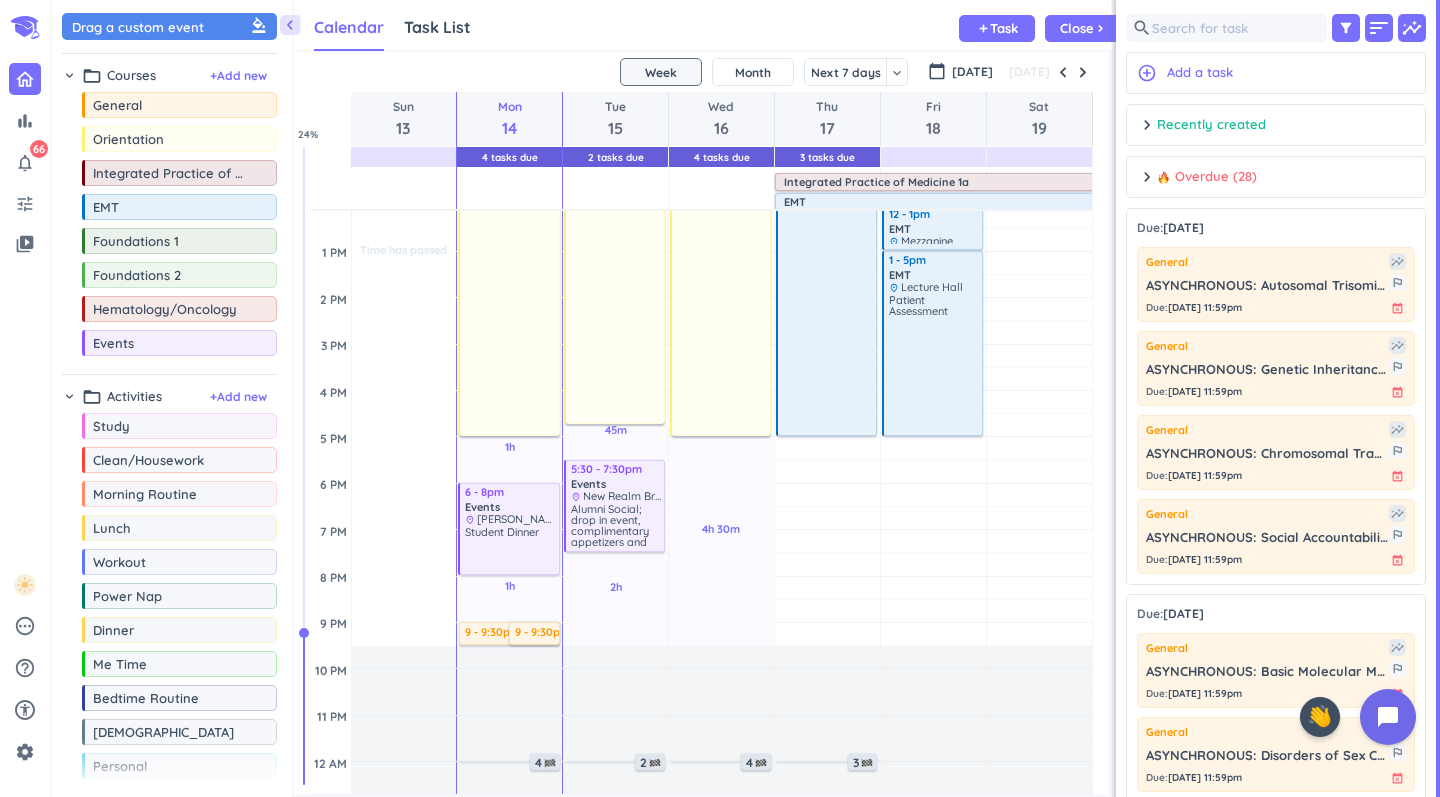 scroll, scrollTop: 1, scrollLeft: 1, axis: both 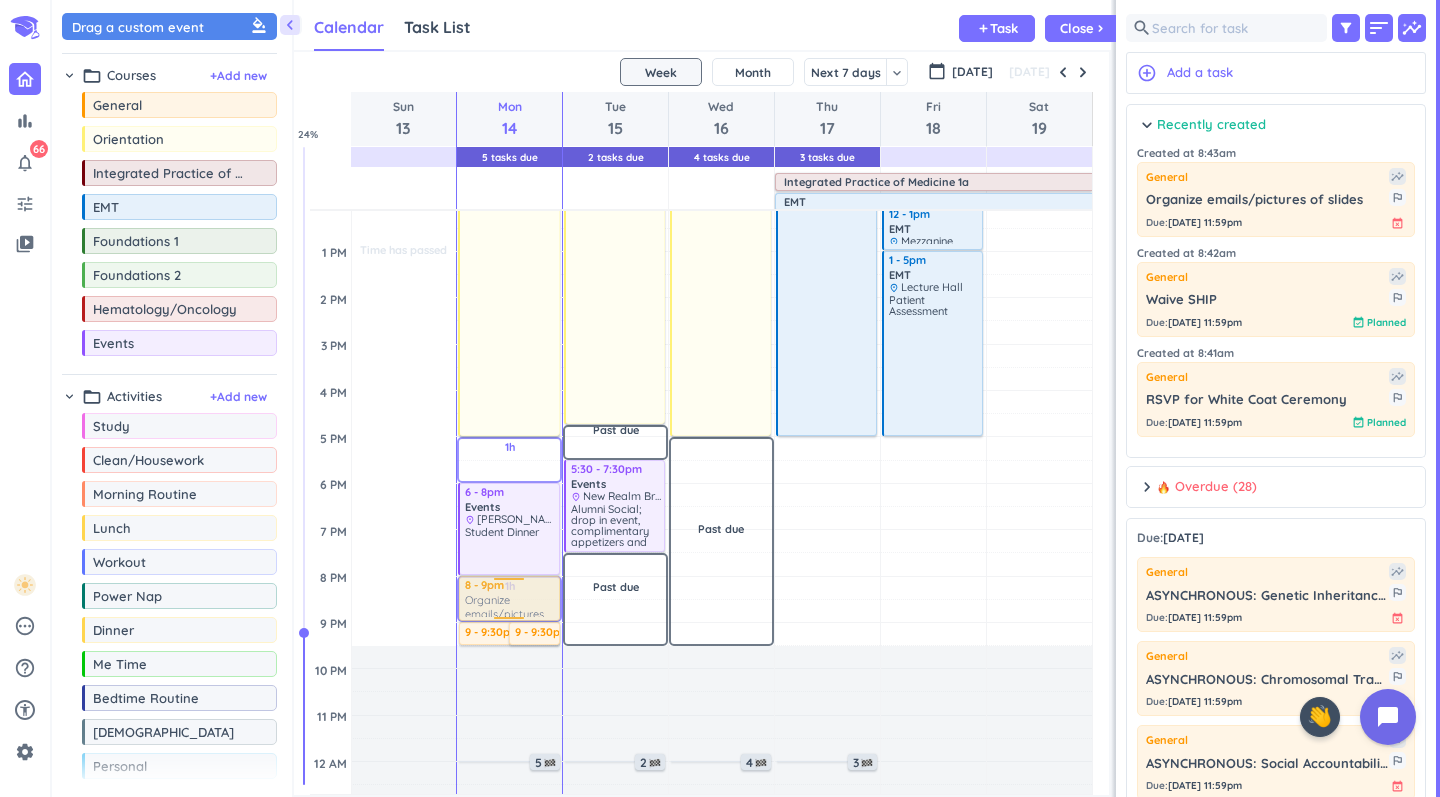 drag, startPoint x: 1280, startPoint y: 175, endPoint x: 540, endPoint y: 579, distance: 843.09906 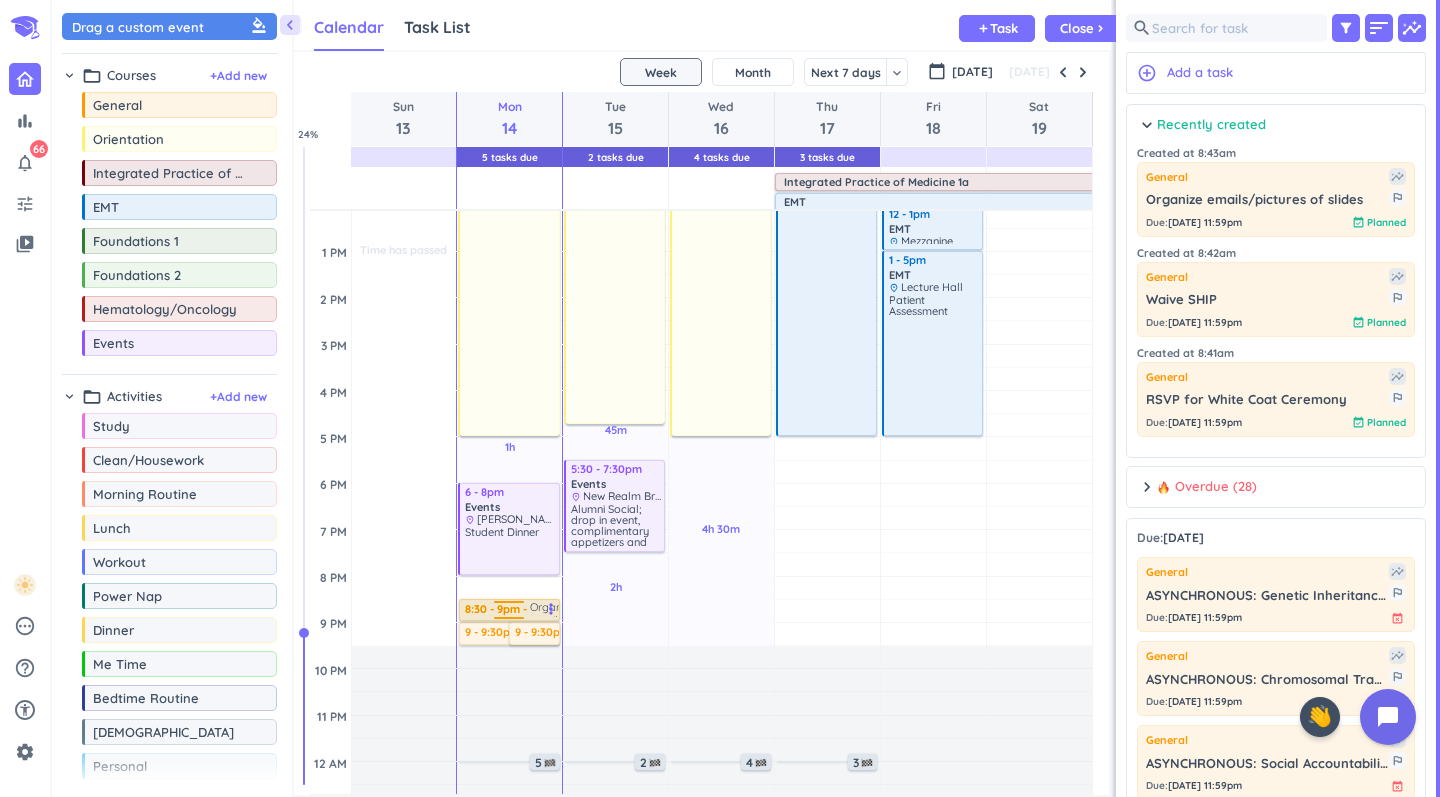 drag, startPoint x: 509, startPoint y: 581, endPoint x: 521, endPoint y: 606, distance: 27.730848 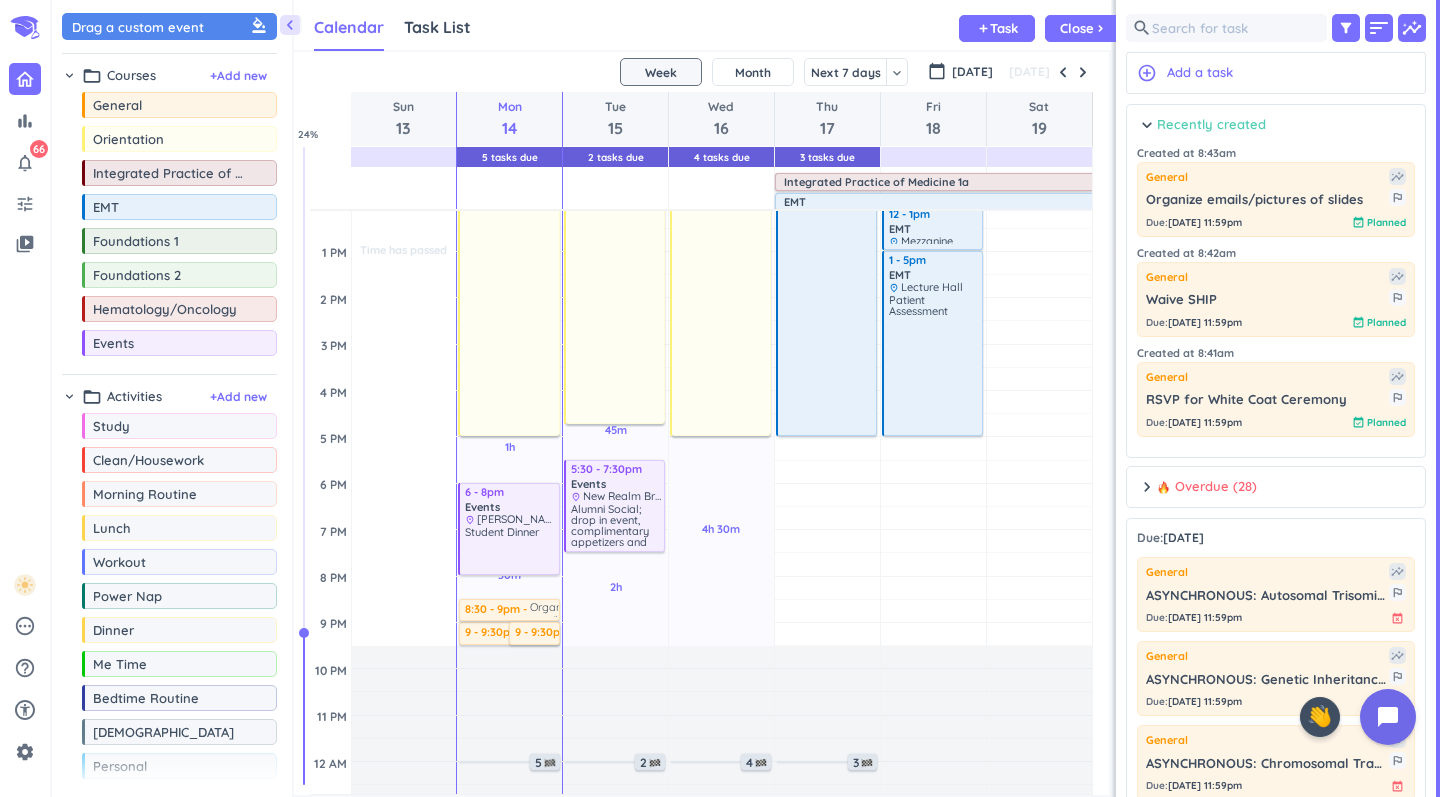 click on "Recently created" at bounding box center [1211, 125] 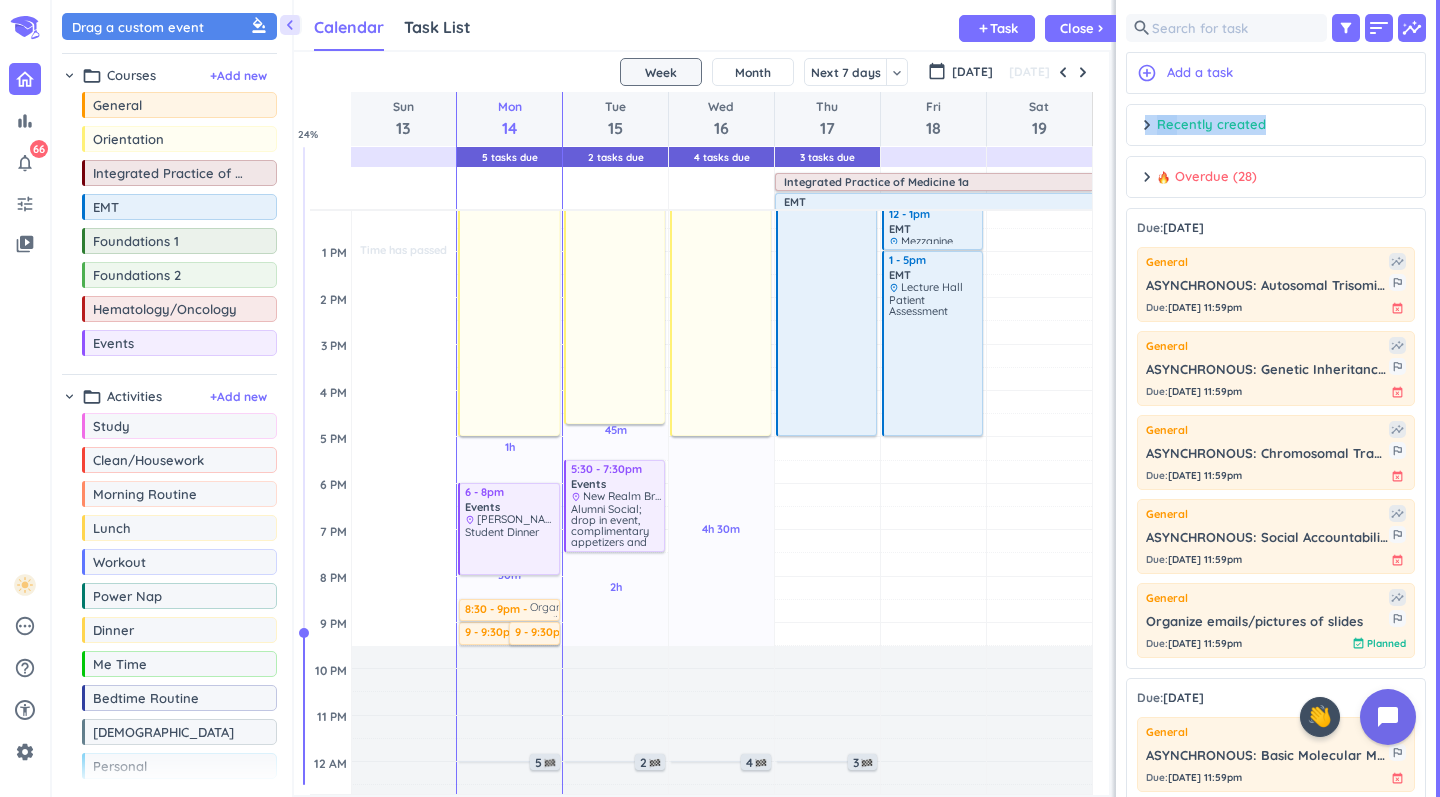 drag, startPoint x: 1203, startPoint y: 133, endPoint x: 1023, endPoint y: 120, distance: 180.46883 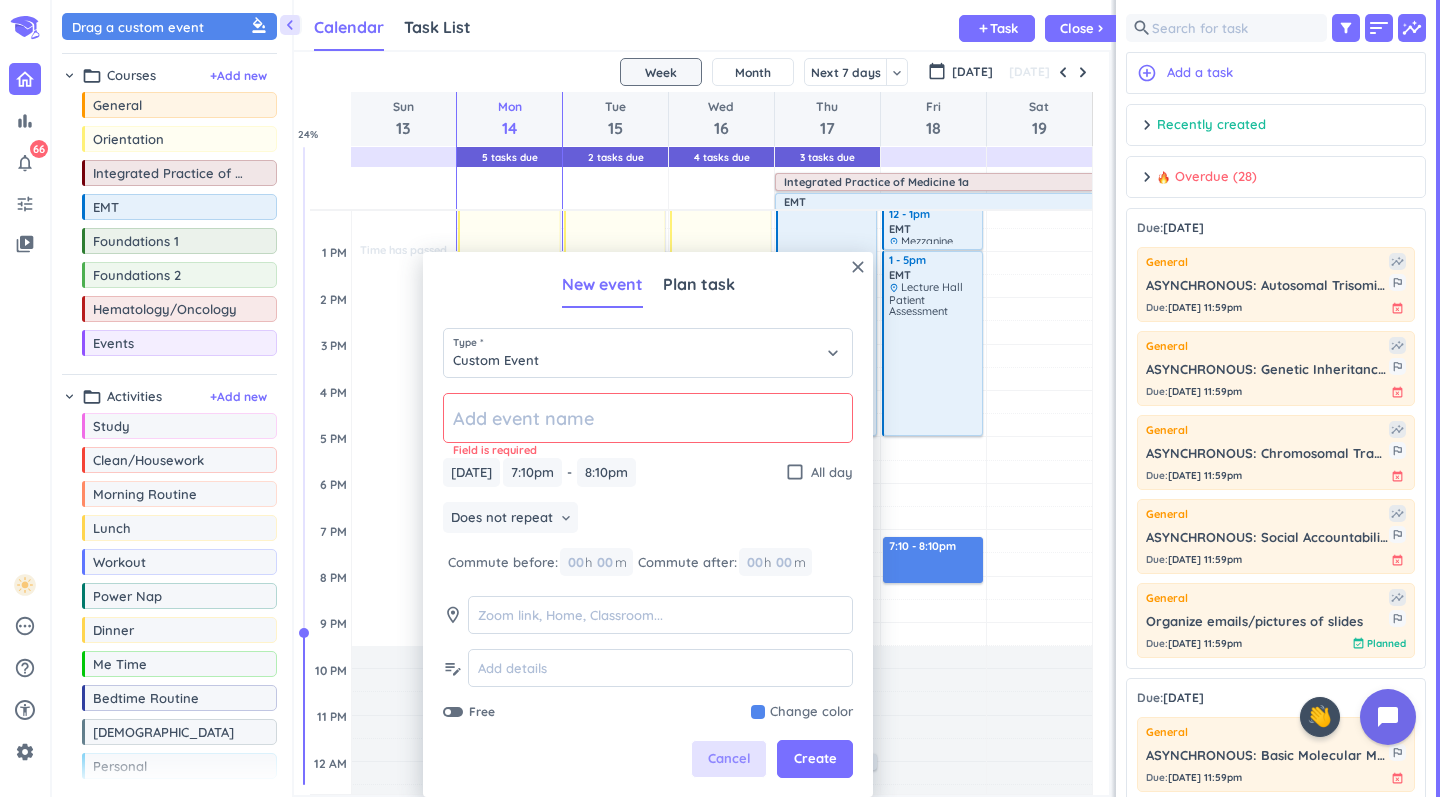 click on "Cancel" at bounding box center [729, 759] 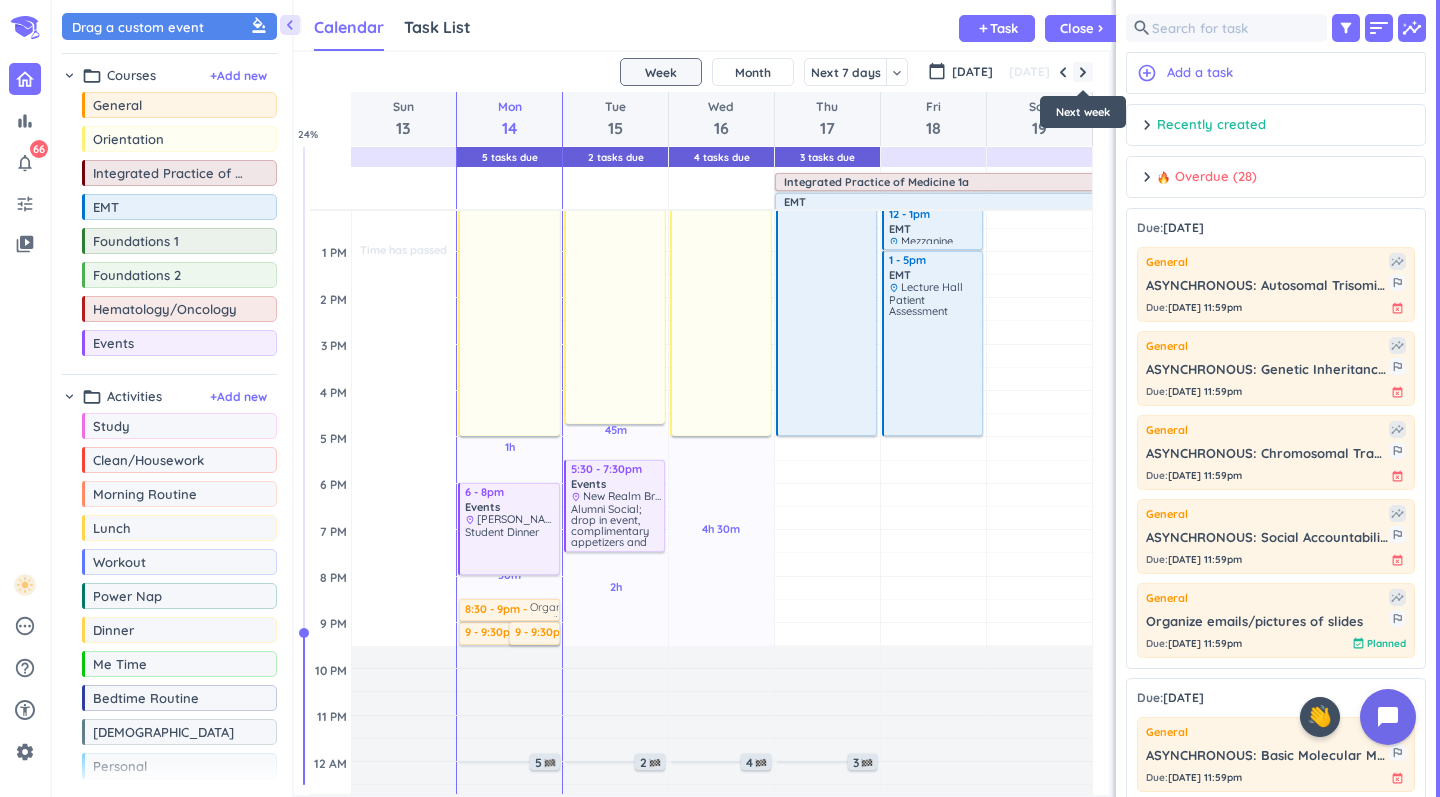 click at bounding box center [1083, 72] 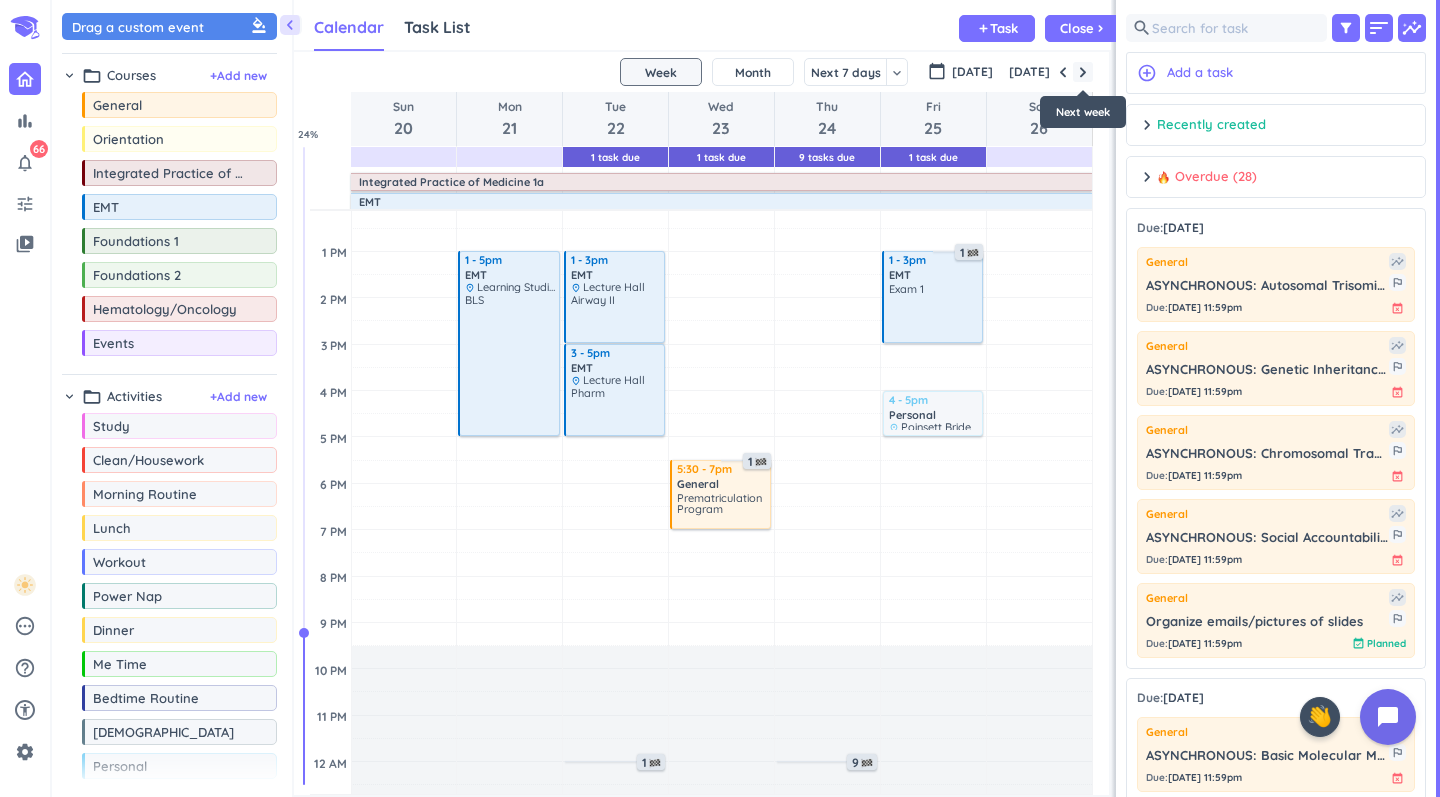 scroll, scrollTop: 71, scrollLeft: 0, axis: vertical 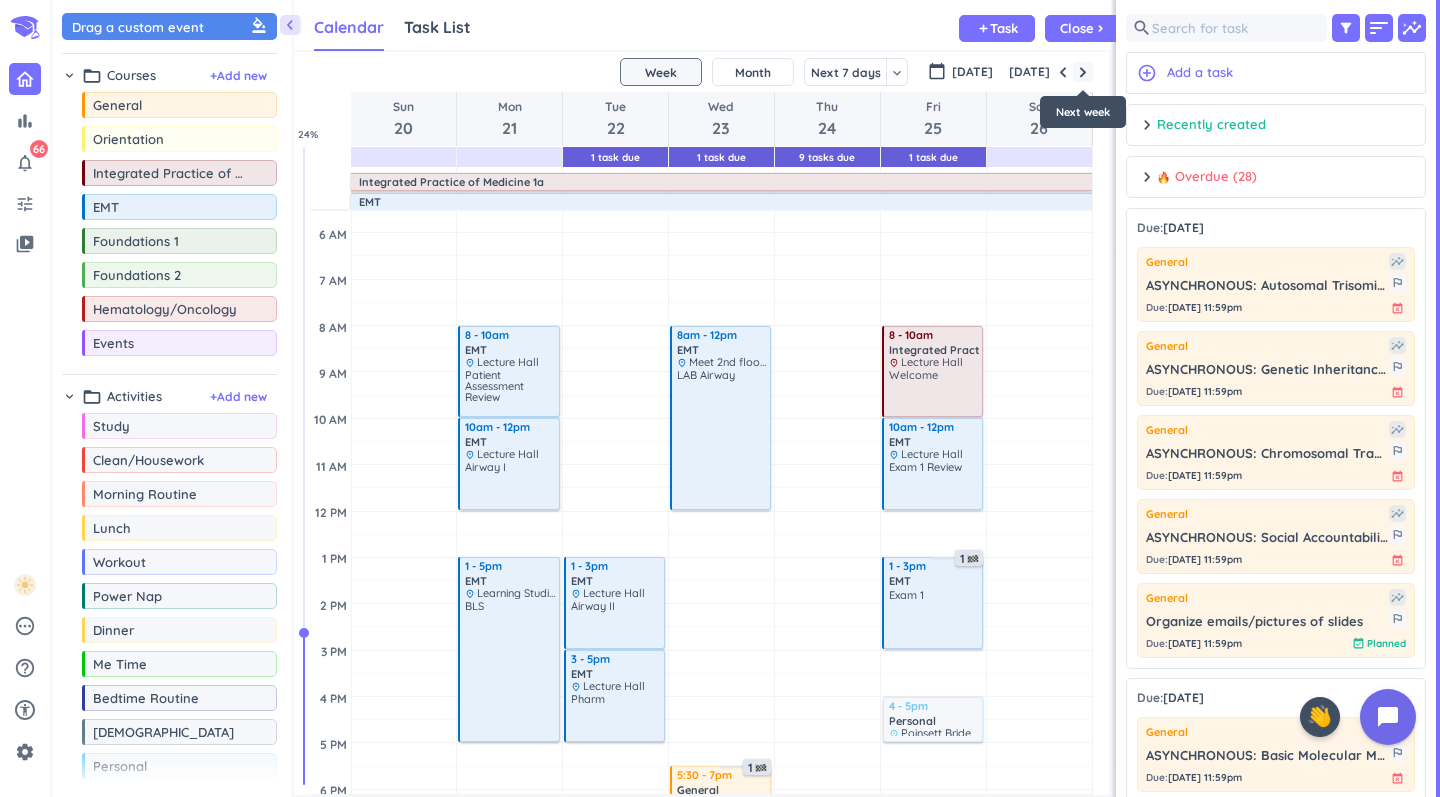 click at bounding box center (1083, 72) 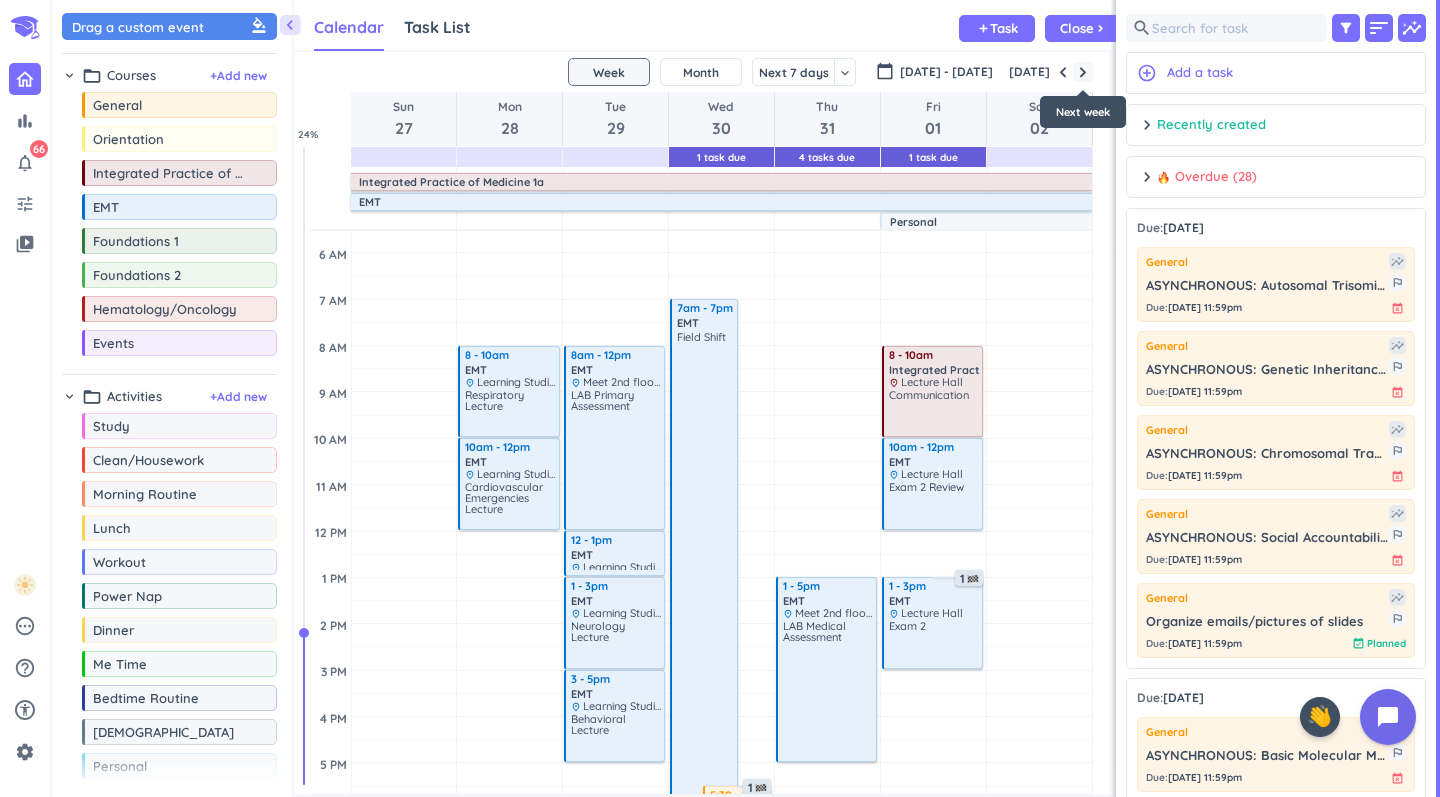 click at bounding box center (1083, 72) 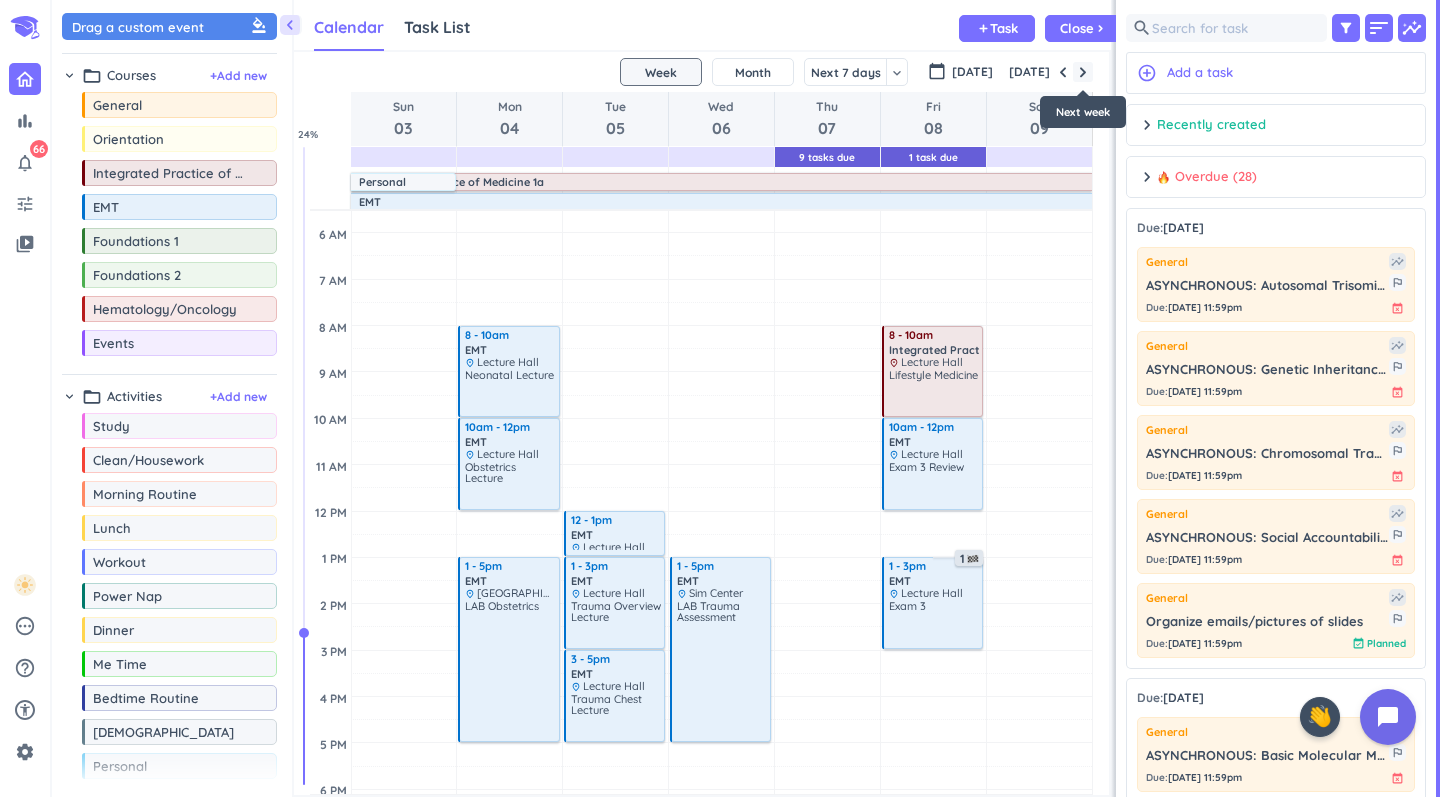 click at bounding box center (1083, 72) 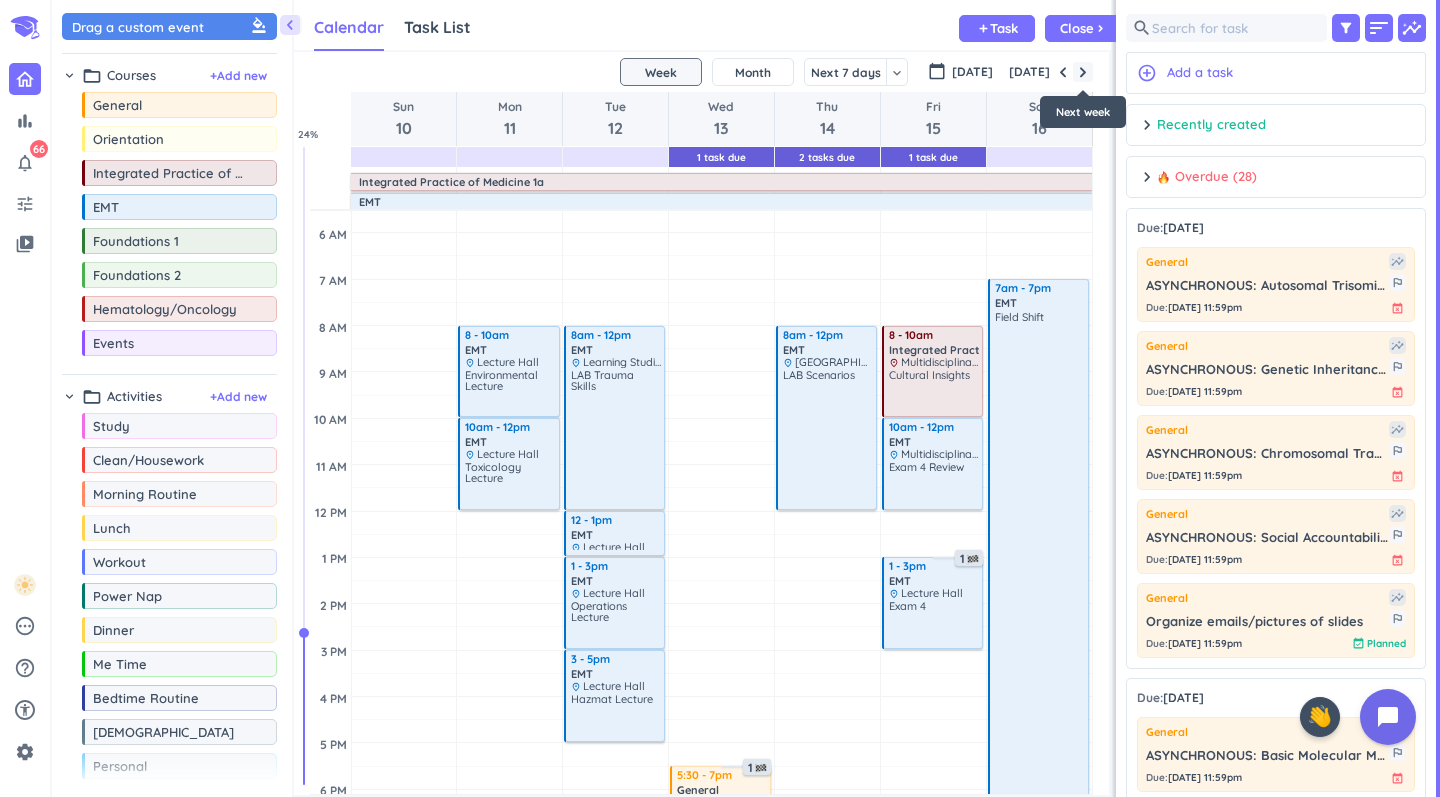 click at bounding box center (1083, 72) 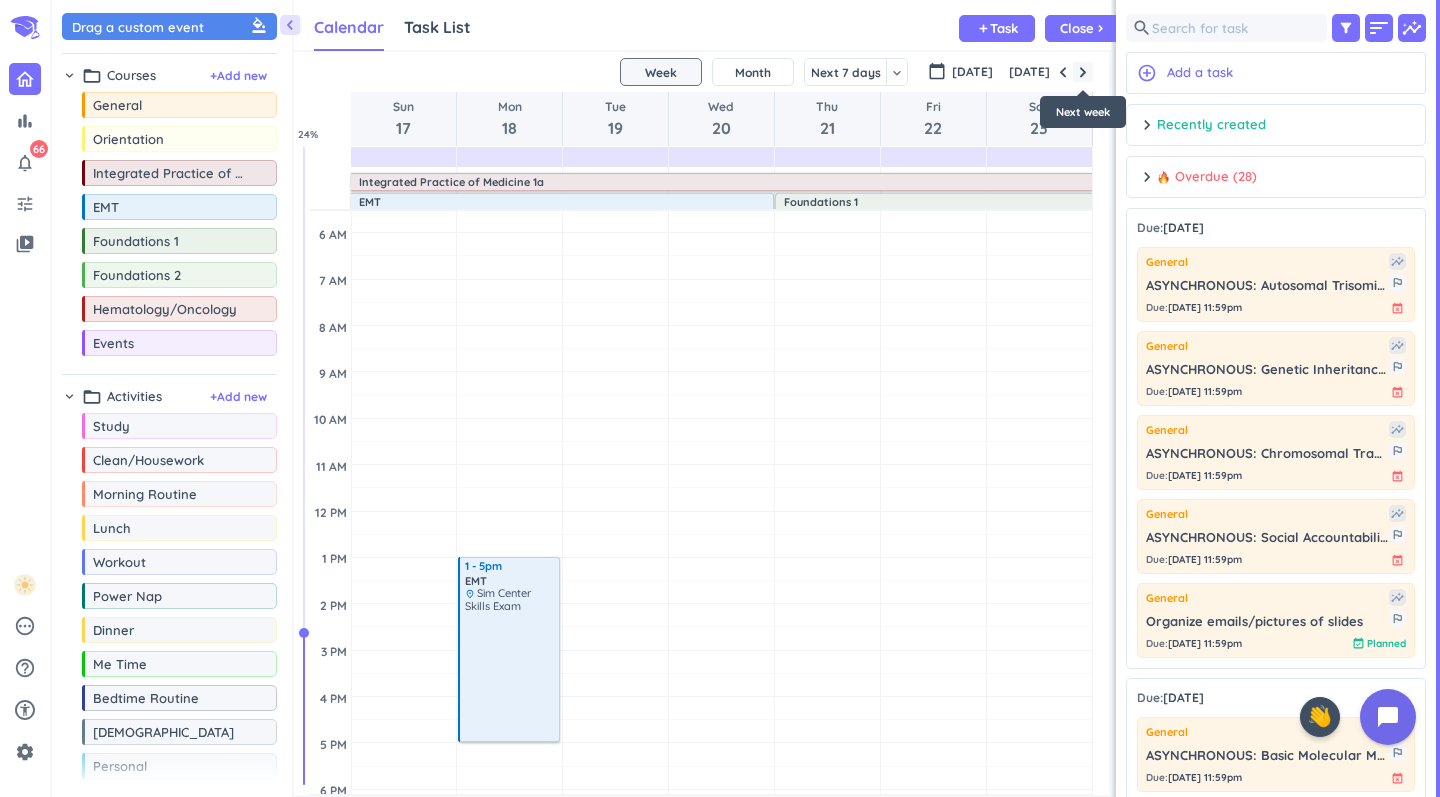 click at bounding box center [1083, 72] 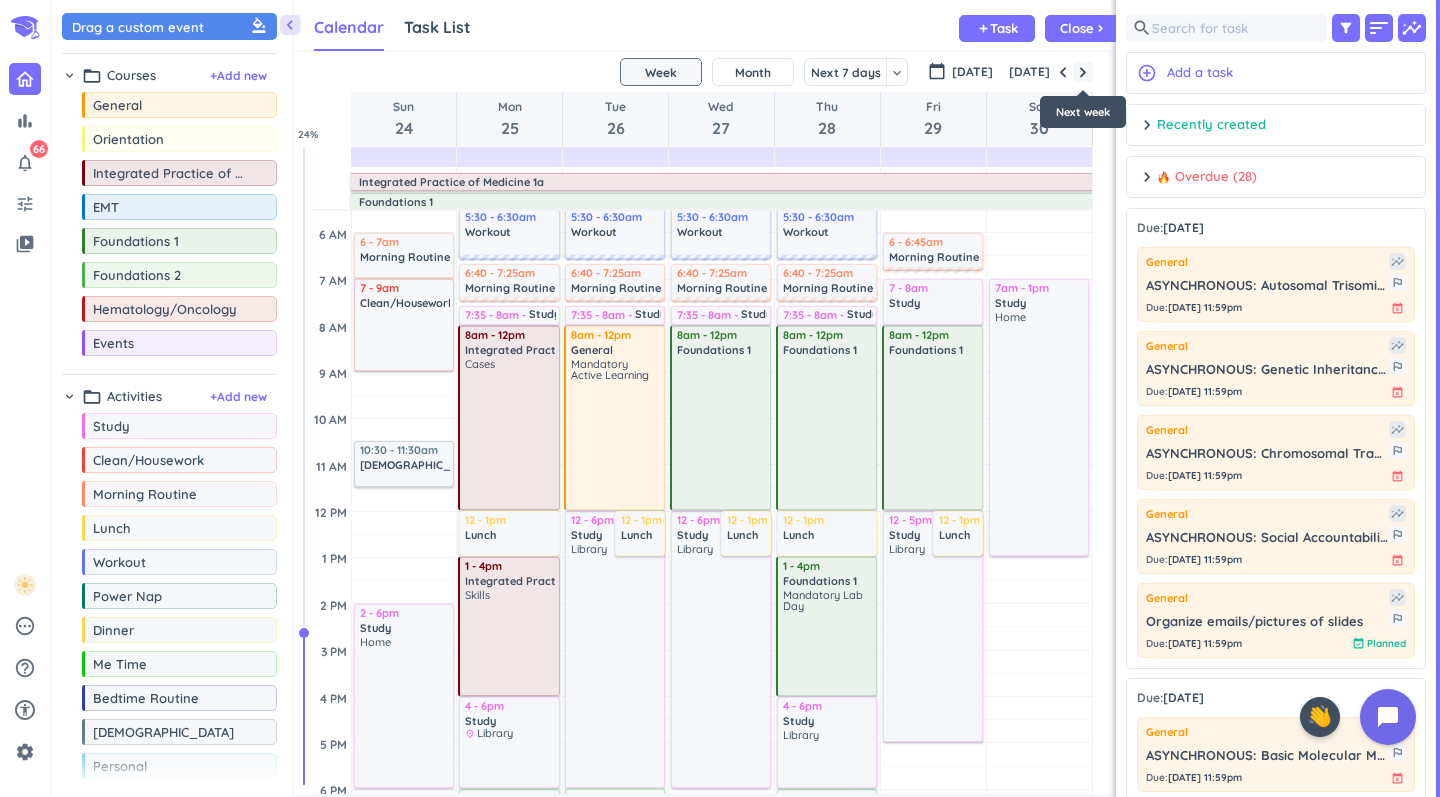 click at bounding box center (1083, 72) 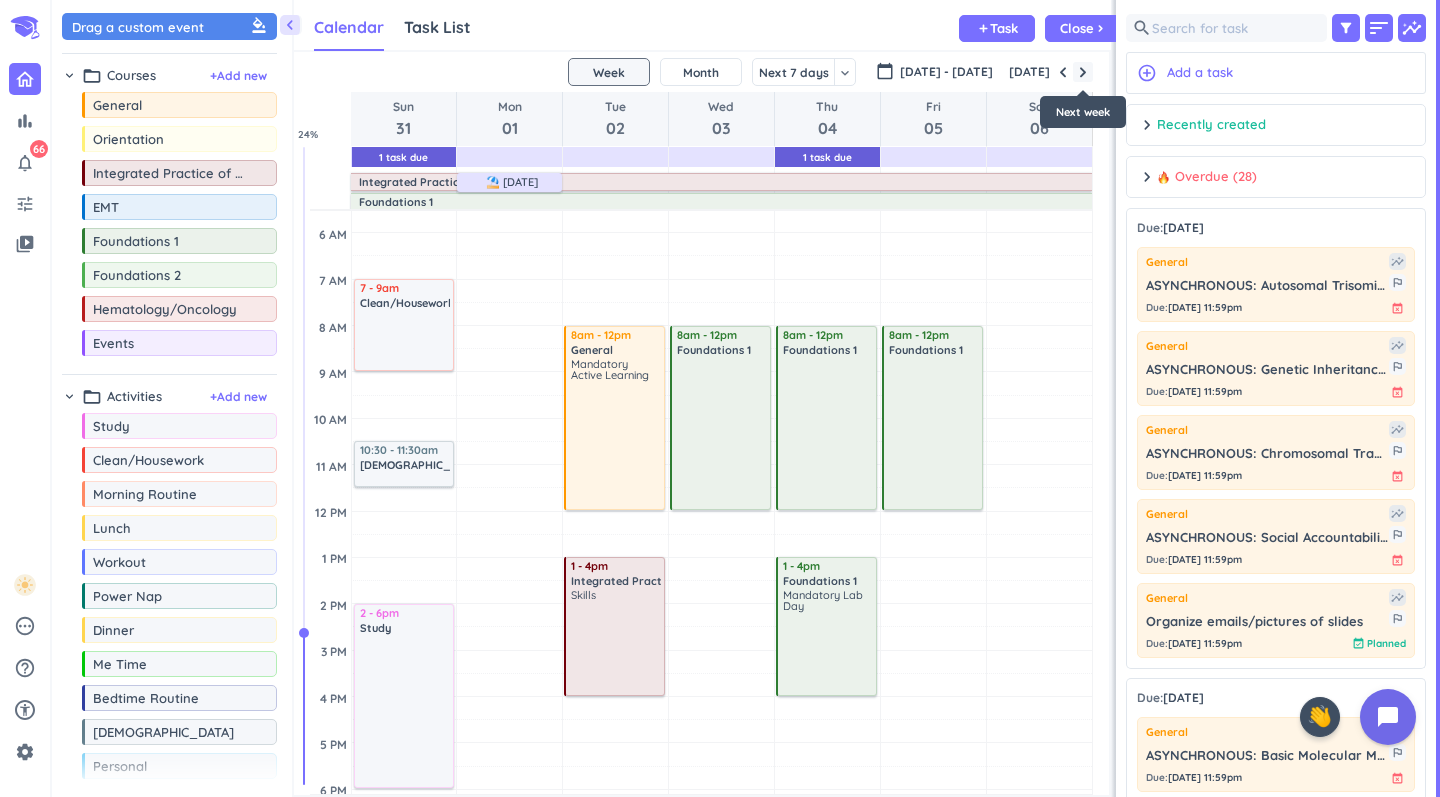 click at bounding box center [1083, 72] 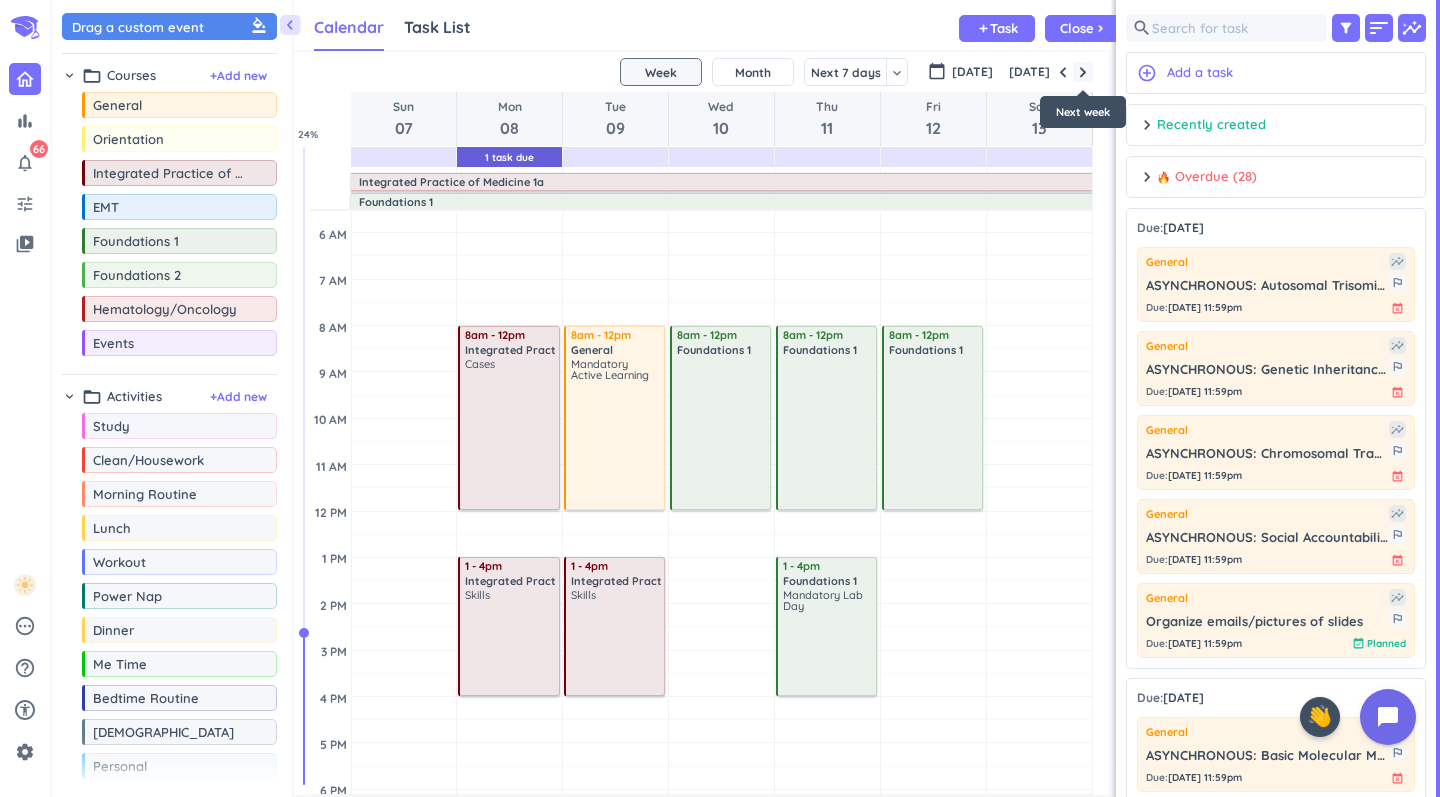 click at bounding box center (1083, 72) 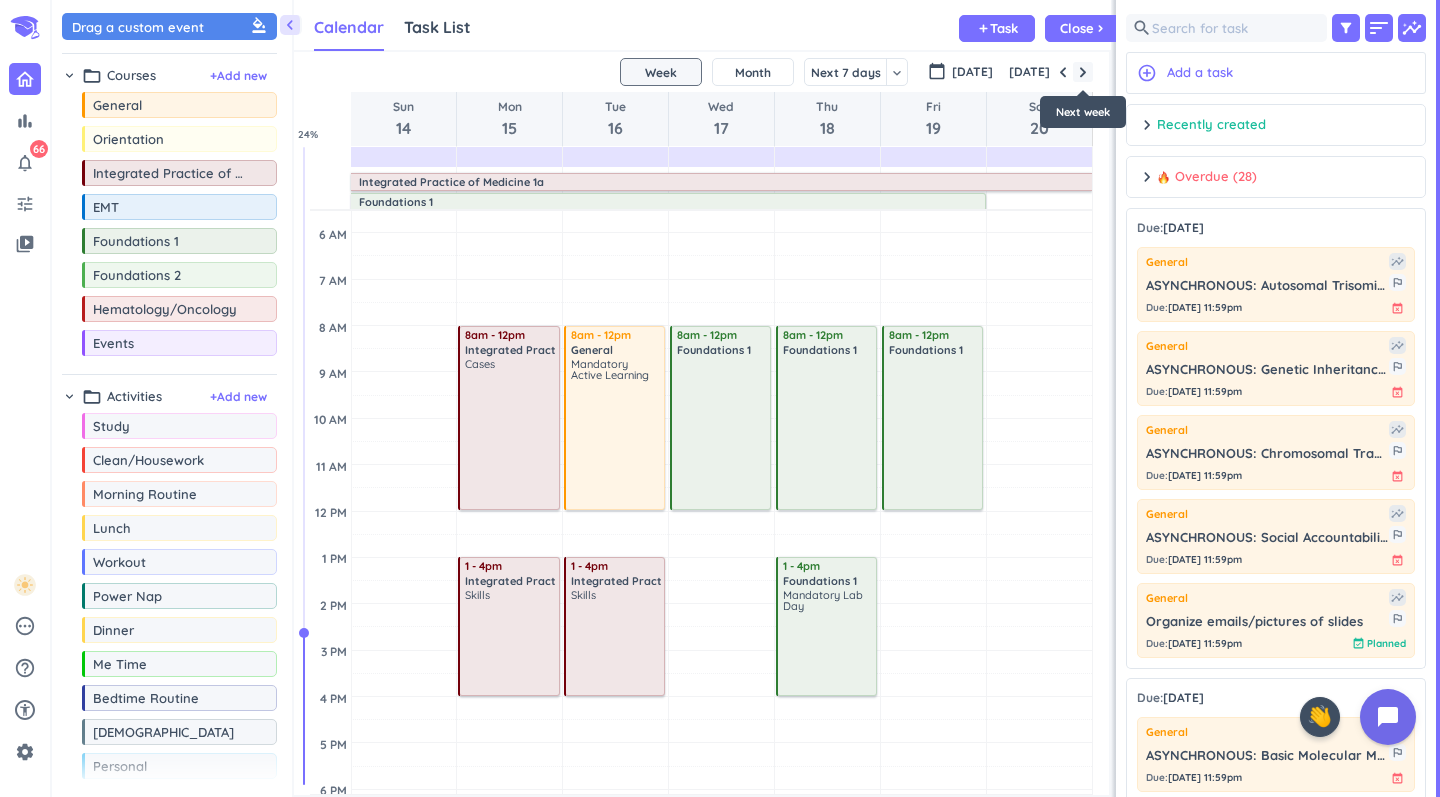 click at bounding box center (1083, 72) 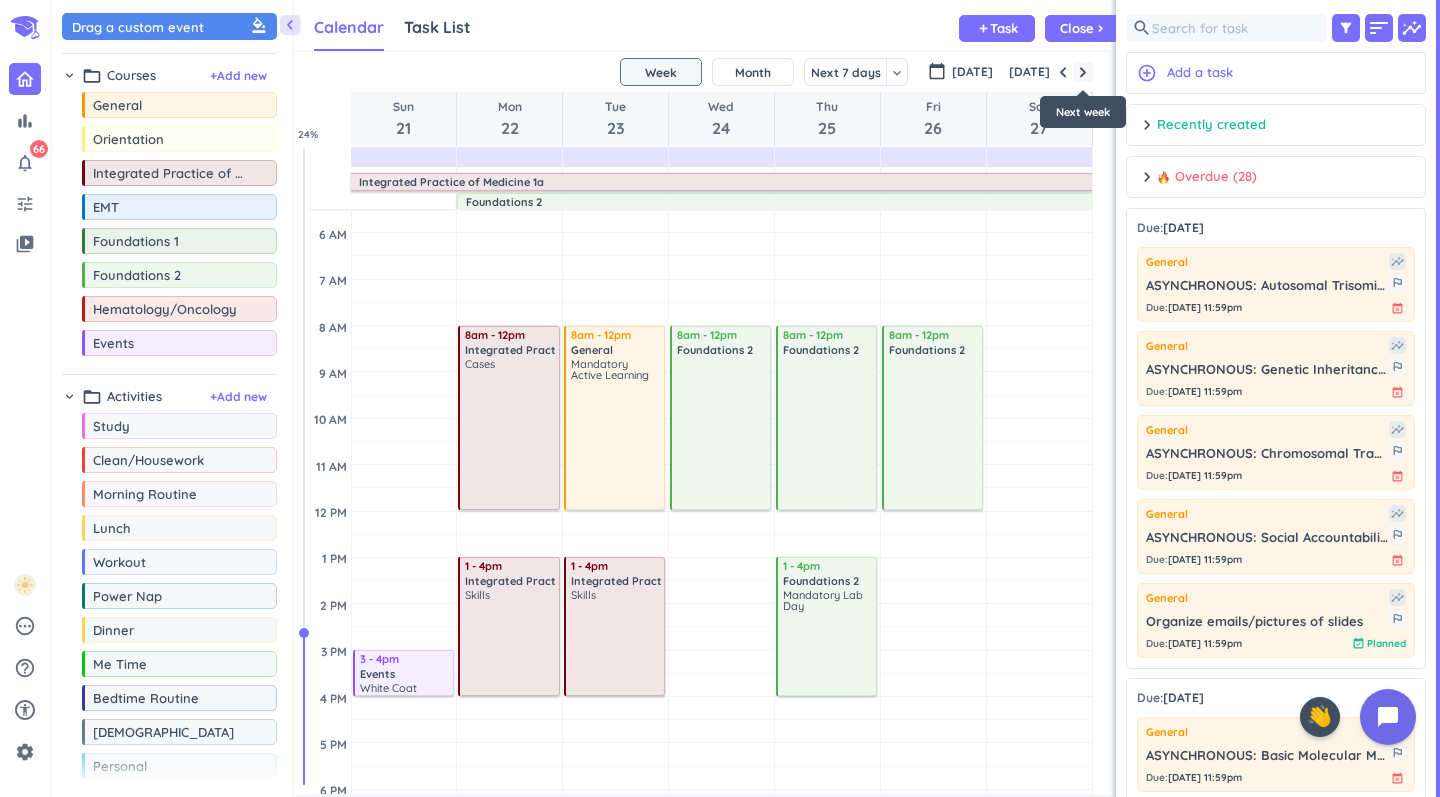 click at bounding box center [1083, 72] 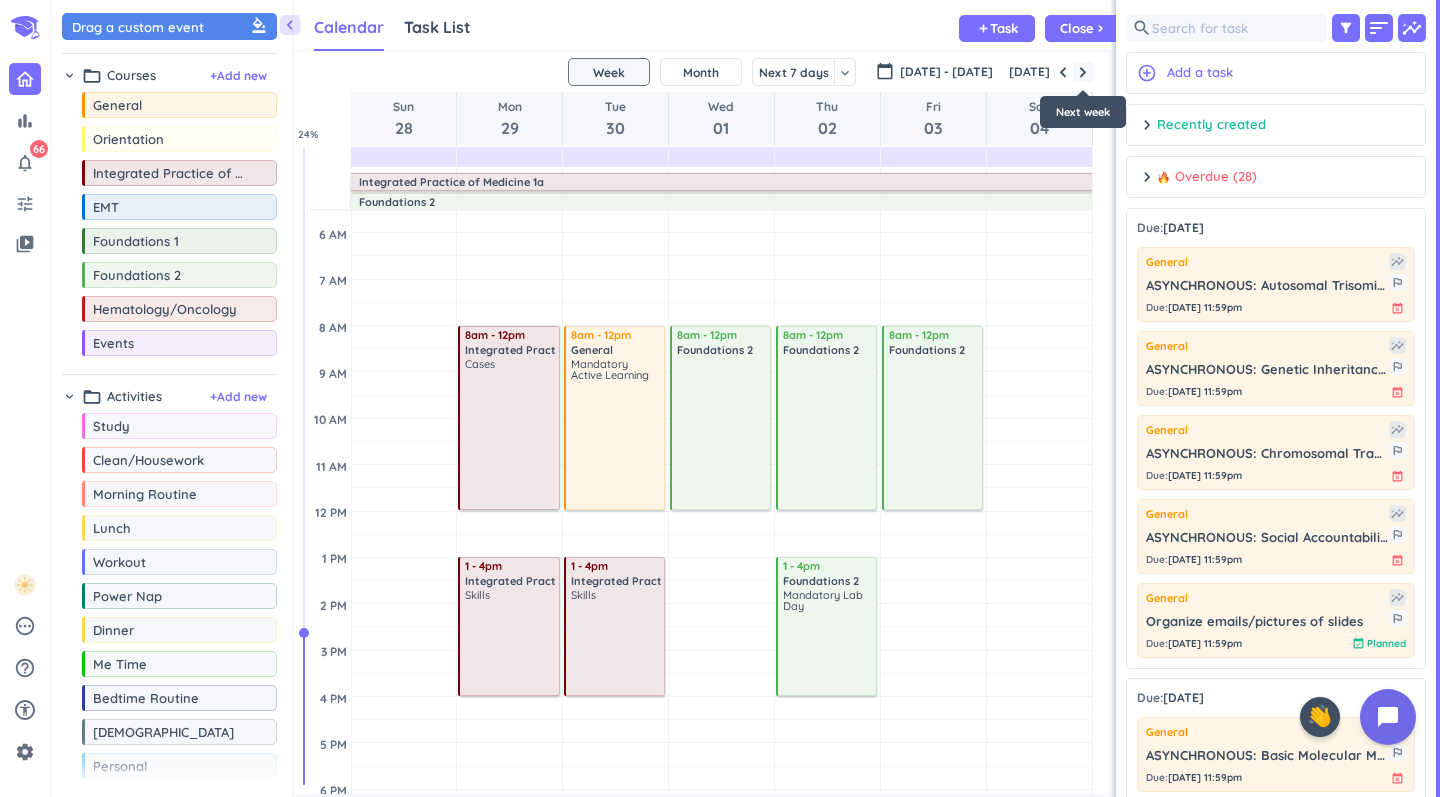 click at bounding box center [1083, 72] 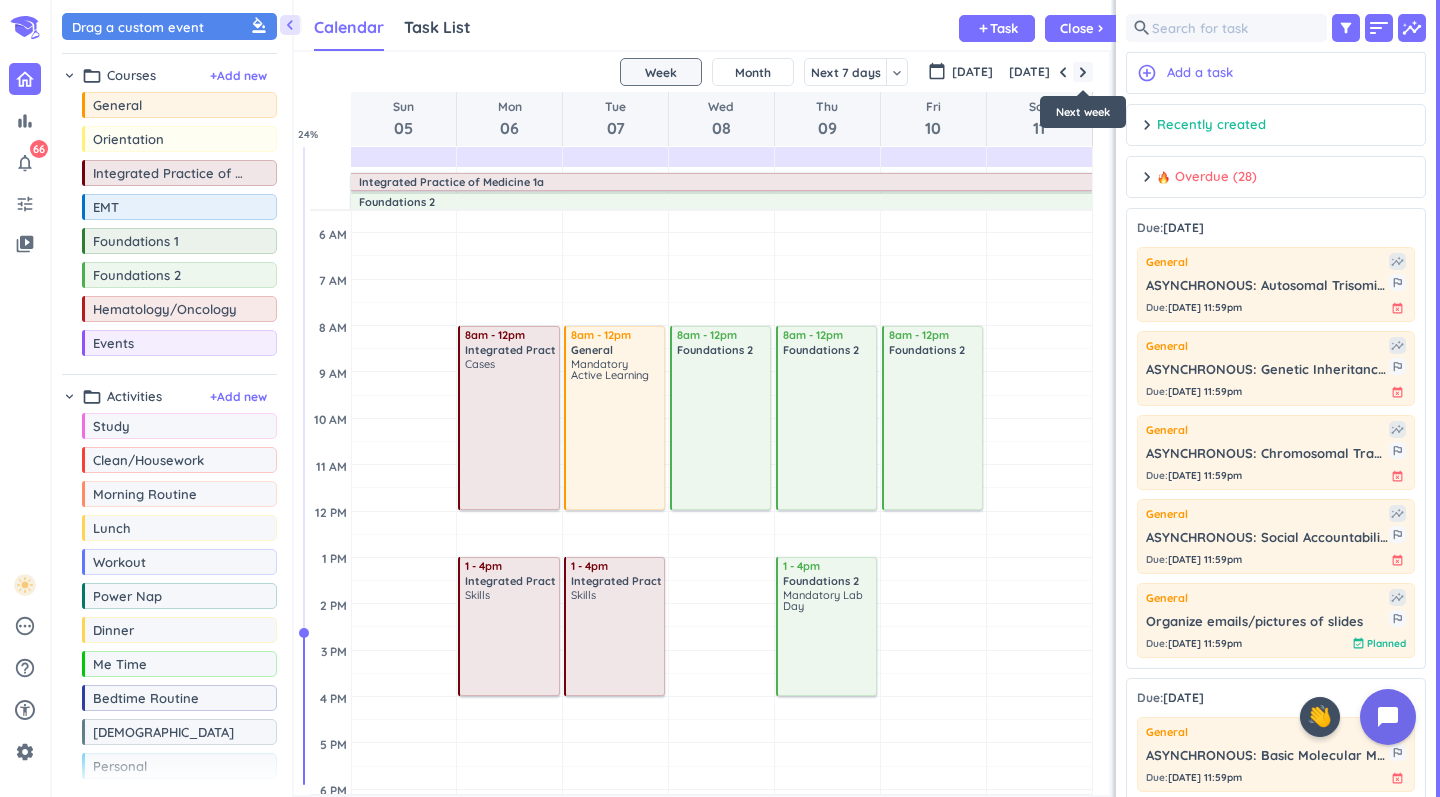 click at bounding box center [1083, 72] 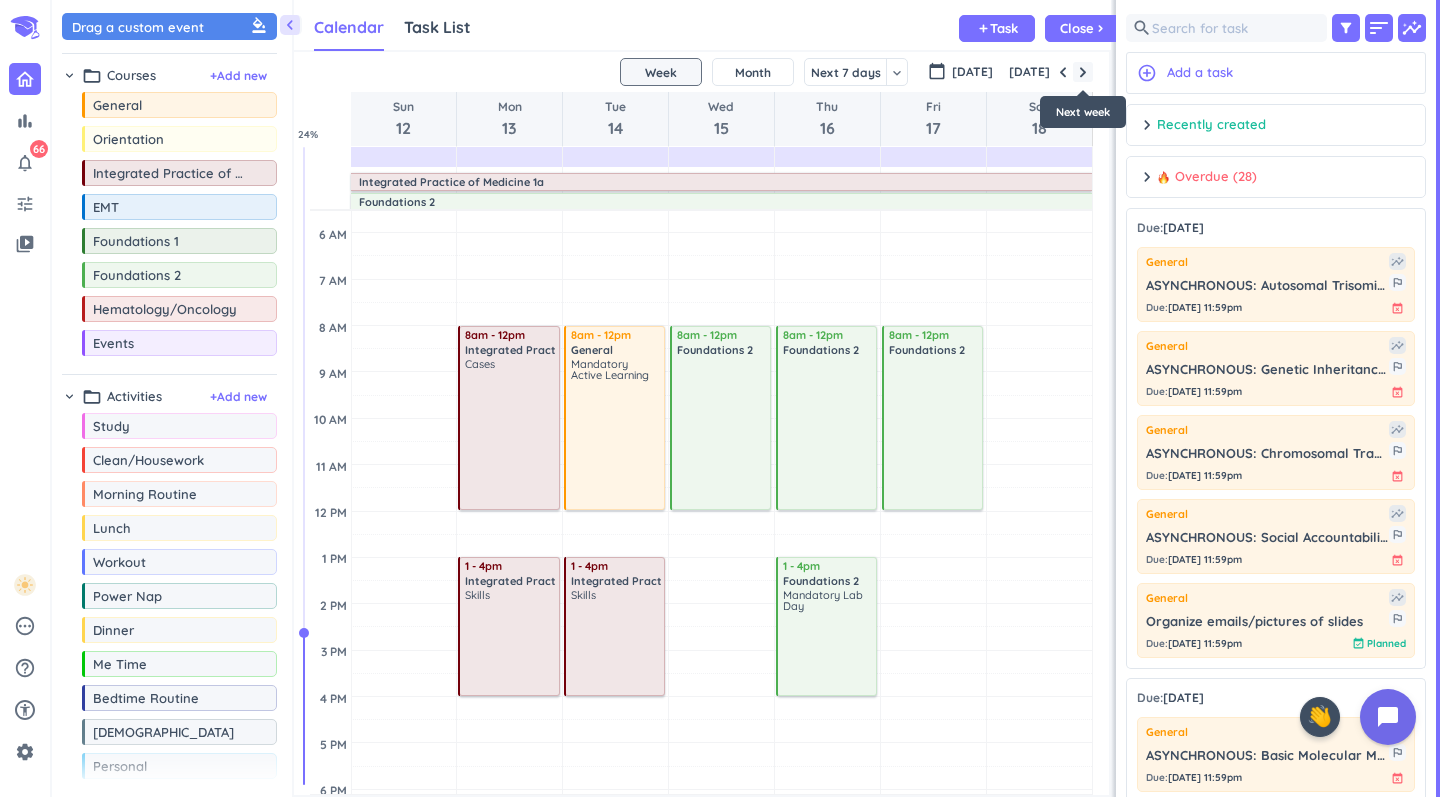 click at bounding box center (1083, 72) 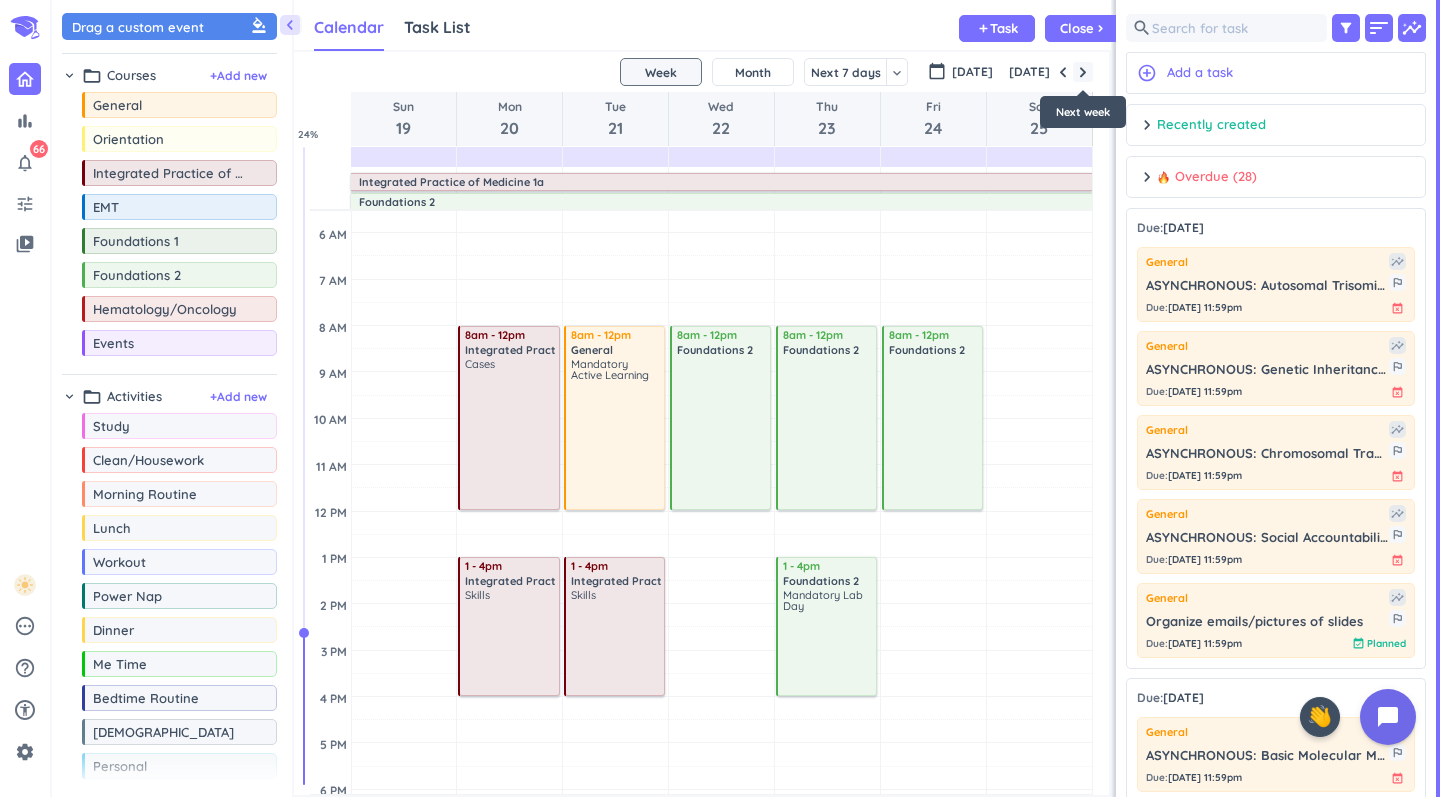 click at bounding box center [1083, 72] 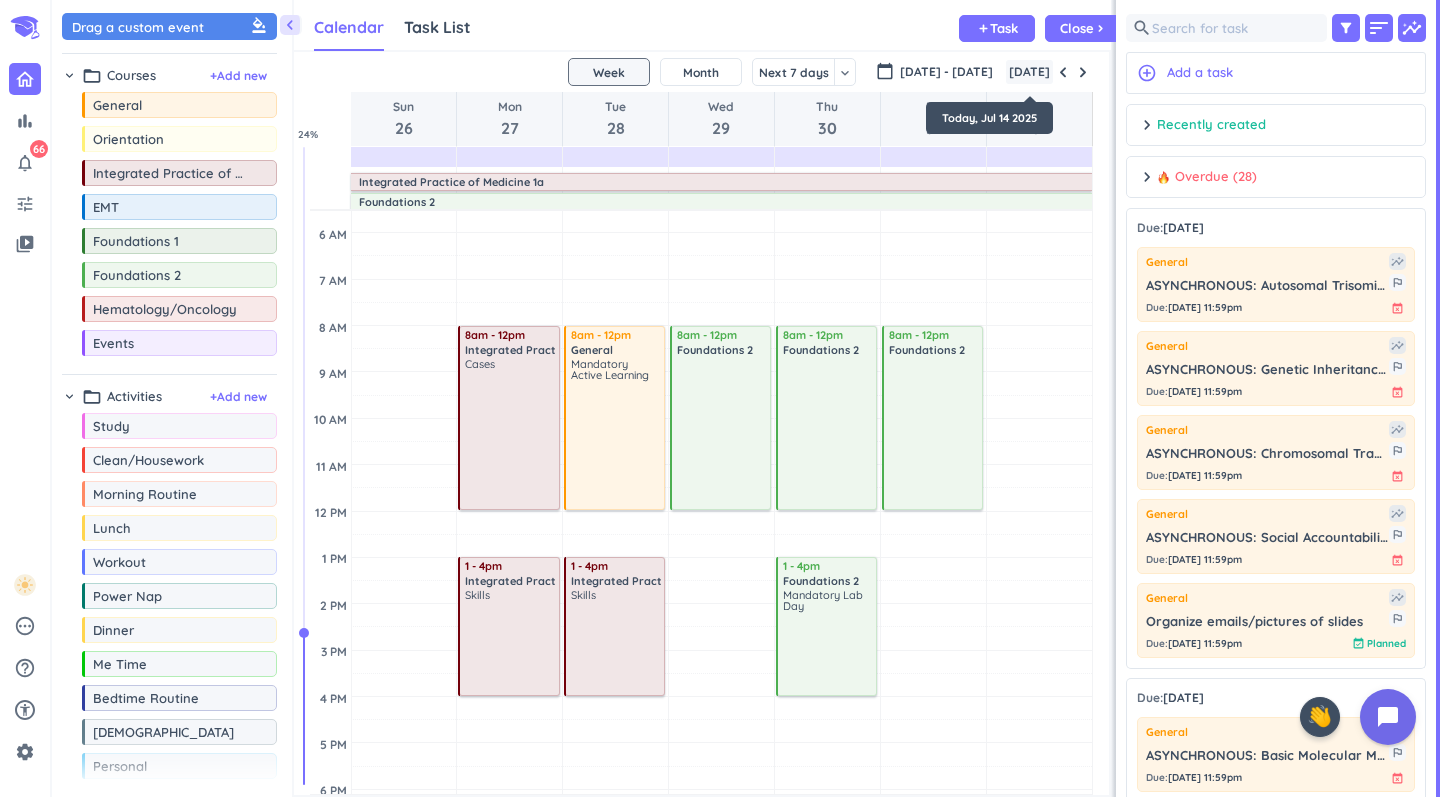 click on "[DATE]" at bounding box center (1029, 72) 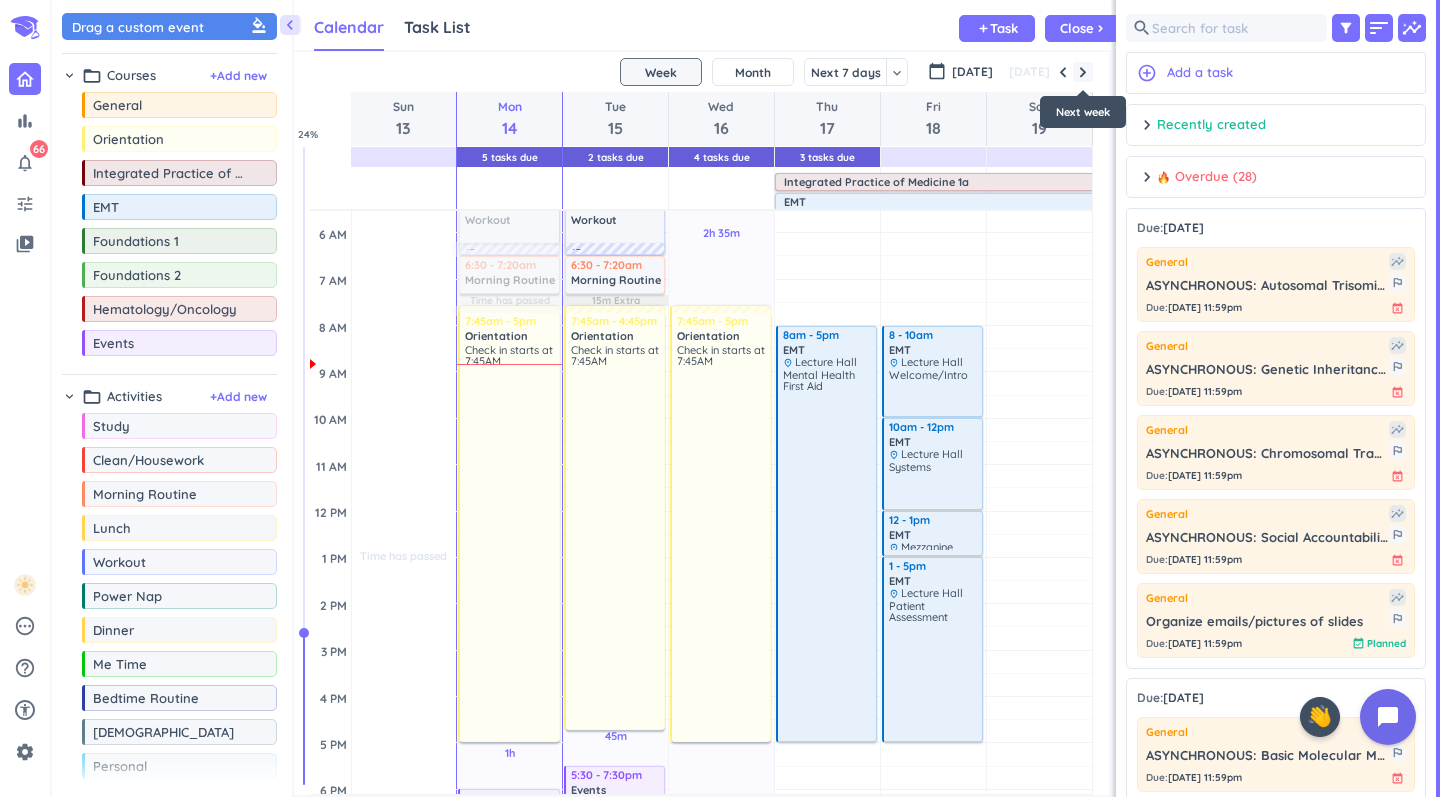 click at bounding box center (1083, 72) 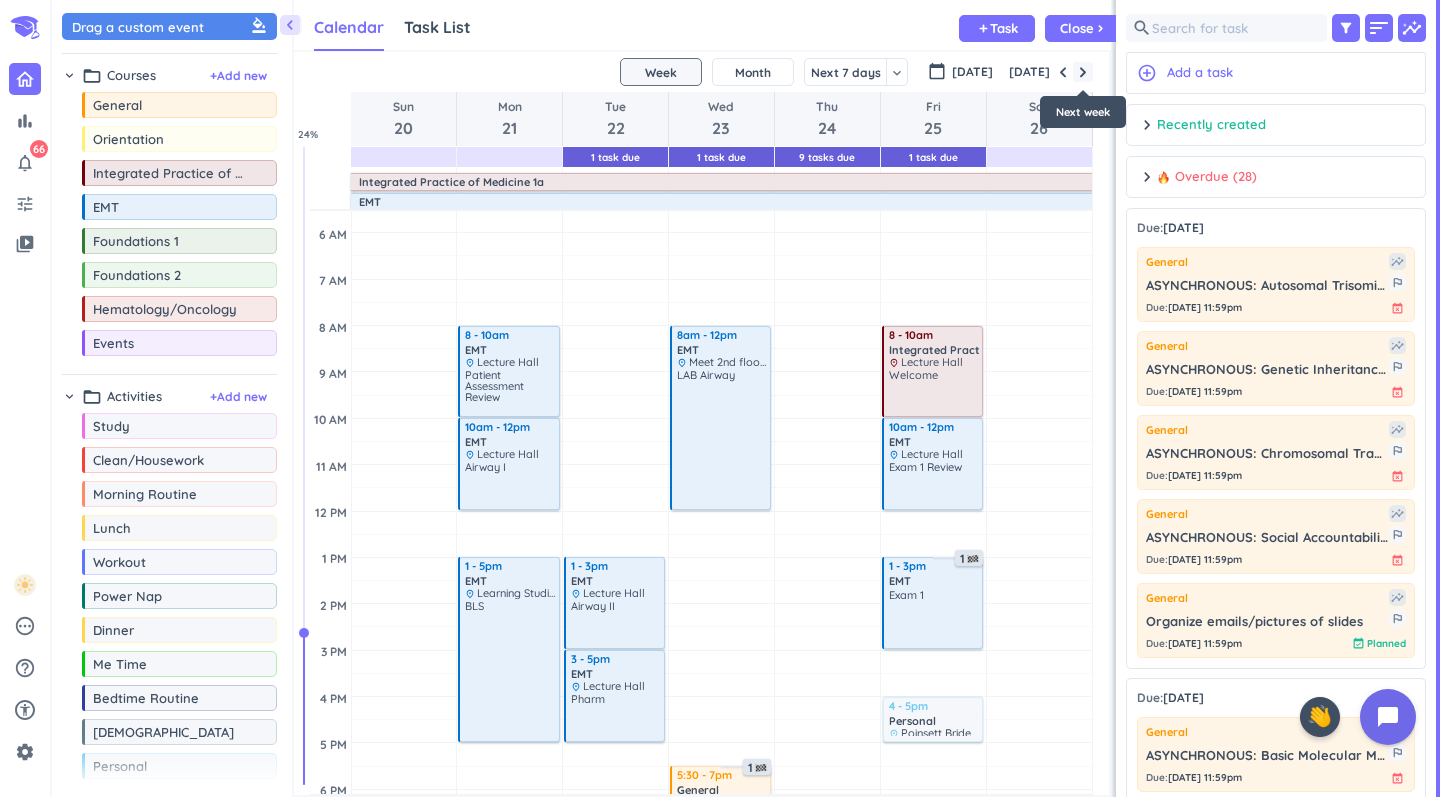 click at bounding box center (1083, 72) 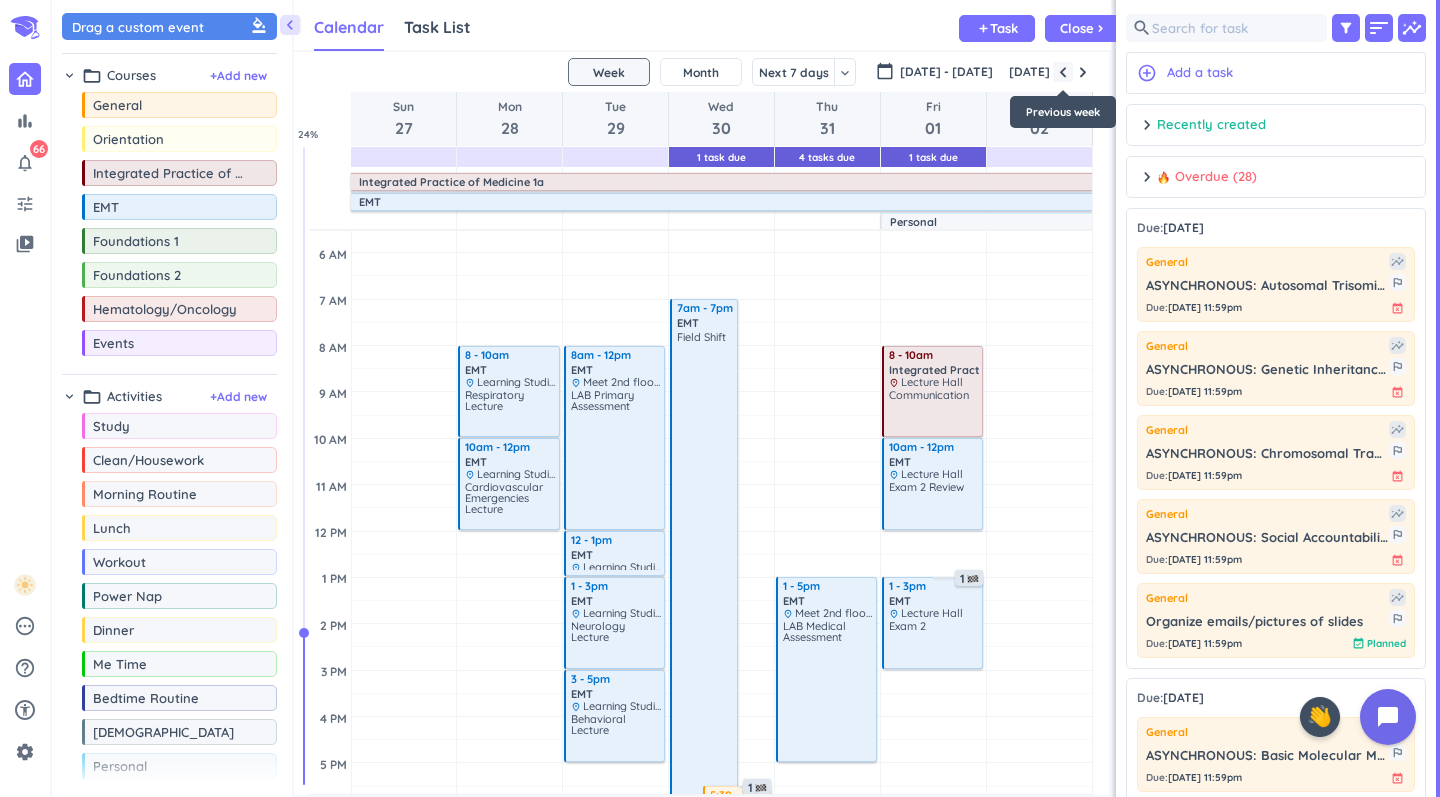 click at bounding box center (1063, 72) 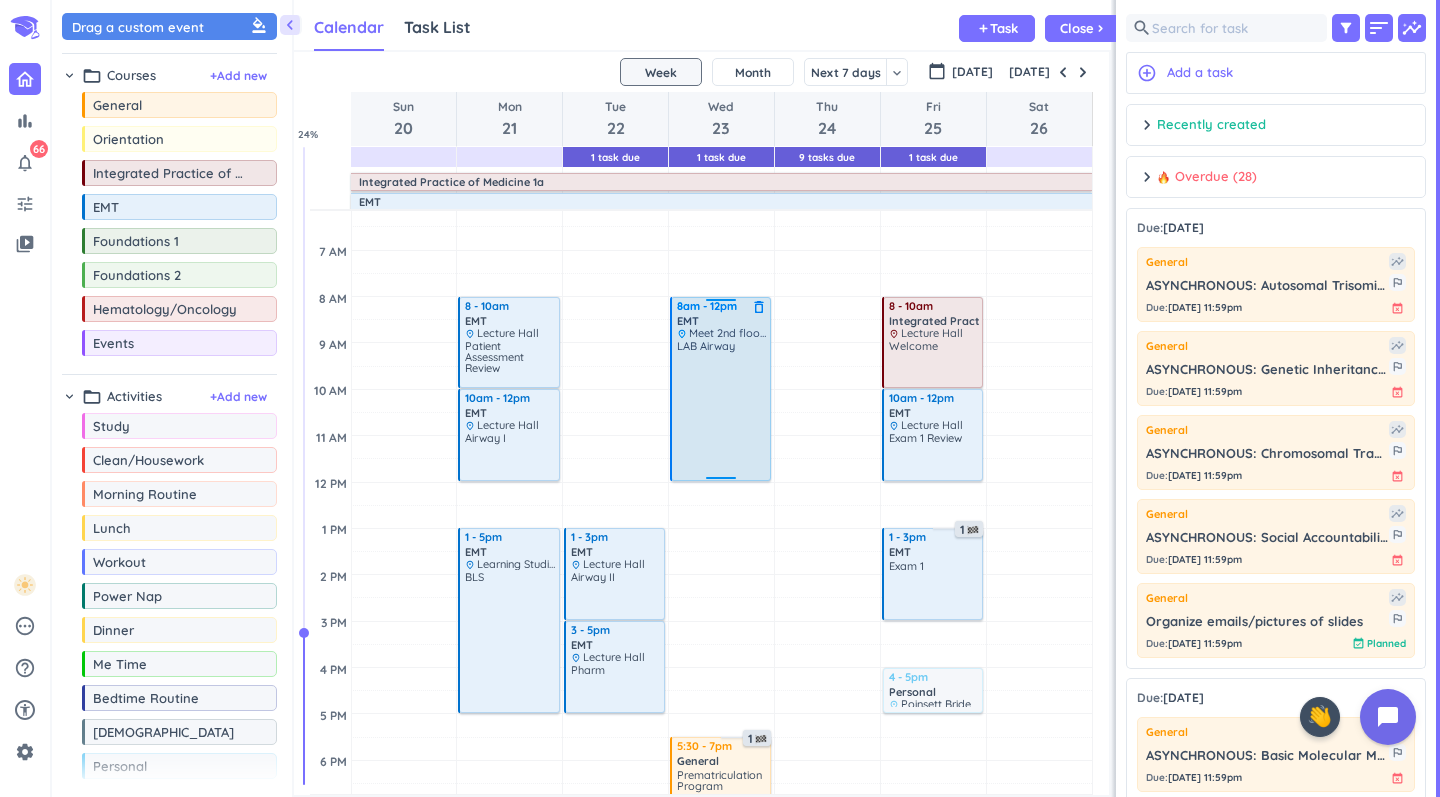 scroll, scrollTop: 107, scrollLeft: 0, axis: vertical 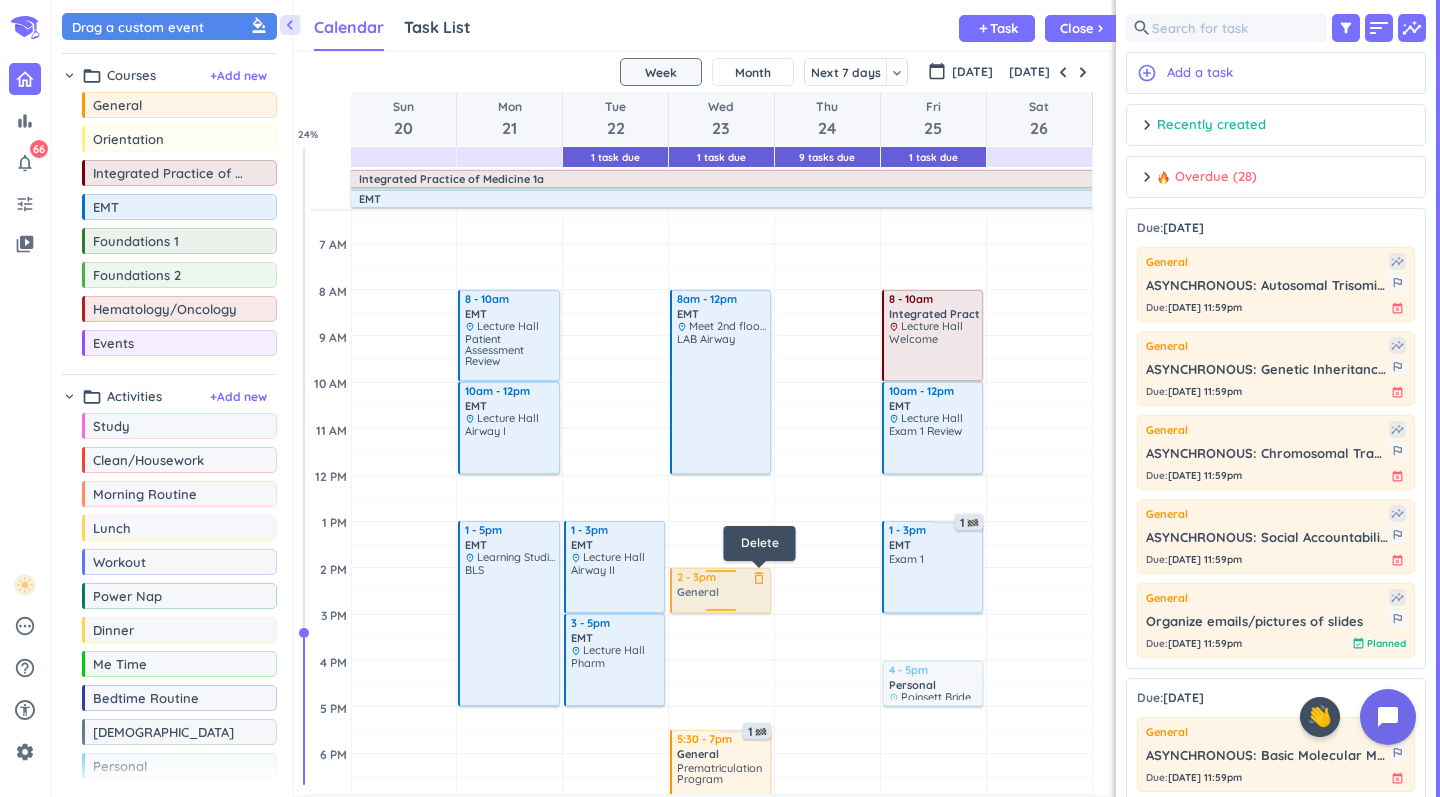 drag, startPoint x: 163, startPoint y: 105, endPoint x: 758, endPoint y: 571, distance: 755.7652 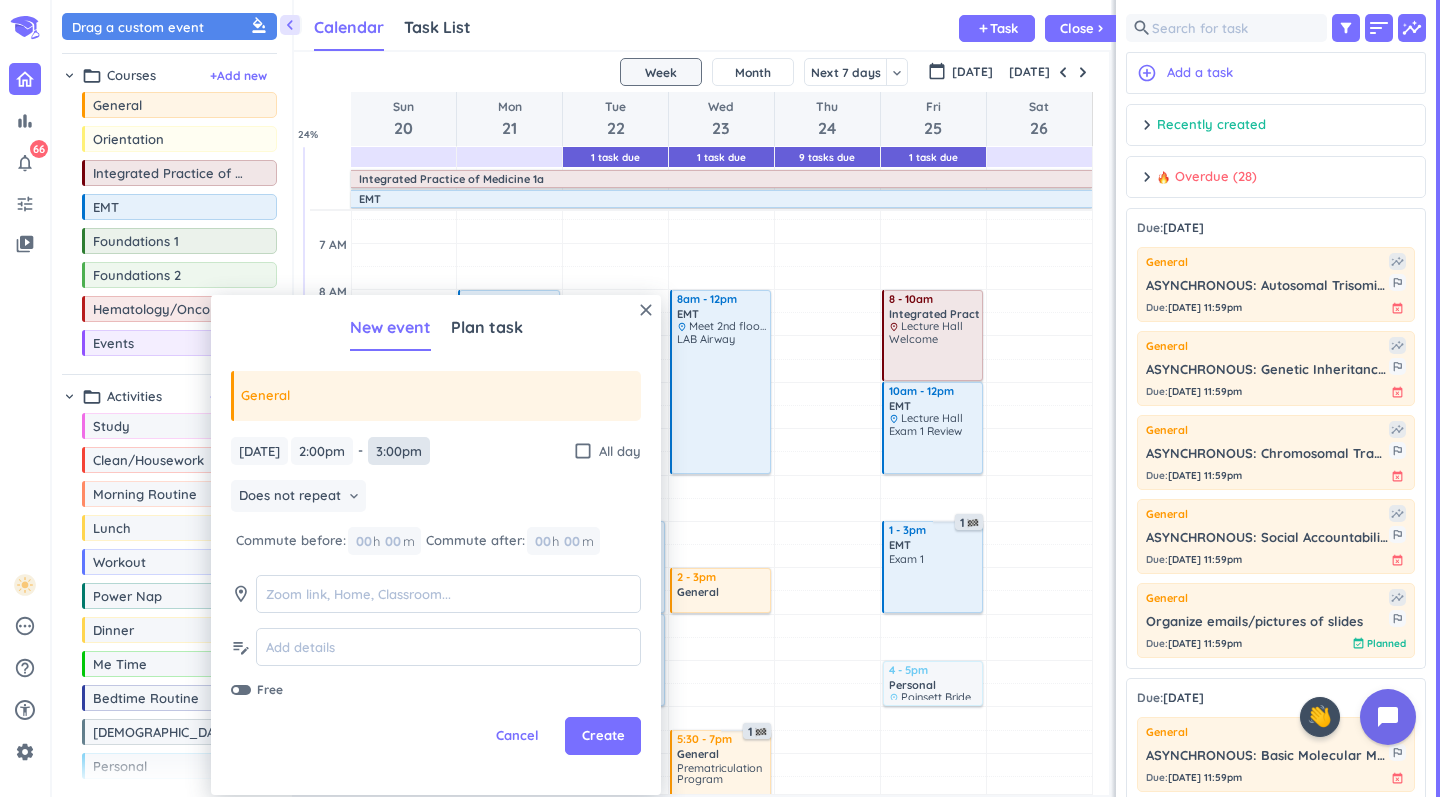 click on "3:00pm" at bounding box center [399, 451] 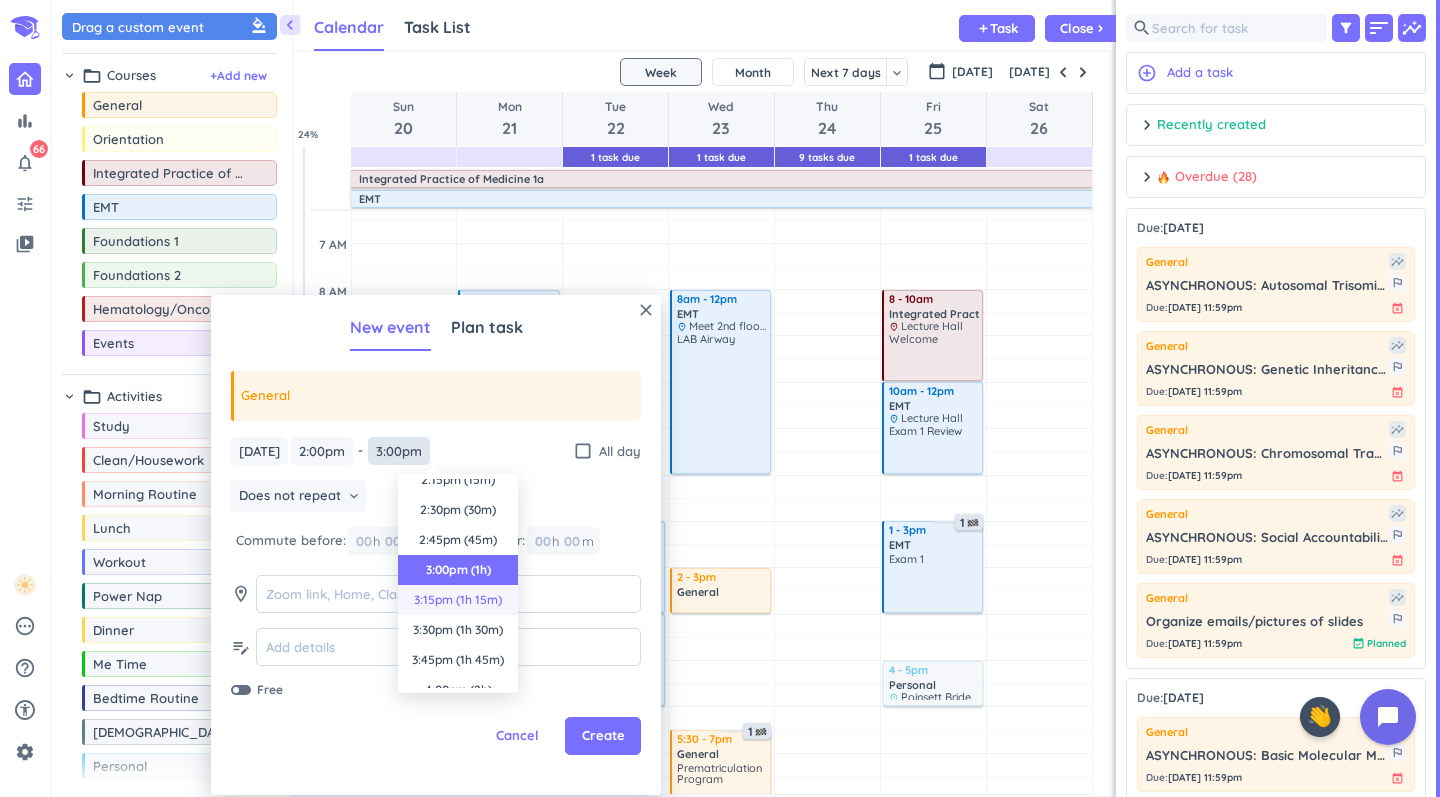scroll, scrollTop: 11, scrollLeft: 0, axis: vertical 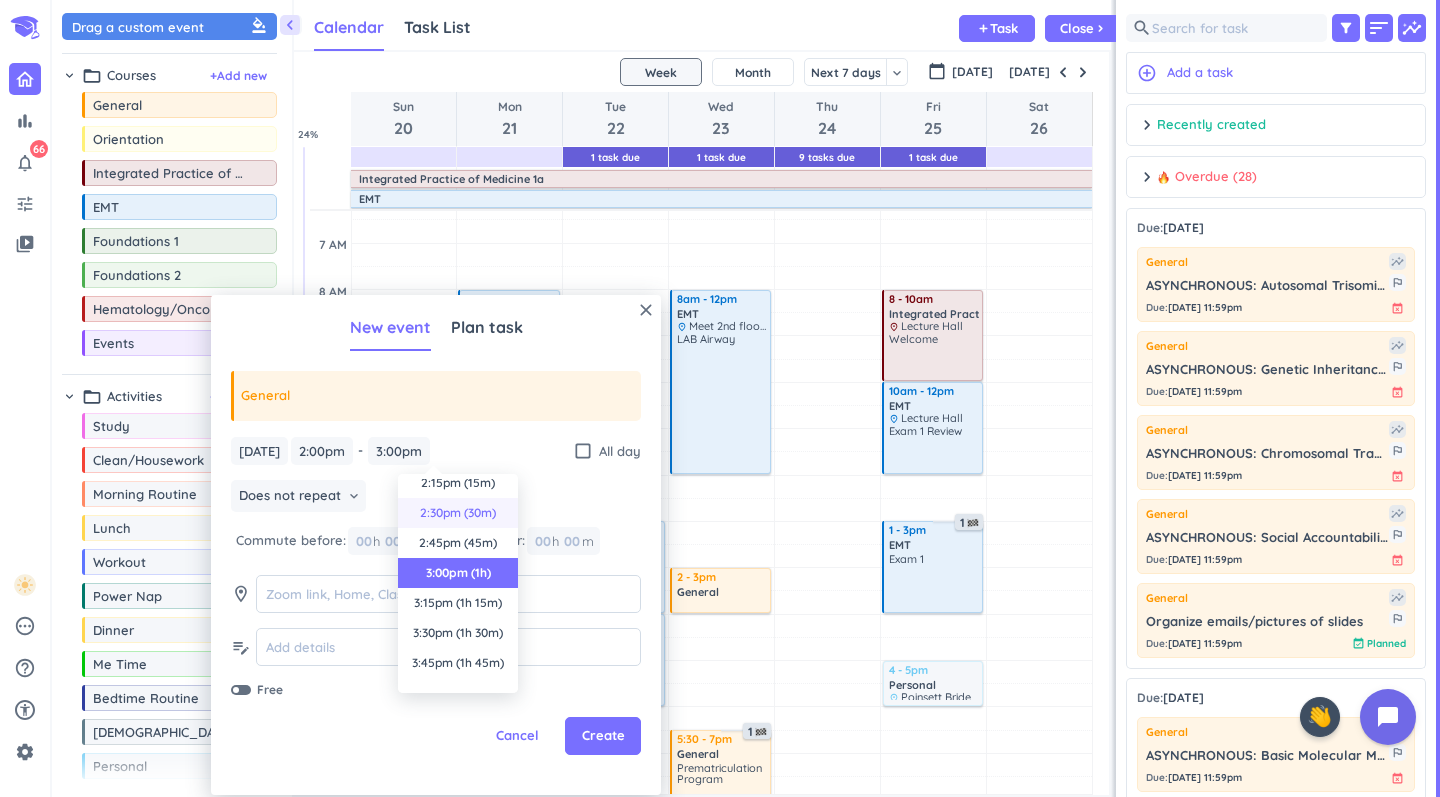 click on "2:30pm (30m)" at bounding box center (458, 513) 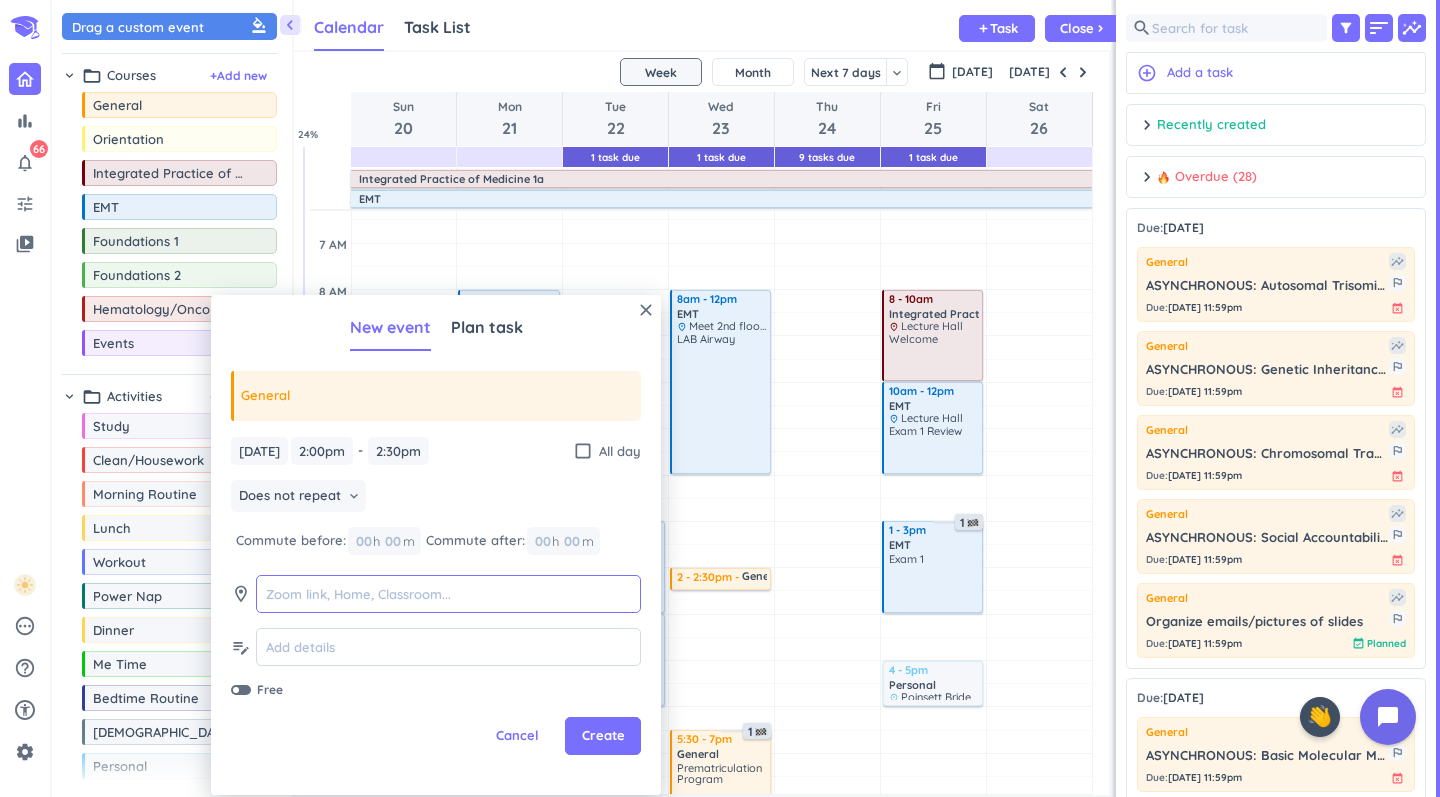 click at bounding box center [448, 594] 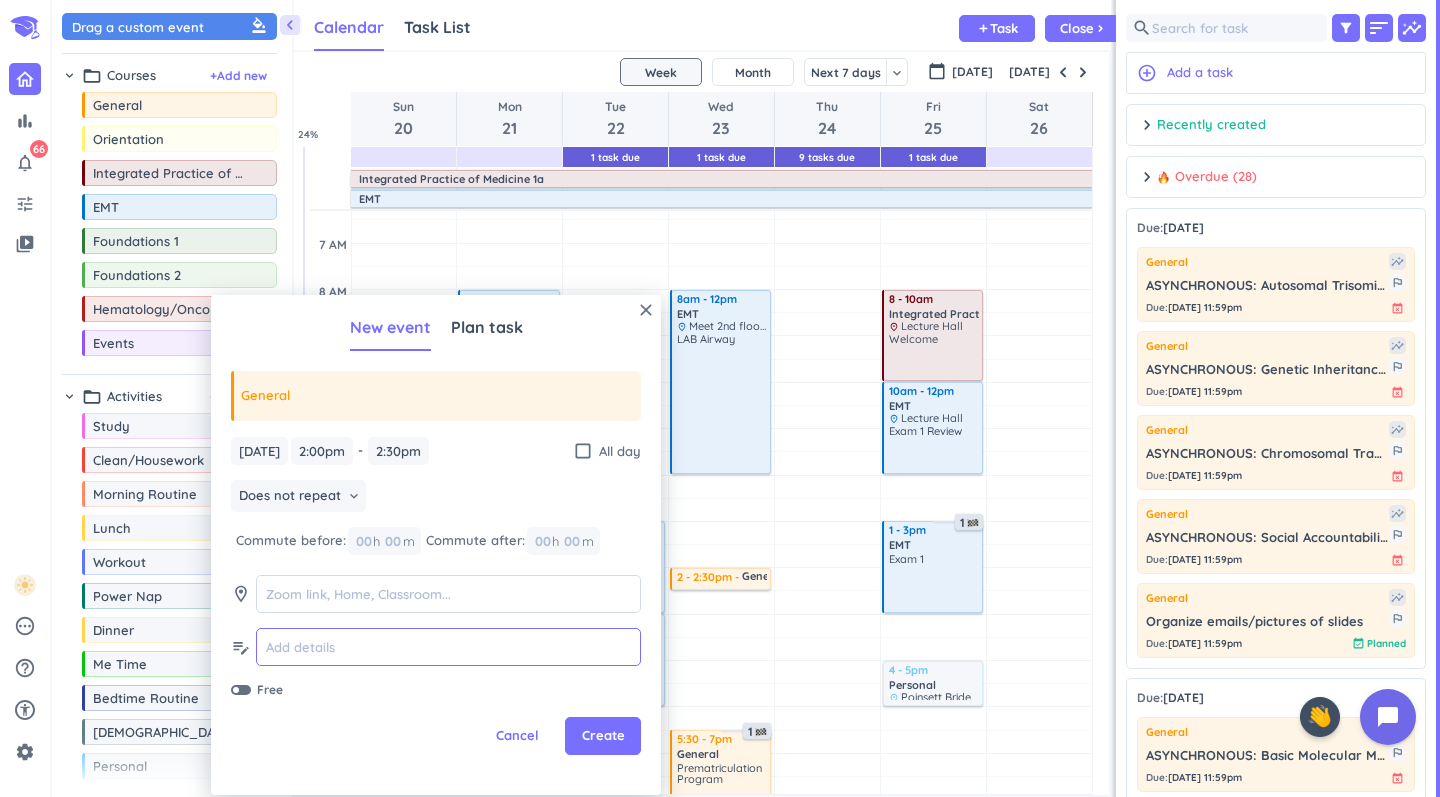 click at bounding box center (448, 647) 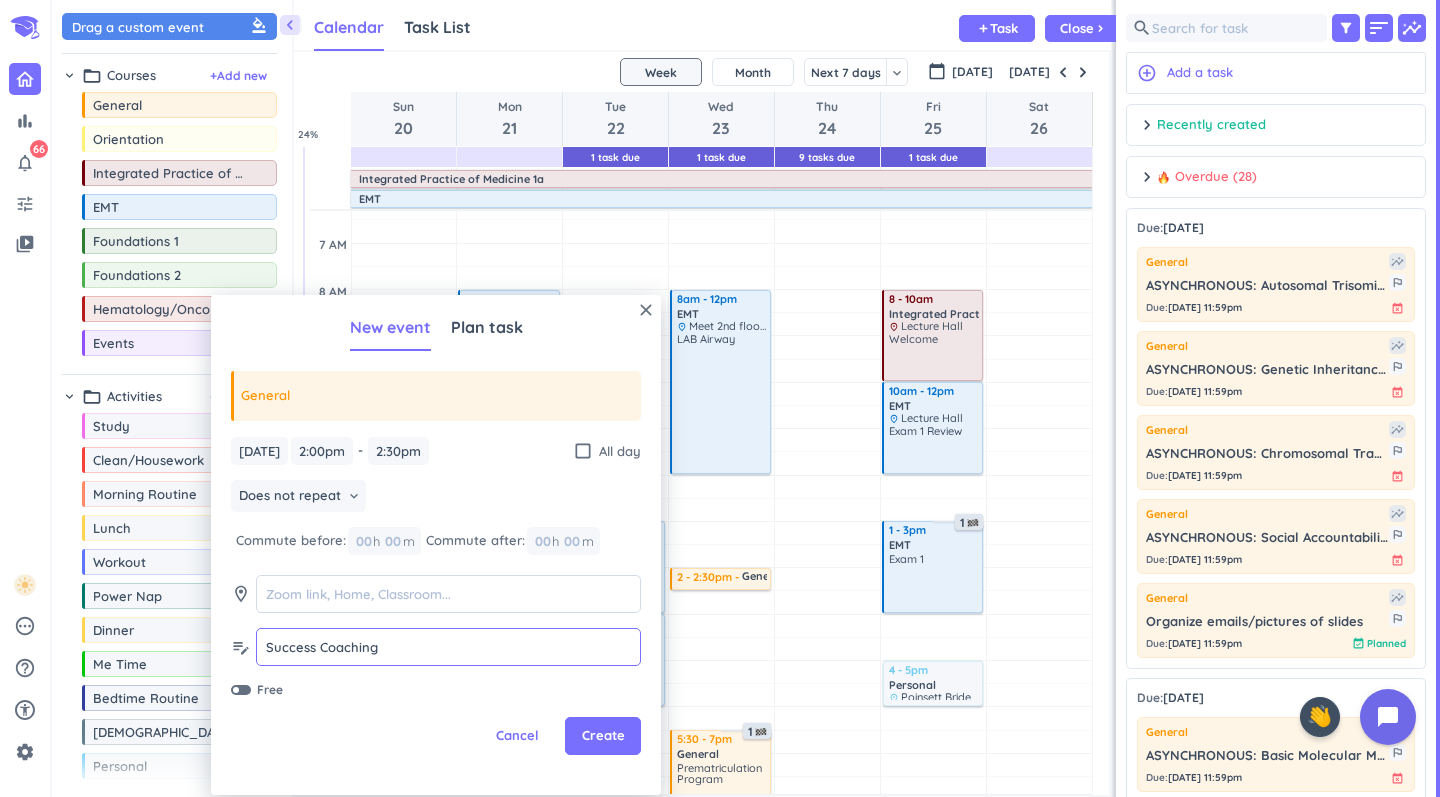 click on "Success Coaching" at bounding box center (448, 647) 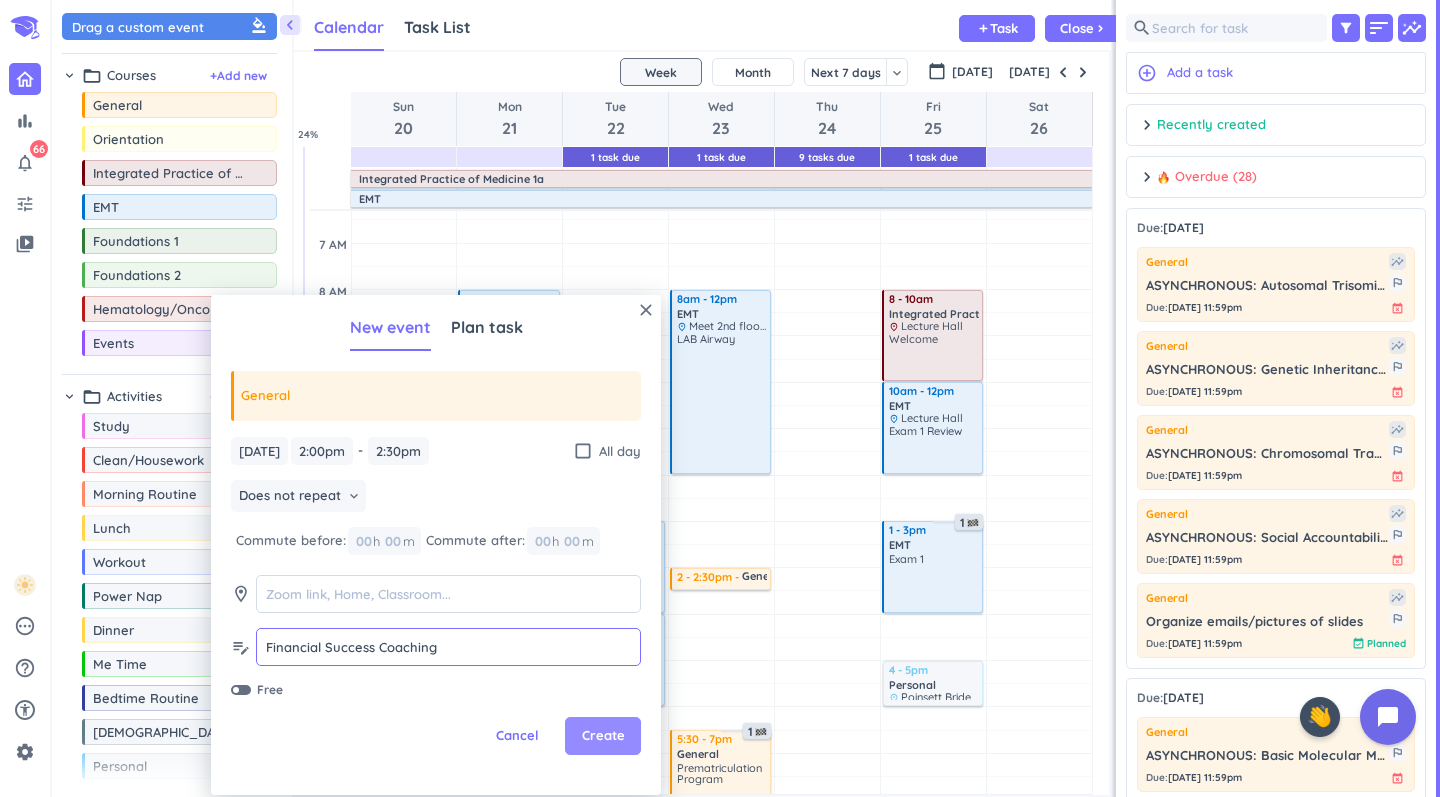 type on "Financial Success Coaching" 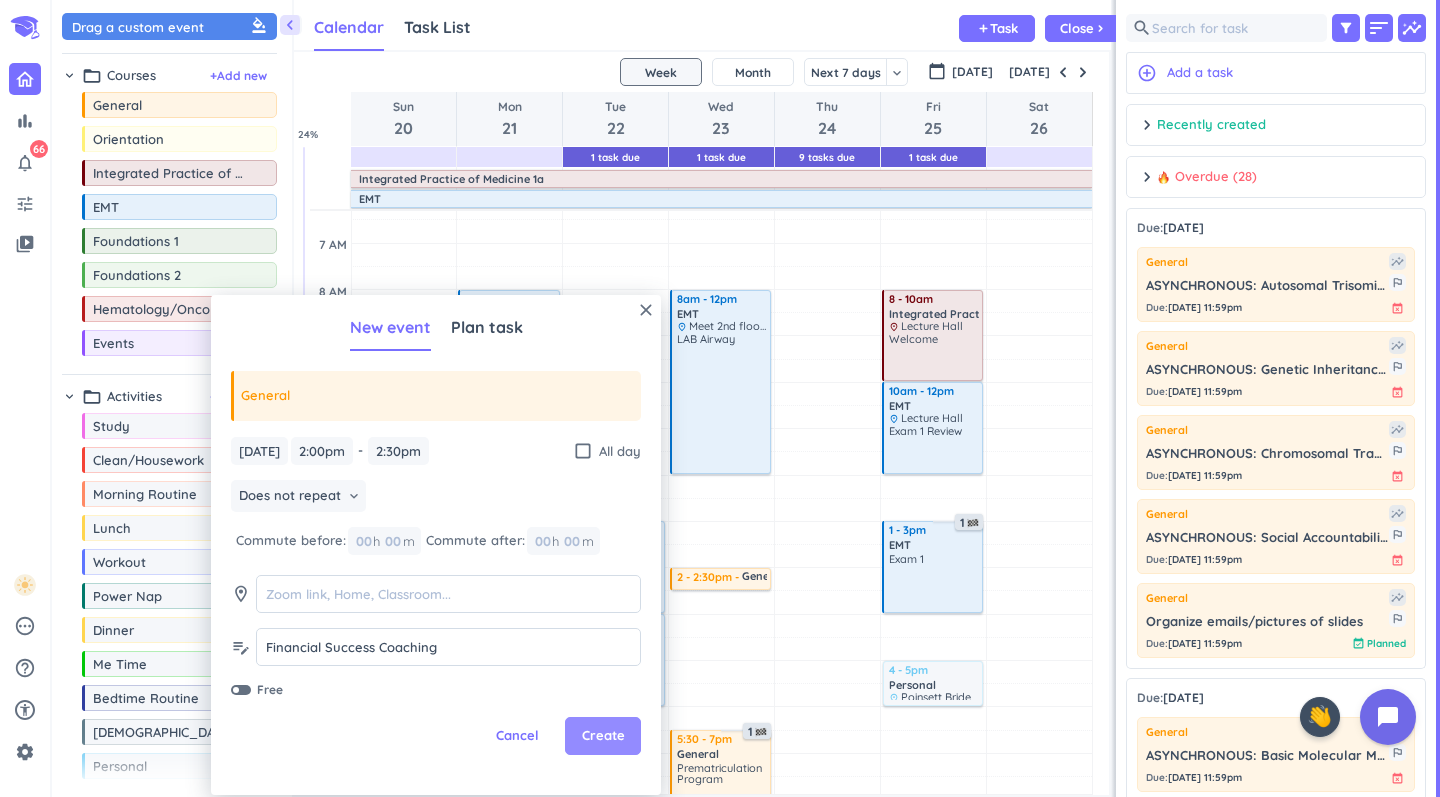 click on "Create" at bounding box center [603, 736] 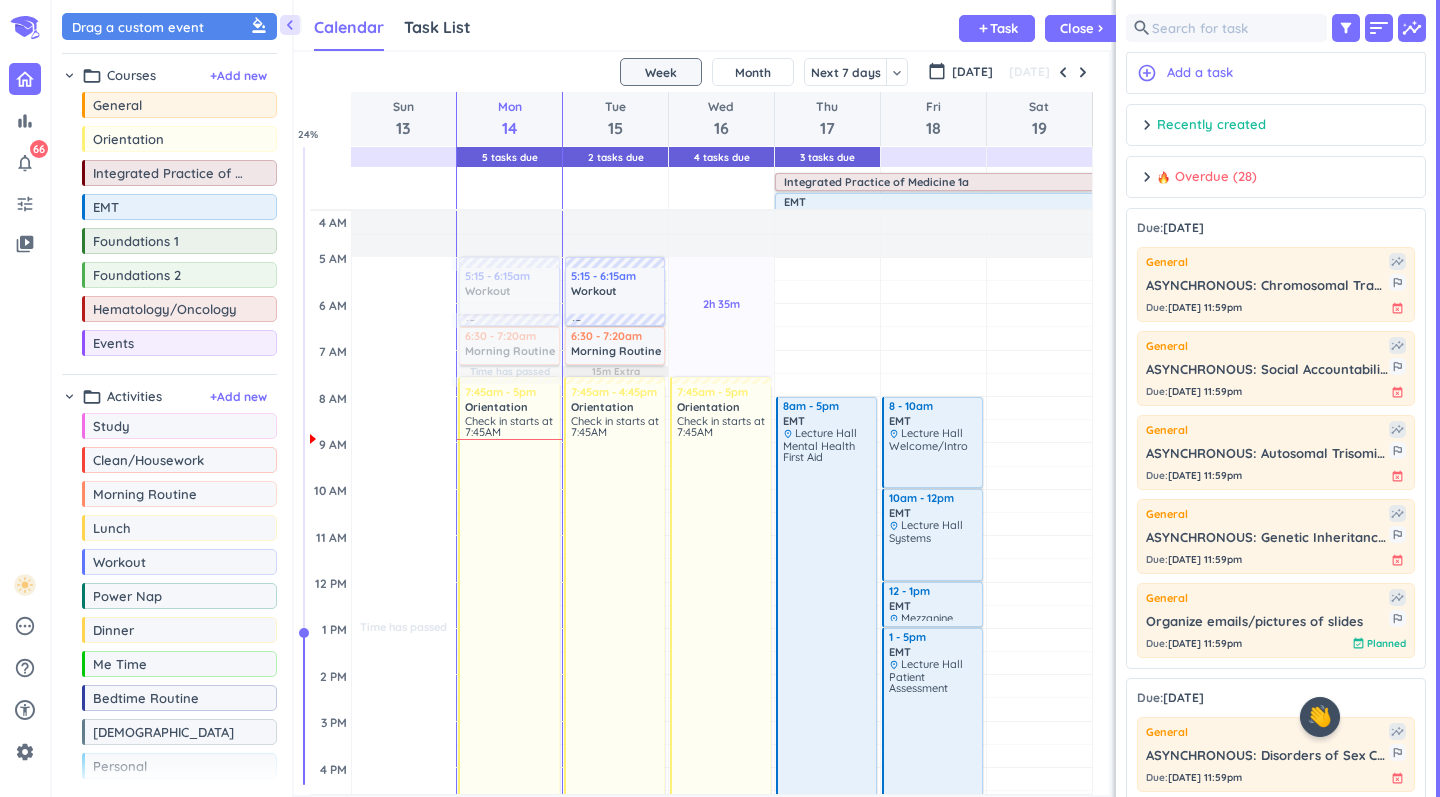 scroll, scrollTop: 0, scrollLeft: 0, axis: both 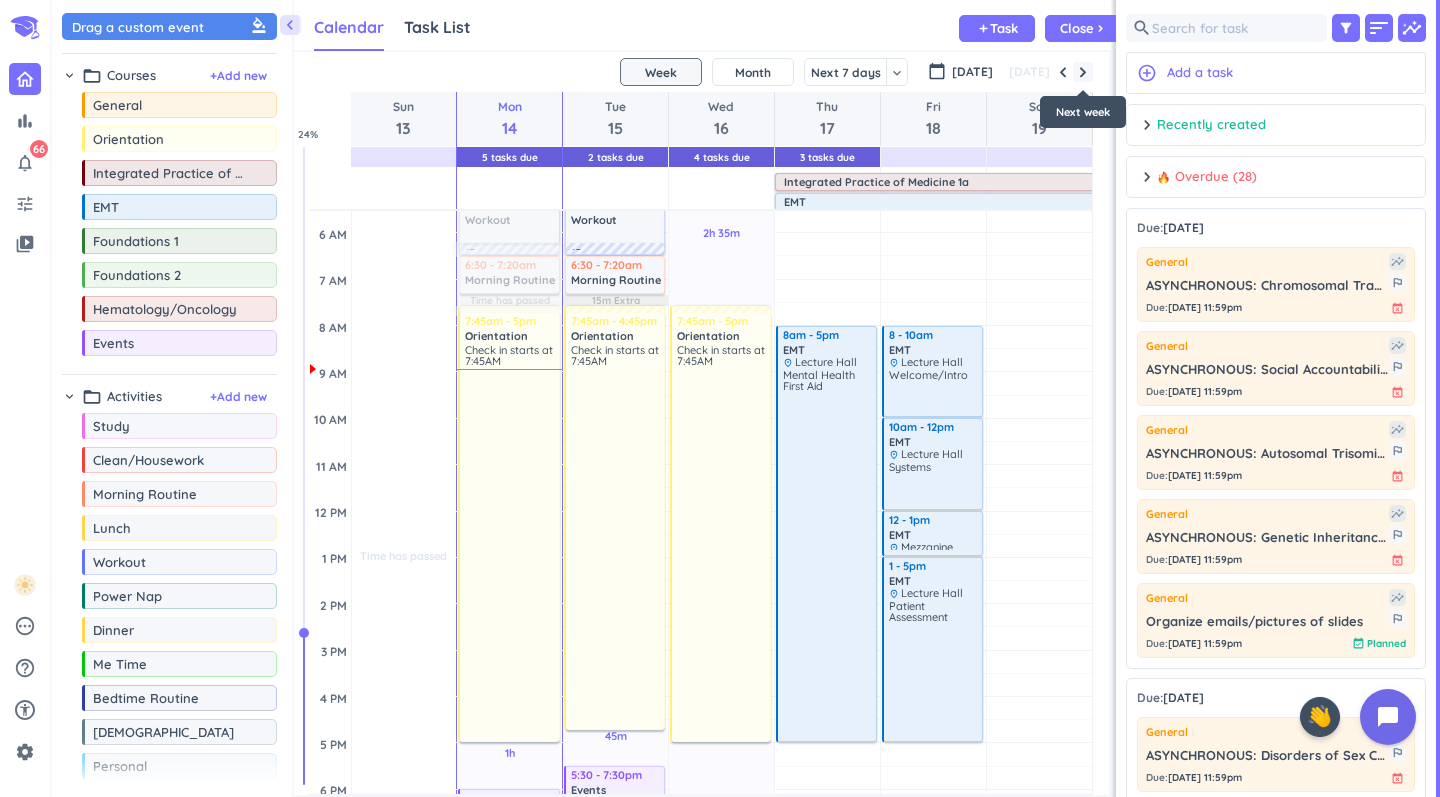click at bounding box center (1083, 72) 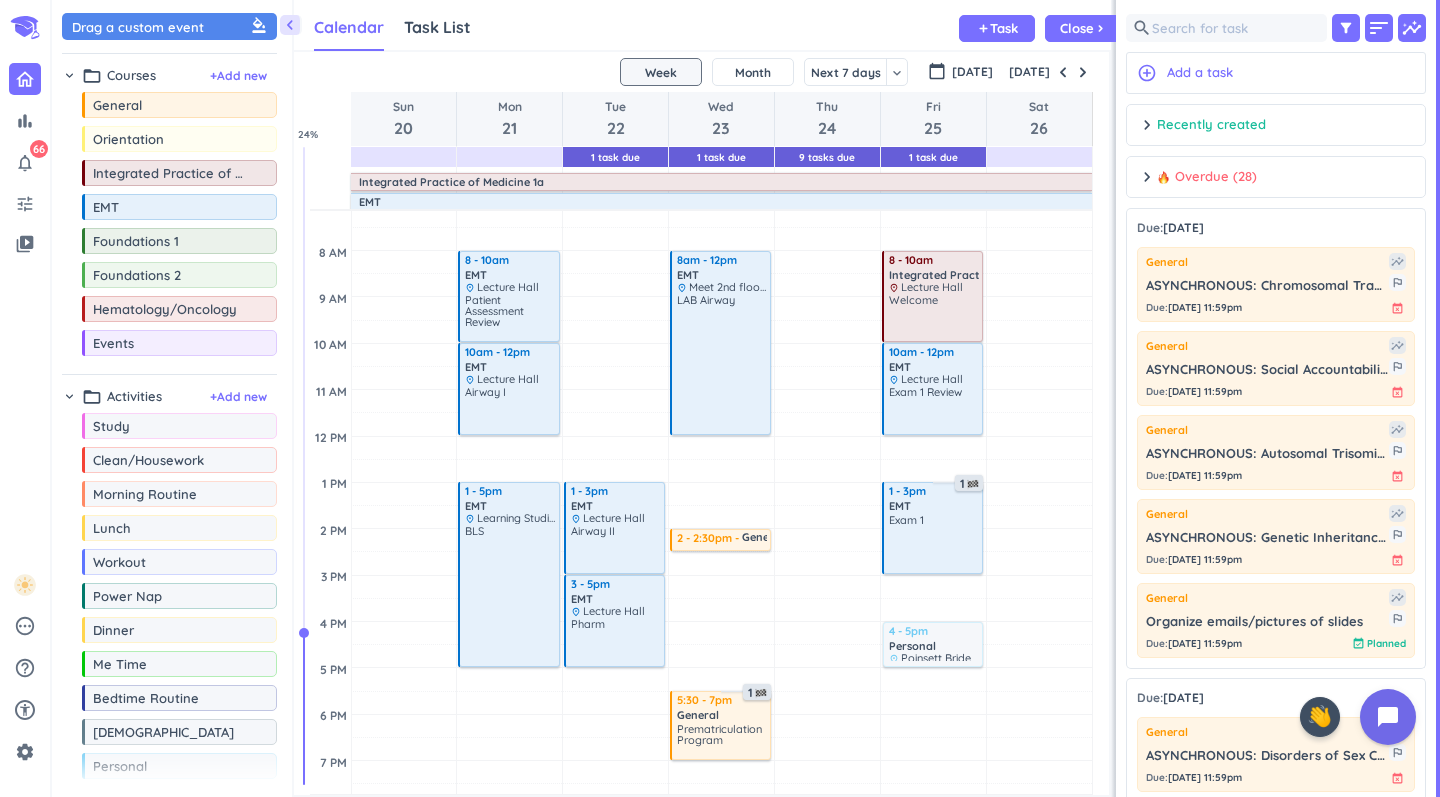 scroll, scrollTop: 160, scrollLeft: 0, axis: vertical 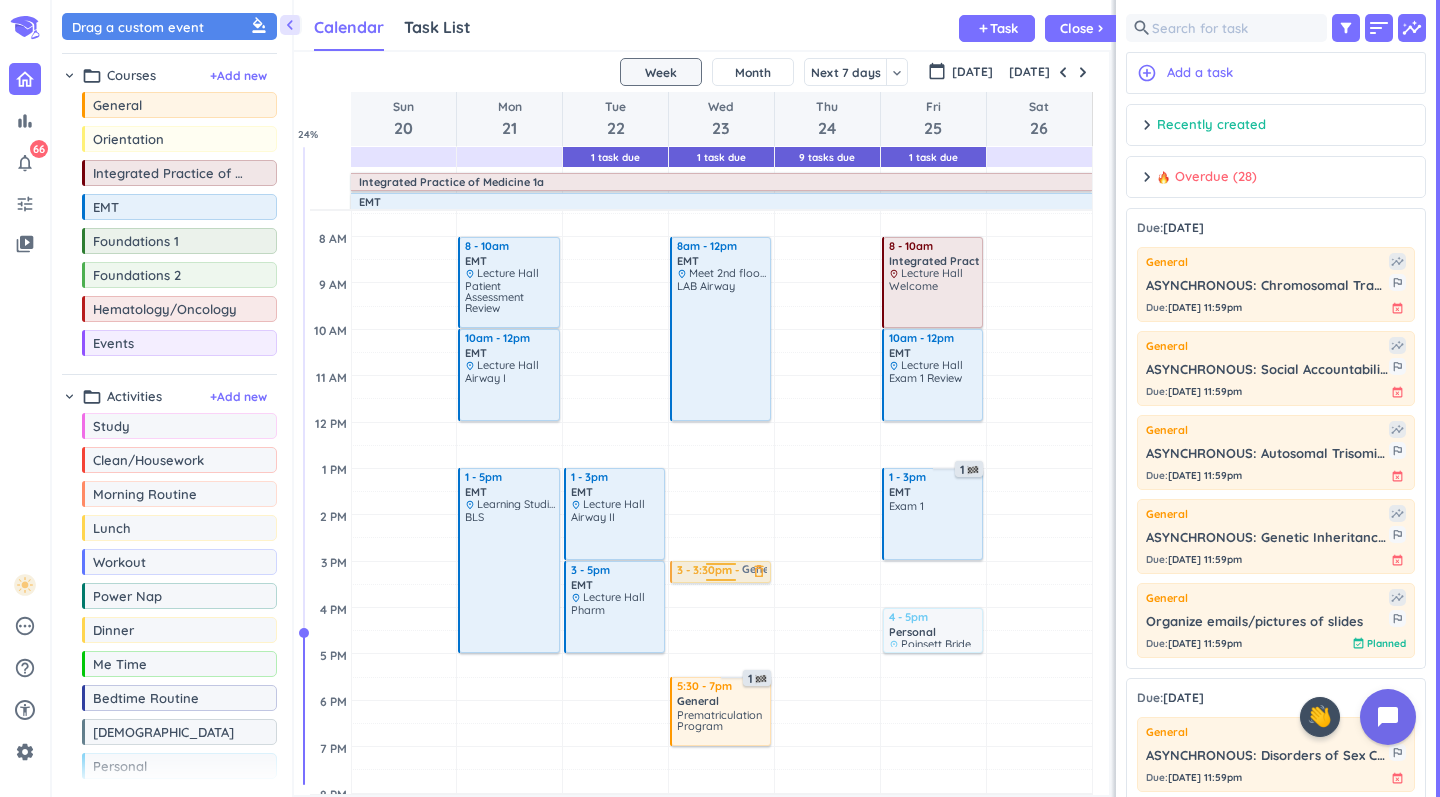 drag, startPoint x: 693, startPoint y: 528, endPoint x: 722, endPoint y: 576, distance: 56.0803 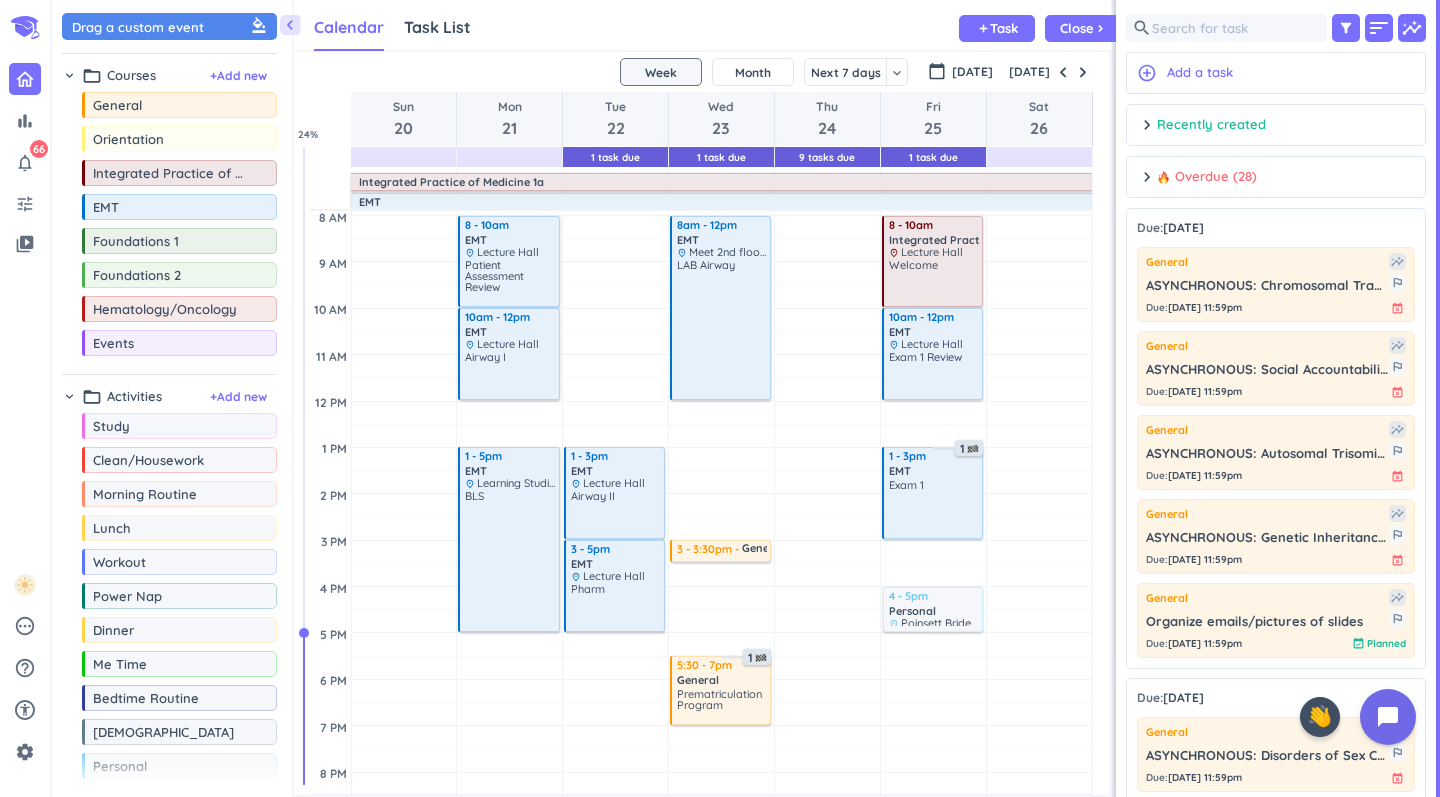 scroll, scrollTop: 185, scrollLeft: 0, axis: vertical 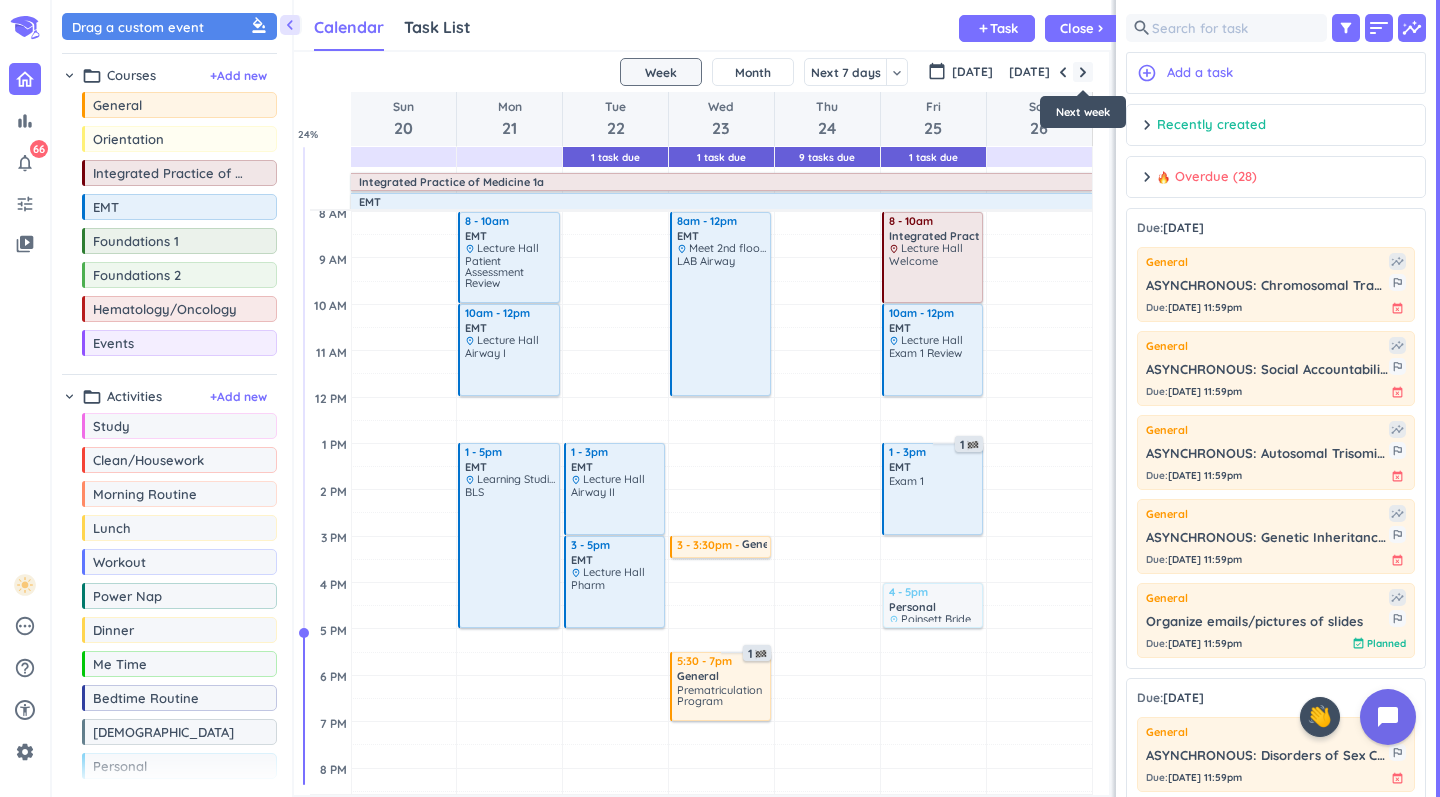 click at bounding box center [1083, 72] 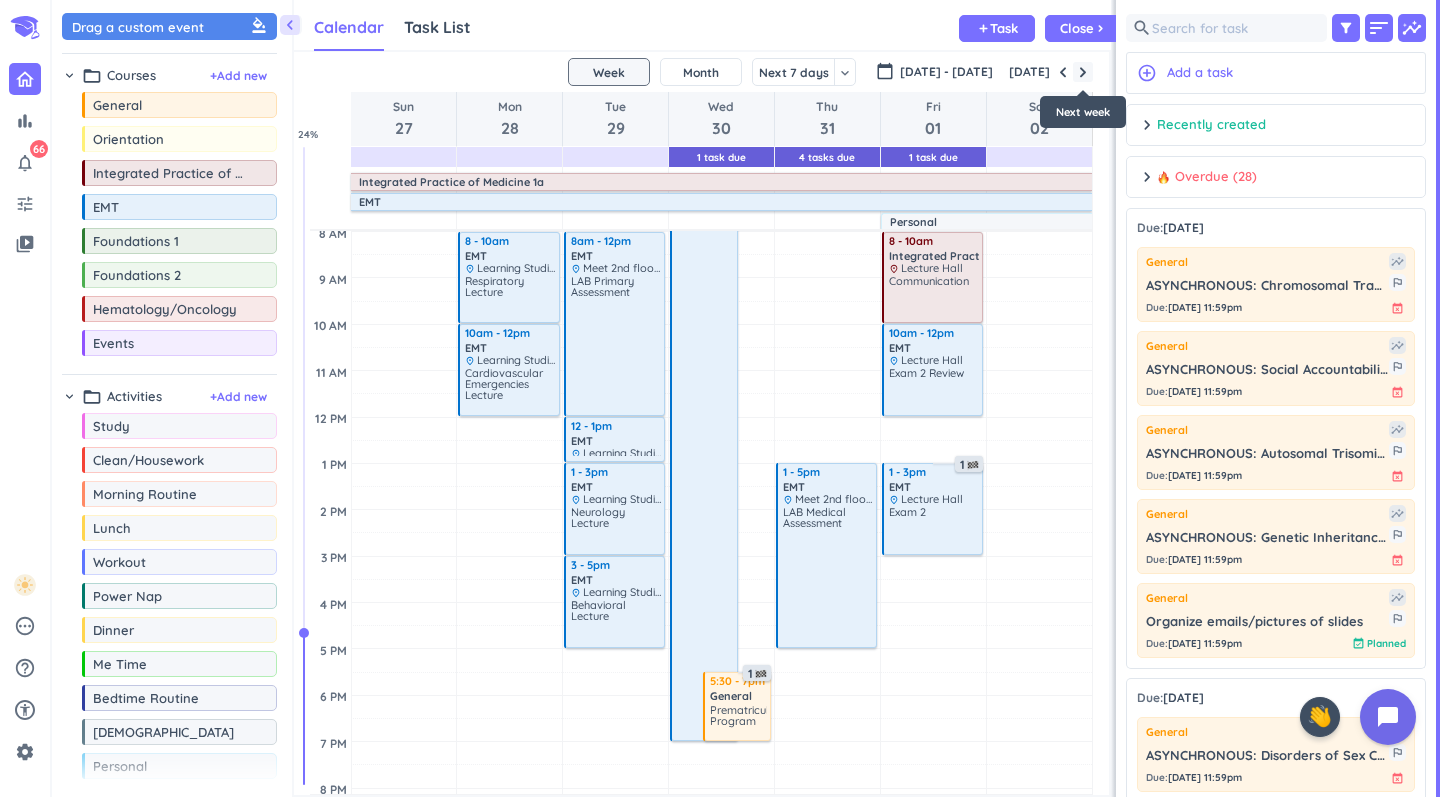 scroll, scrollTop: 71, scrollLeft: 0, axis: vertical 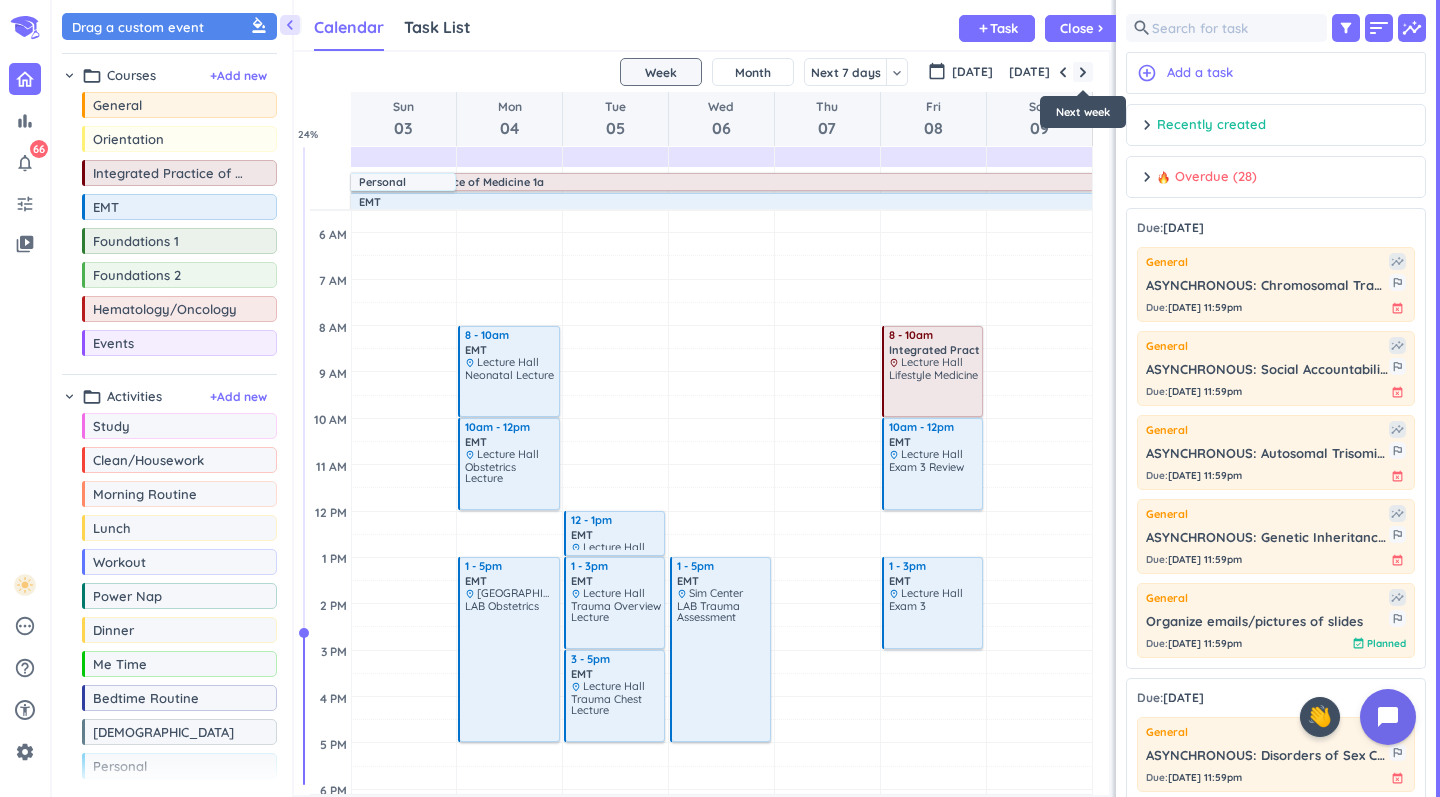 click at bounding box center (1083, 72) 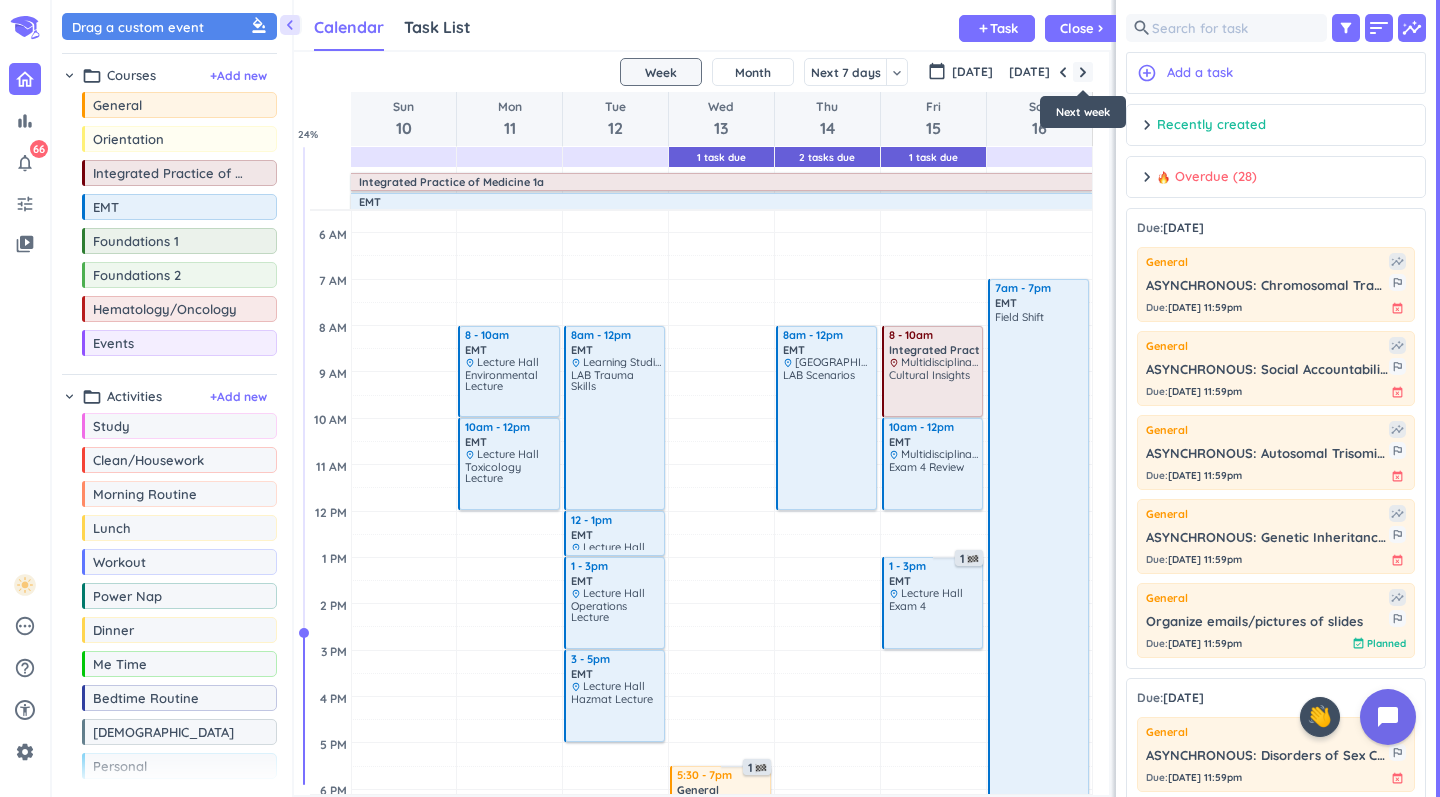 click at bounding box center [1083, 72] 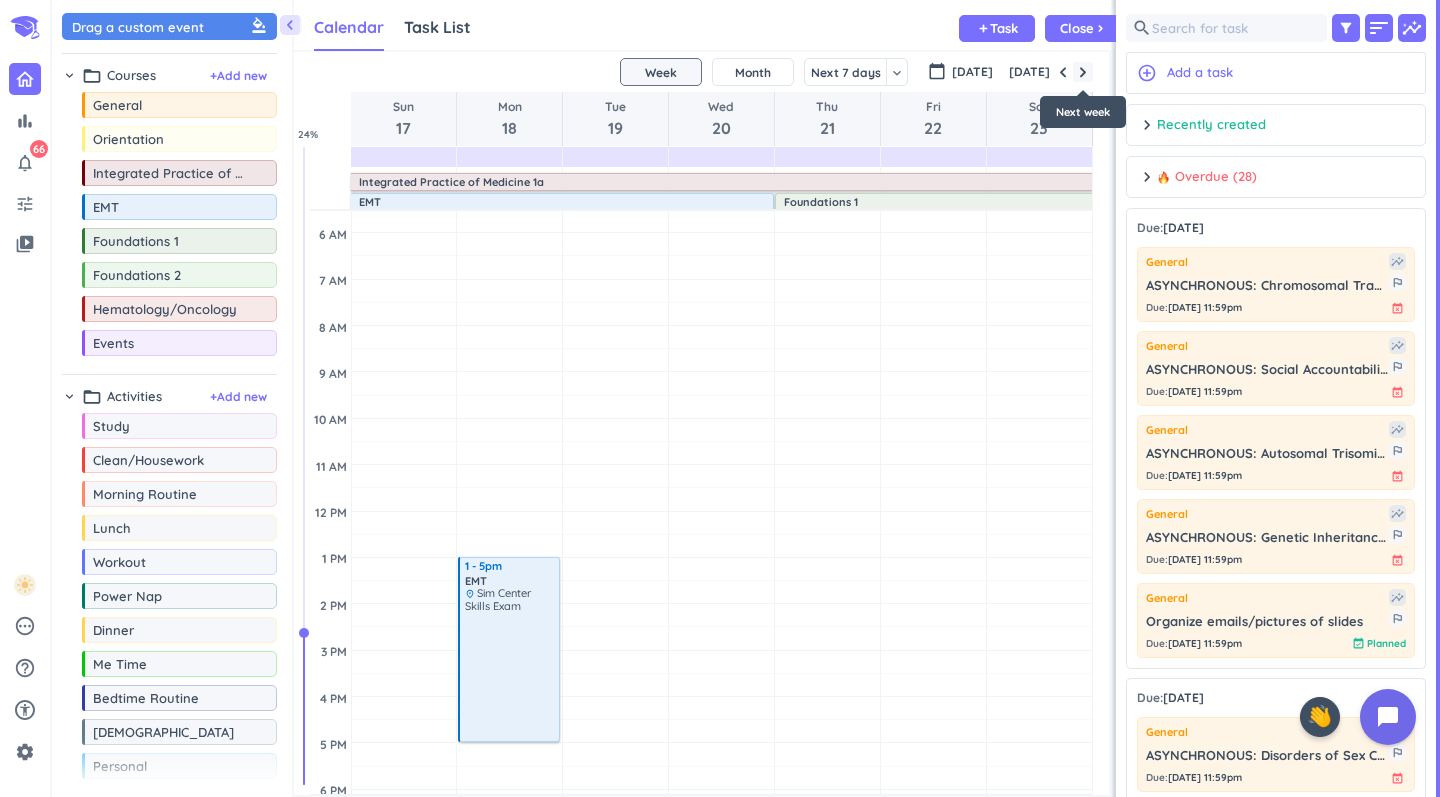 click at bounding box center (1083, 72) 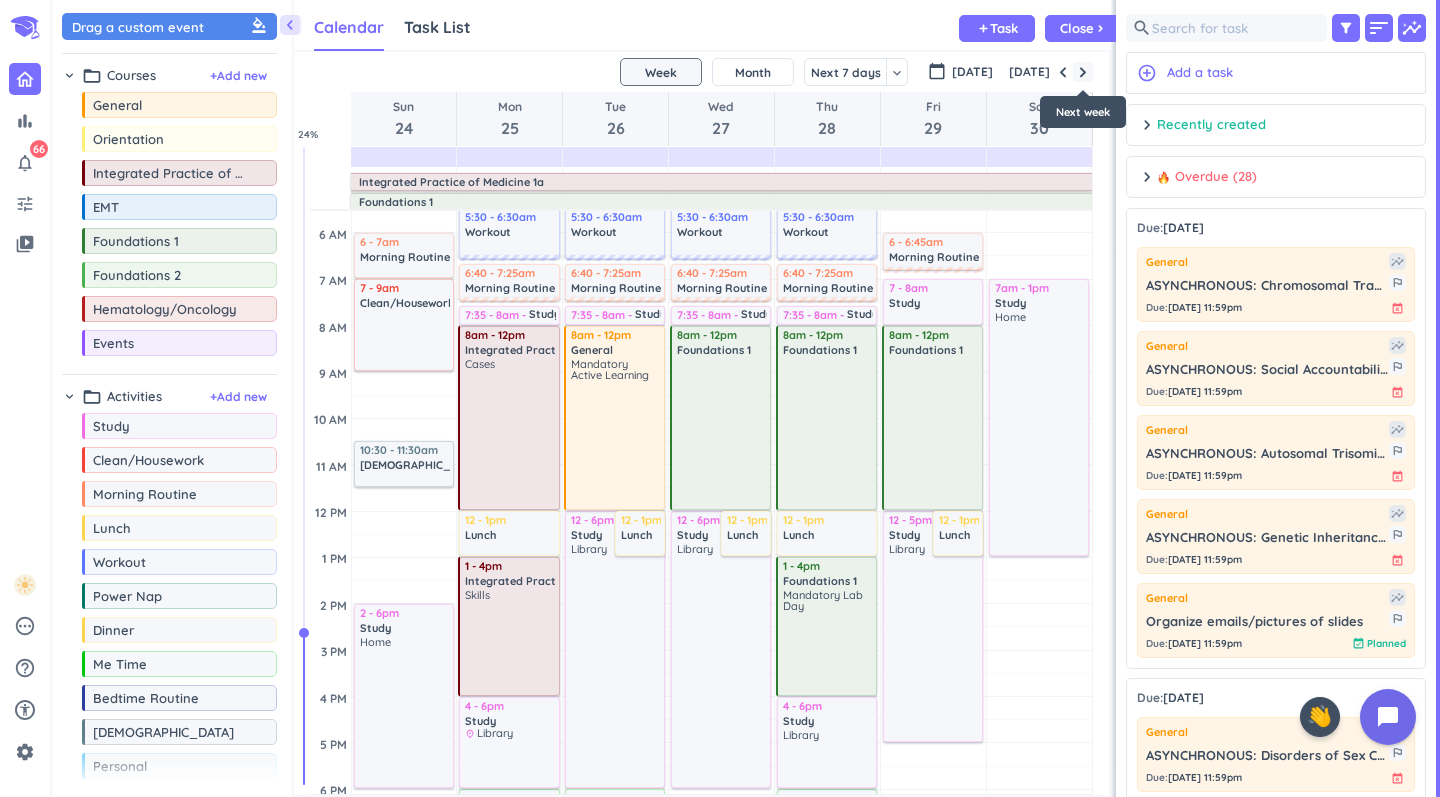 click at bounding box center [1083, 72] 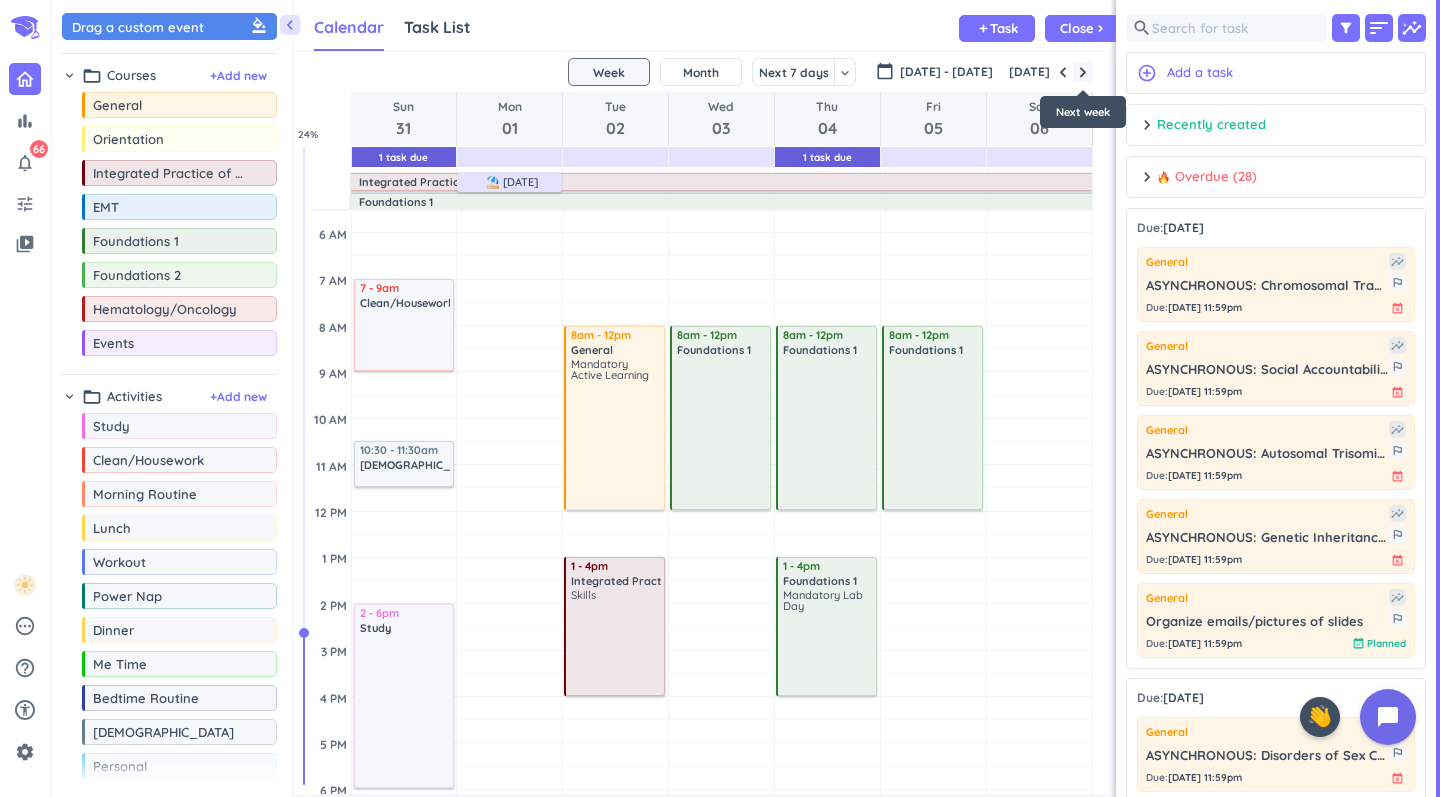 click at bounding box center (1083, 72) 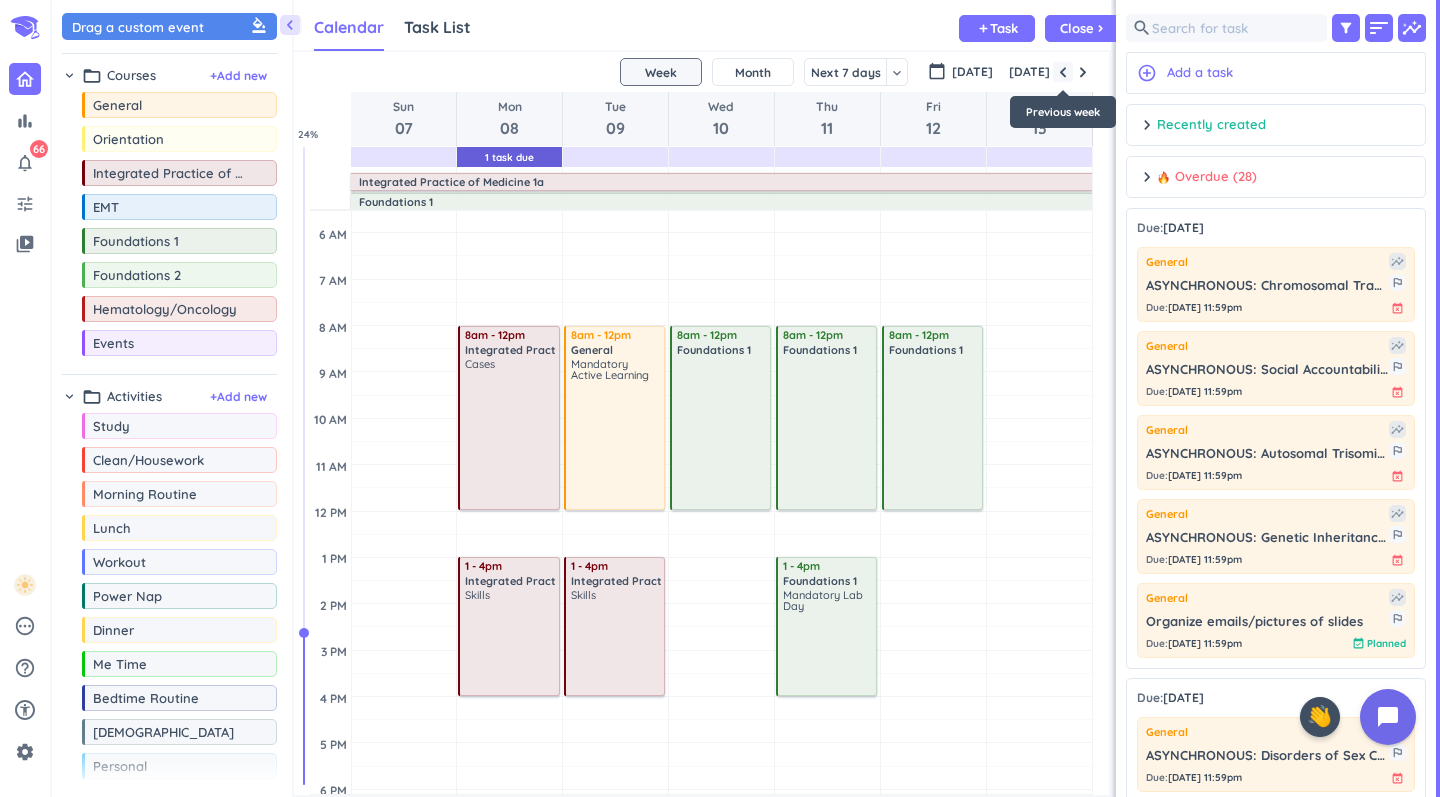click at bounding box center [1063, 72] 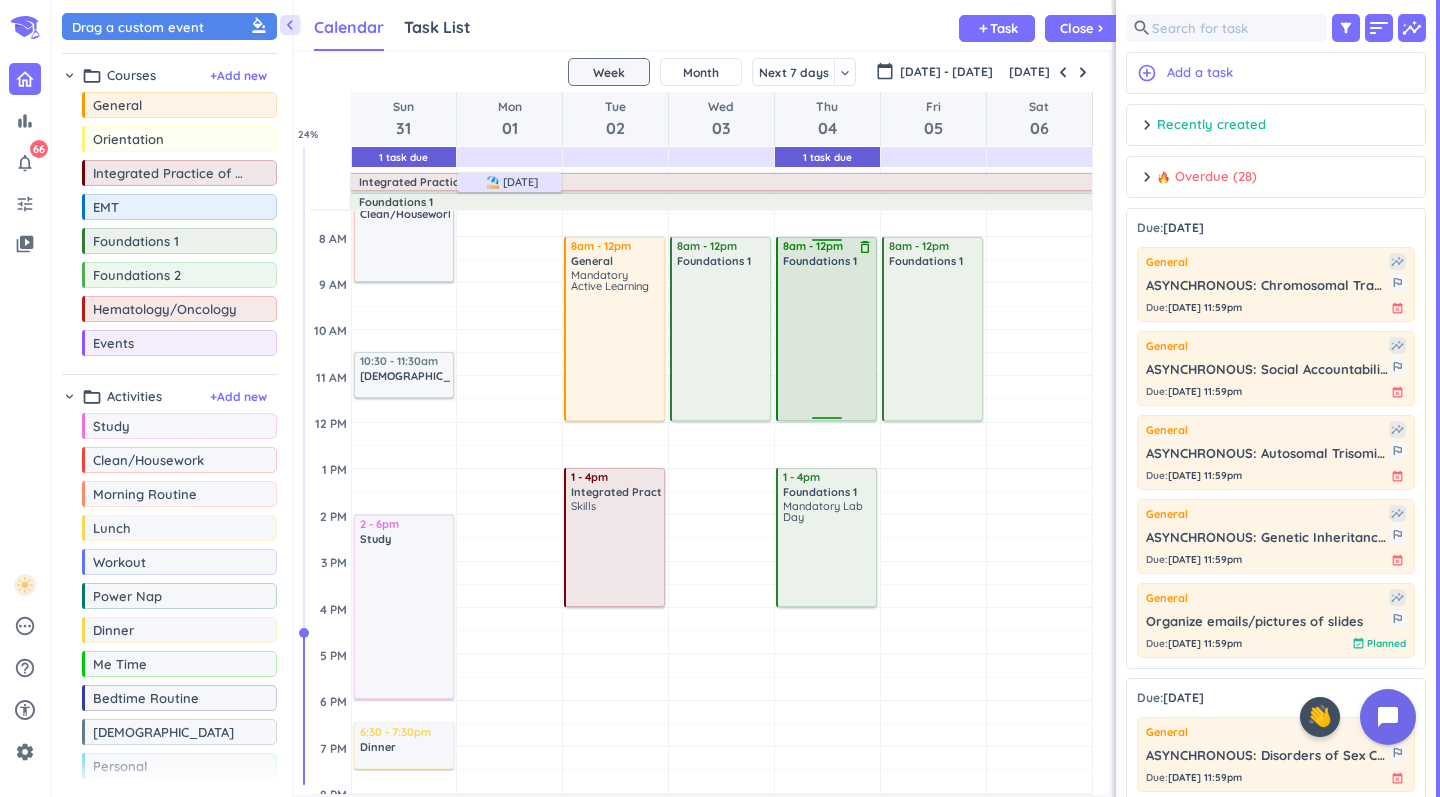 scroll, scrollTop: 173, scrollLeft: 0, axis: vertical 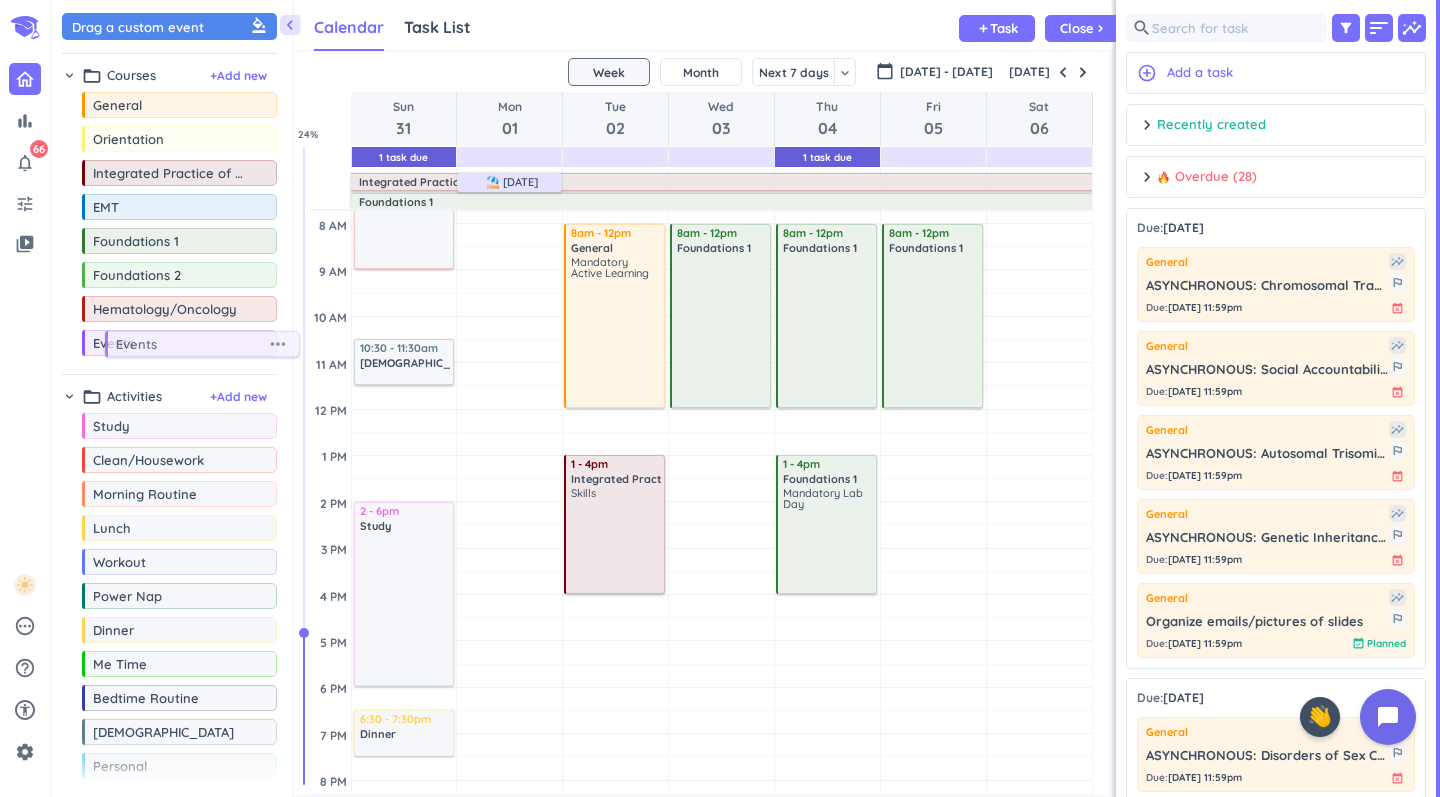 drag, startPoint x: 148, startPoint y: 347, endPoint x: 170, endPoint y: 348, distance: 22.022715 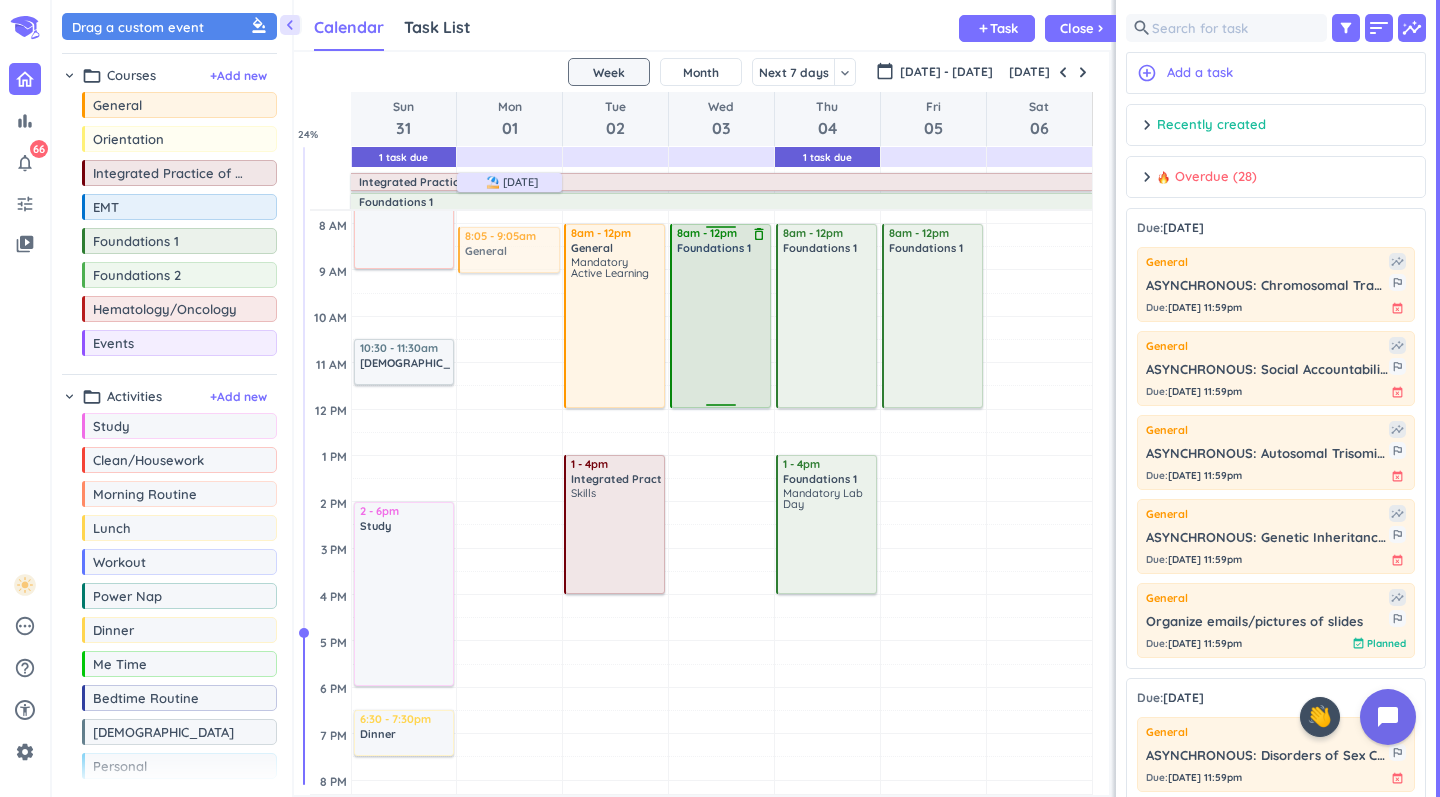 scroll, scrollTop: 3, scrollLeft: 0, axis: vertical 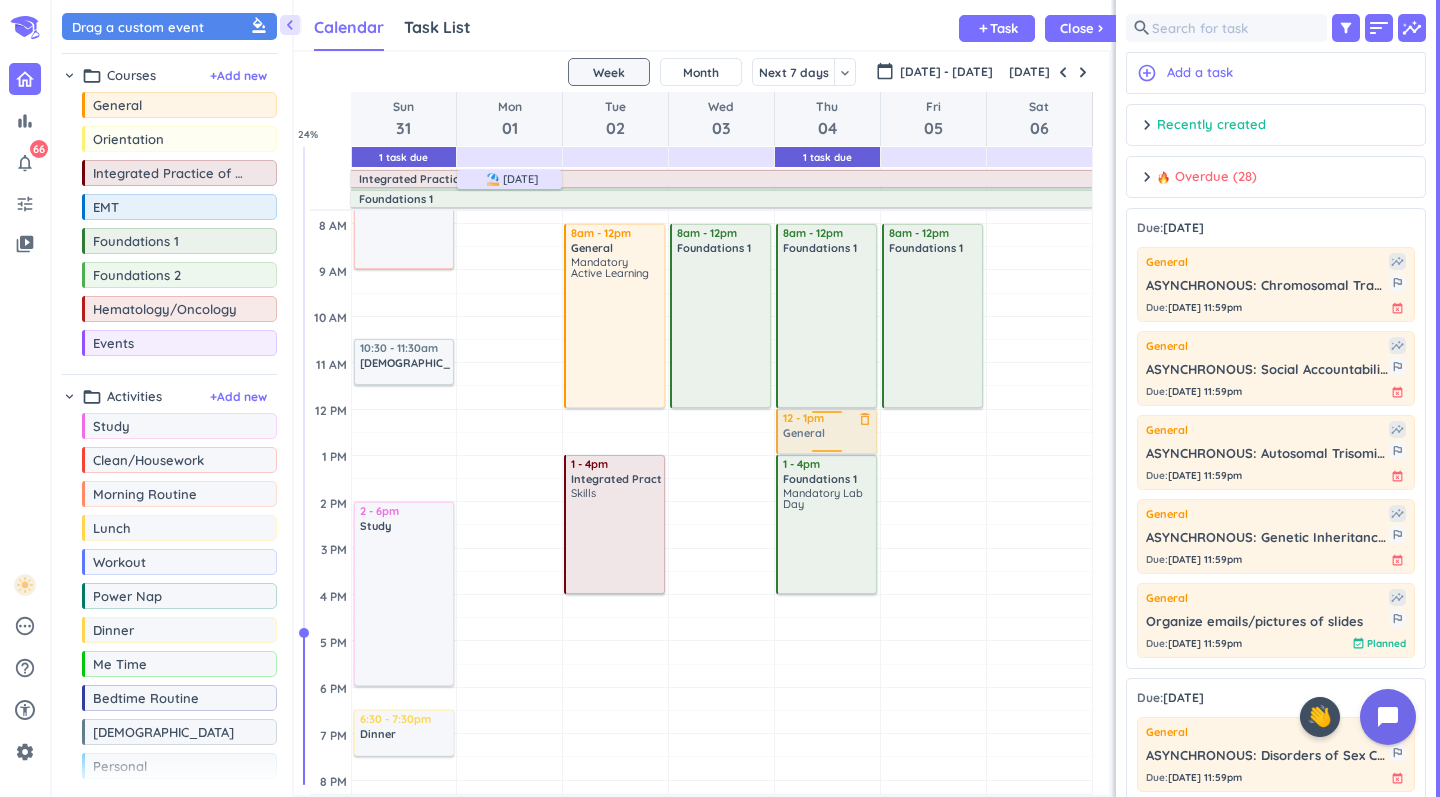 drag, startPoint x: 180, startPoint y: 112, endPoint x: 819, endPoint y: 411, distance: 705.49414 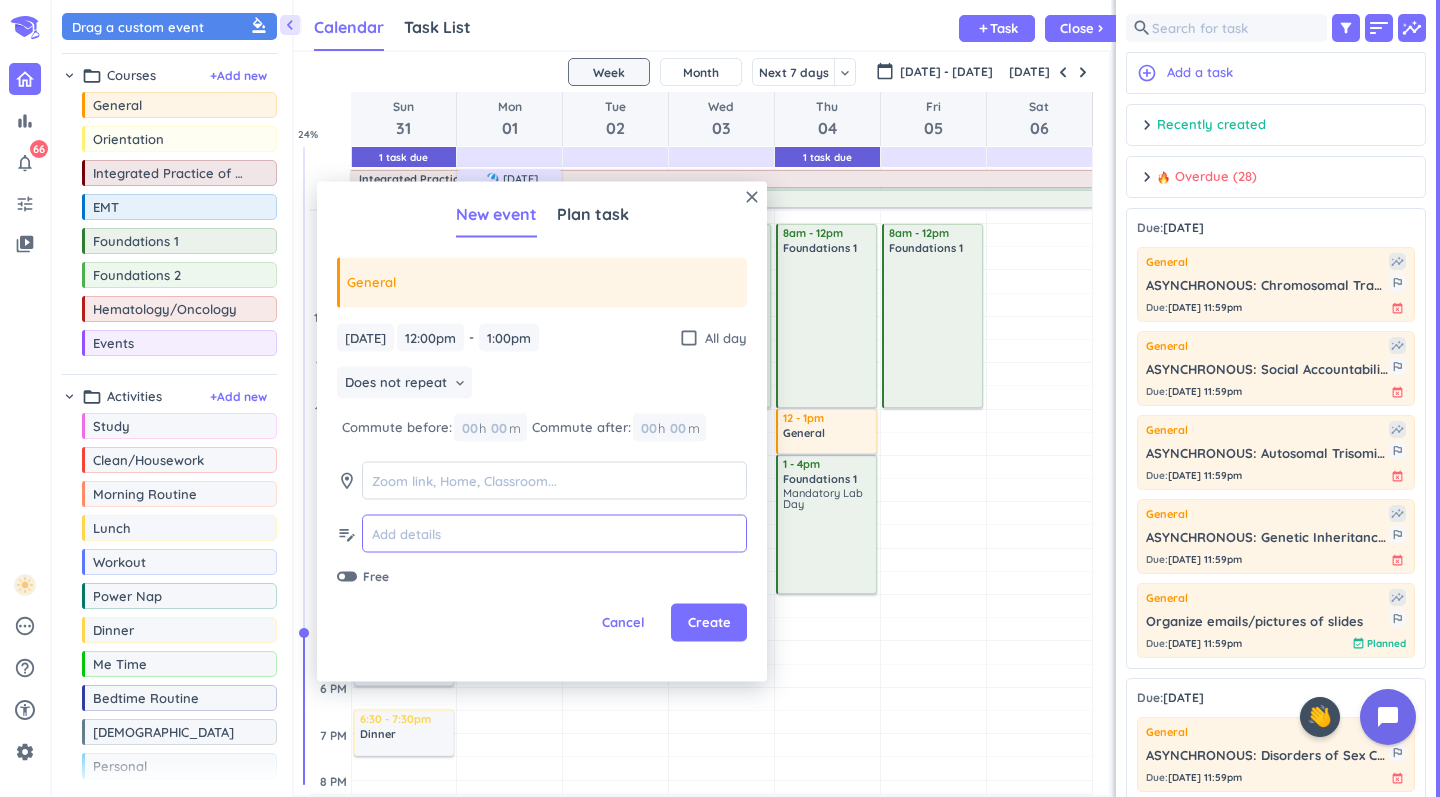 click at bounding box center (554, 533) 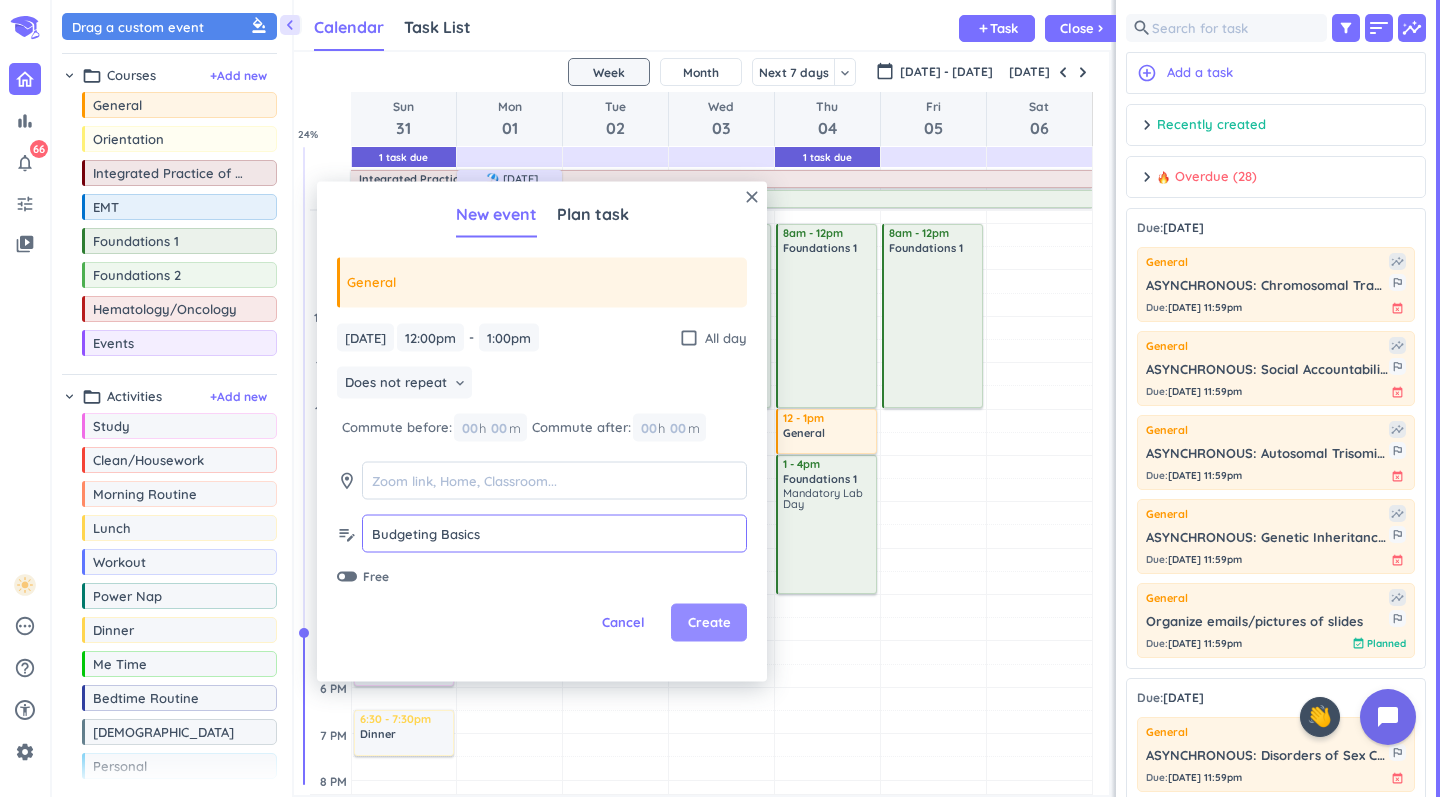 type on "Budgeting Basics" 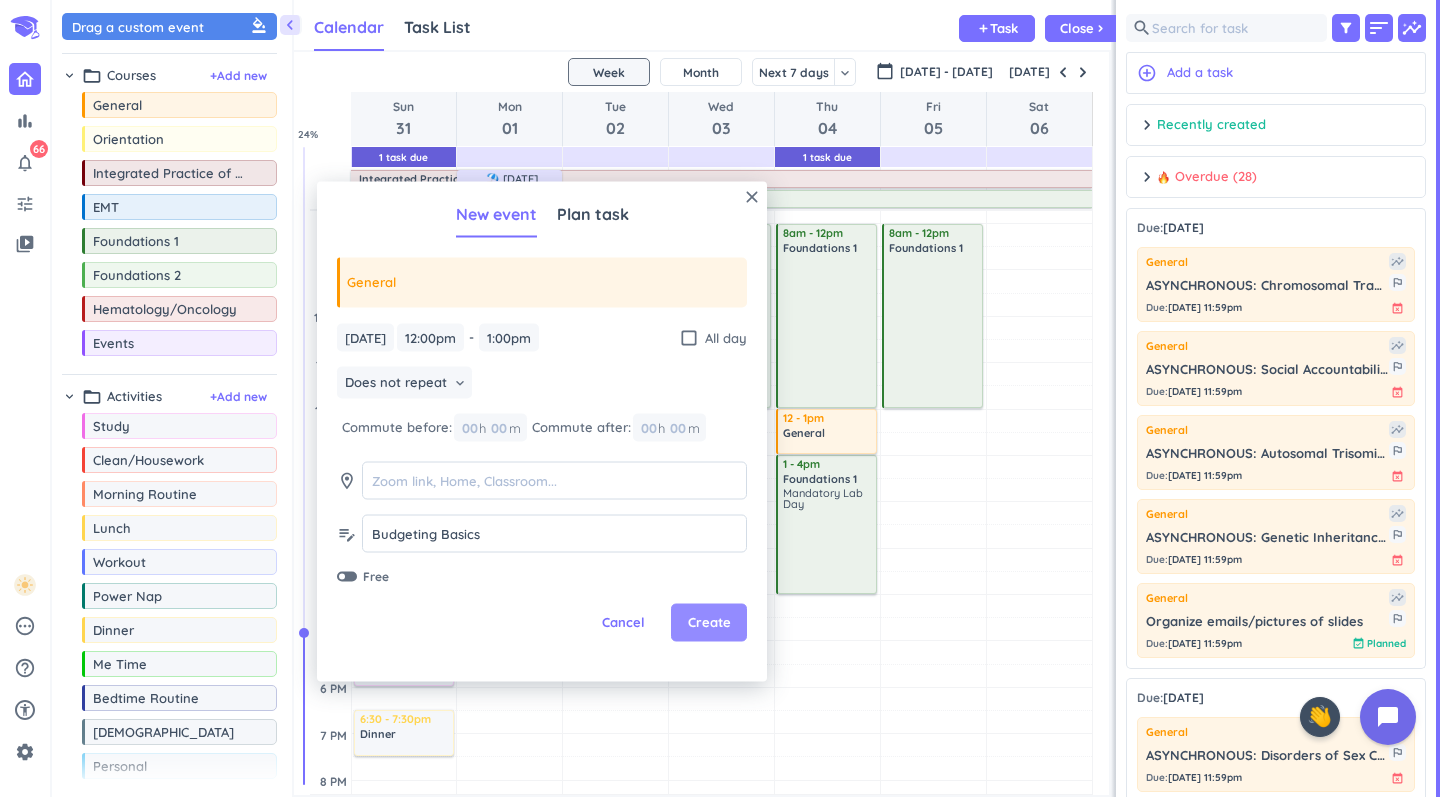 click on "Create" at bounding box center (709, 623) 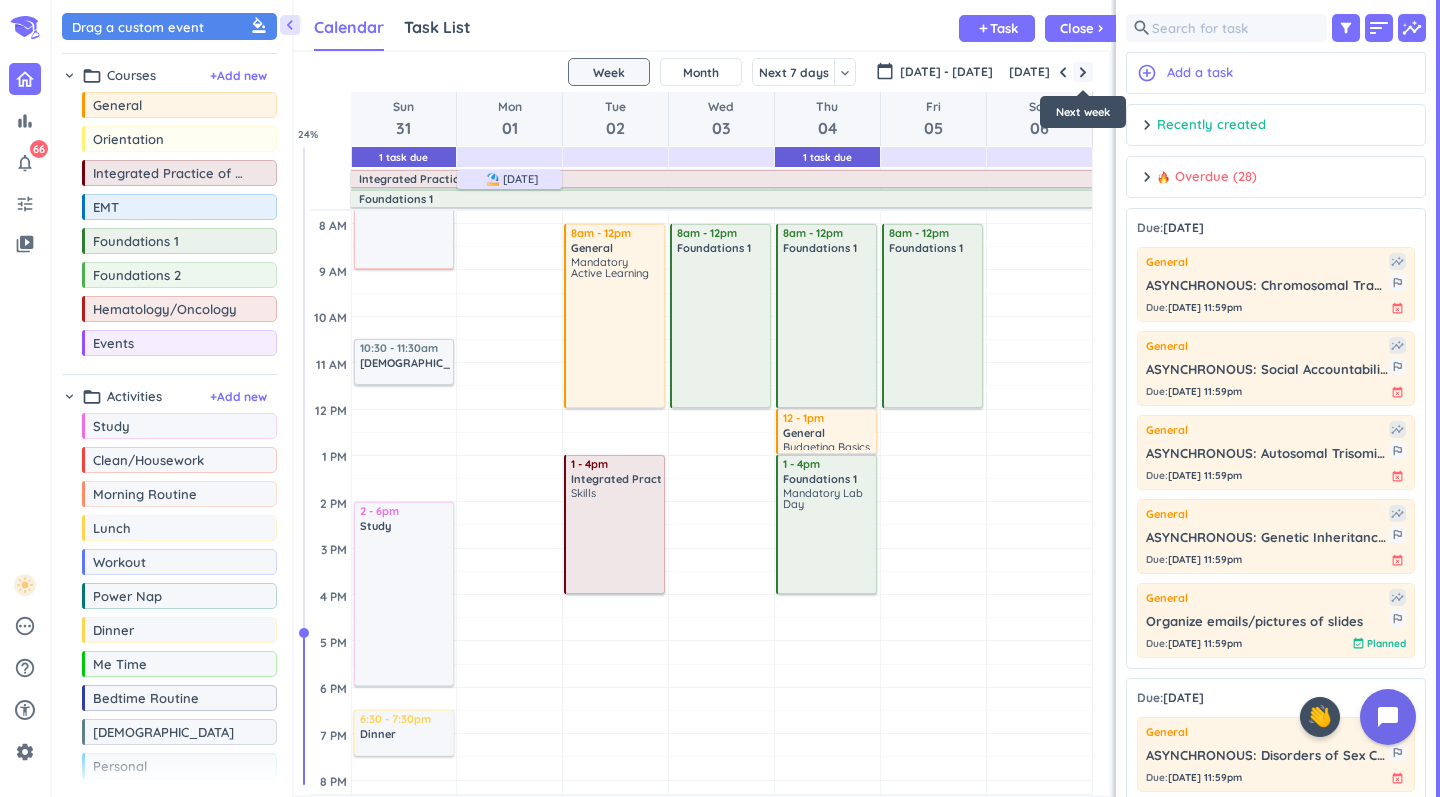 click at bounding box center (1083, 72) 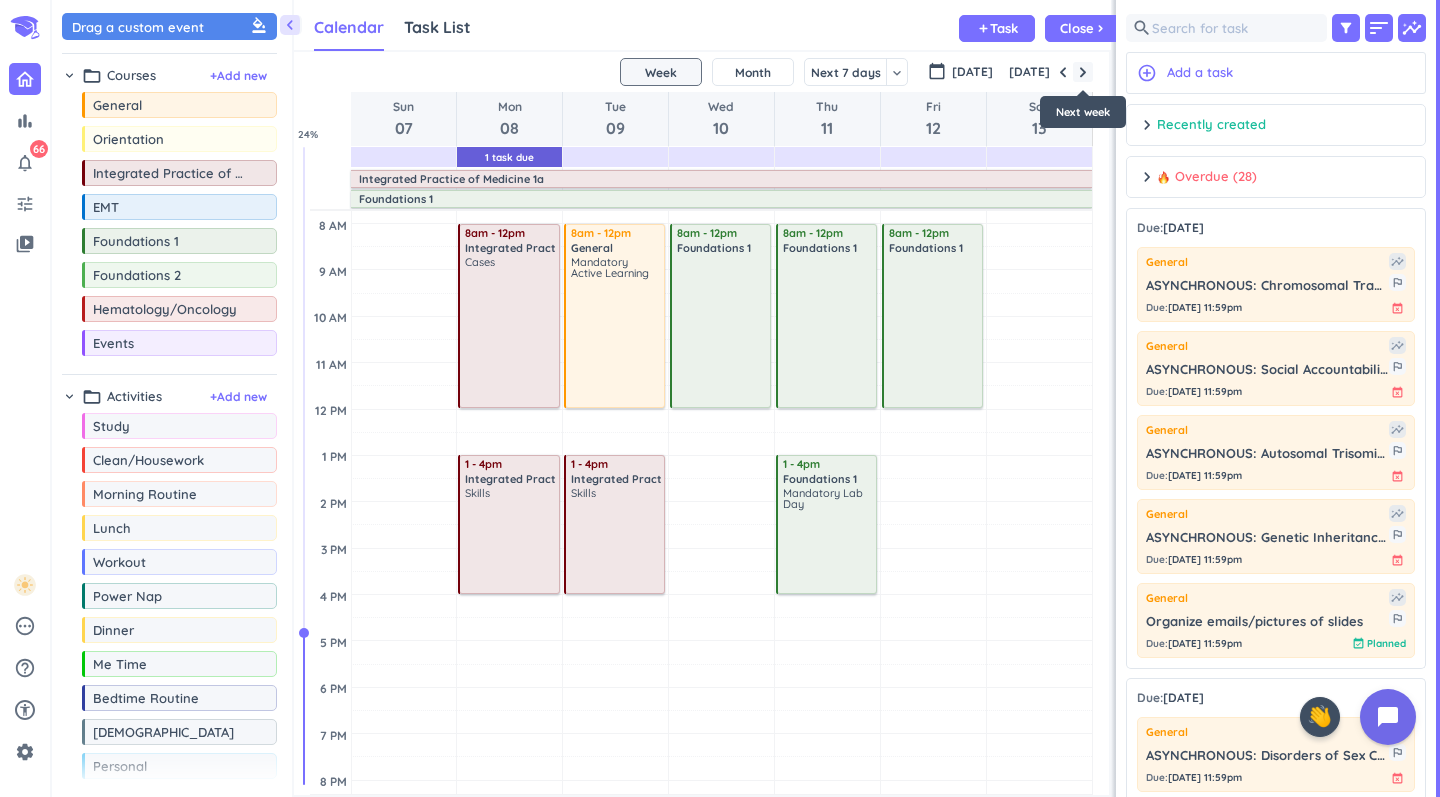 scroll, scrollTop: 0, scrollLeft: 0, axis: both 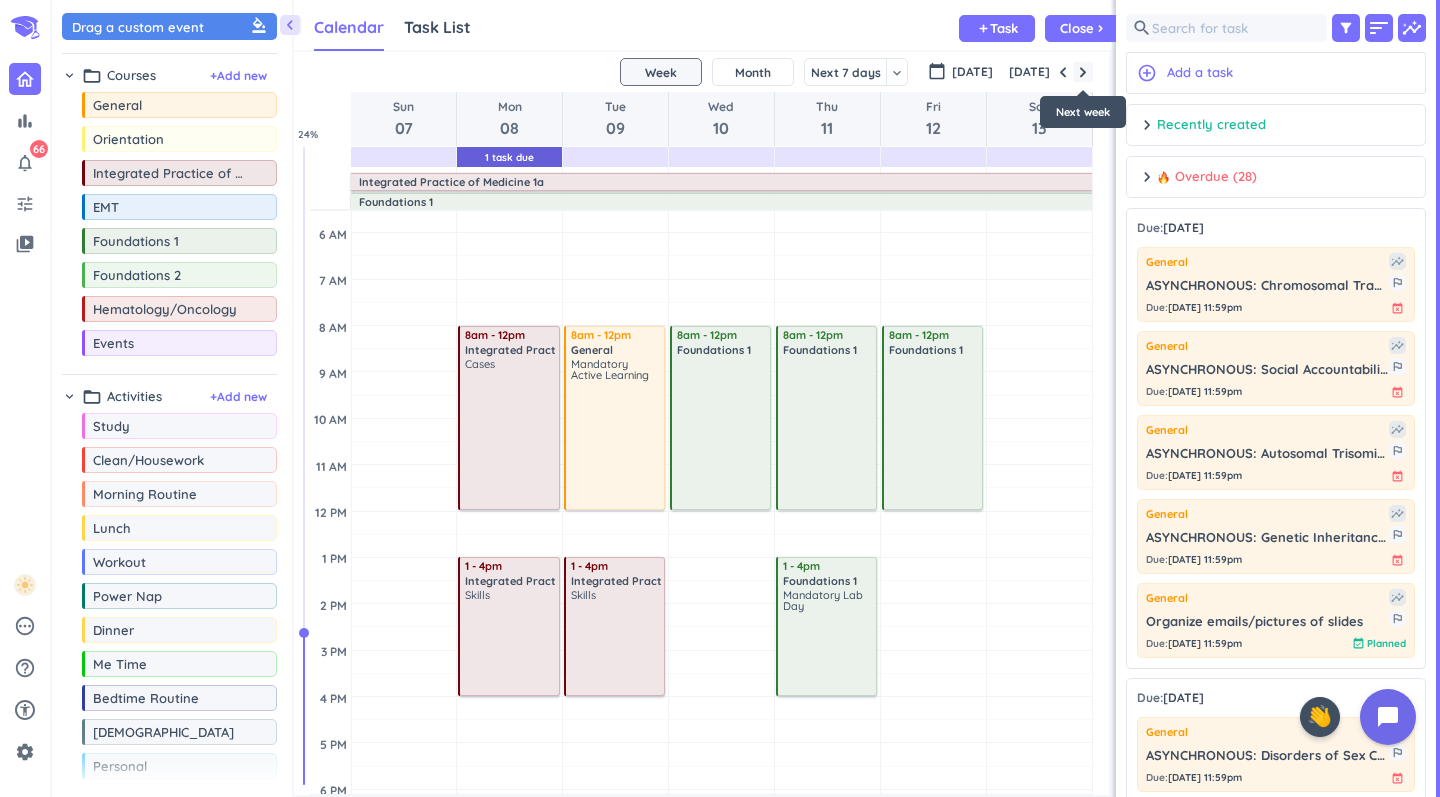 click at bounding box center (1083, 72) 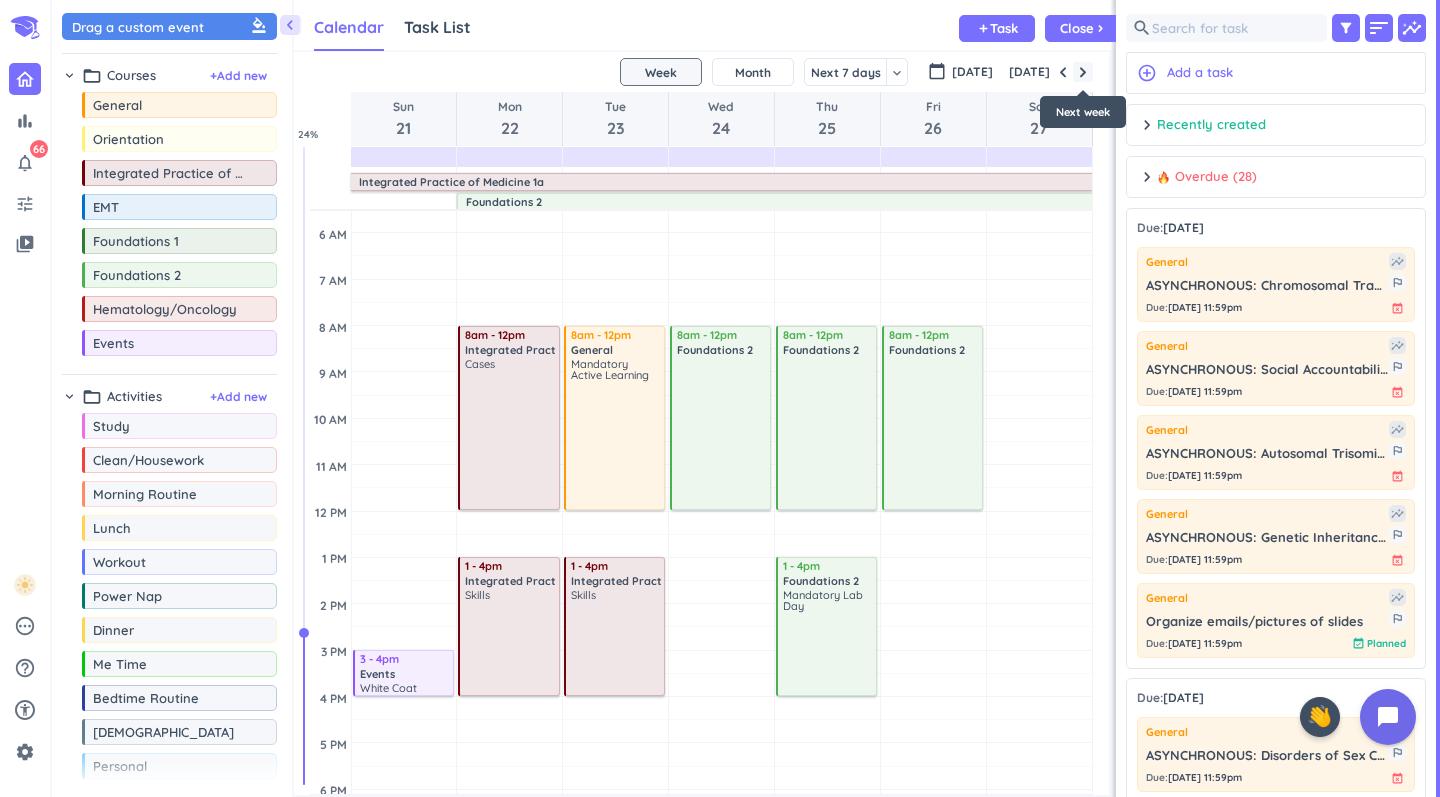 click at bounding box center (1083, 72) 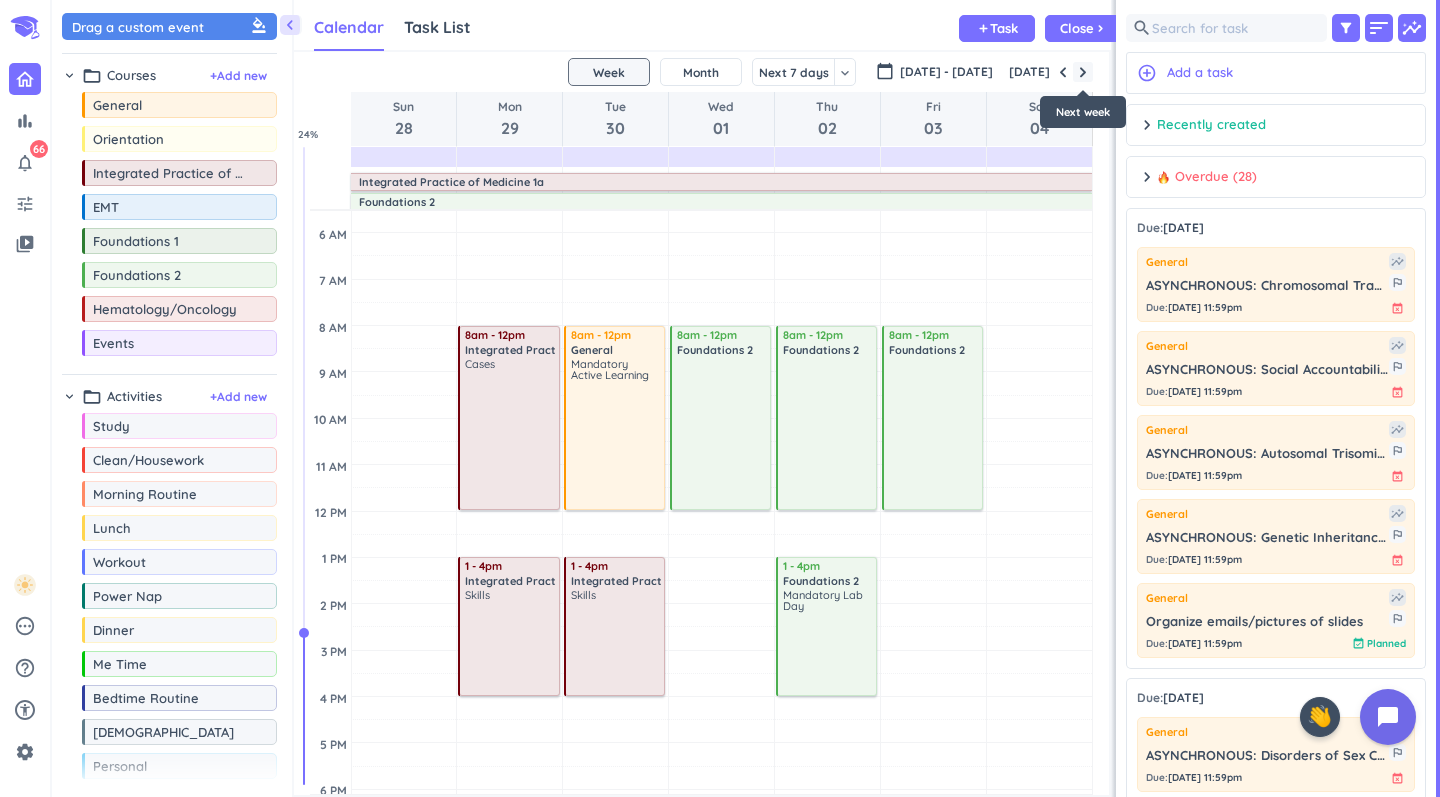click at bounding box center (1083, 72) 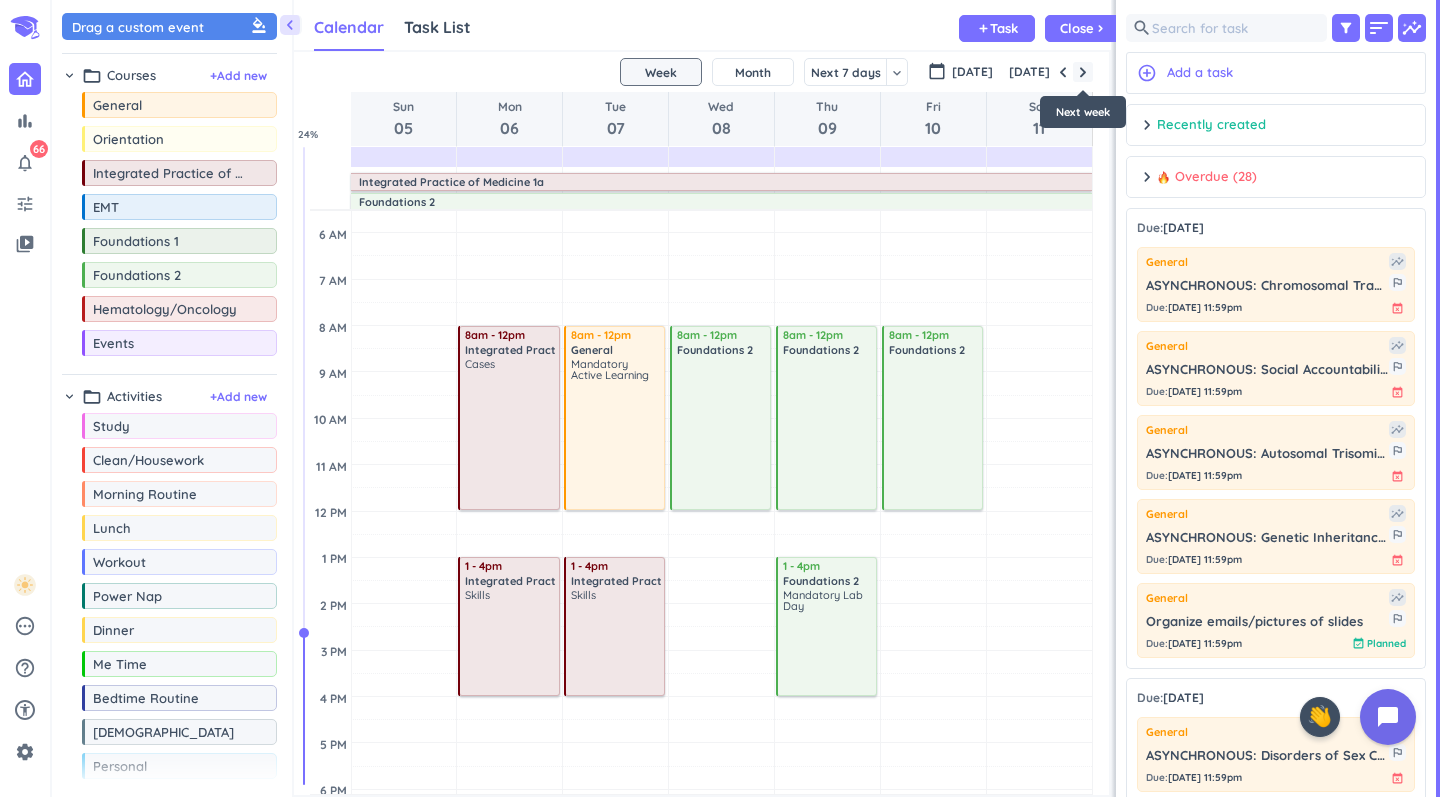 click at bounding box center [1083, 72] 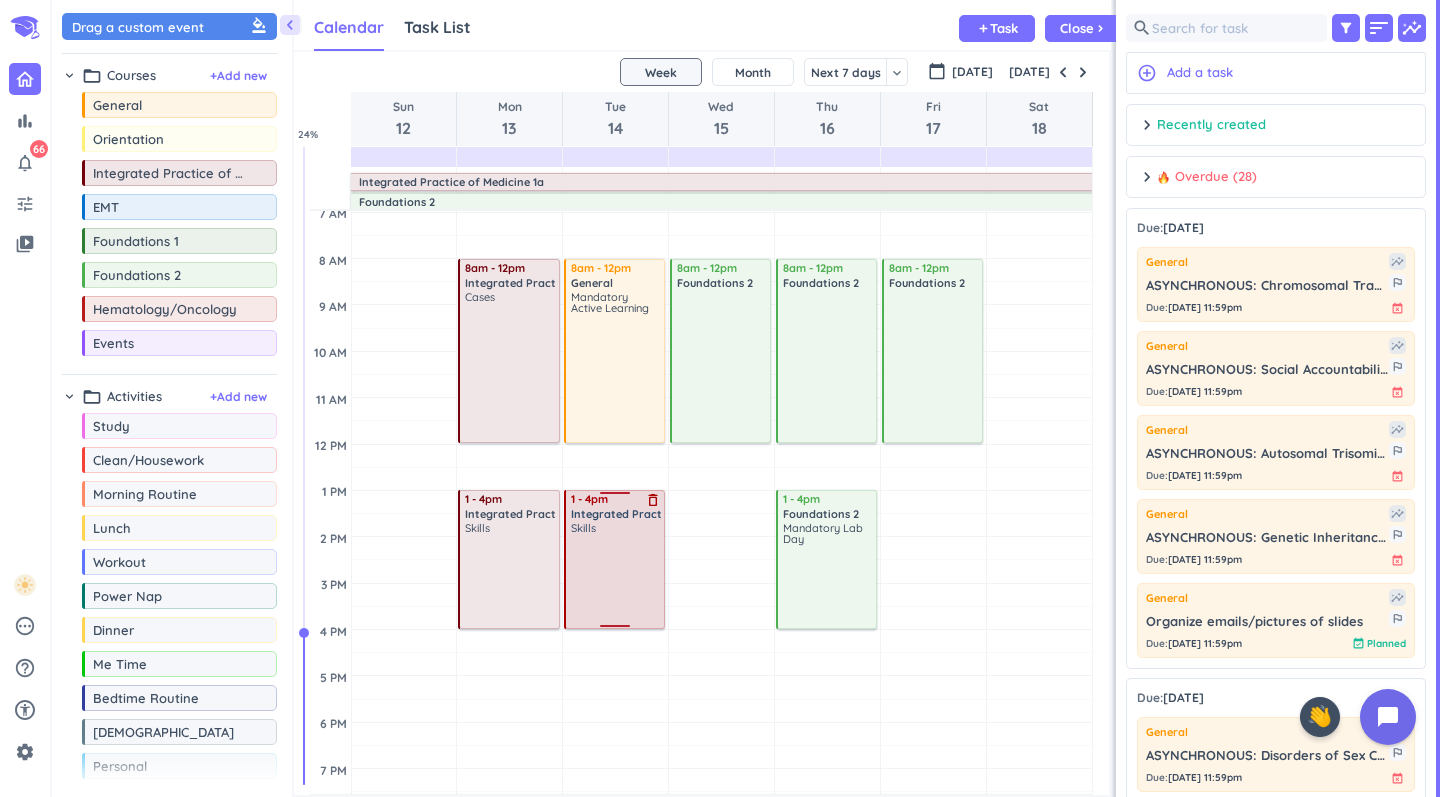 scroll, scrollTop: 140, scrollLeft: 0, axis: vertical 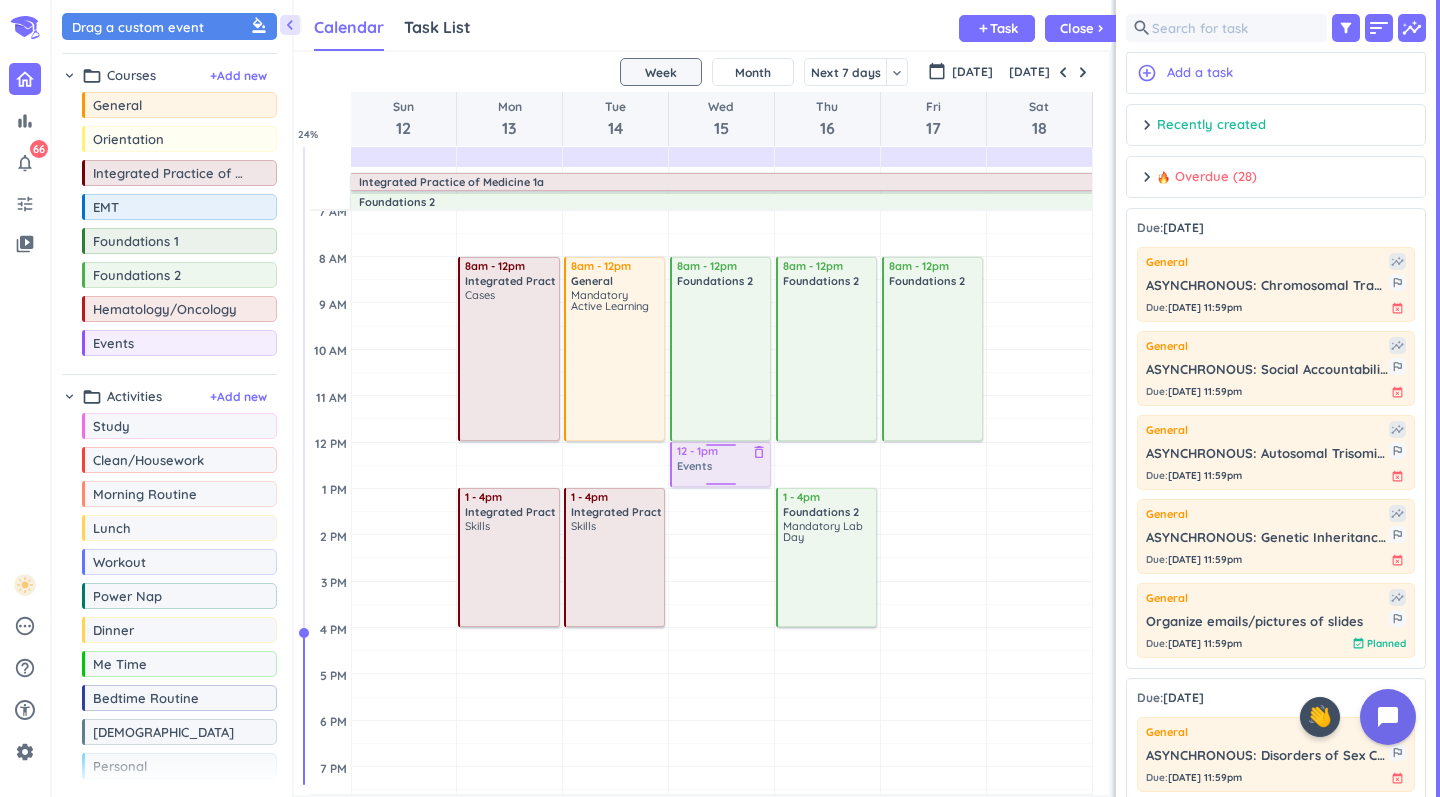 drag, startPoint x: 168, startPoint y: 339, endPoint x: 714, endPoint y: 445, distance: 556.1942 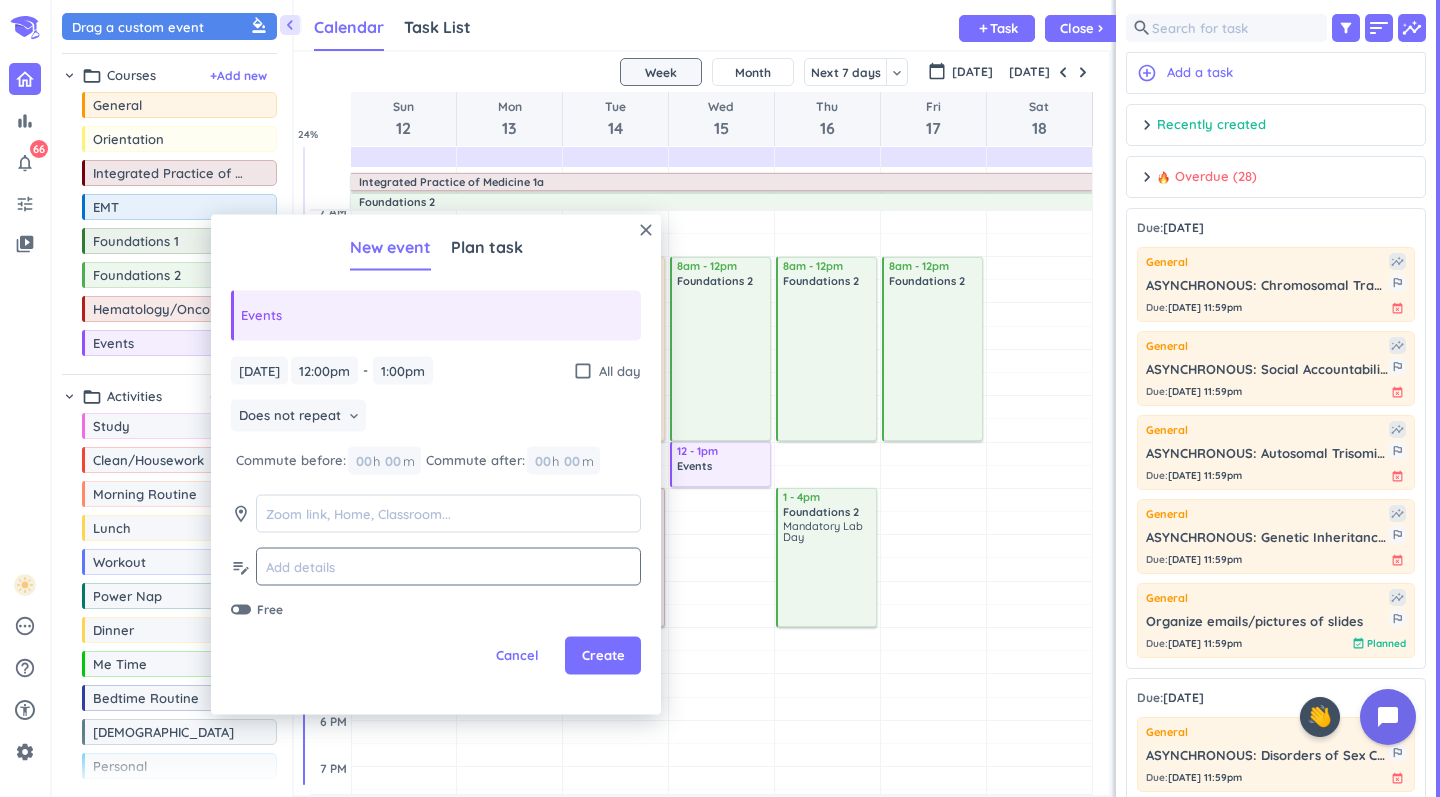 click 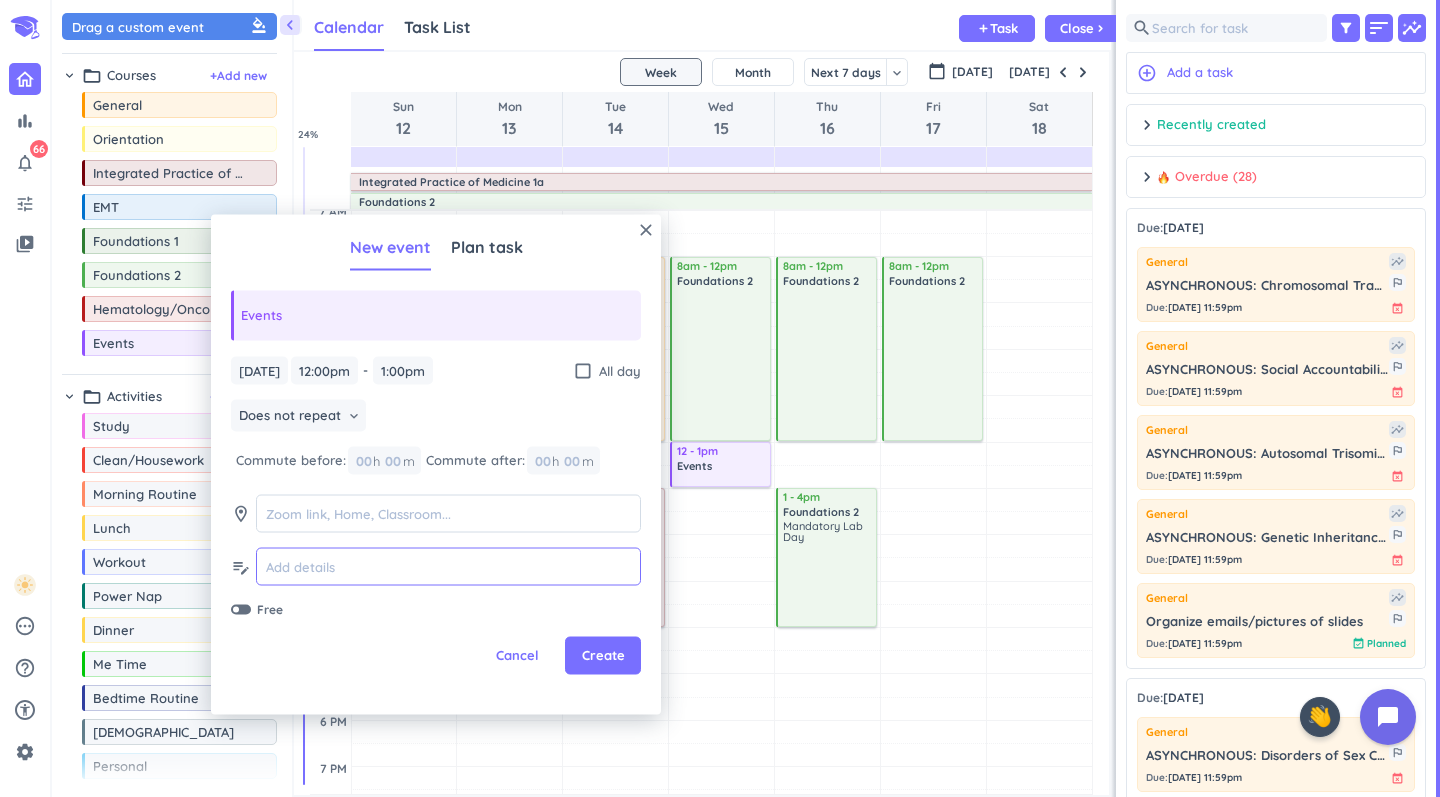 click at bounding box center [448, 566] 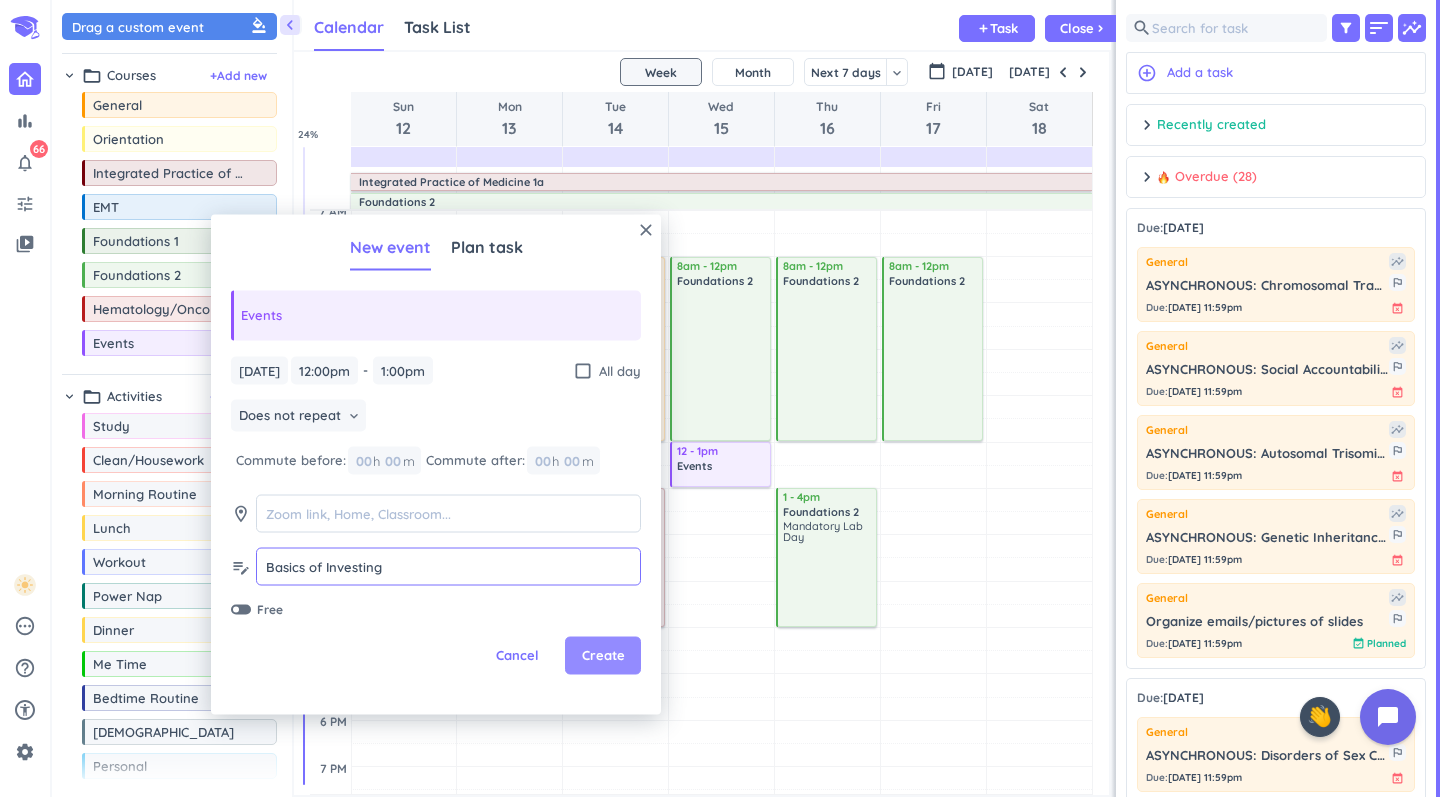 type on "Basics of Investing" 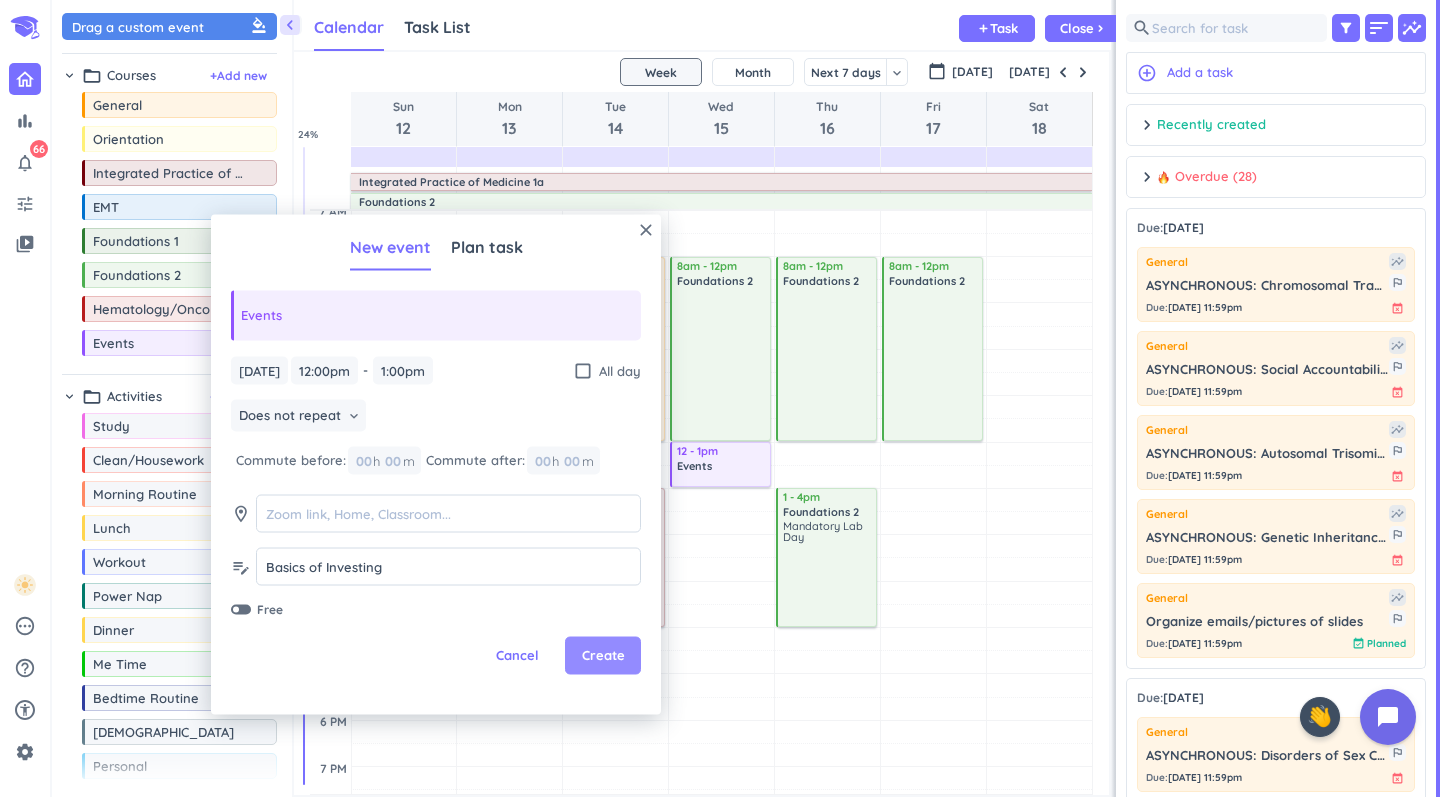 click on "Create" at bounding box center (603, 656) 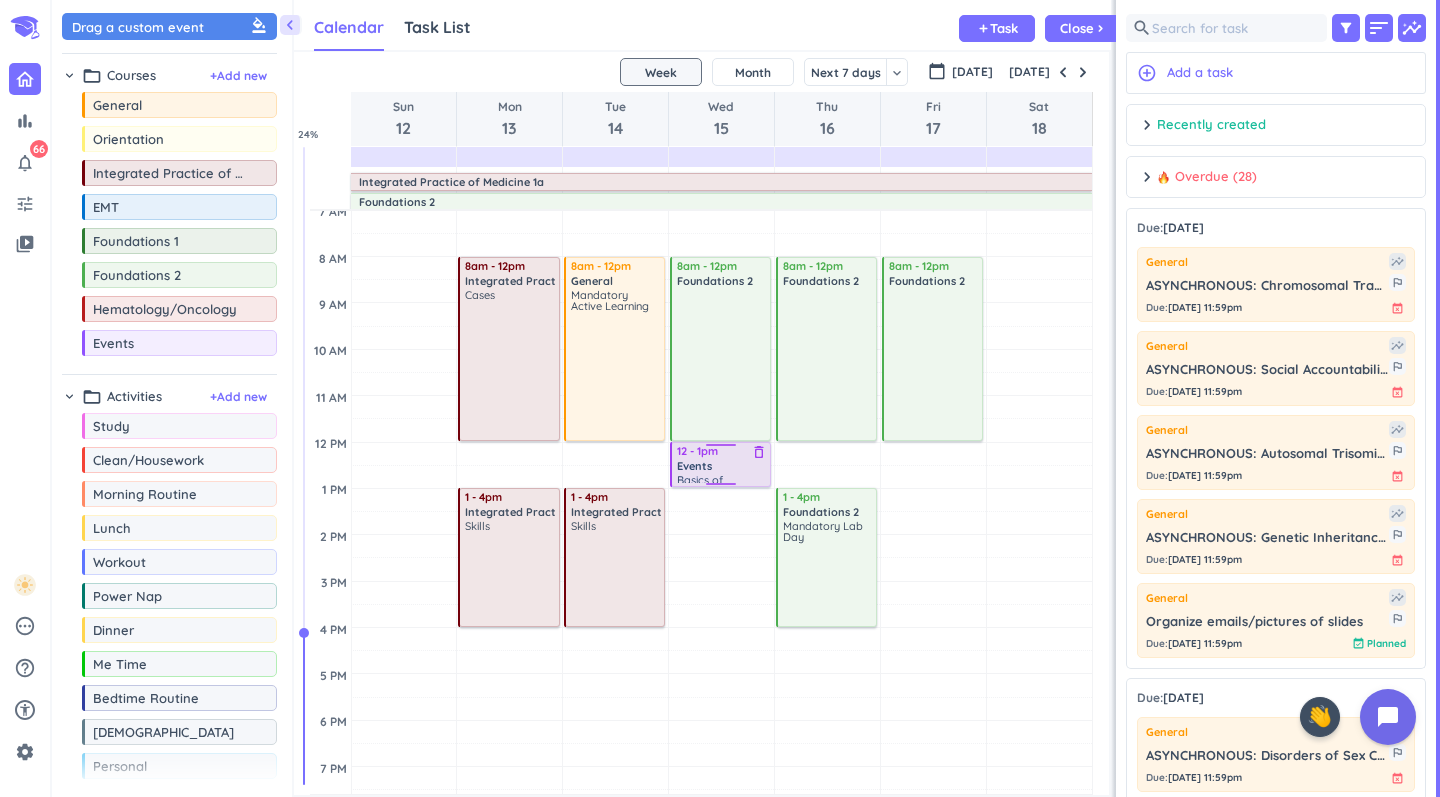 click on "Events" at bounding box center [694, 466] 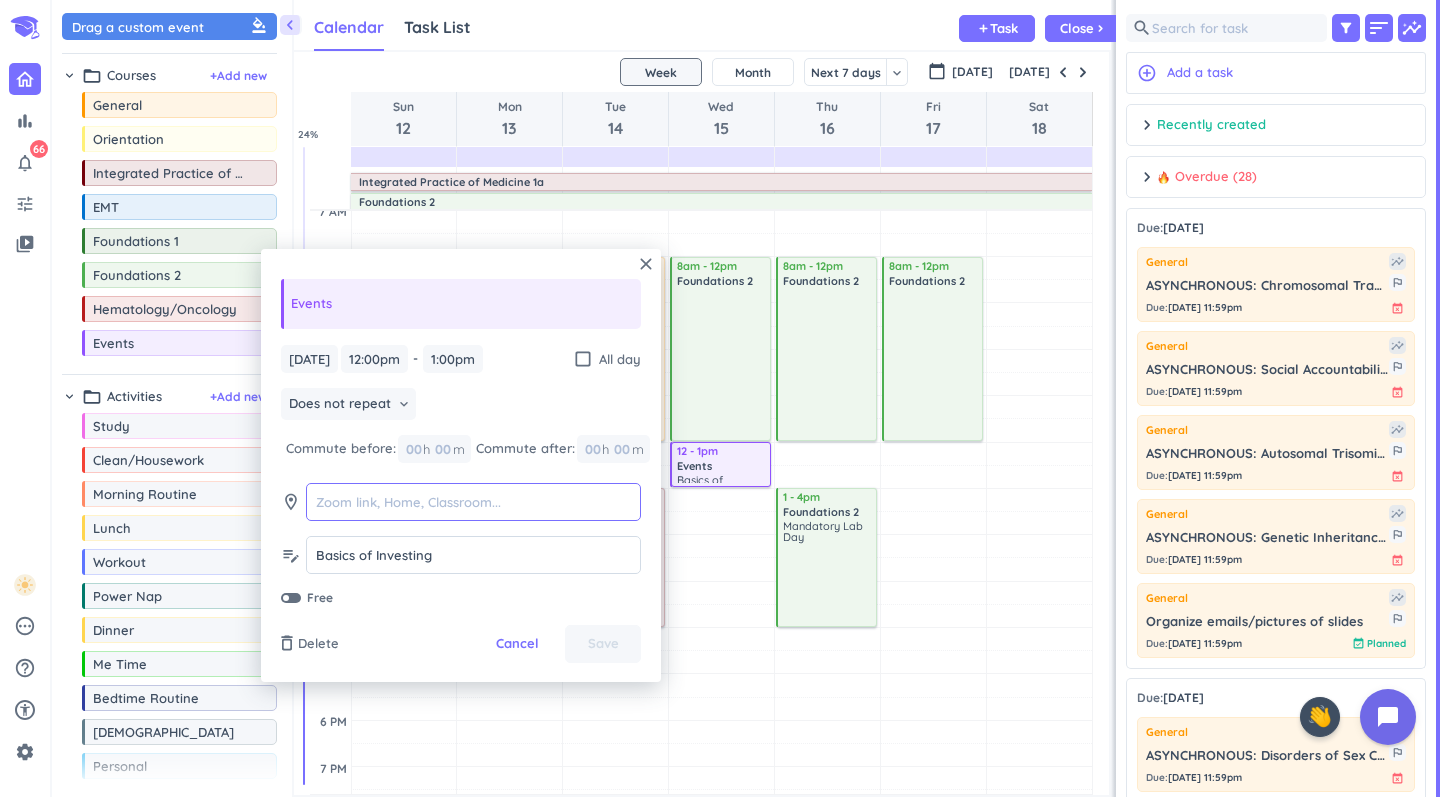 click at bounding box center (473, 502) 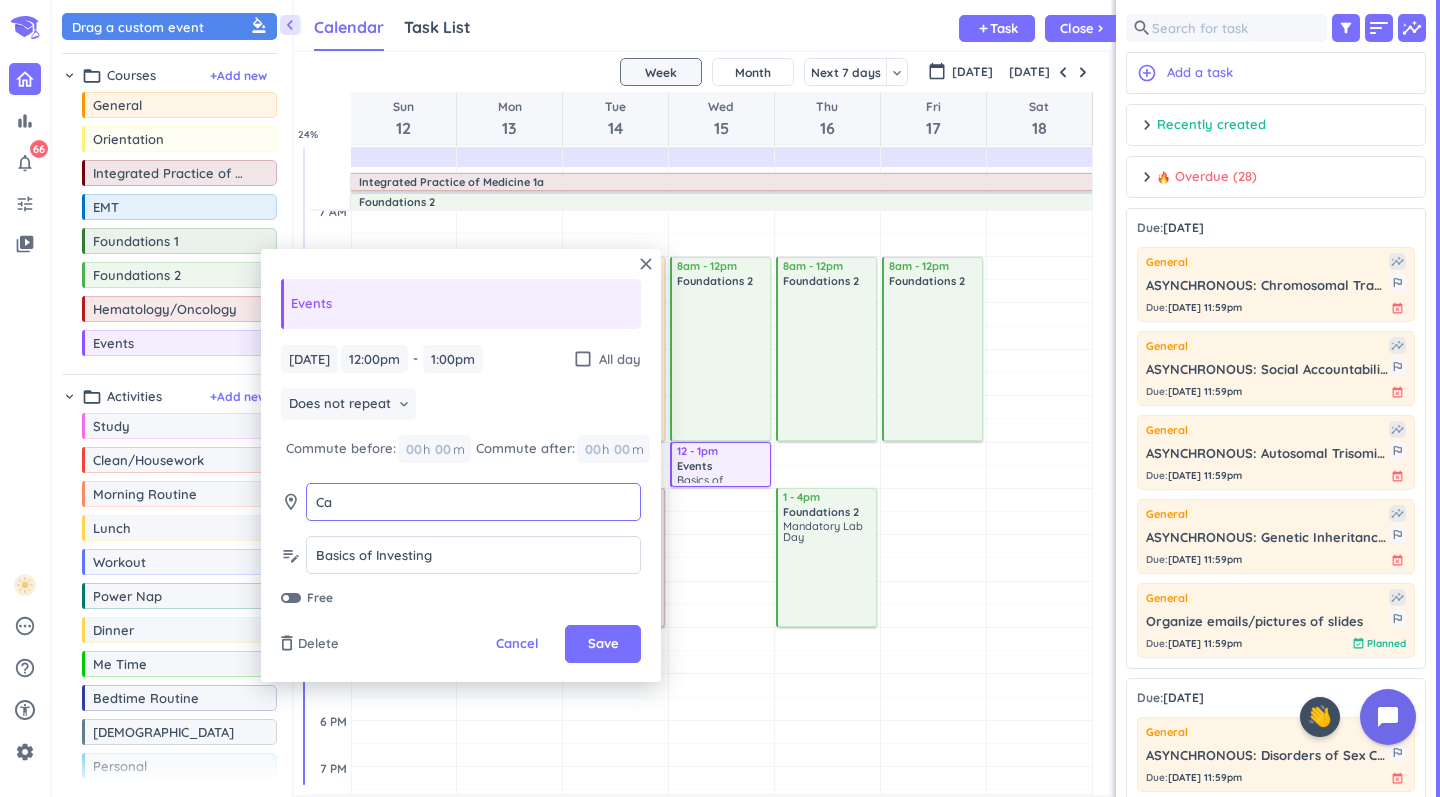 type on "C" 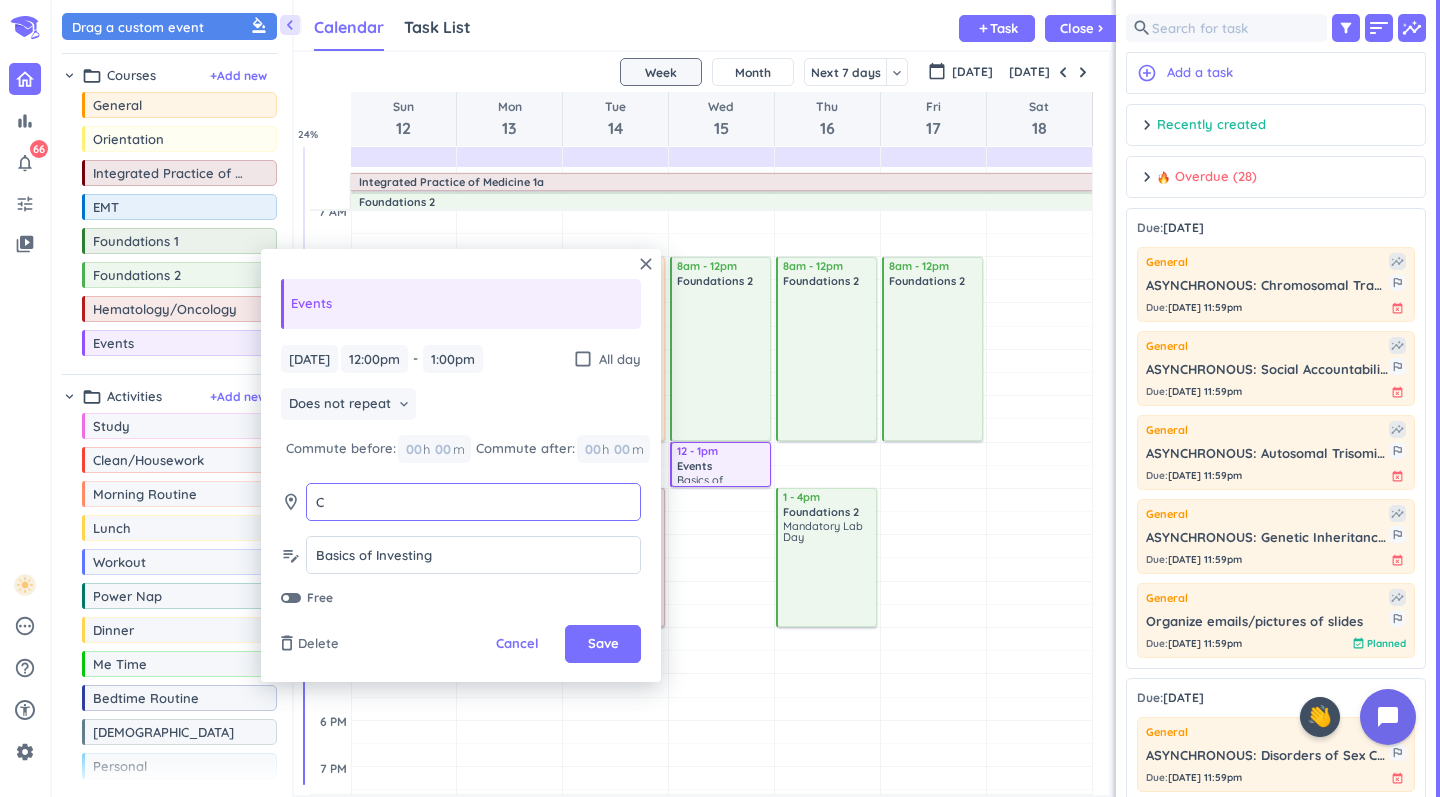 type 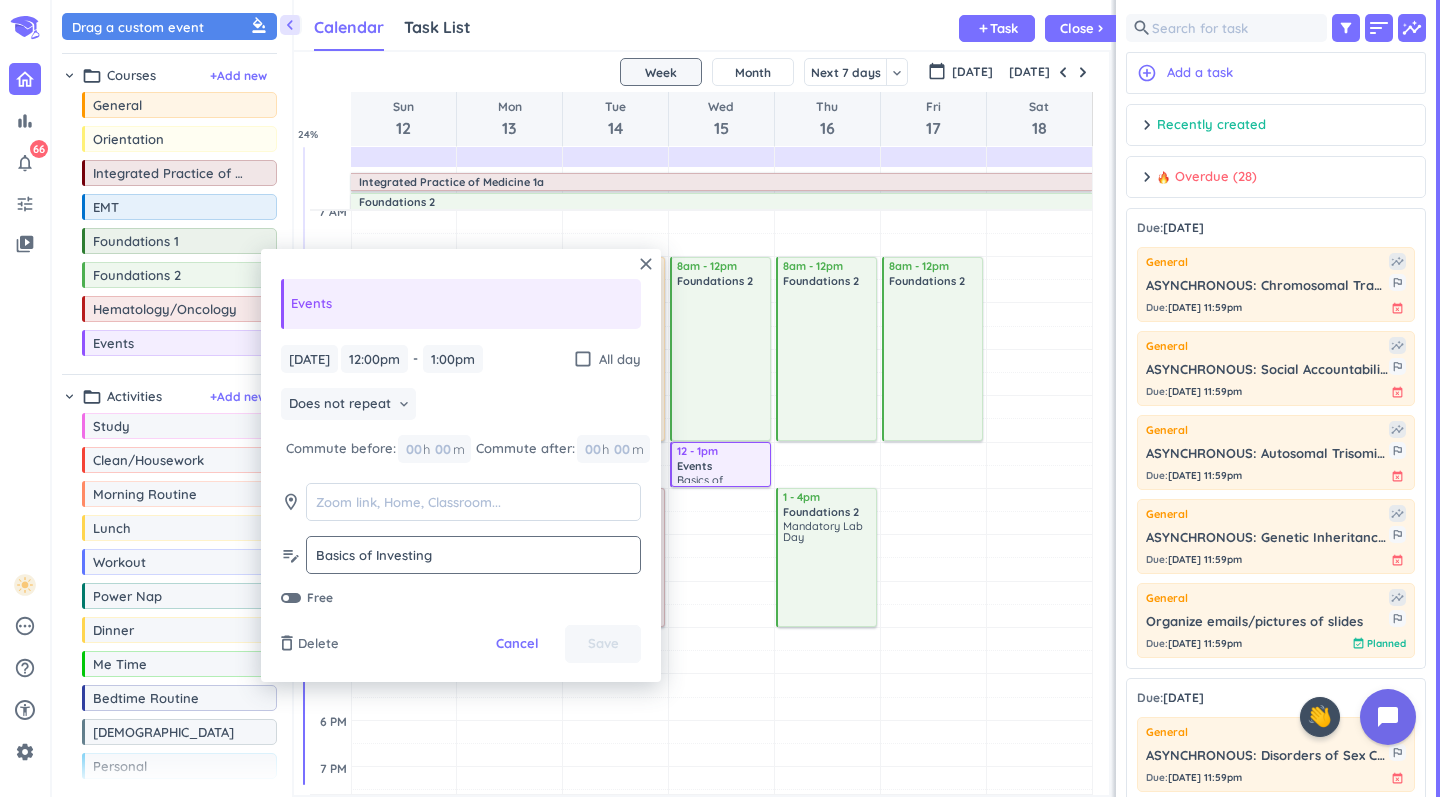 click on "Basics of Investing" at bounding box center (473, 555) 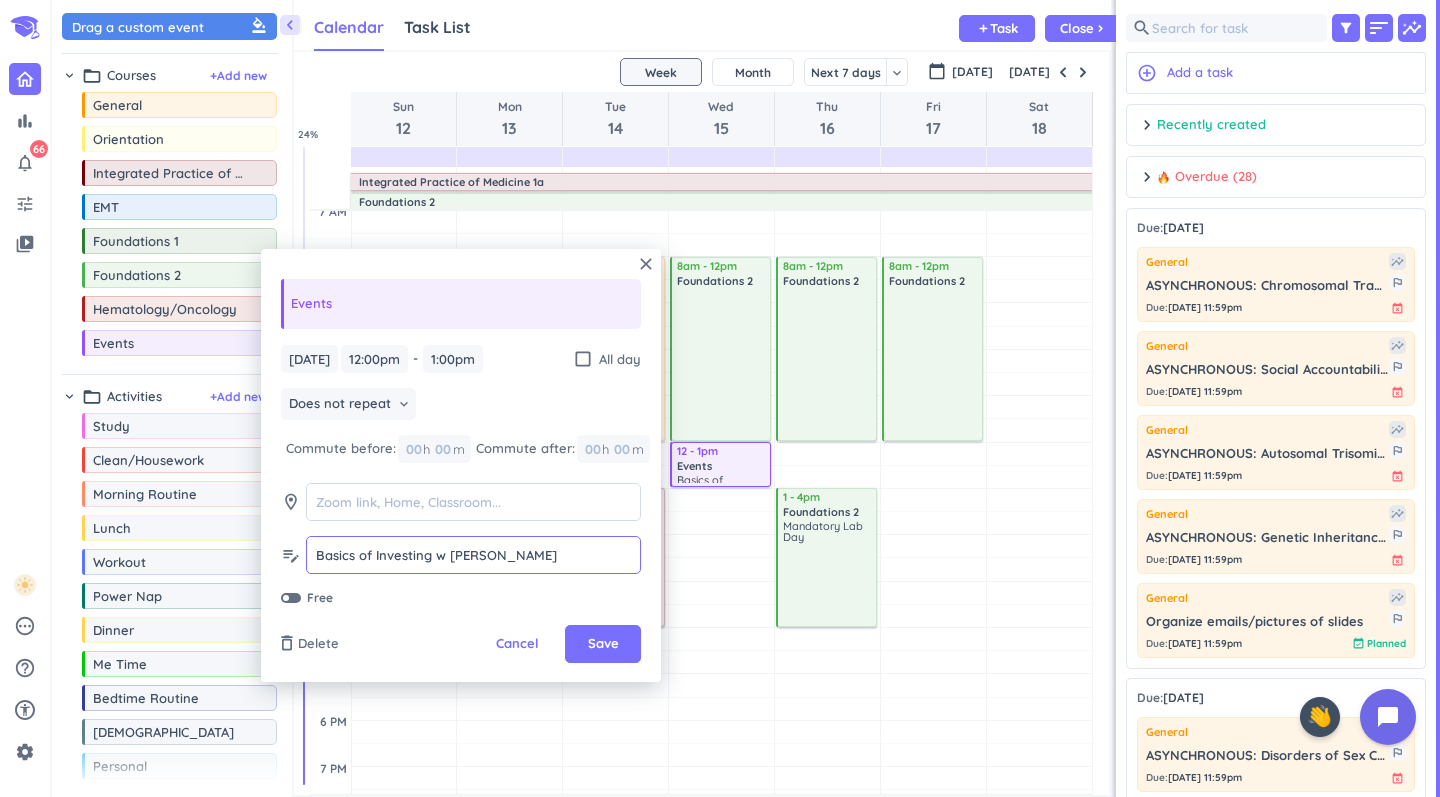 drag, startPoint x: 540, startPoint y: 558, endPoint x: 439, endPoint y: 557, distance: 101.00495 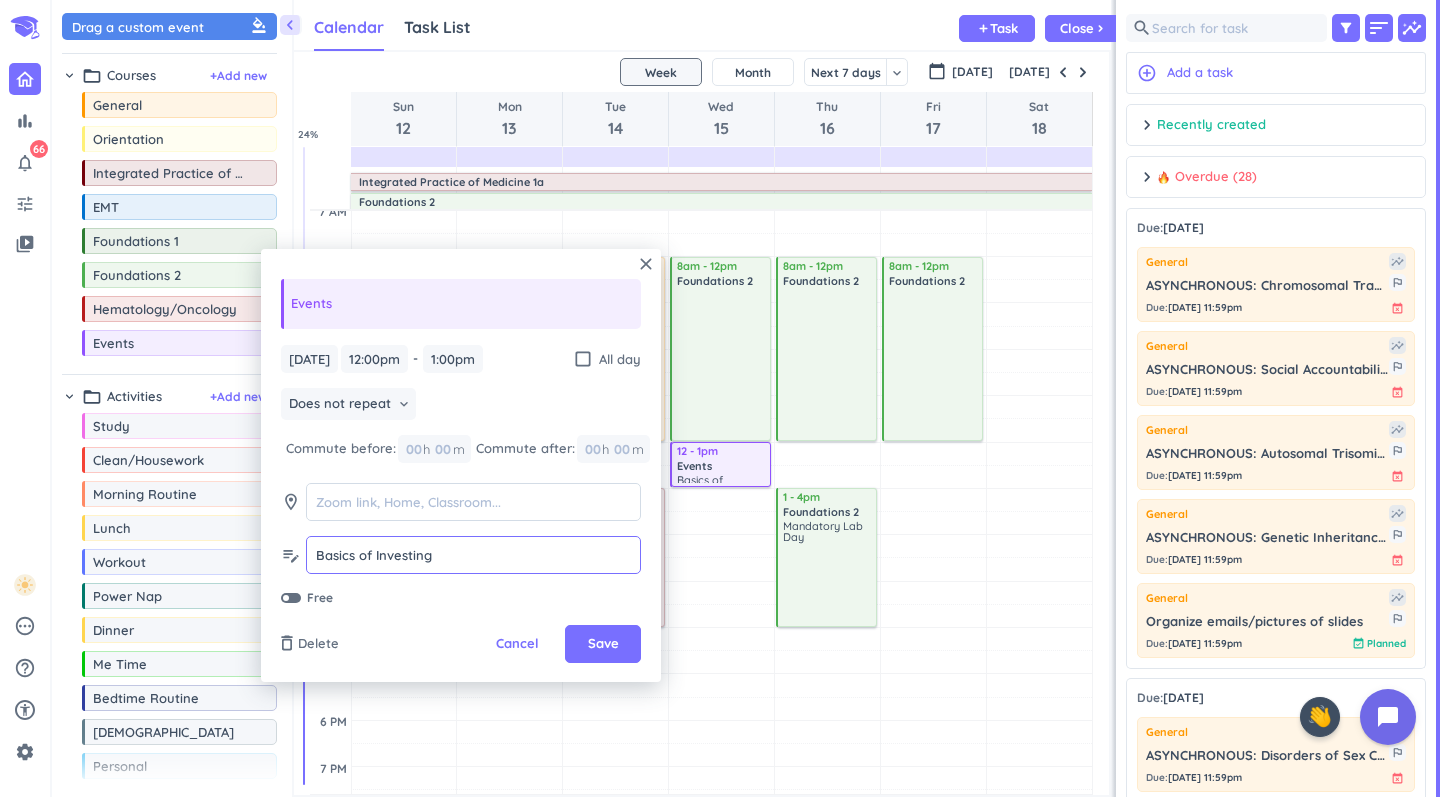 paste on "w Casey Wiley" 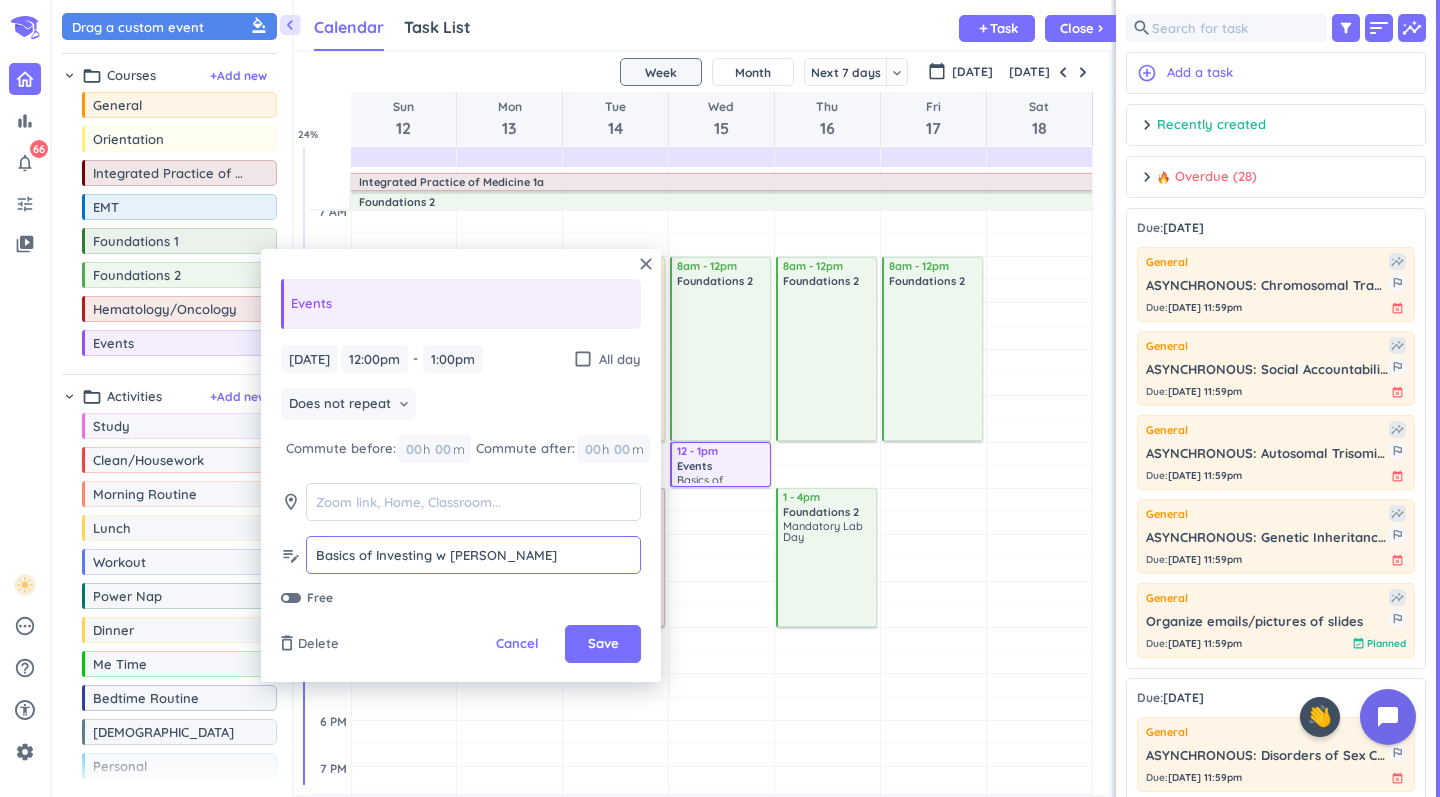 click on "Basics of Investing w Casey Wiley" at bounding box center (473, 555) 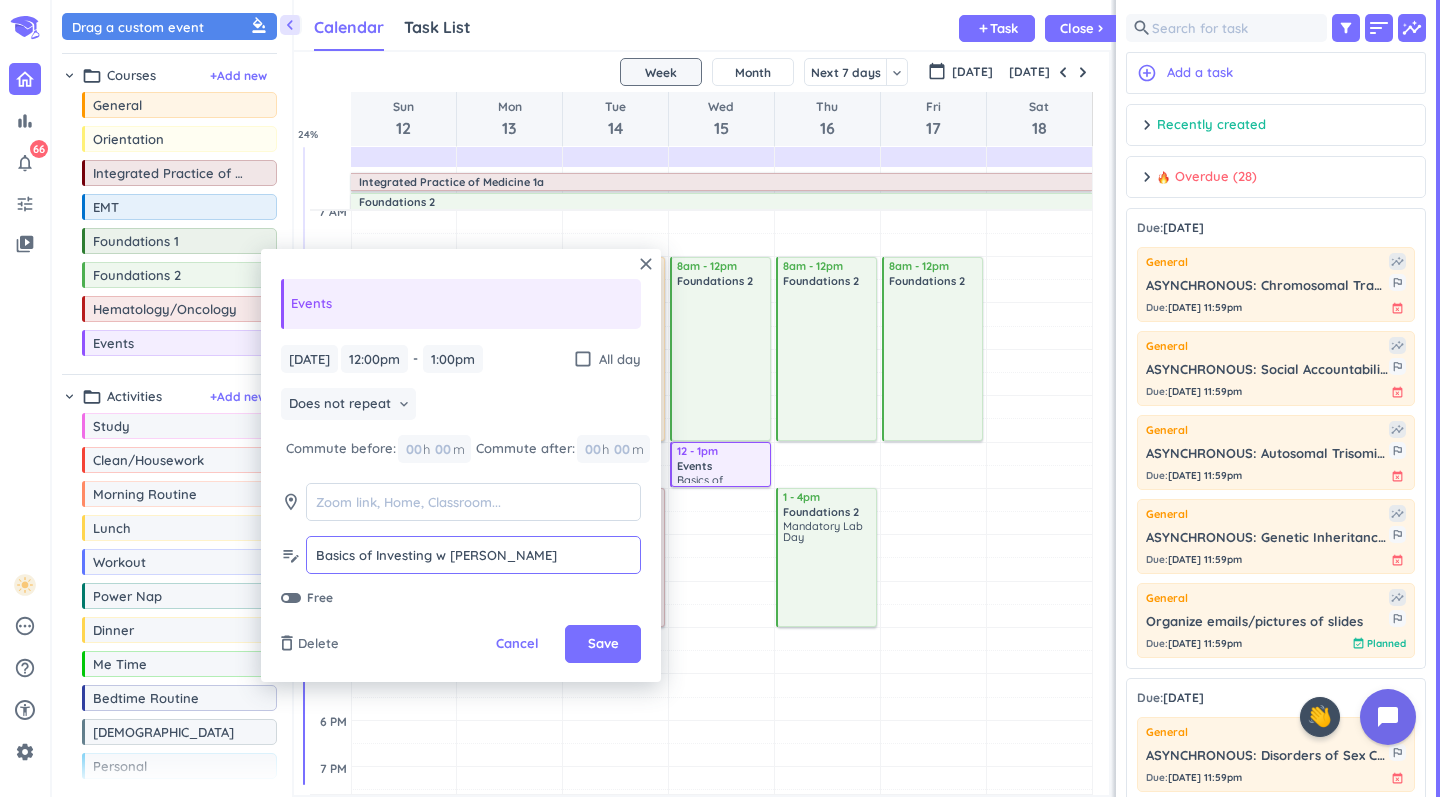 drag, startPoint x: 436, startPoint y: 552, endPoint x: 582, endPoint y: 551, distance: 146.00342 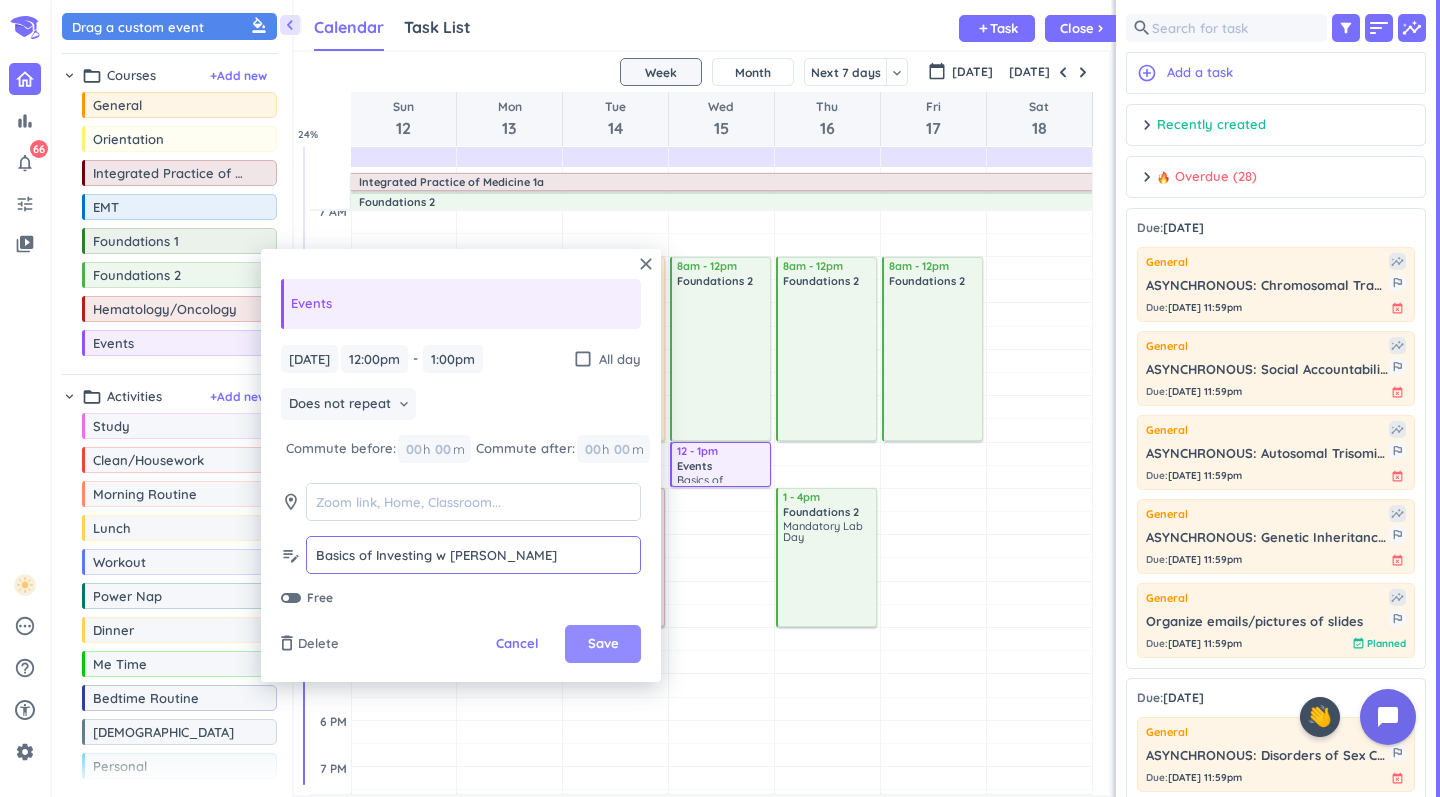 type on "Basics of Investing w Casey Wiley" 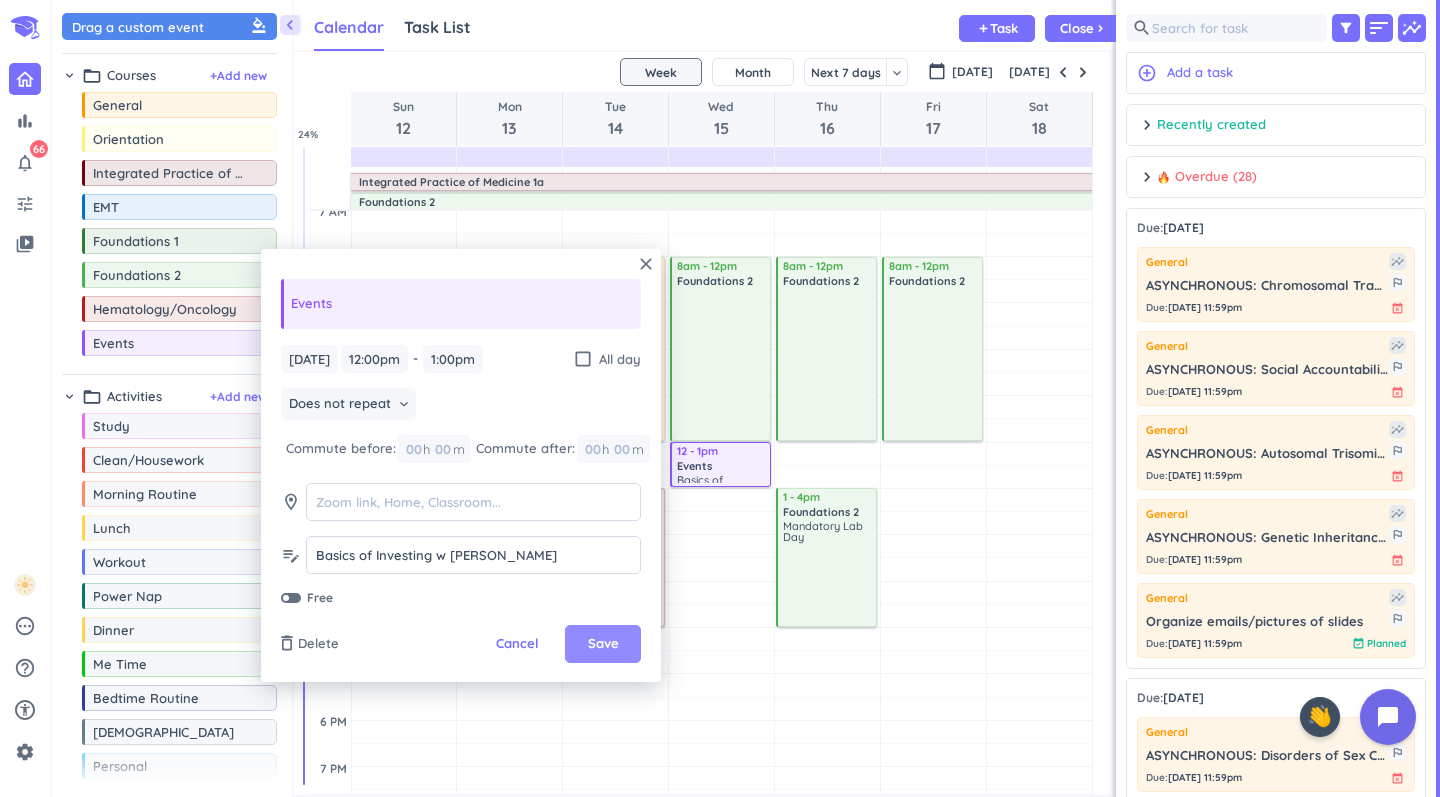 click on "Save" at bounding box center [603, 644] 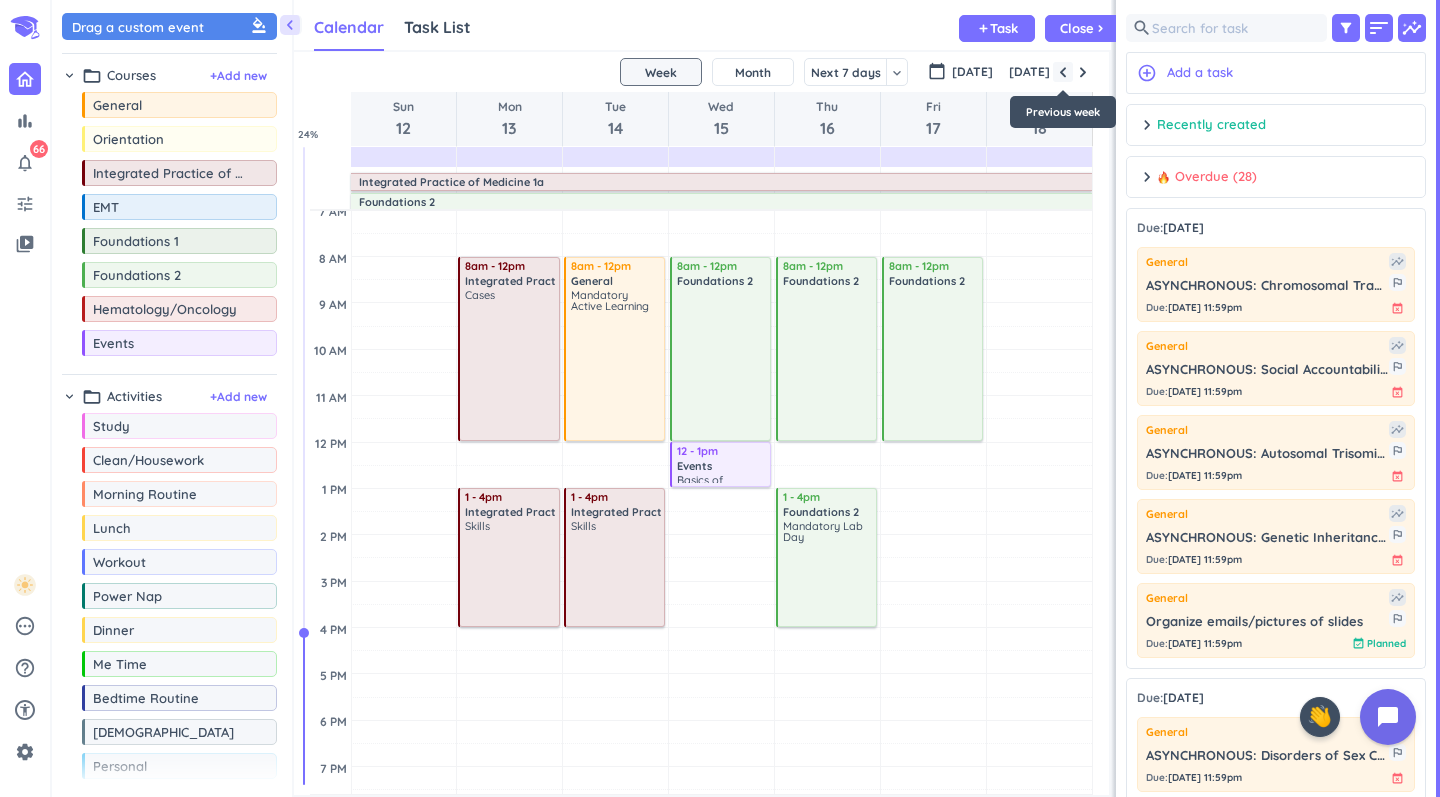 click at bounding box center (1063, 72) 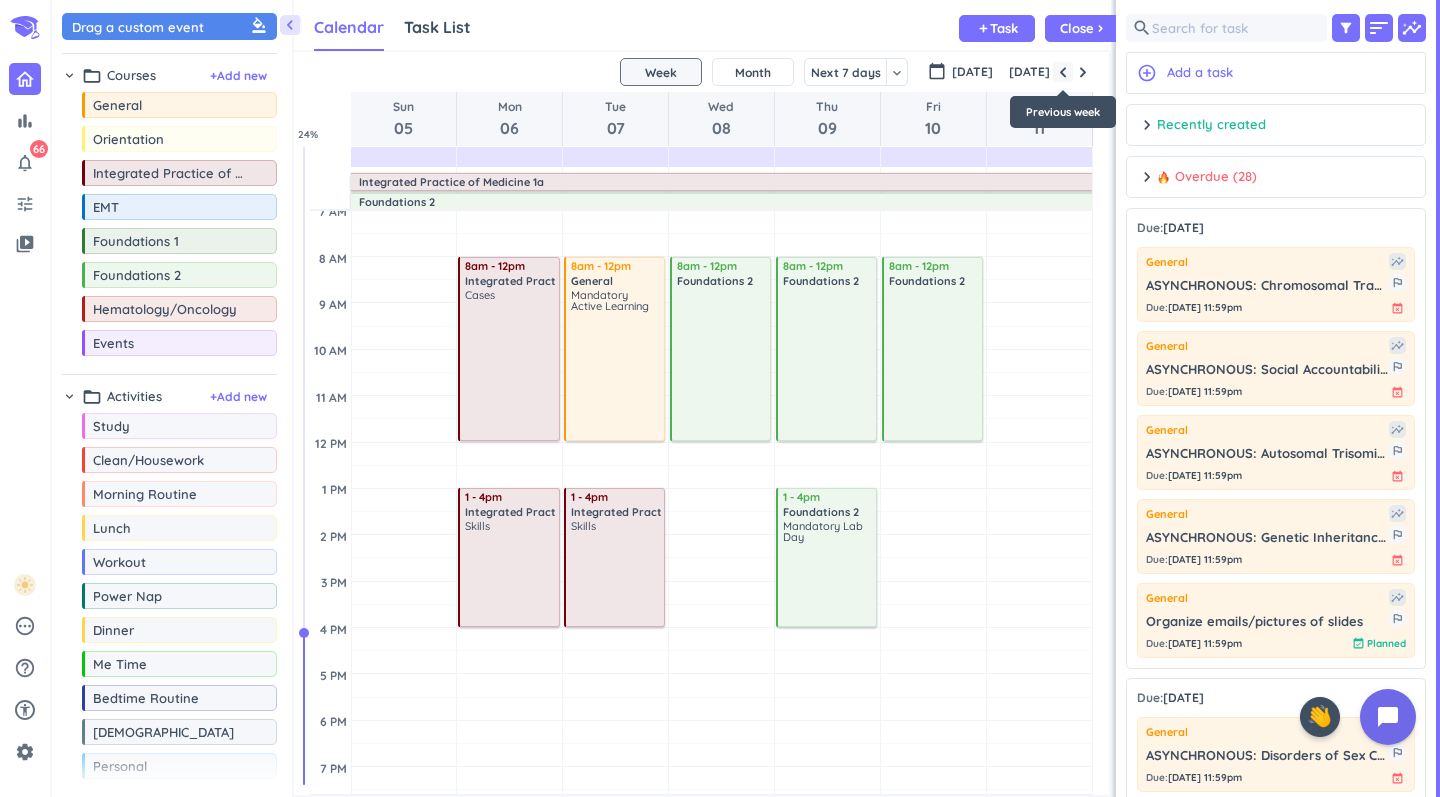click at bounding box center (1063, 72) 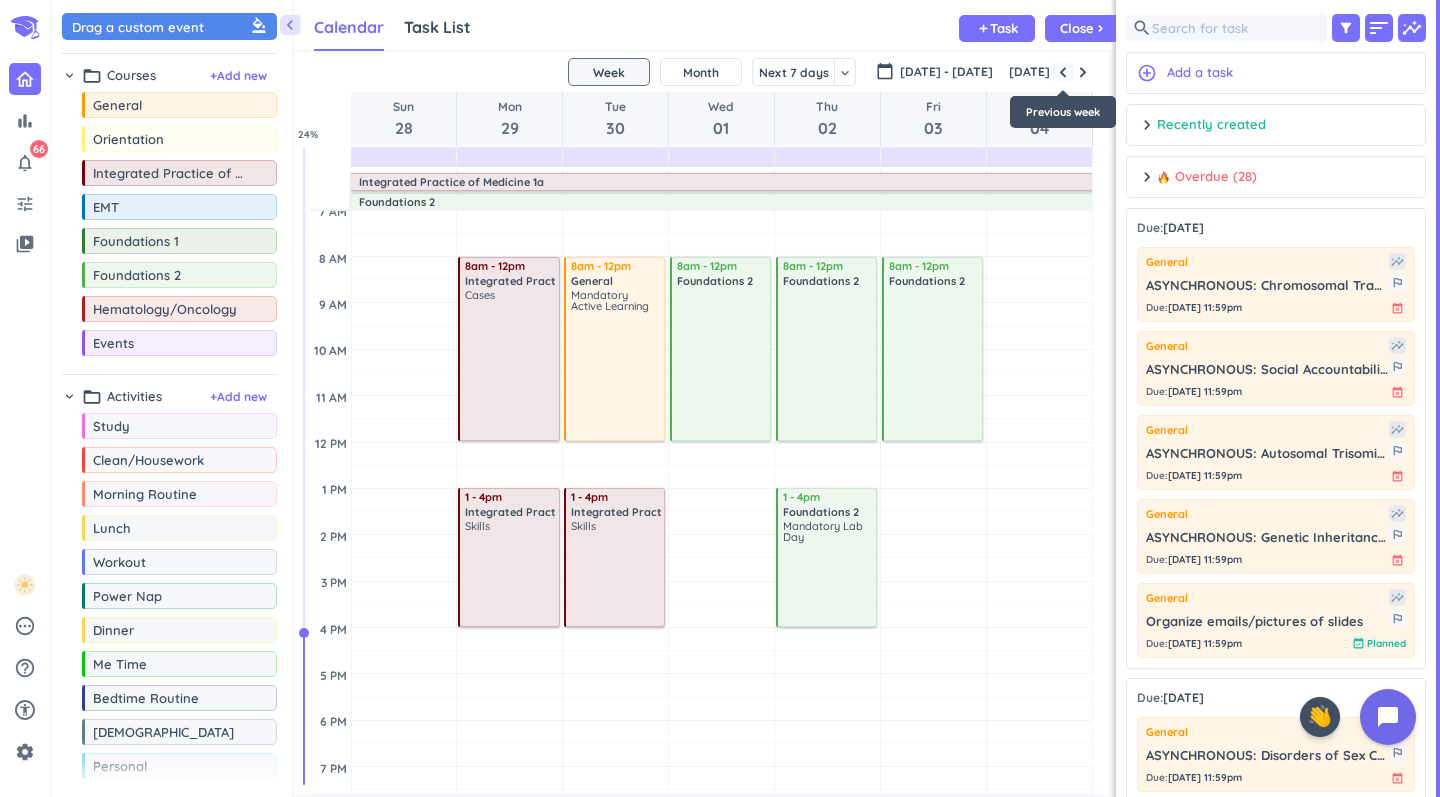 scroll, scrollTop: 71, scrollLeft: 0, axis: vertical 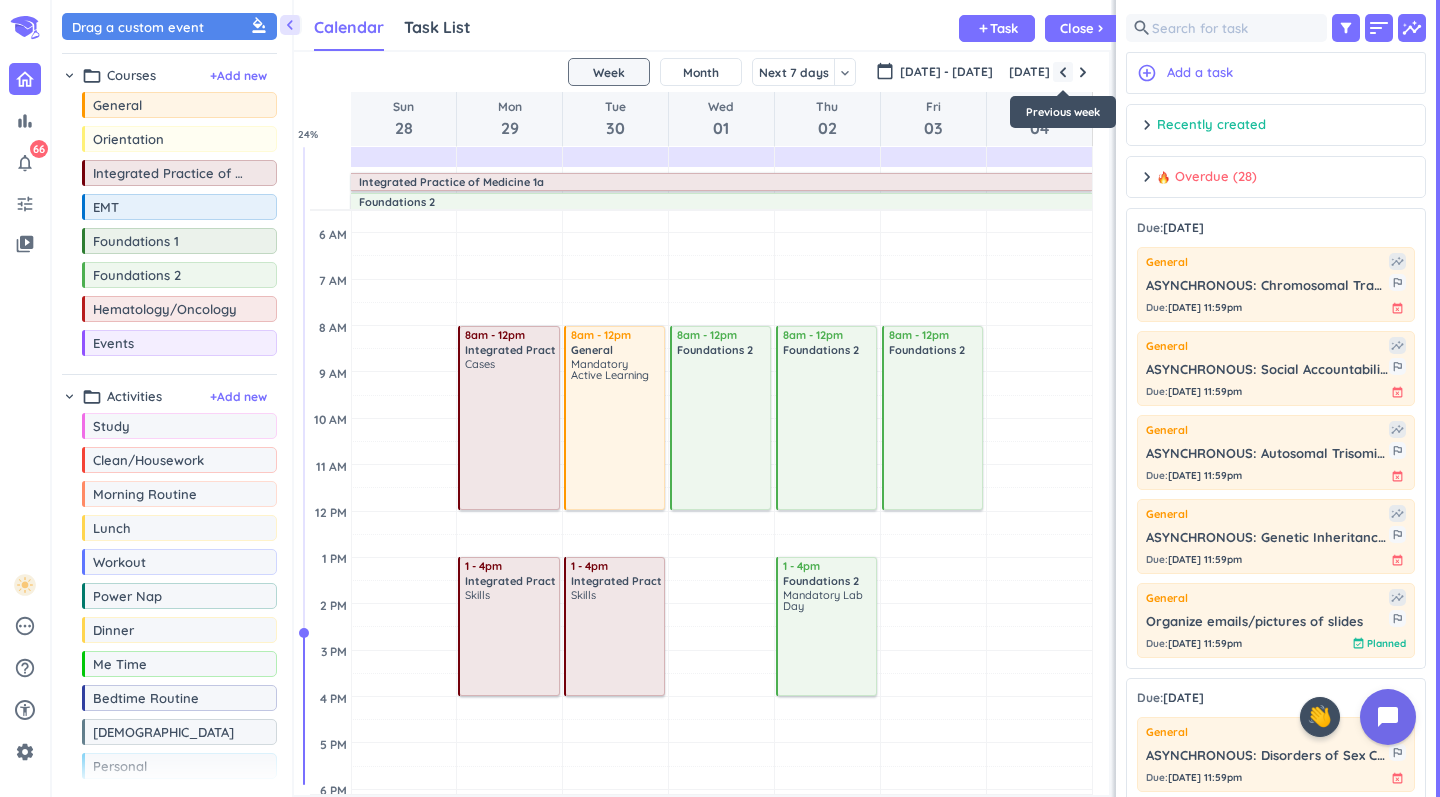 click at bounding box center [1063, 72] 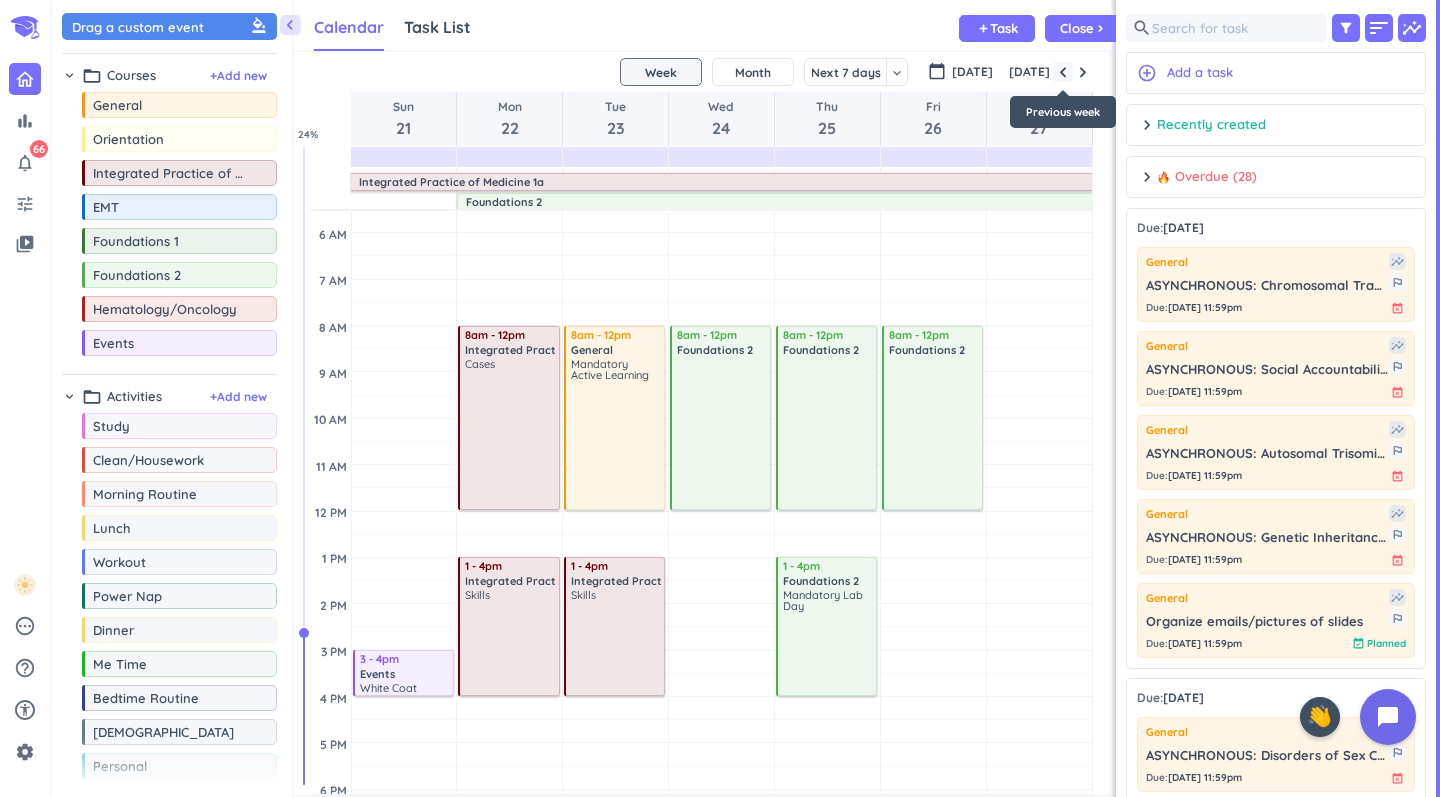 click at bounding box center (1063, 72) 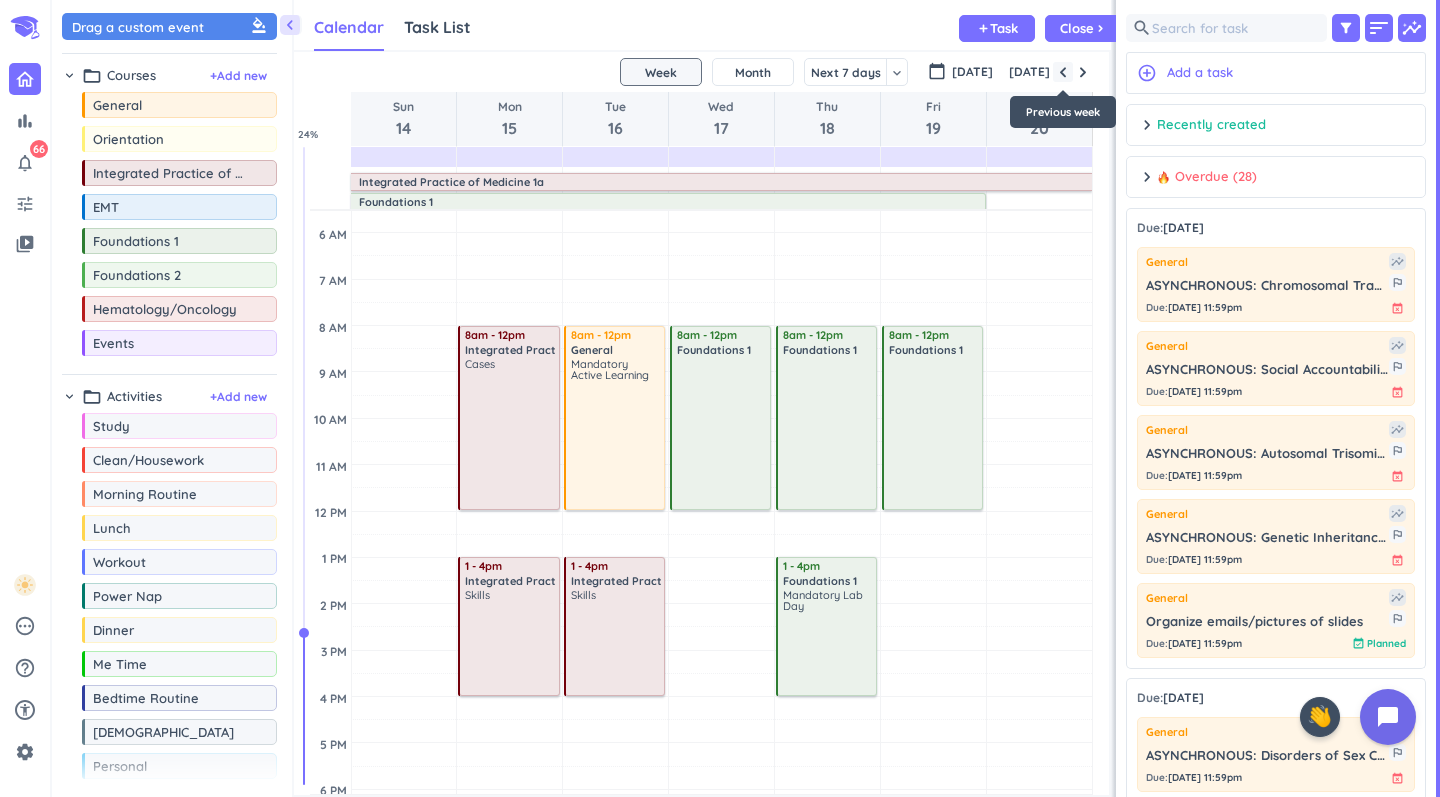 click at bounding box center [1063, 72] 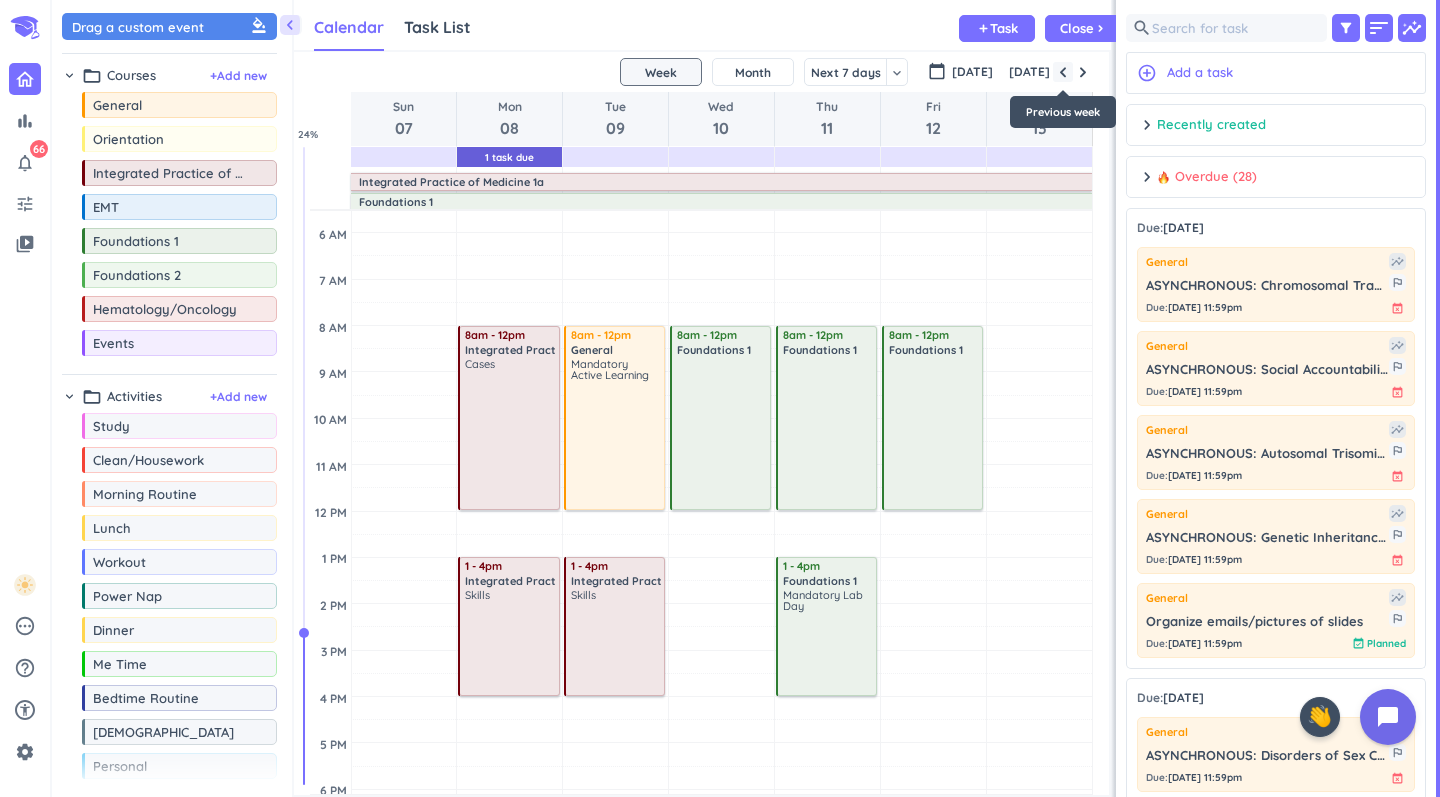 click at bounding box center (1063, 72) 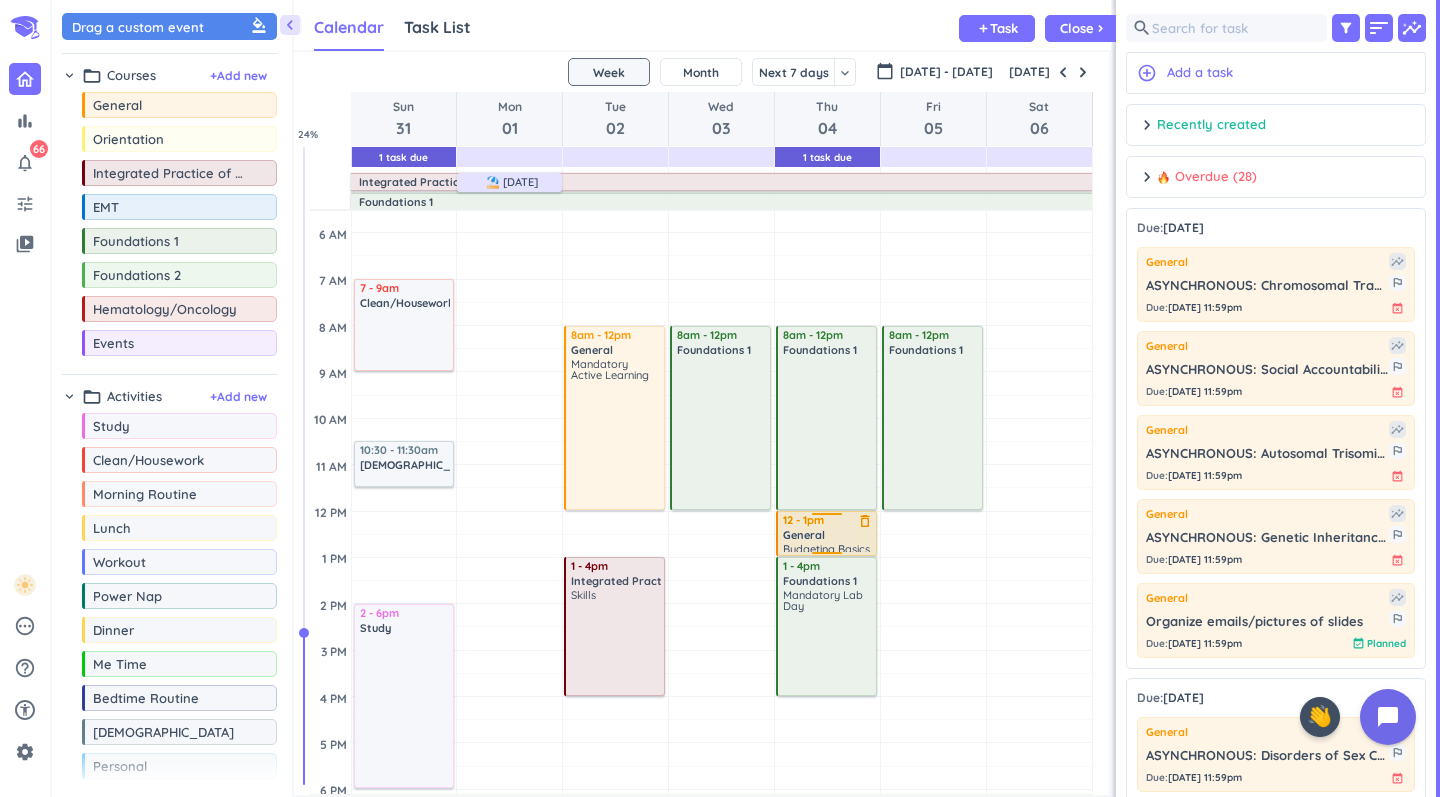 click on "General" at bounding box center [804, 535] 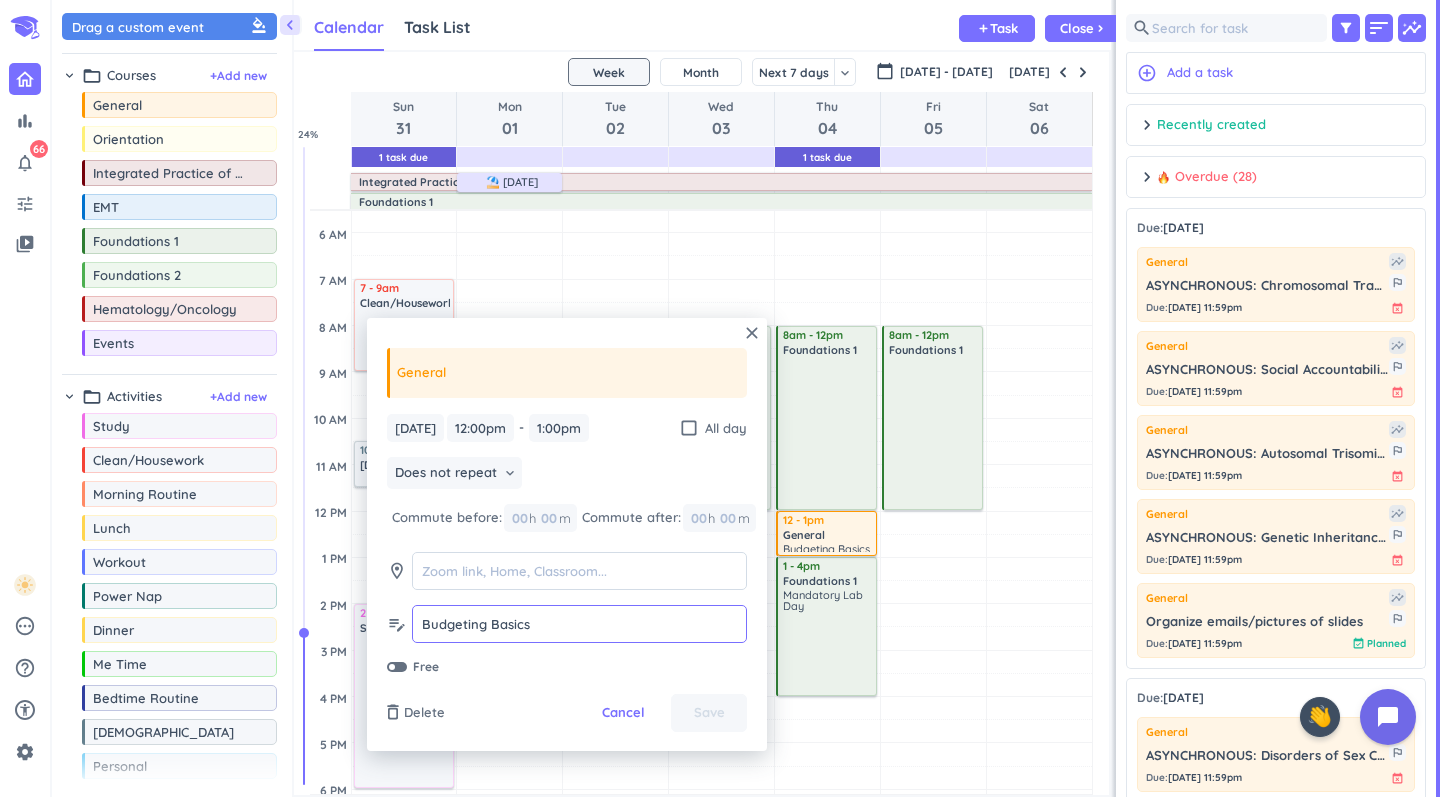 click on "Budgeting Basics" at bounding box center [579, 624] 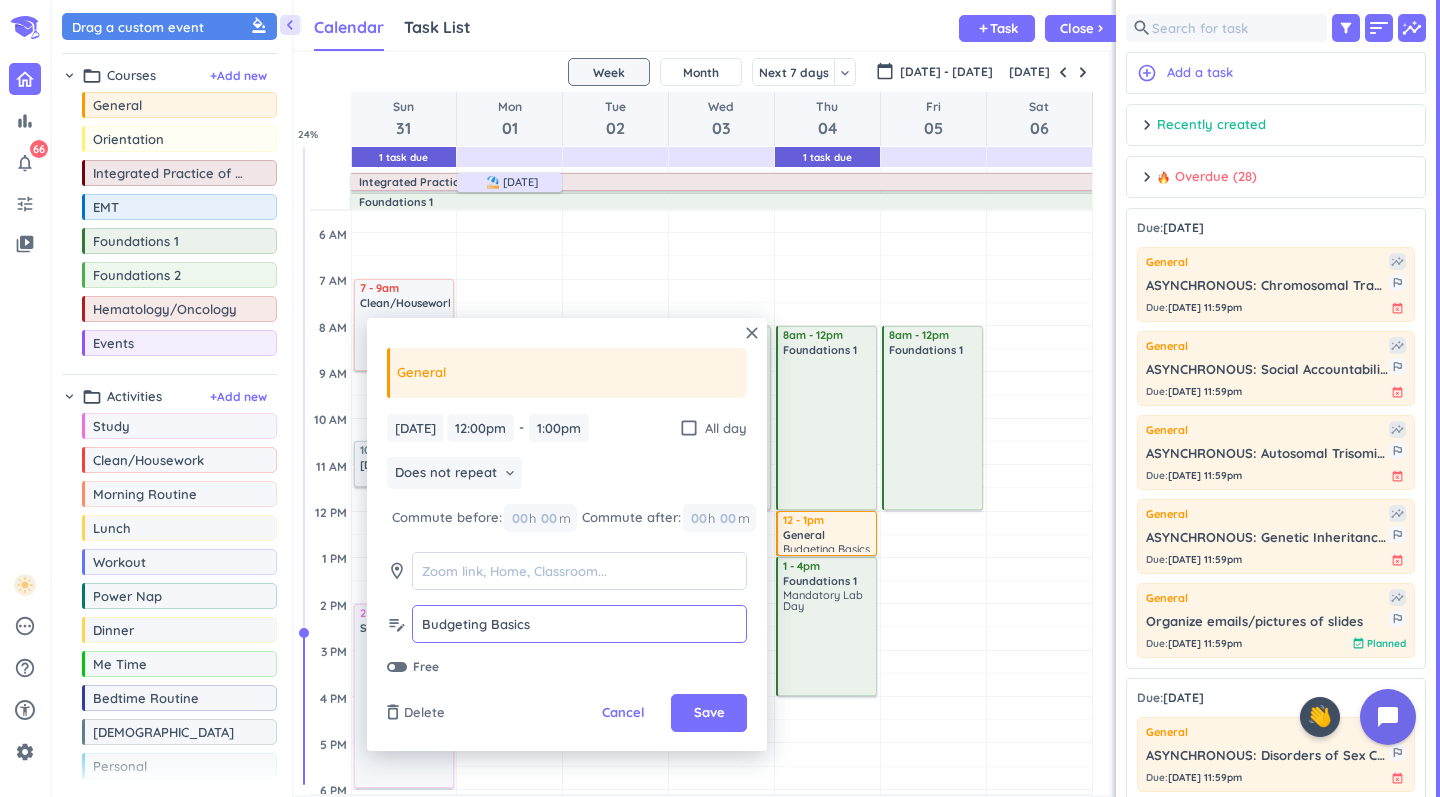 paste on "w Casey Wiley" 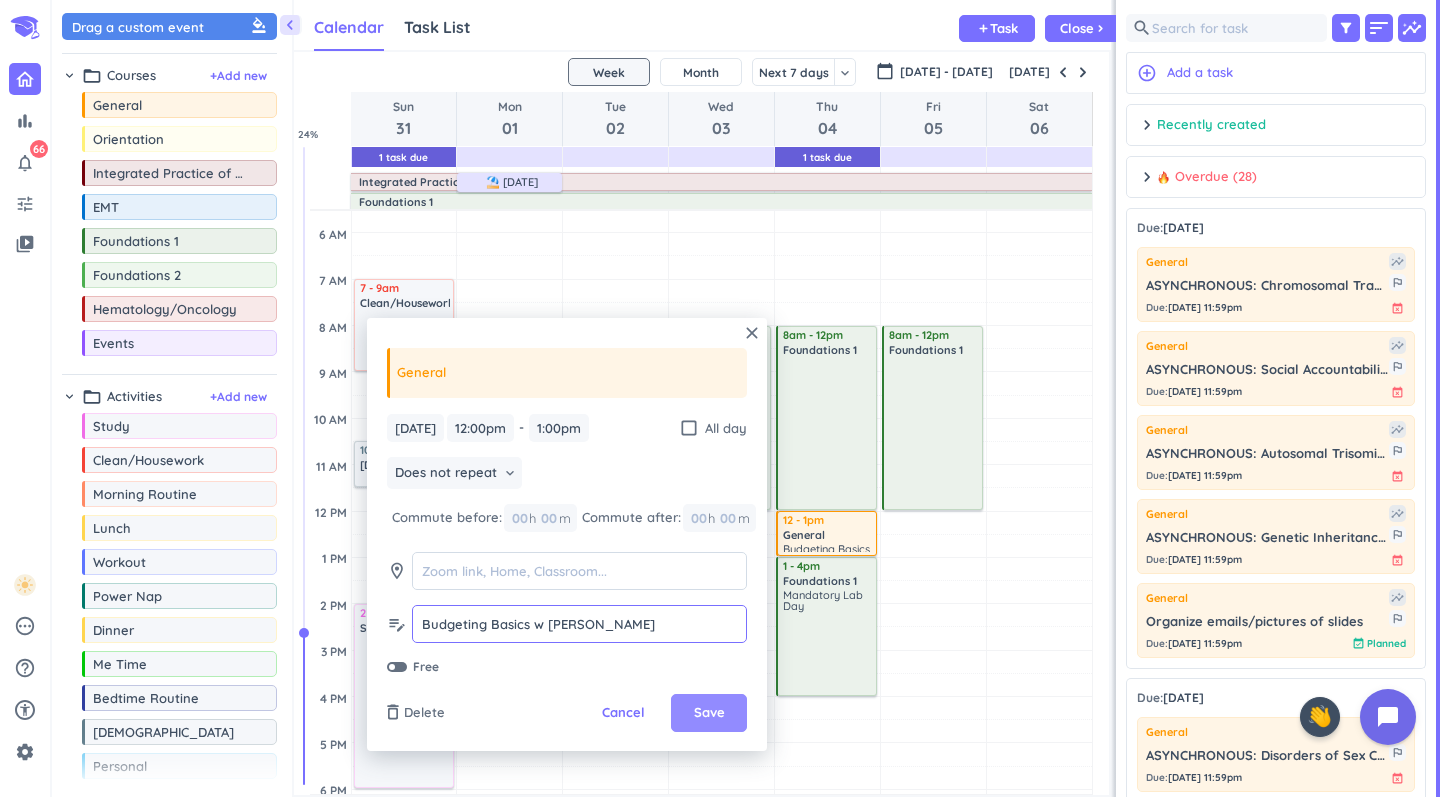 type on "Budgeting Basics w Casey Wiley" 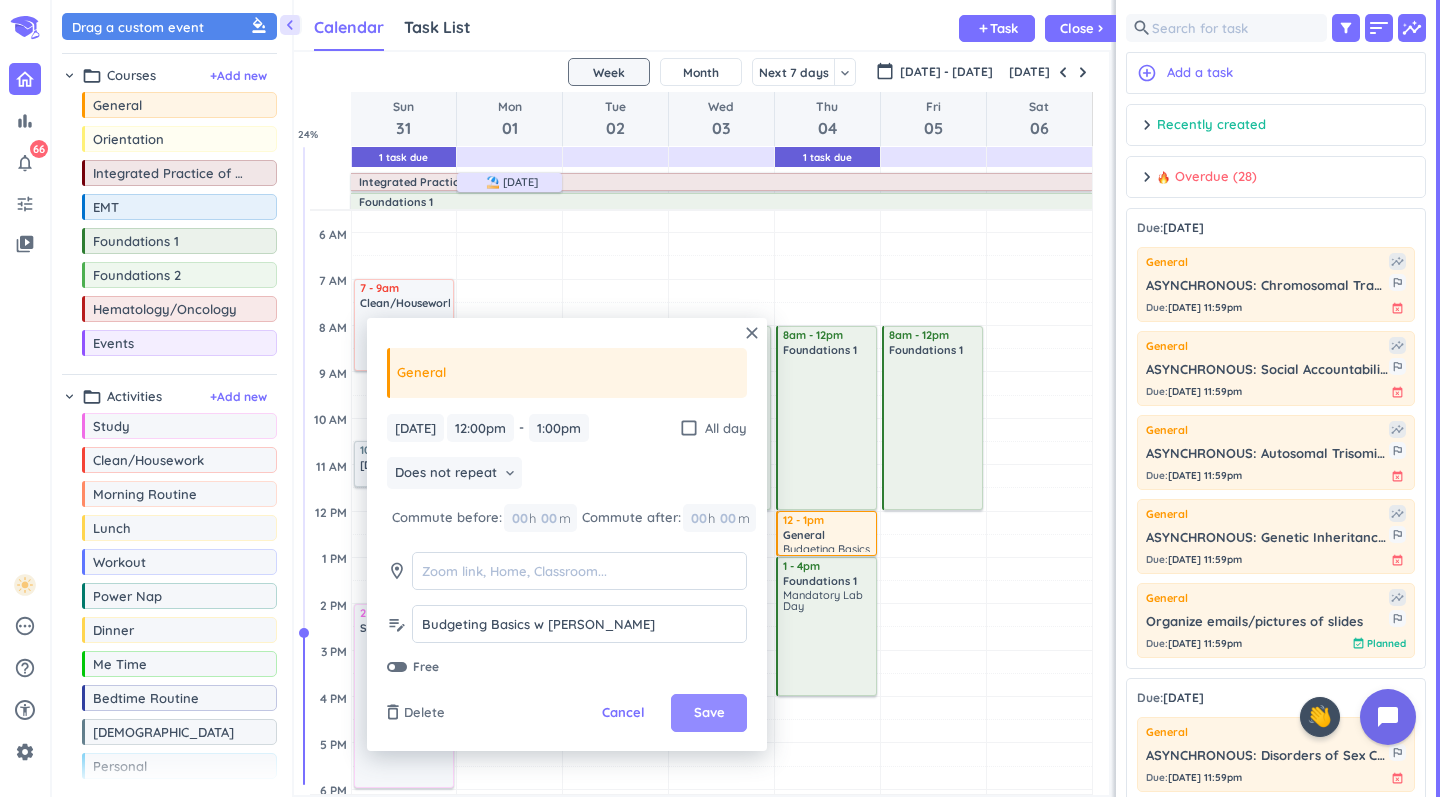click on "Save" at bounding box center [709, 713] 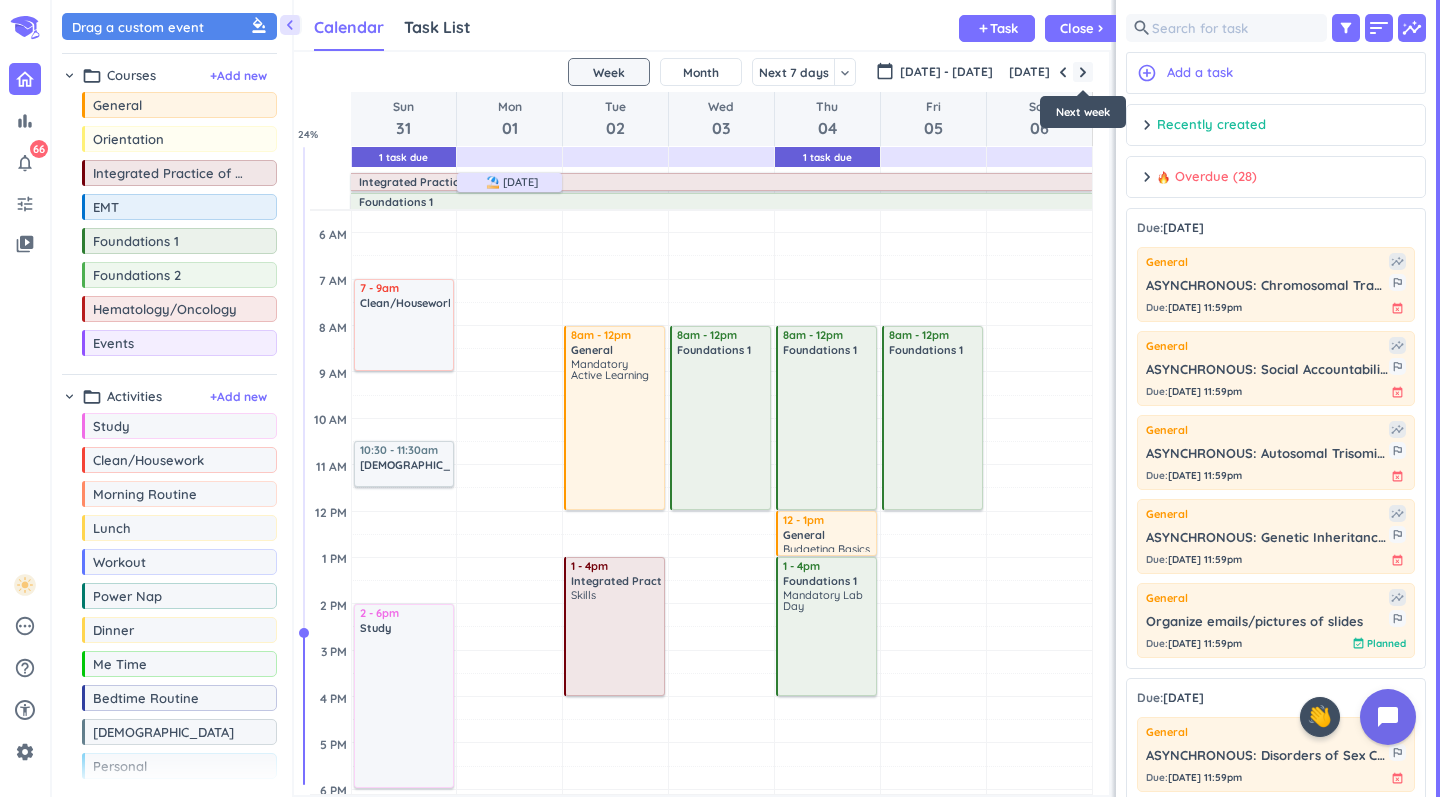 click at bounding box center [1083, 72] 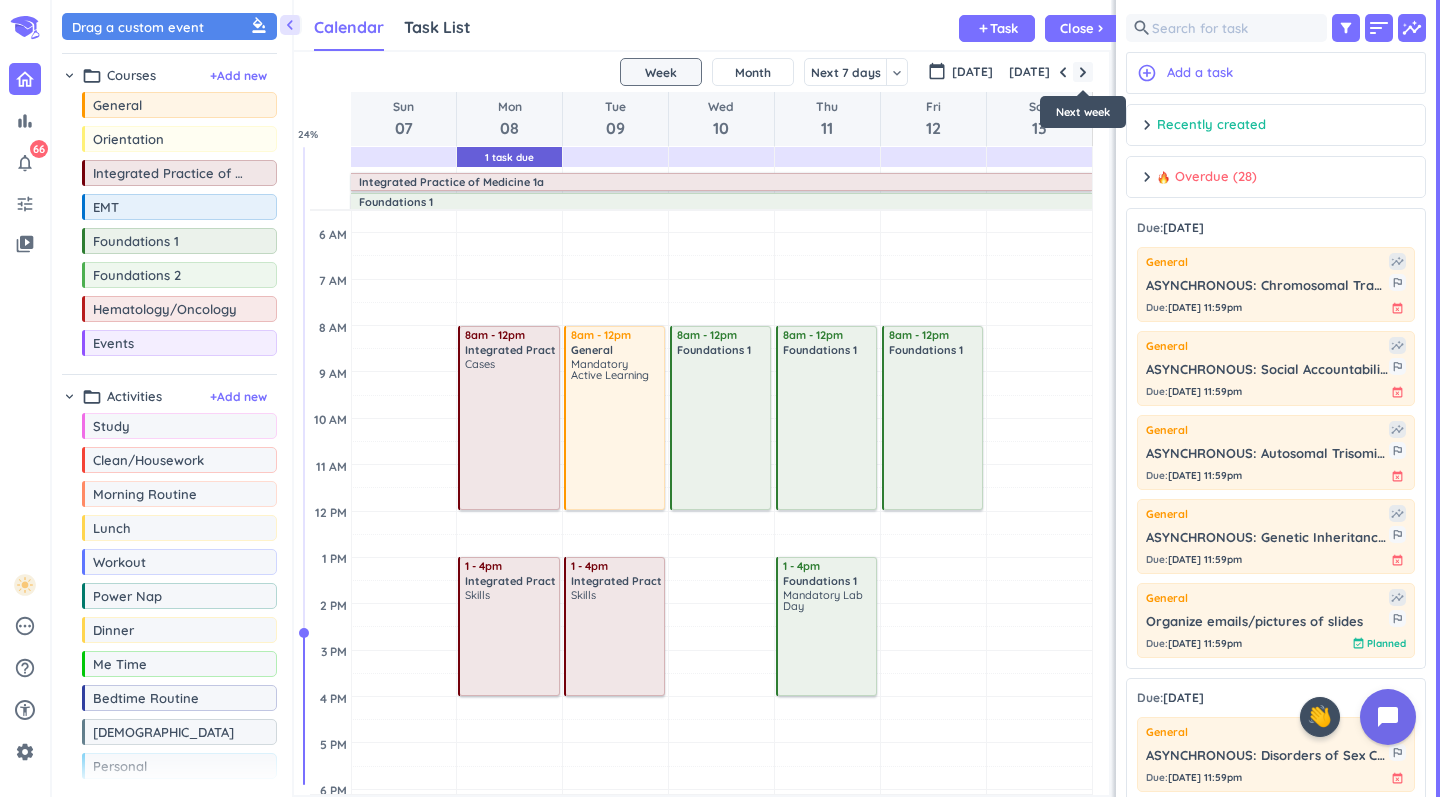 click at bounding box center [1083, 72] 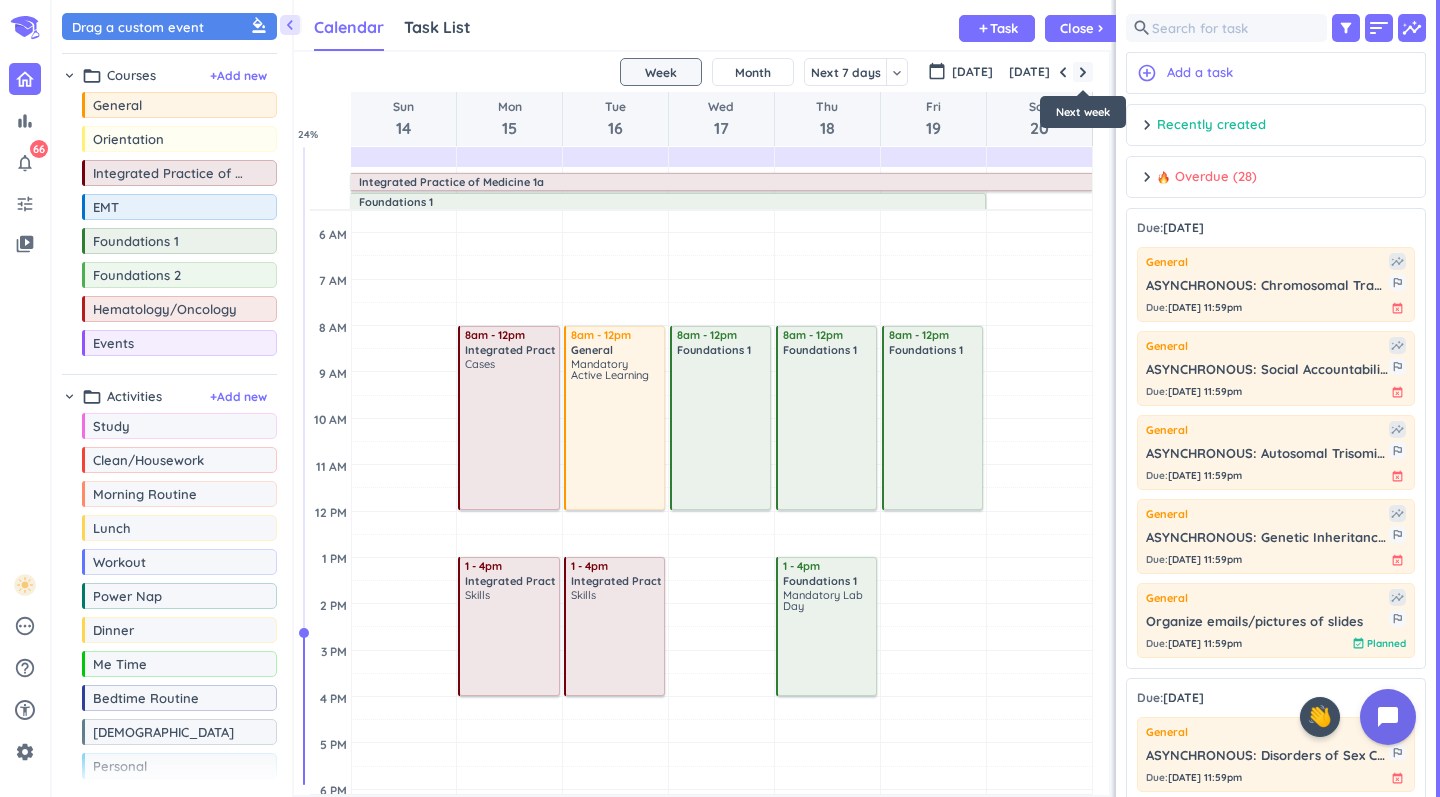 click at bounding box center (1083, 72) 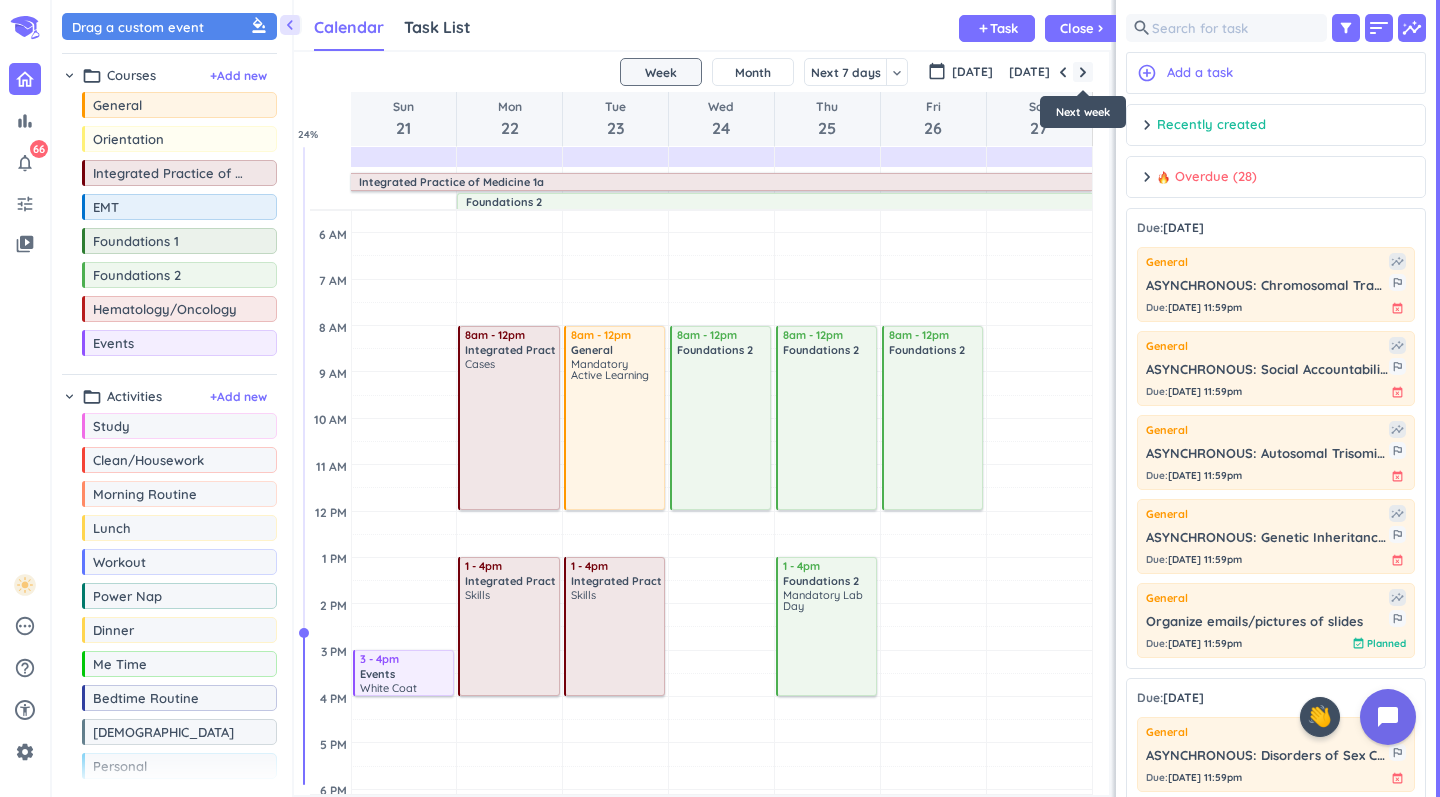click at bounding box center (1083, 72) 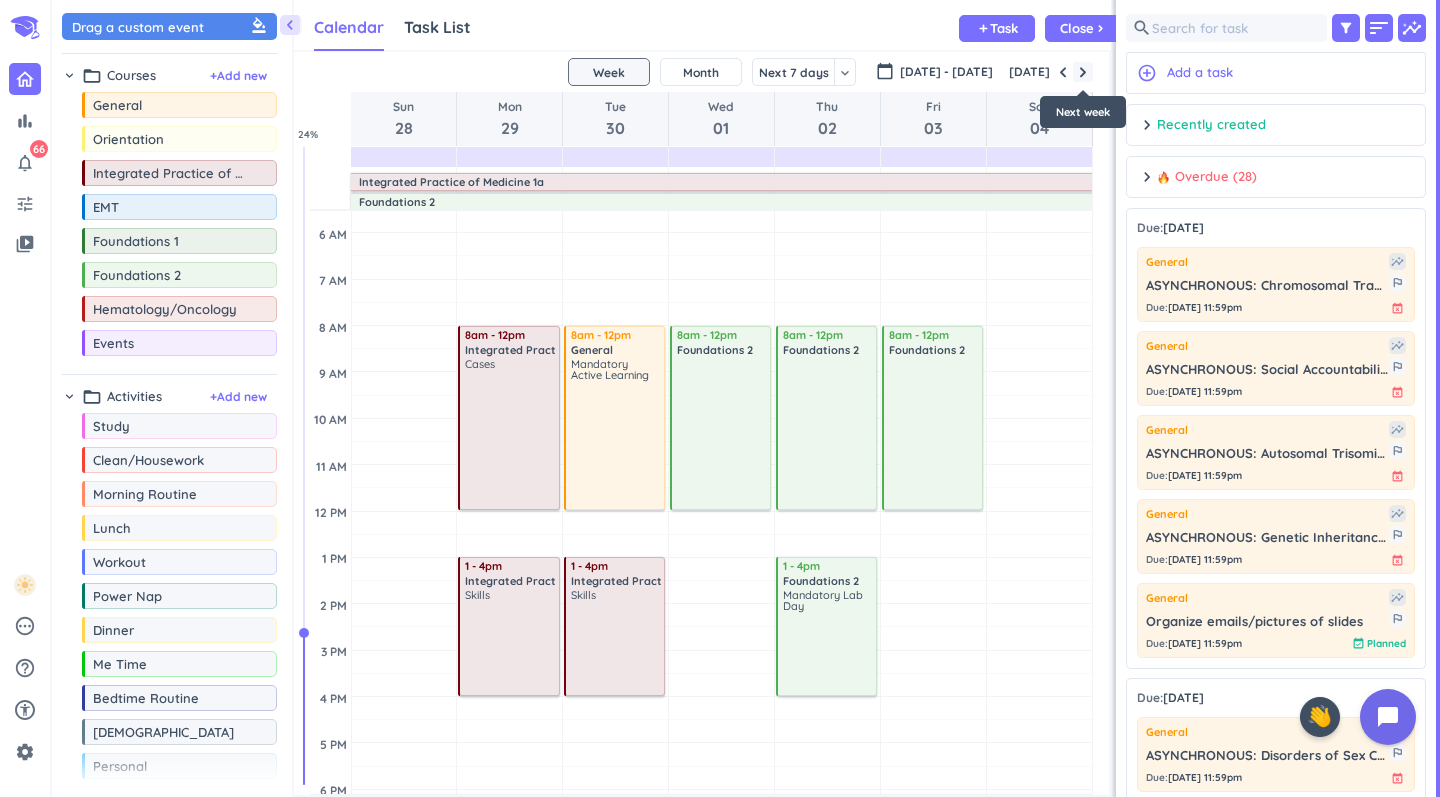 click at bounding box center [1083, 72] 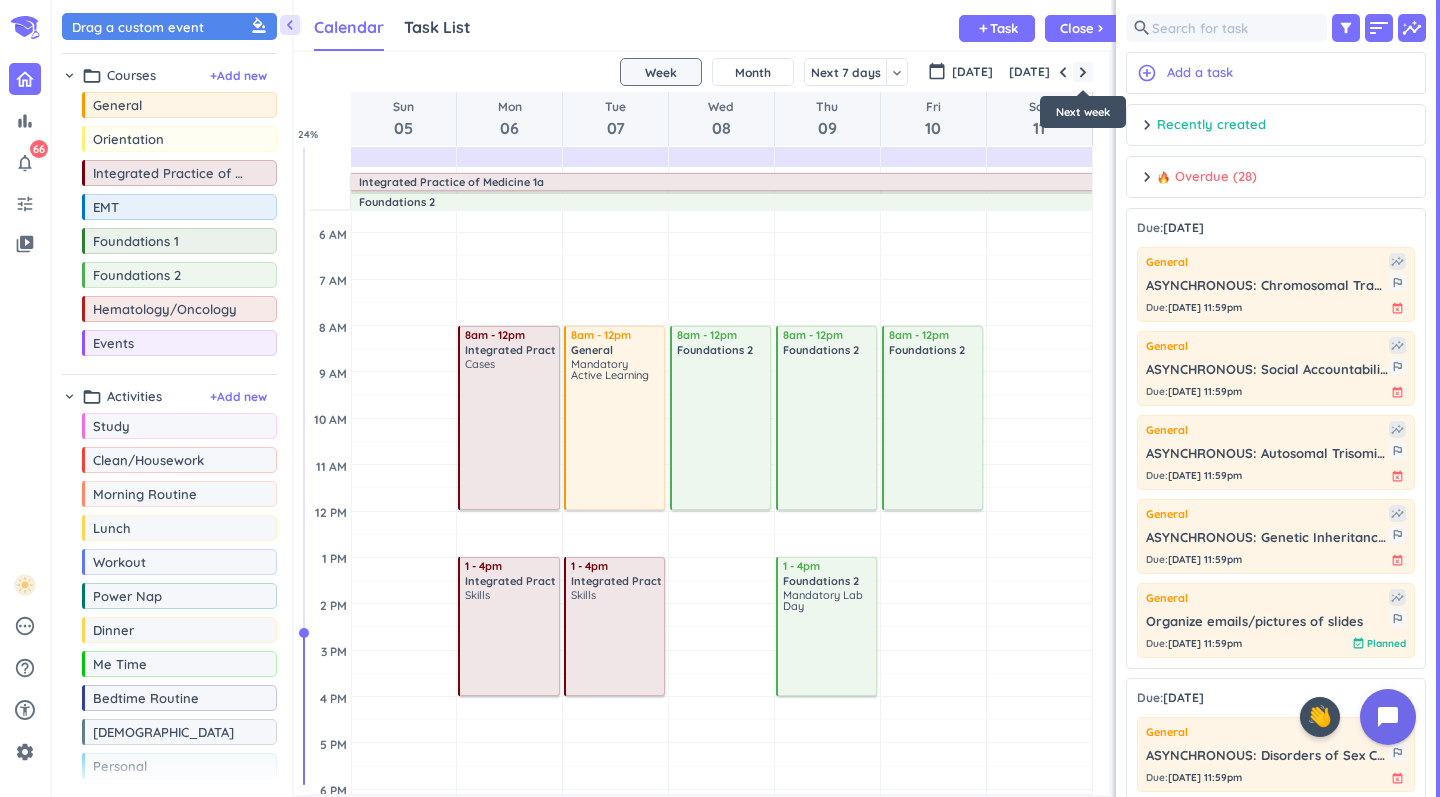 click at bounding box center (1083, 72) 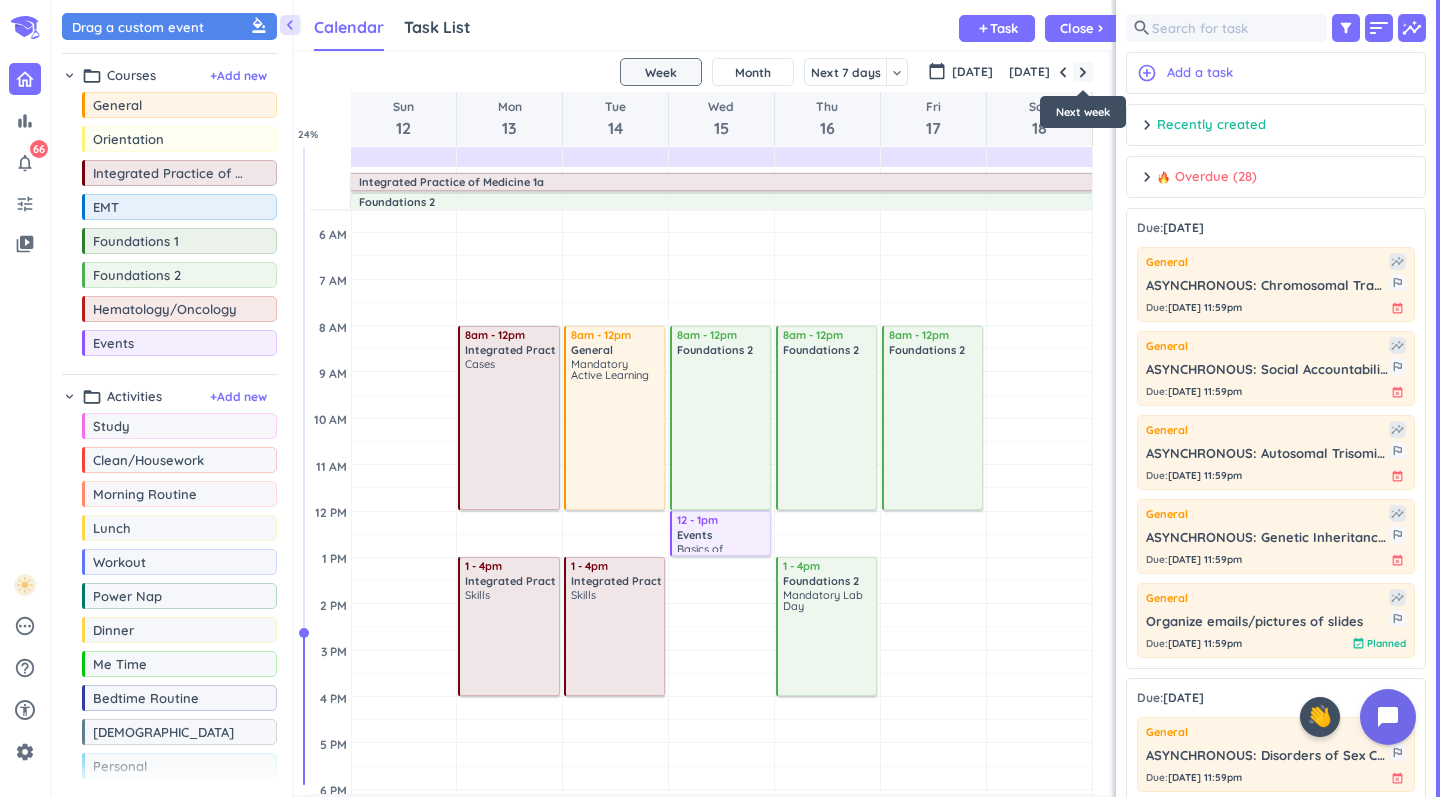 click at bounding box center [1083, 72] 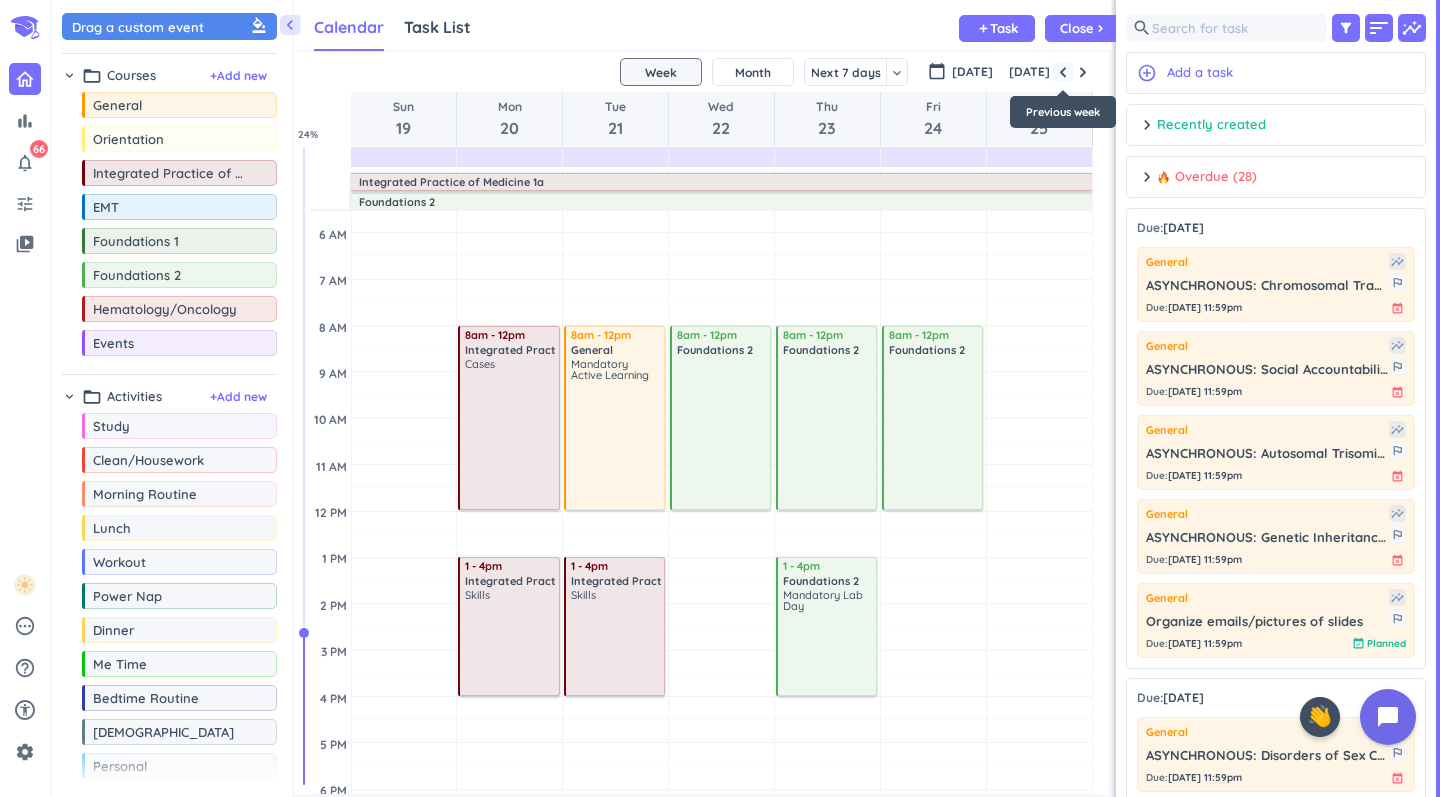 click at bounding box center [1063, 72] 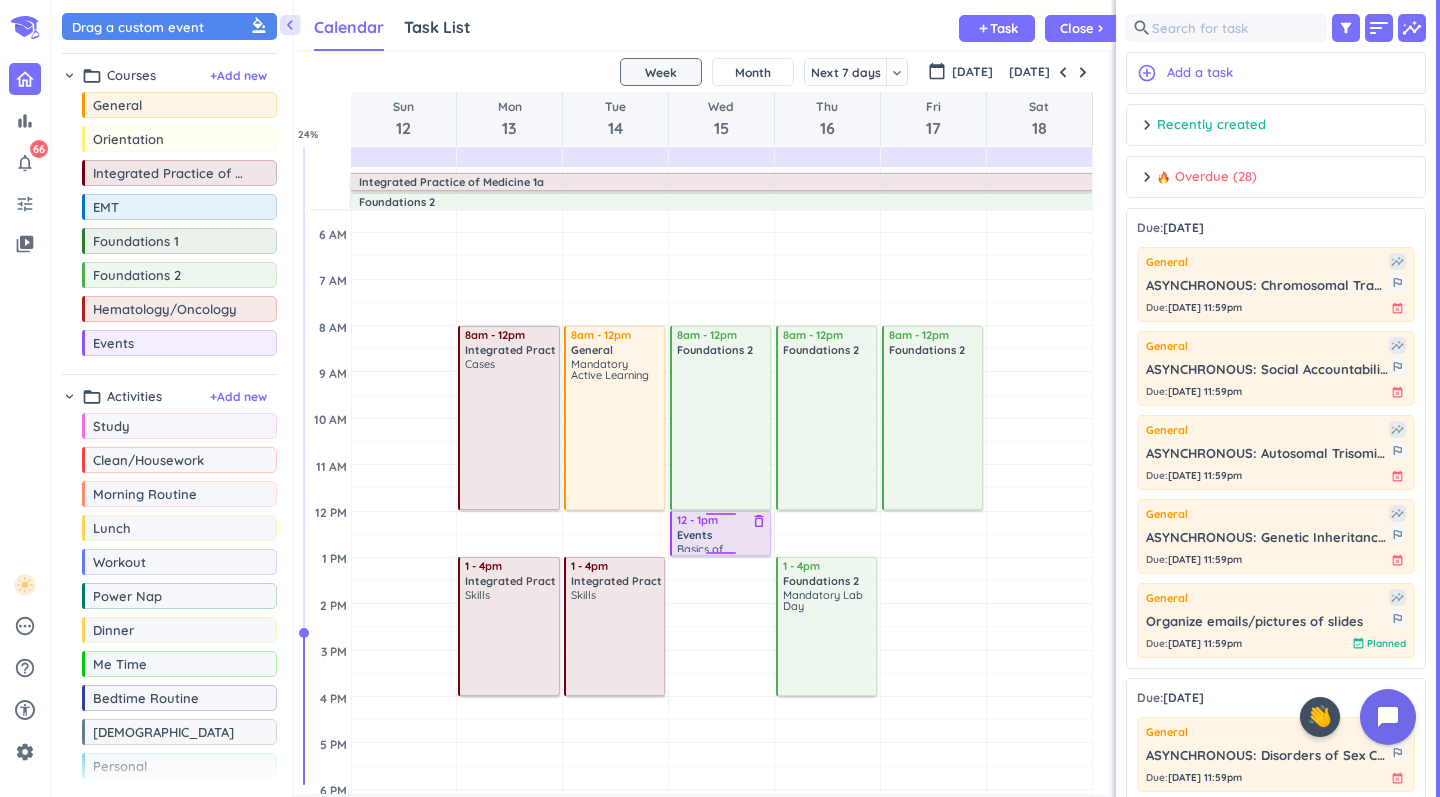 click on "Events" at bounding box center (694, 535) 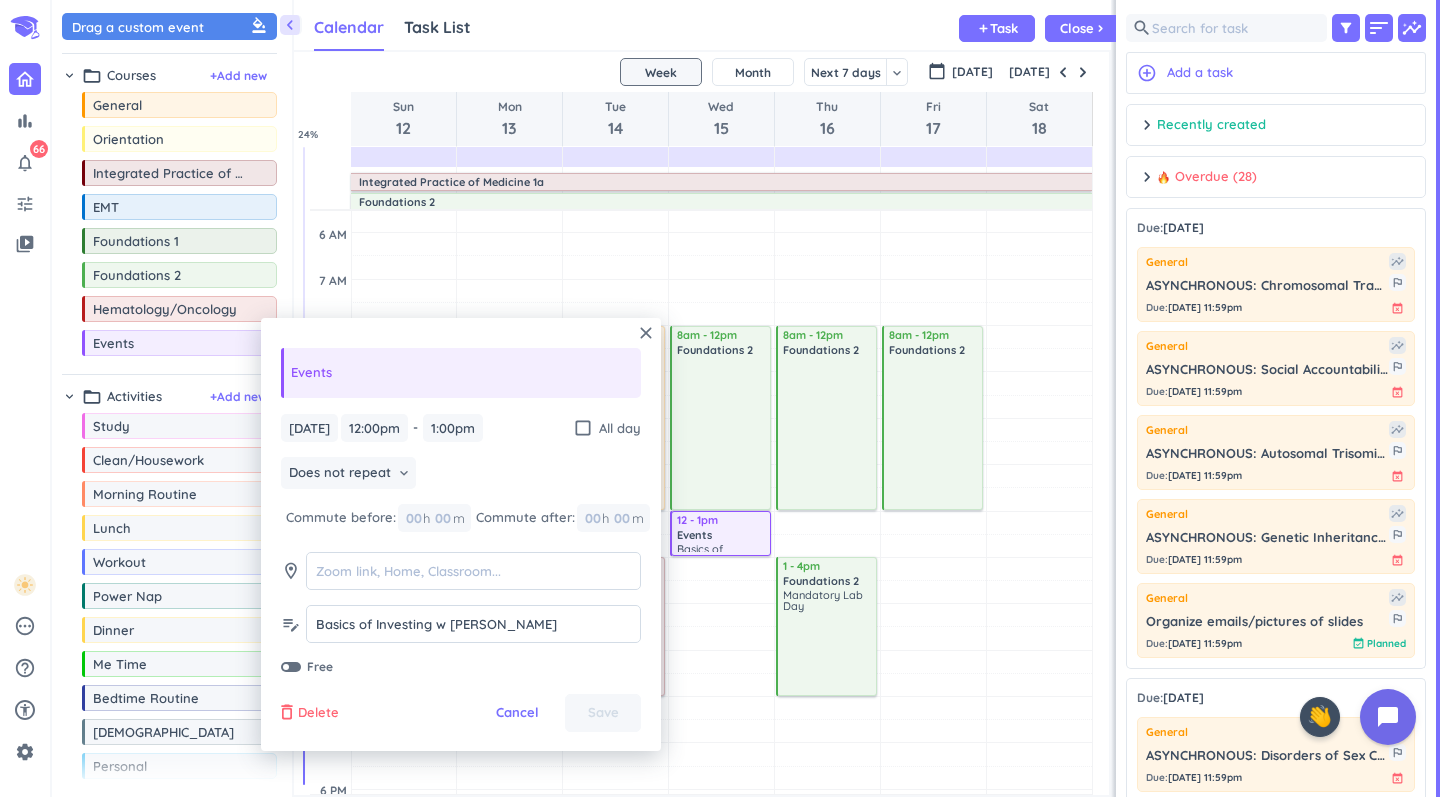 click on "Delete" at bounding box center [318, 713] 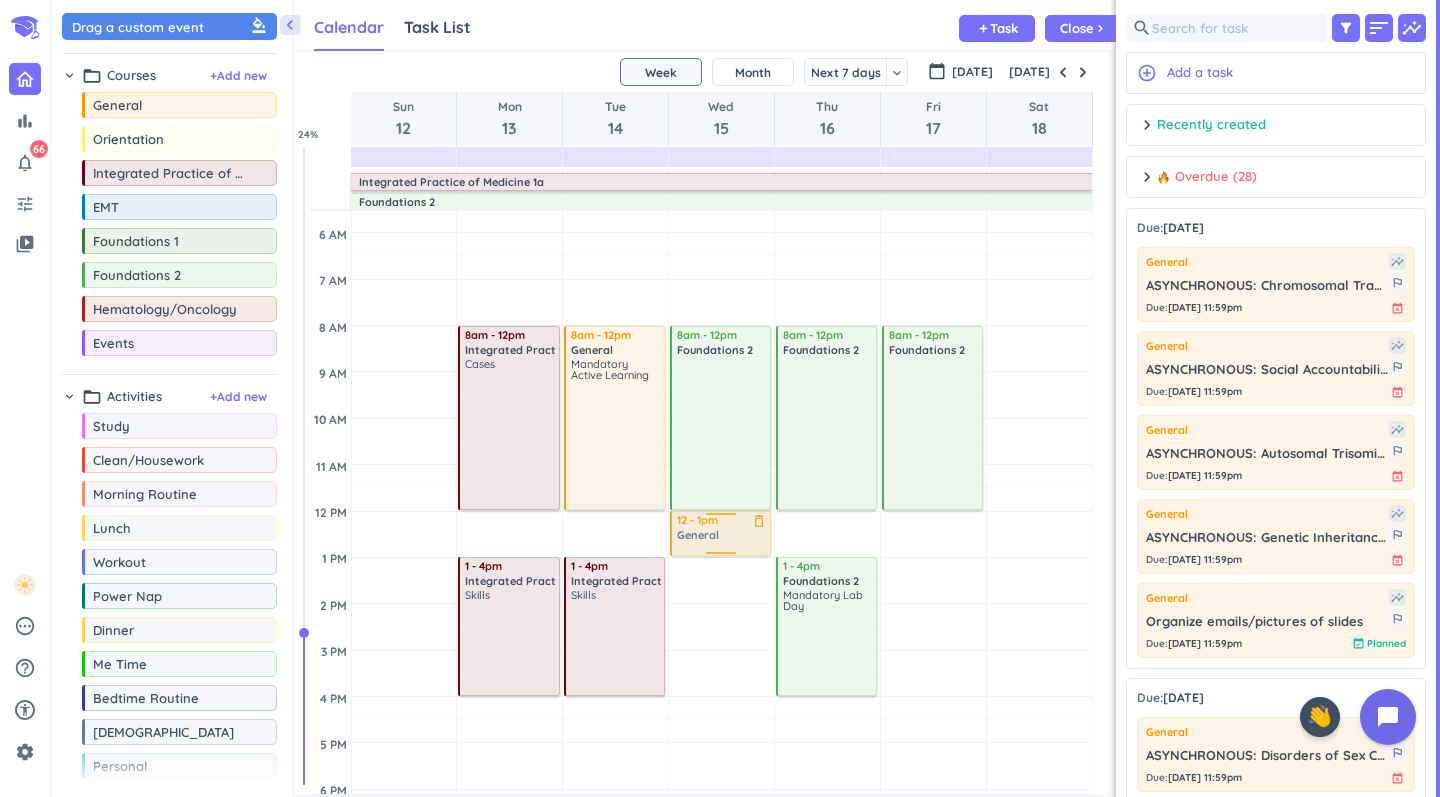 drag, startPoint x: 153, startPoint y: 112, endPoint x: 742, endPoint y: 513, distance: 712.54614 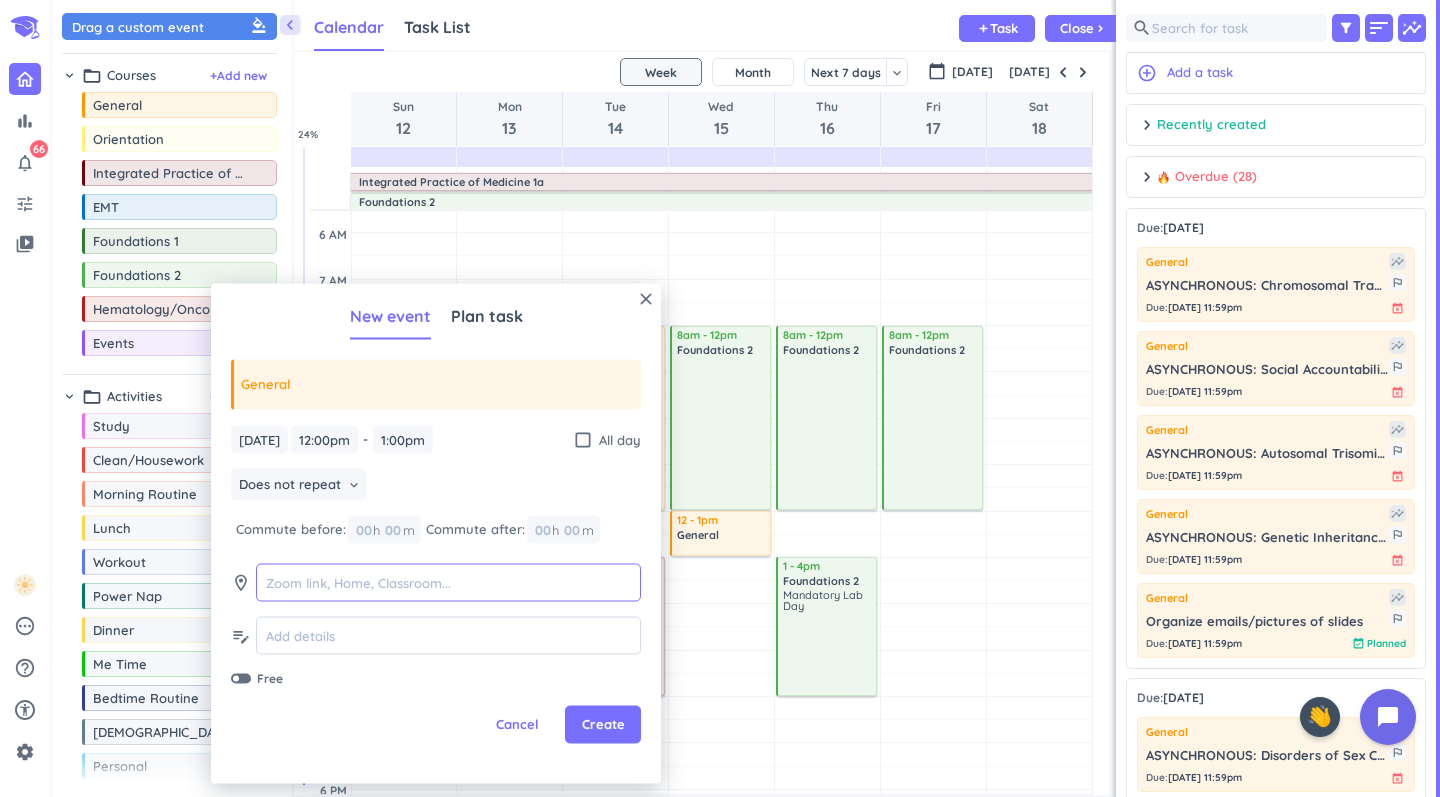 click at bounding box center [448, 582] 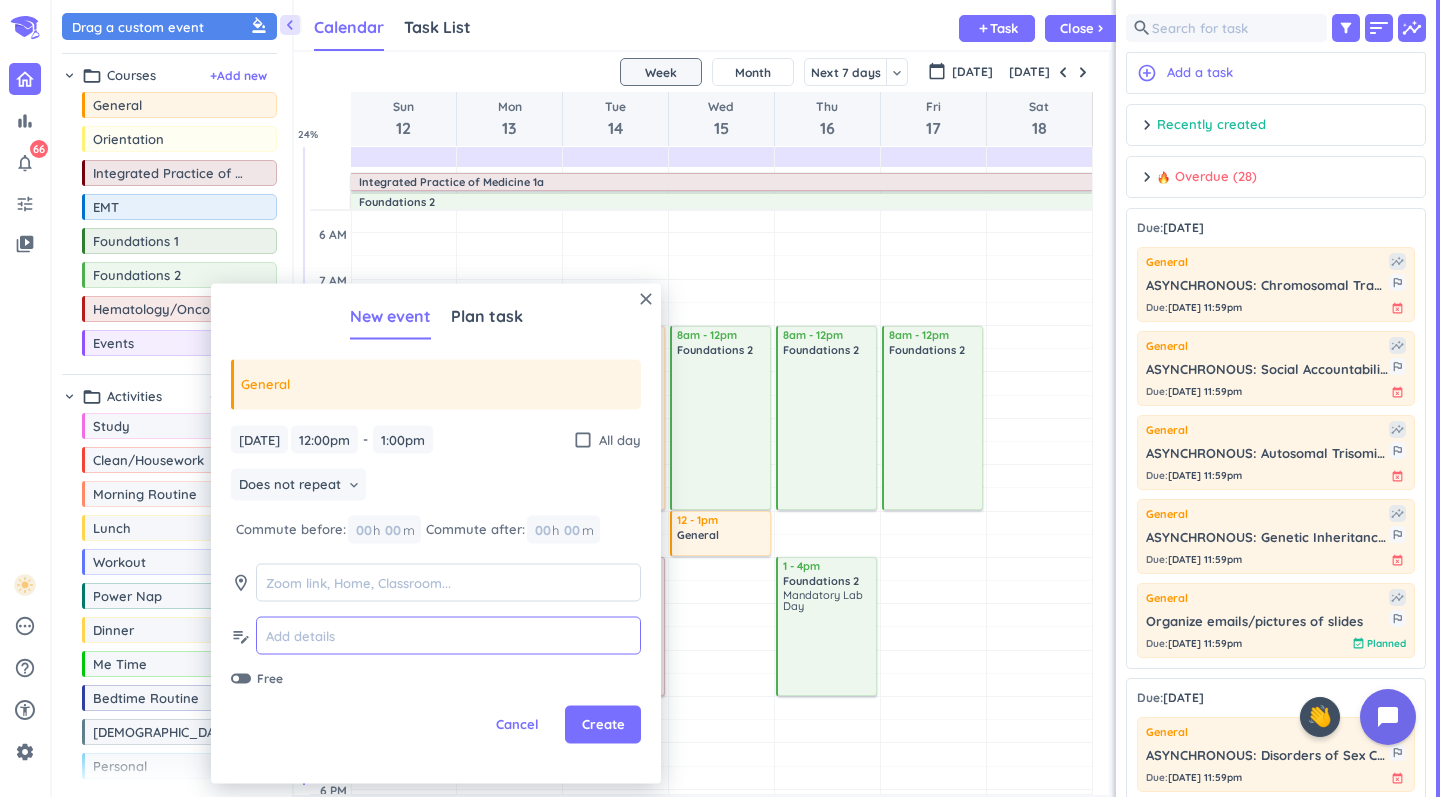 click at bounding box center (448, 635) 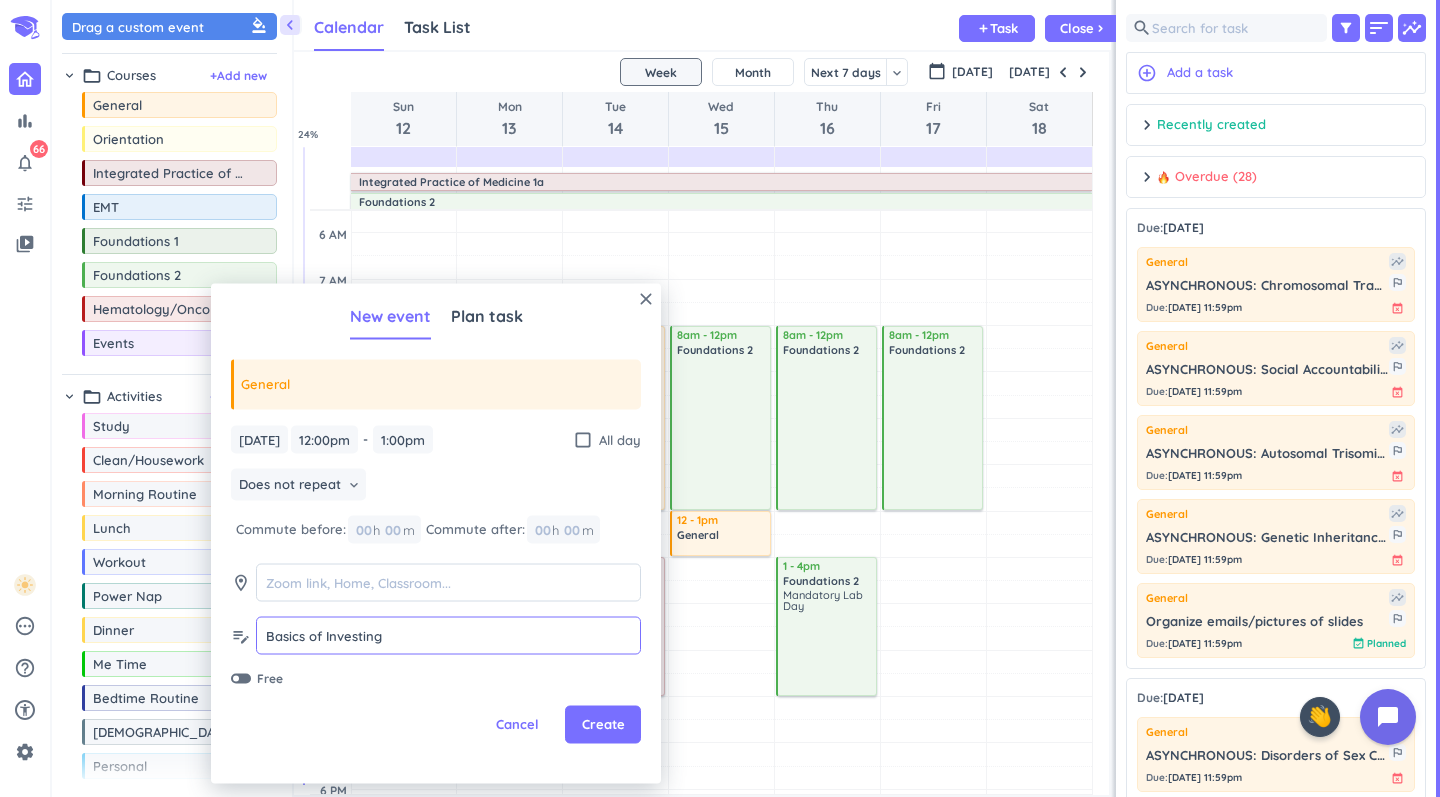 paste on "w Casey Wiley" 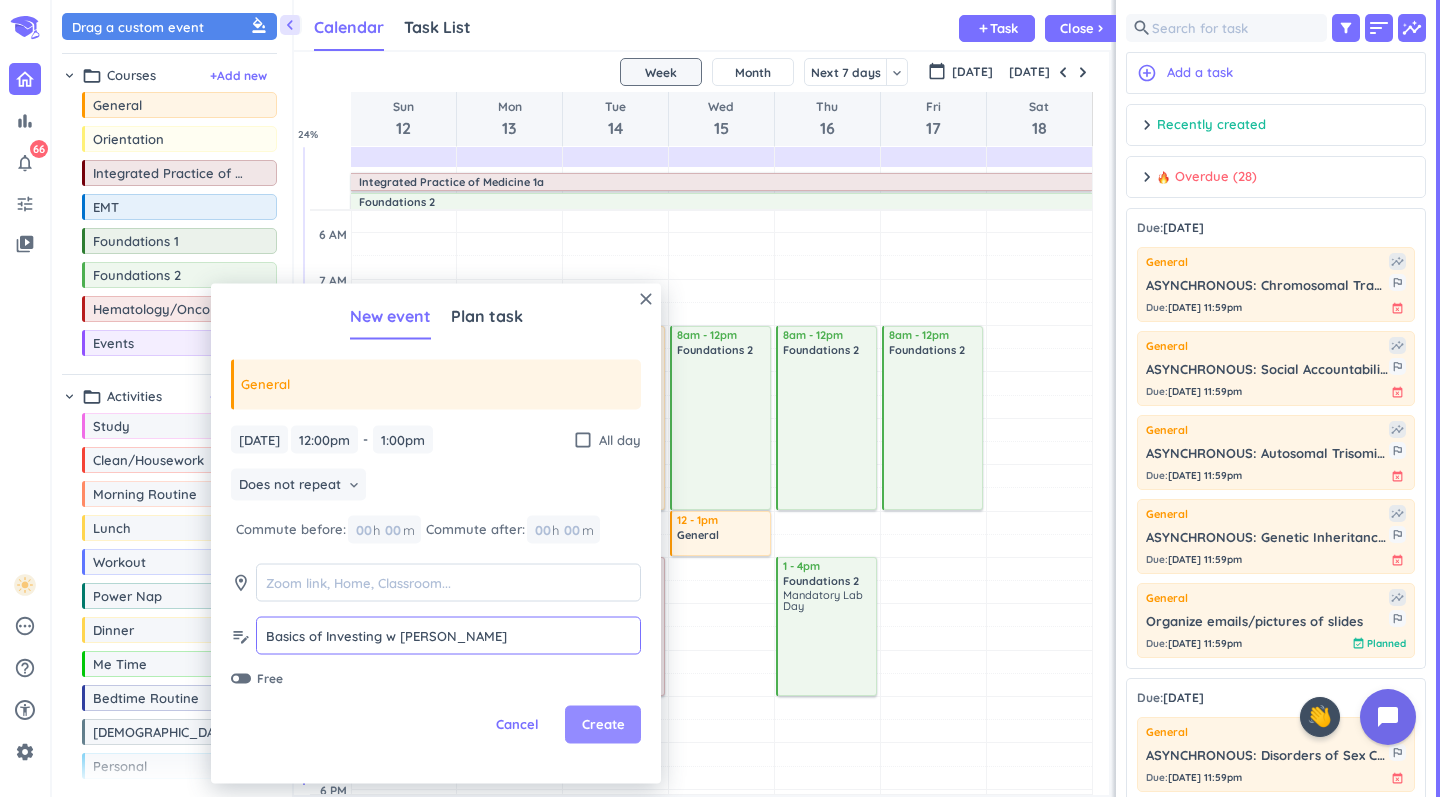 type on "Basics of Investing w Casey Wiley" 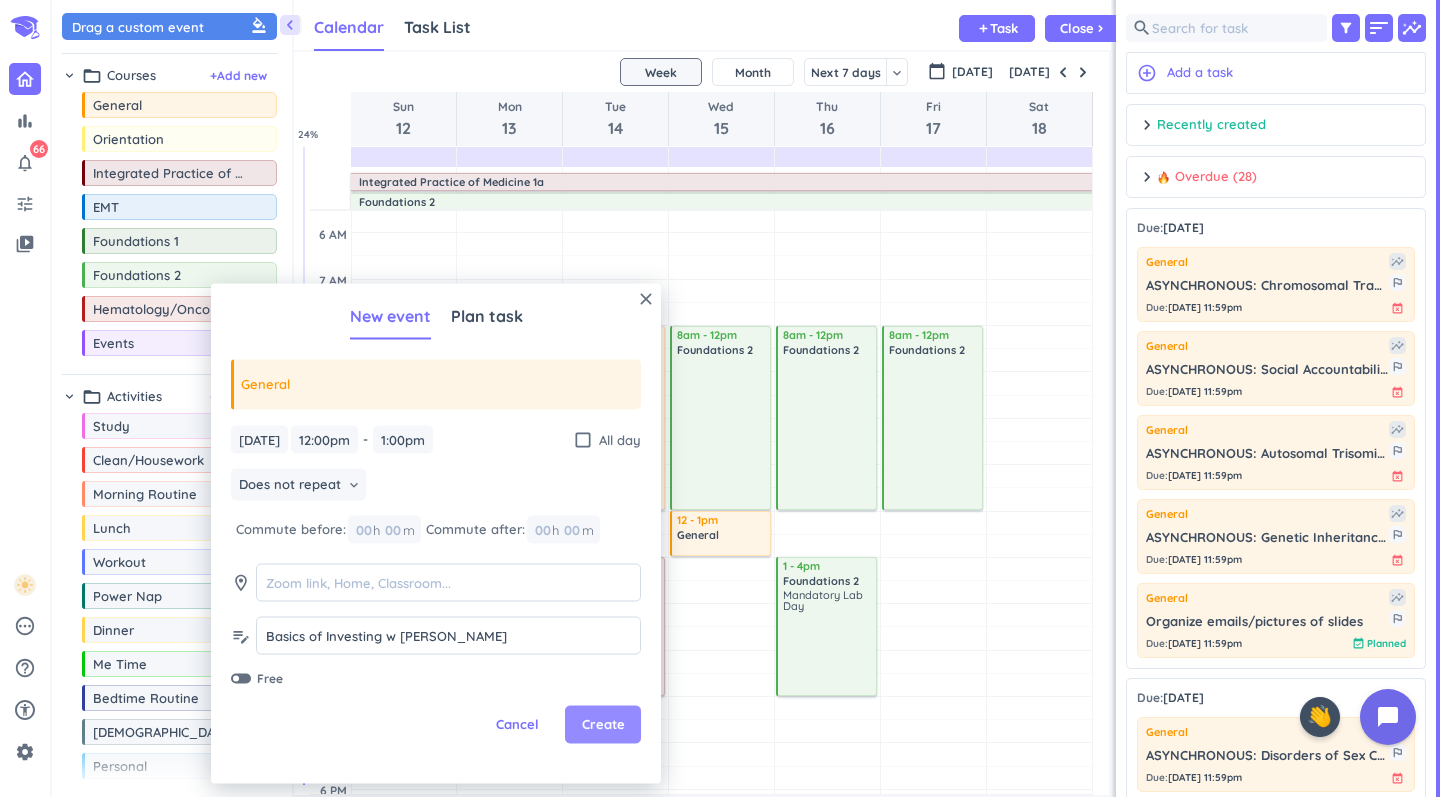 click on "Create" at bounding box center (603, 725) 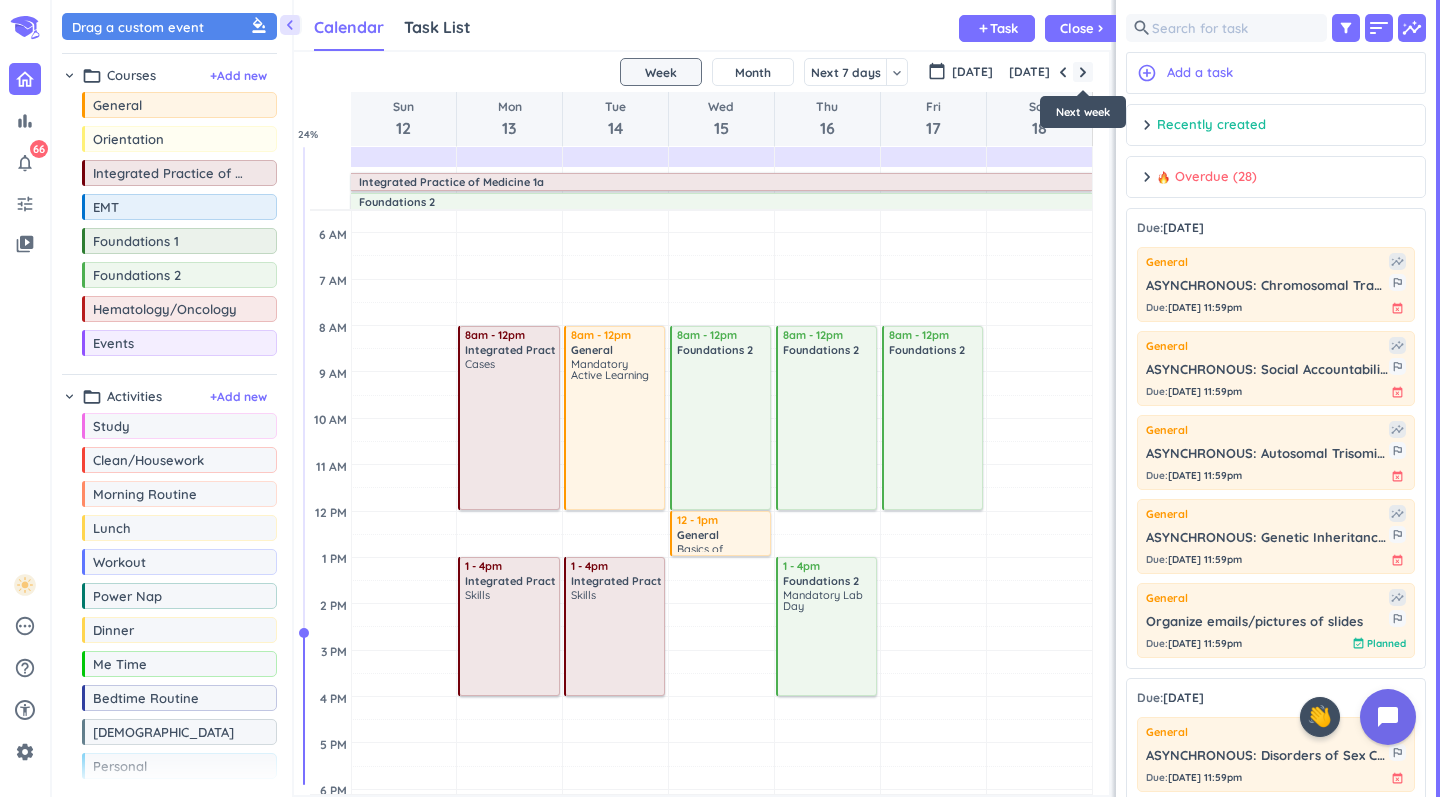 click at bounding box center [1083, 72] 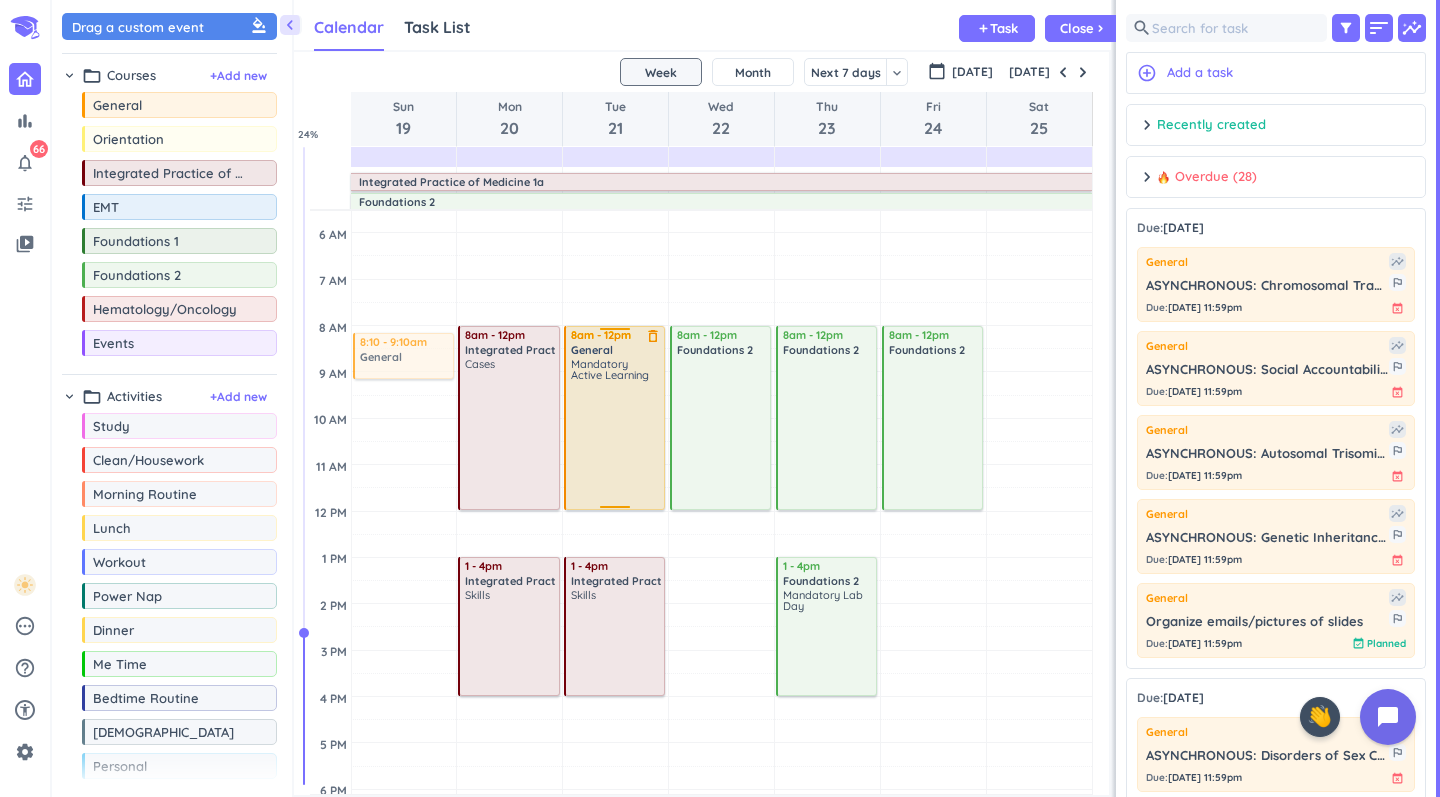 scroll, scrollTop: 3, scrollLeft: 0, axis: vertical 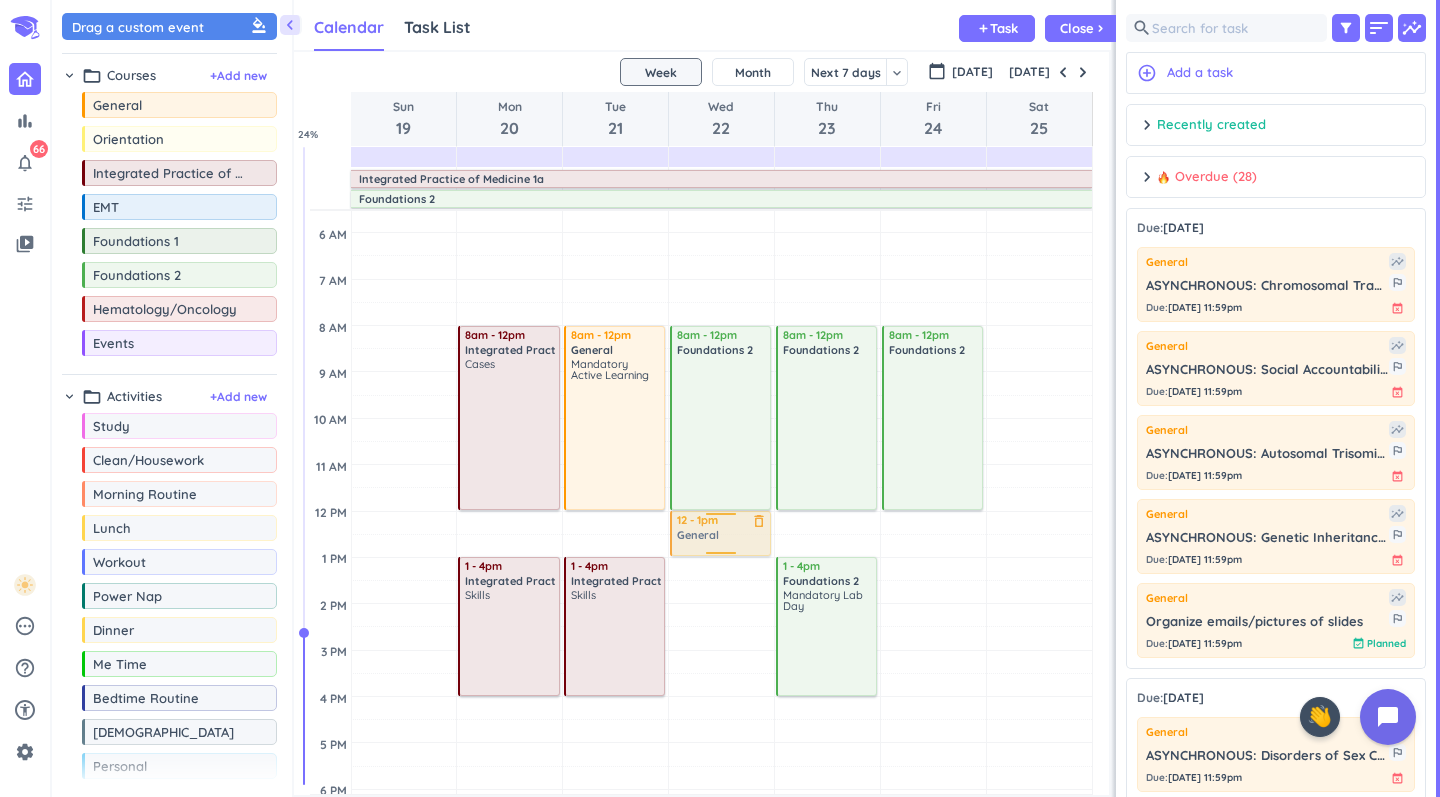 drag, startPoint x: 196, startPoint y: 111, endPoint x: 716, endPoint y: 514, distance: 657.8822 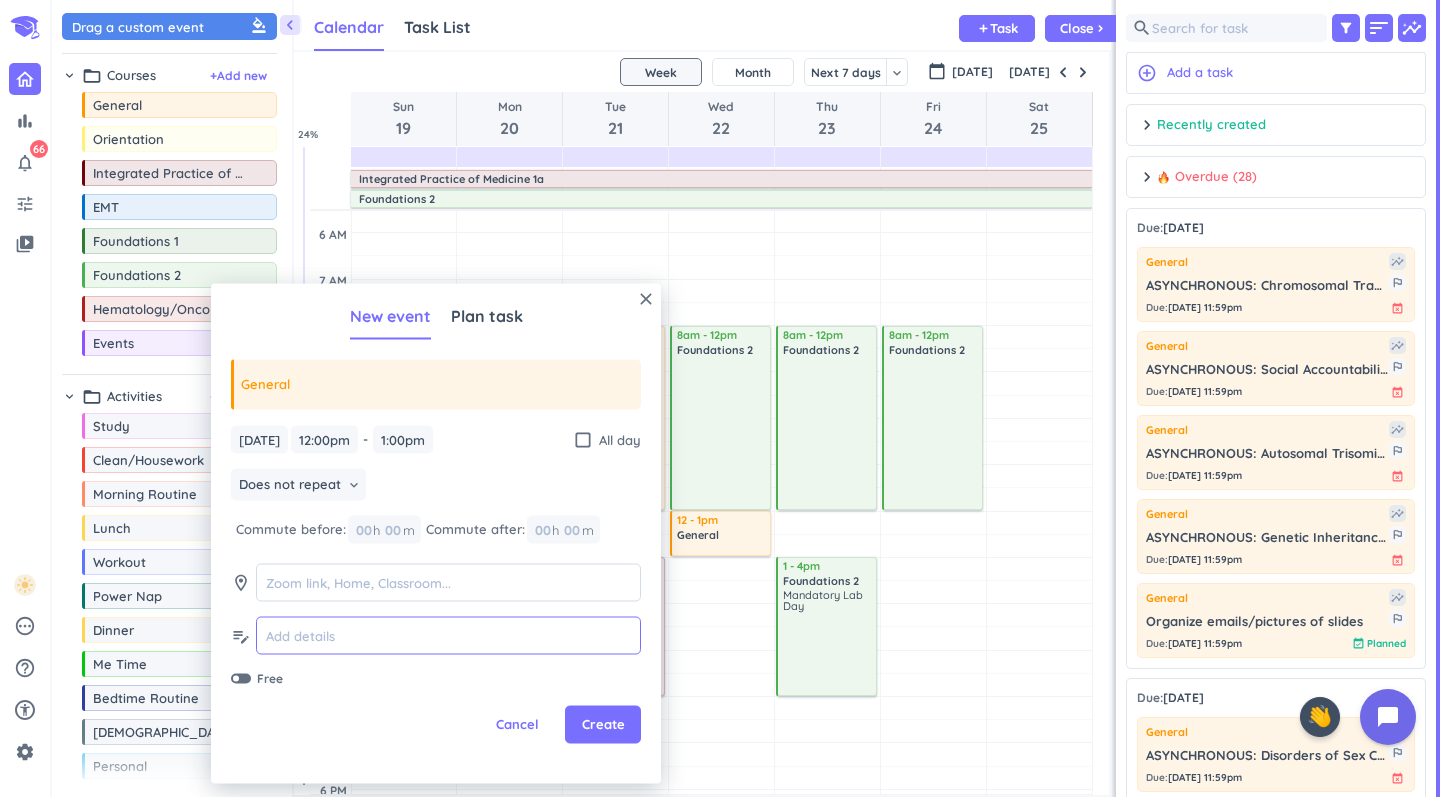 click at bounding box center (448, 635) 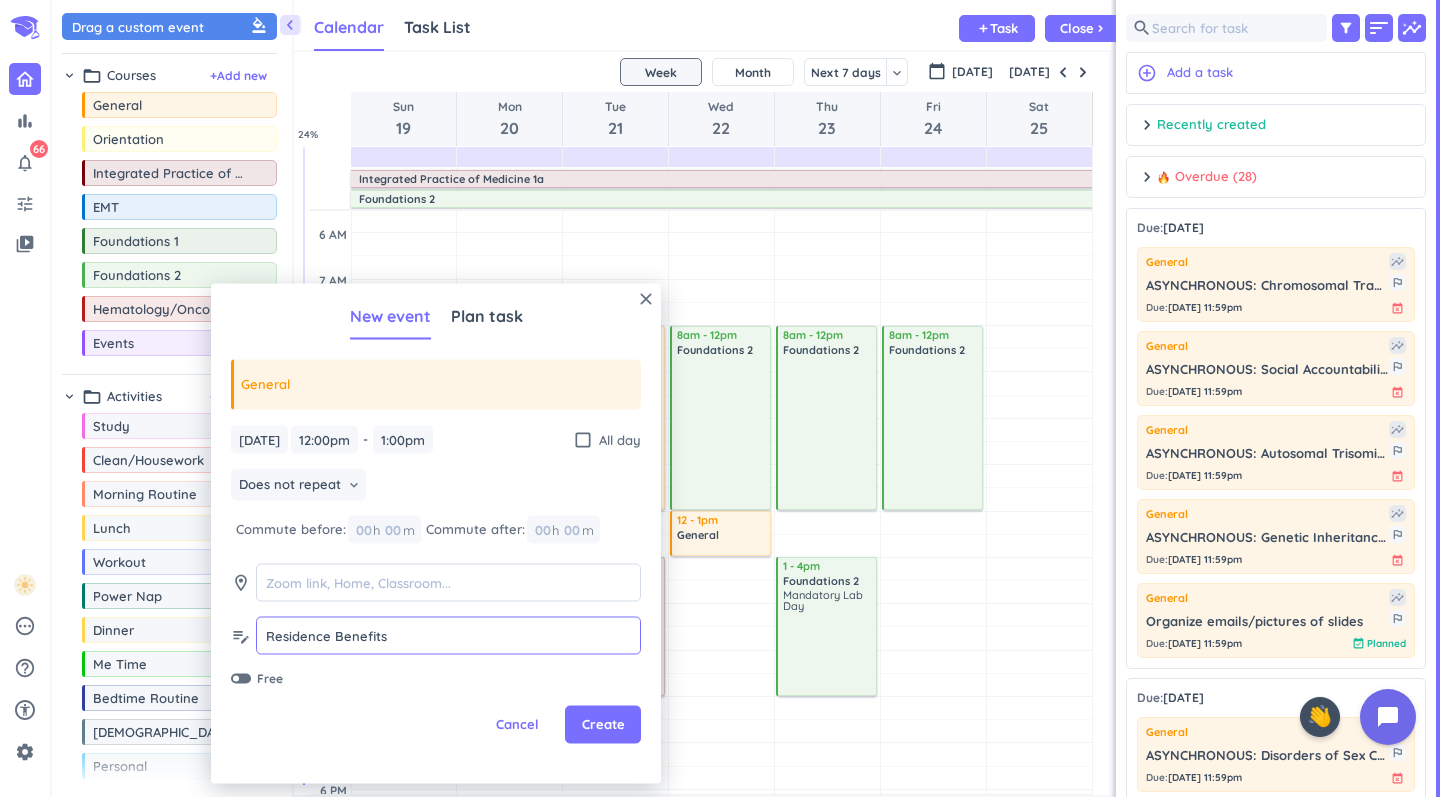 paste on "w Casey Wiley" 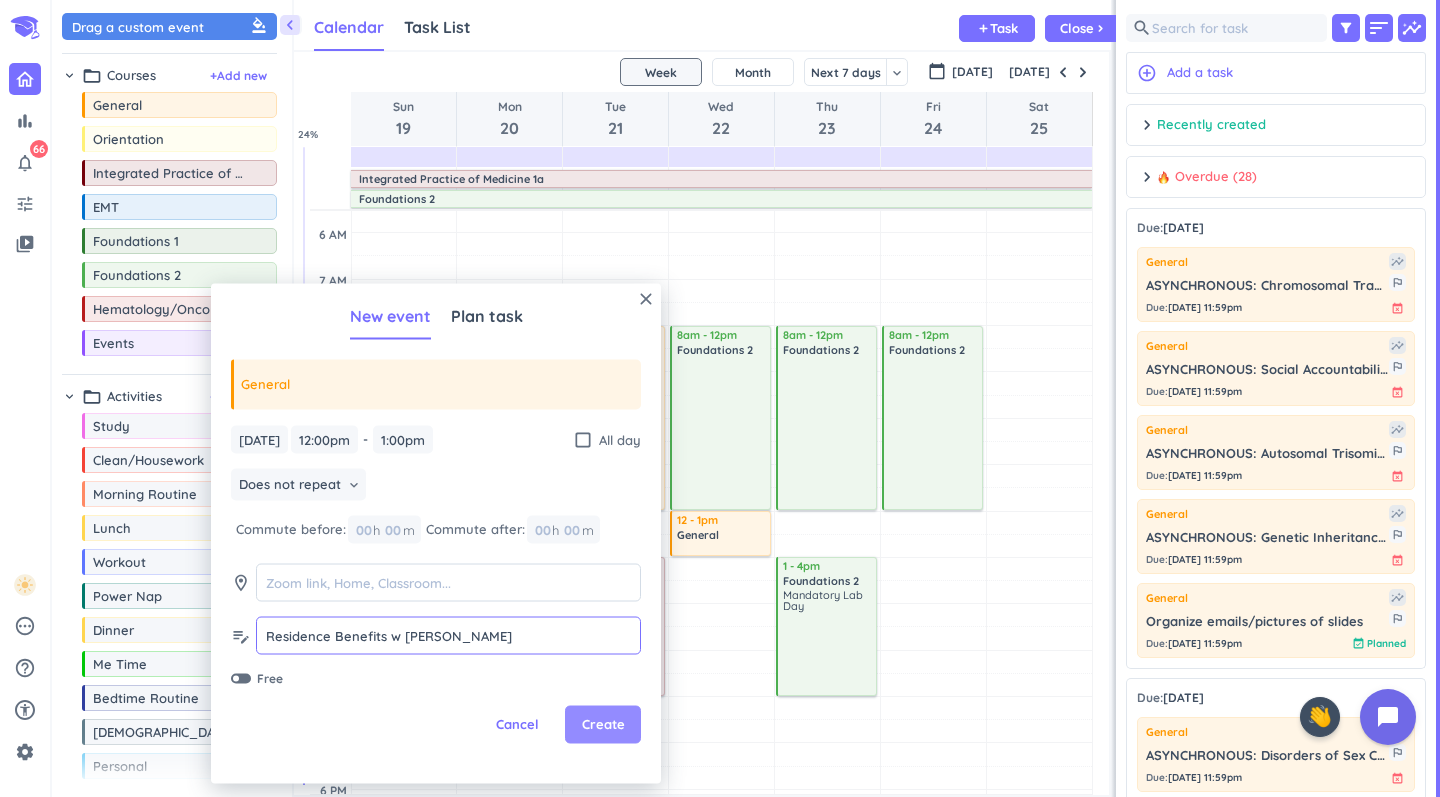 type on "Residence Benefits w Casey Wiley" 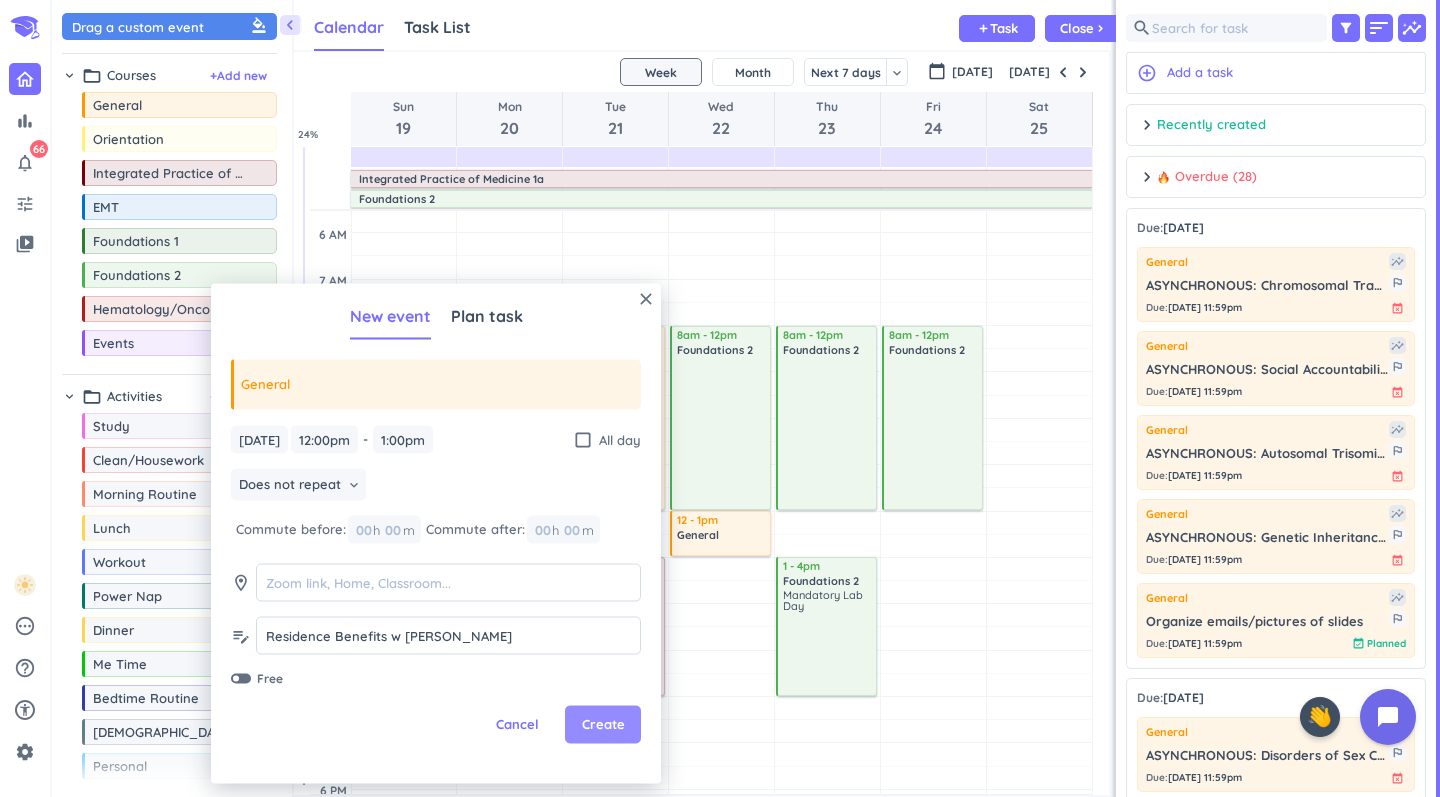 click on "Create" at bounding box center [603, 725] 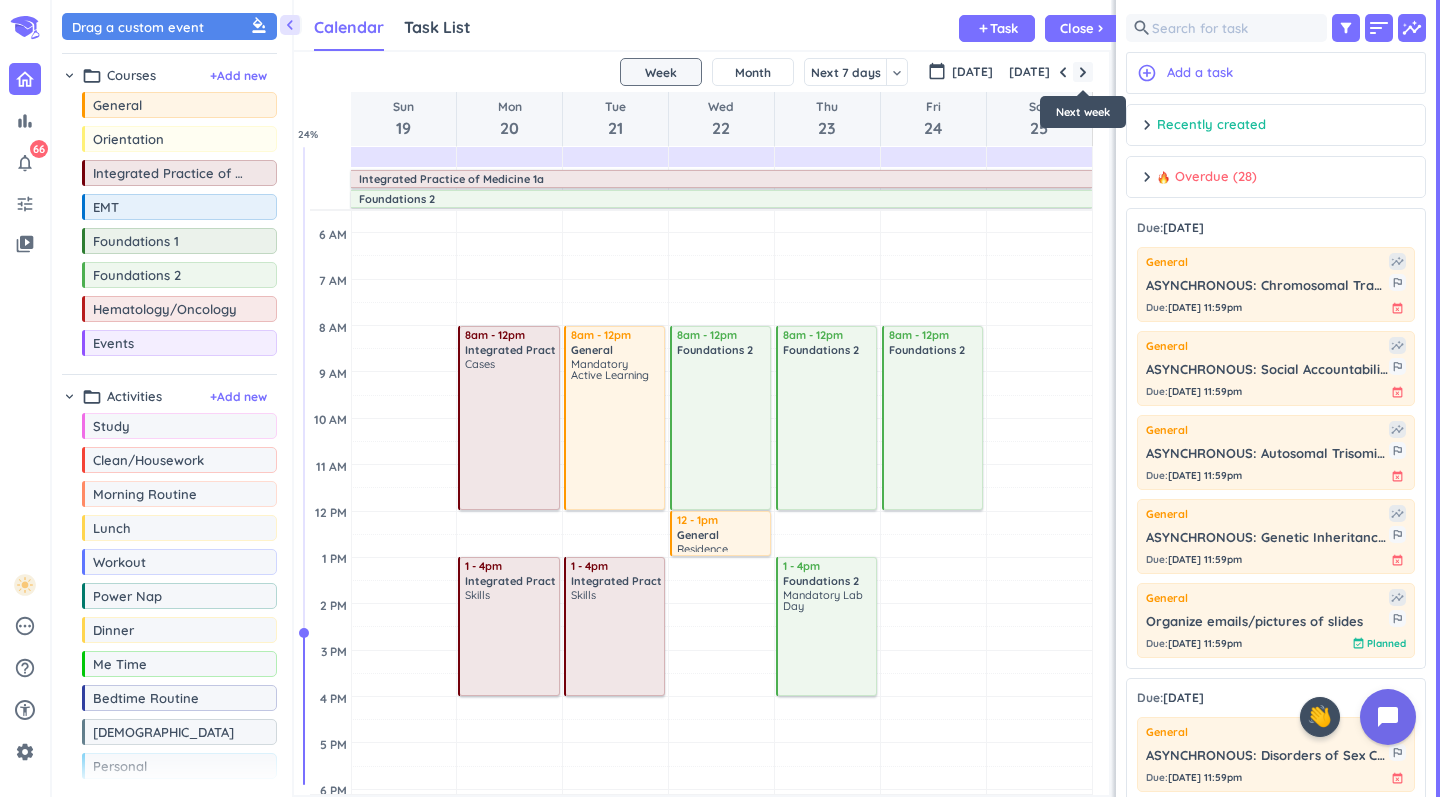 click at bounding box center [1083, 72] 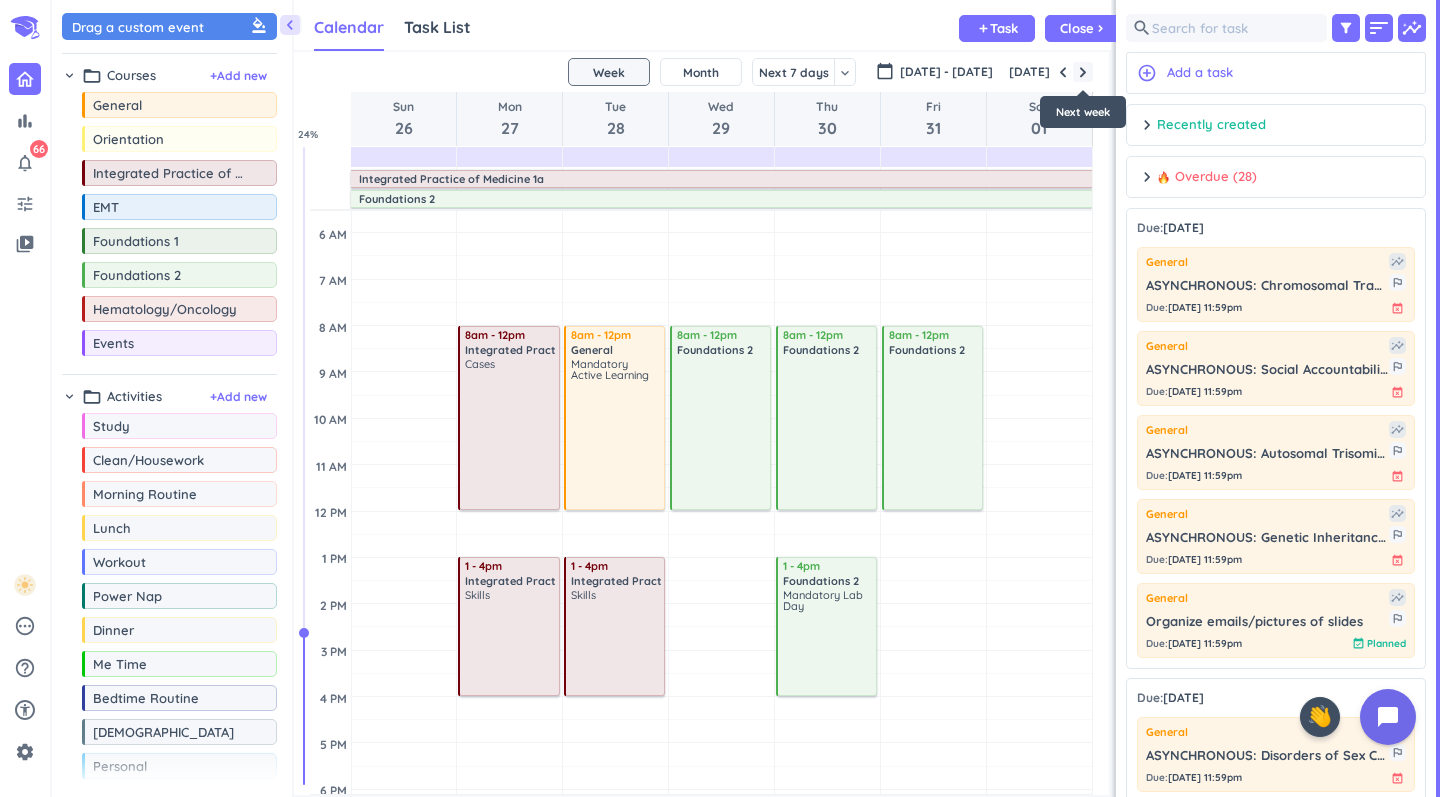 scroll, scrollTop: 0, scrollLeft: 0, axis: both 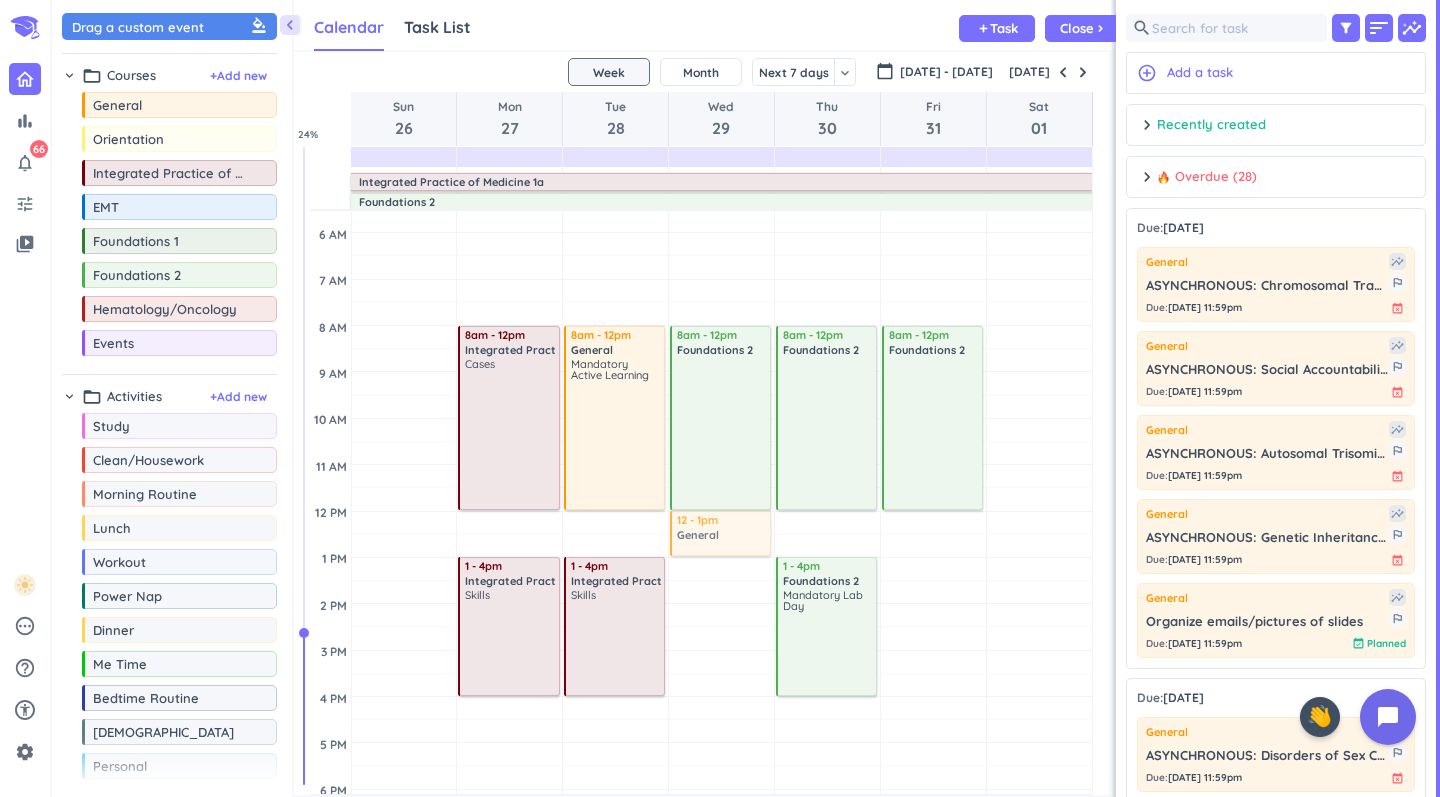 drag, startPoint x: 172, startPoint y: 107, endPoint x: 703, endPoint y: 514, distance: 669.0366 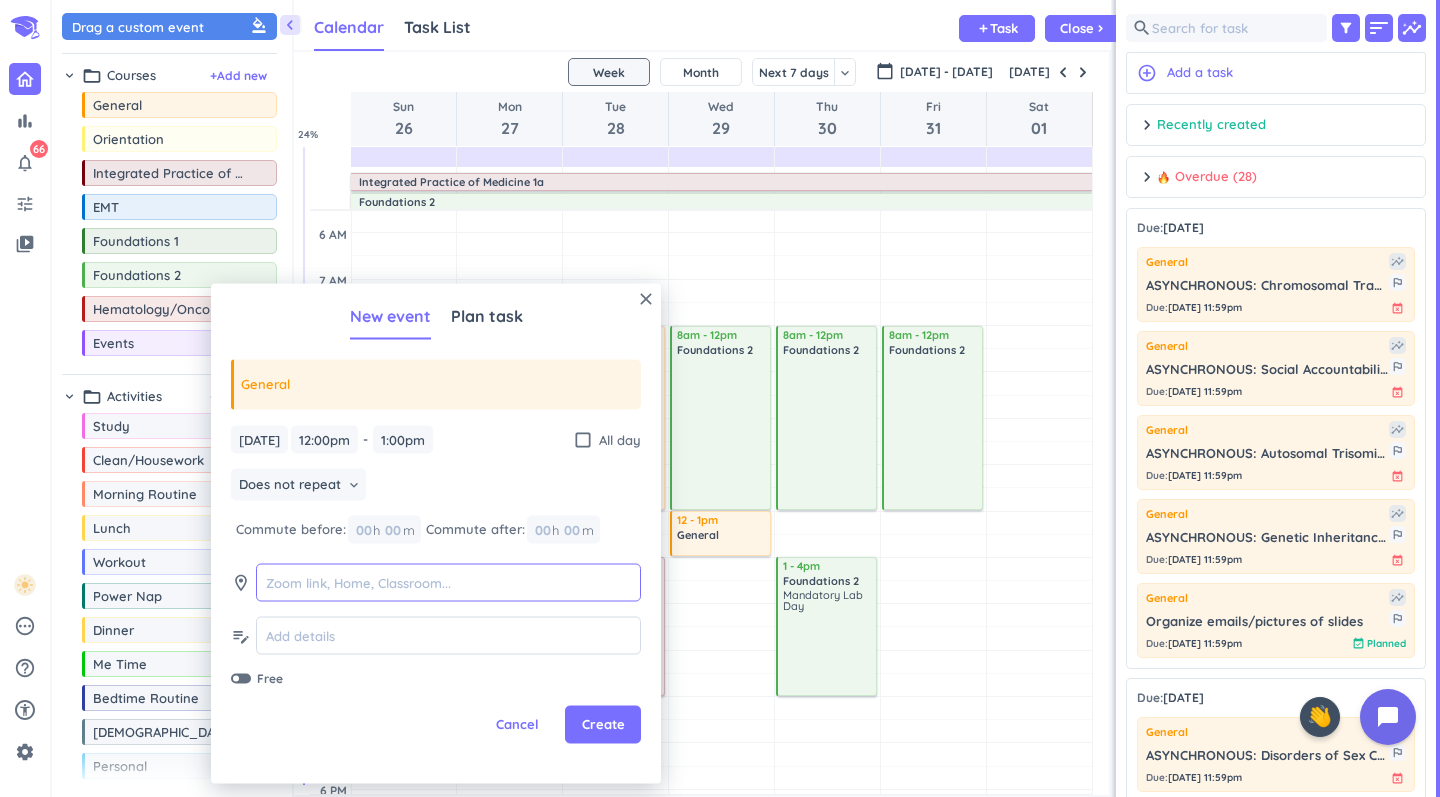 click at bounding box center [448, 582] 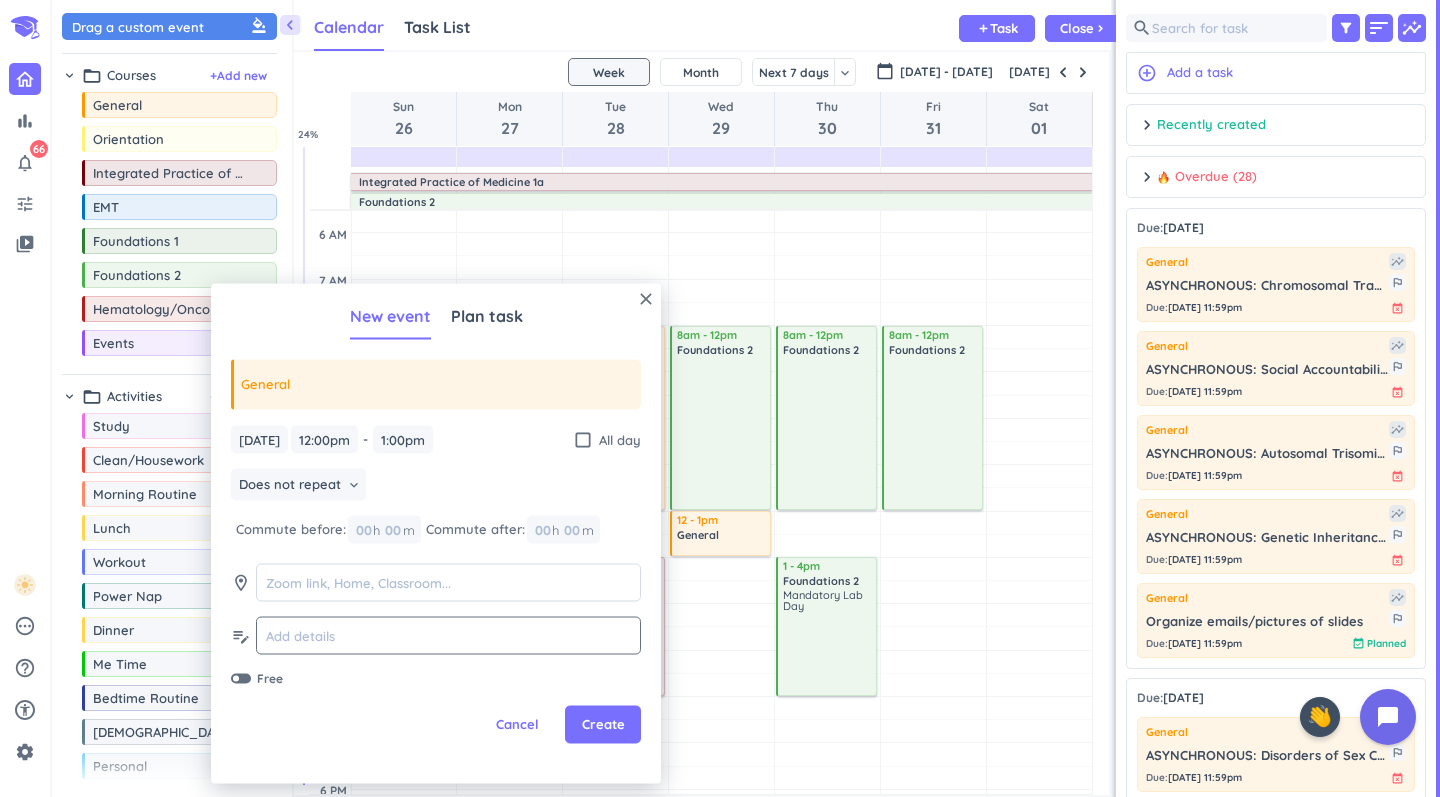 click 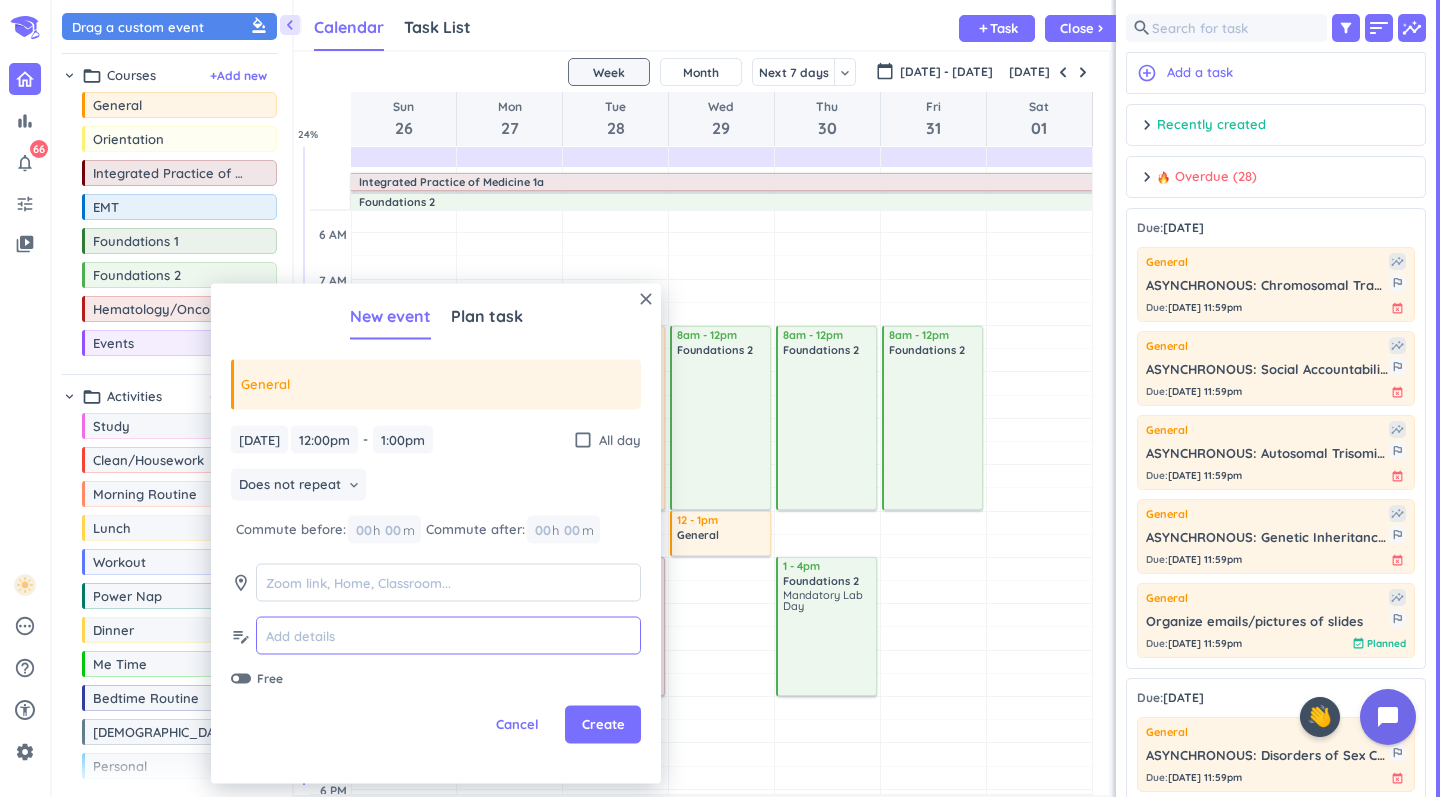 click at bounding box center (448, 635) 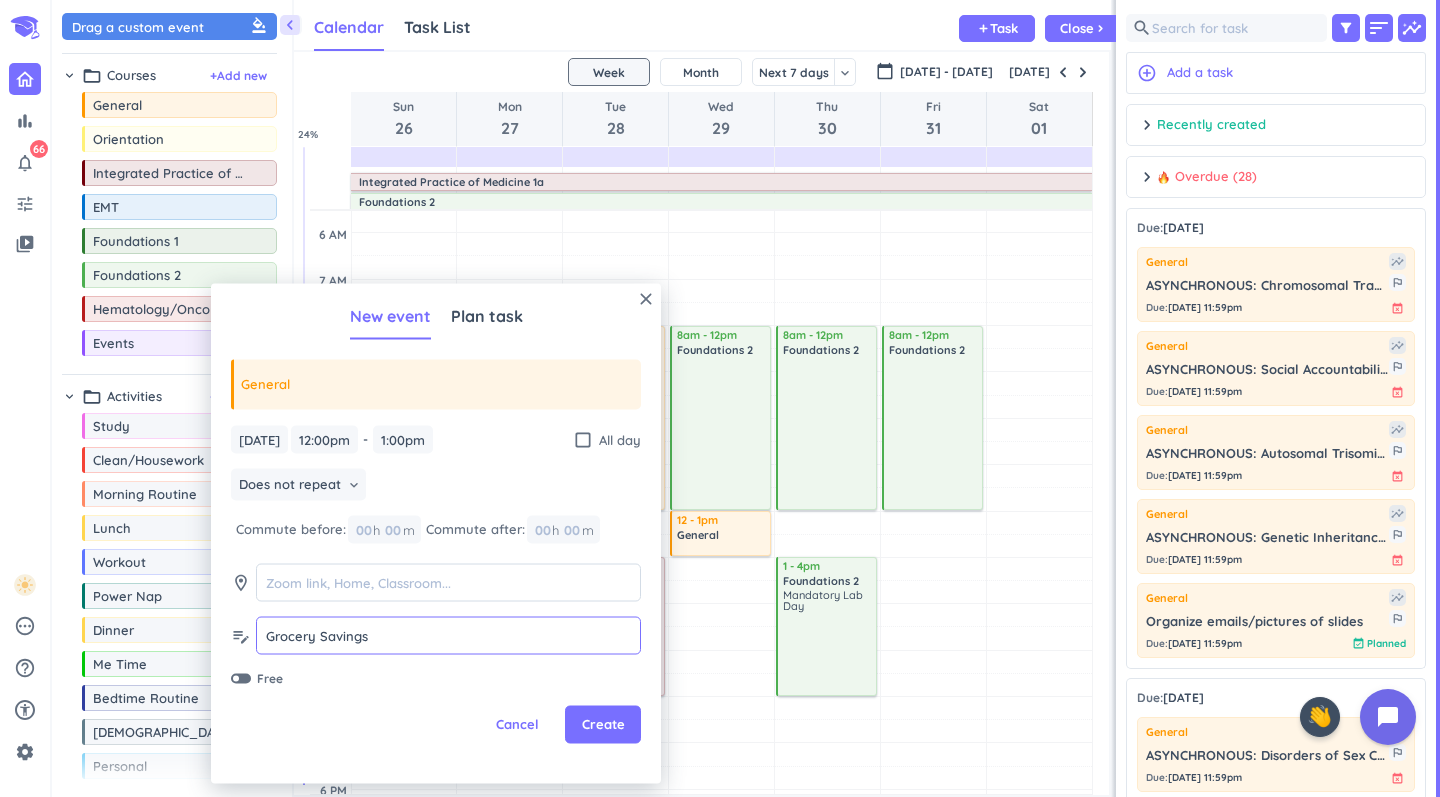 paste on "w Casey Wiley" 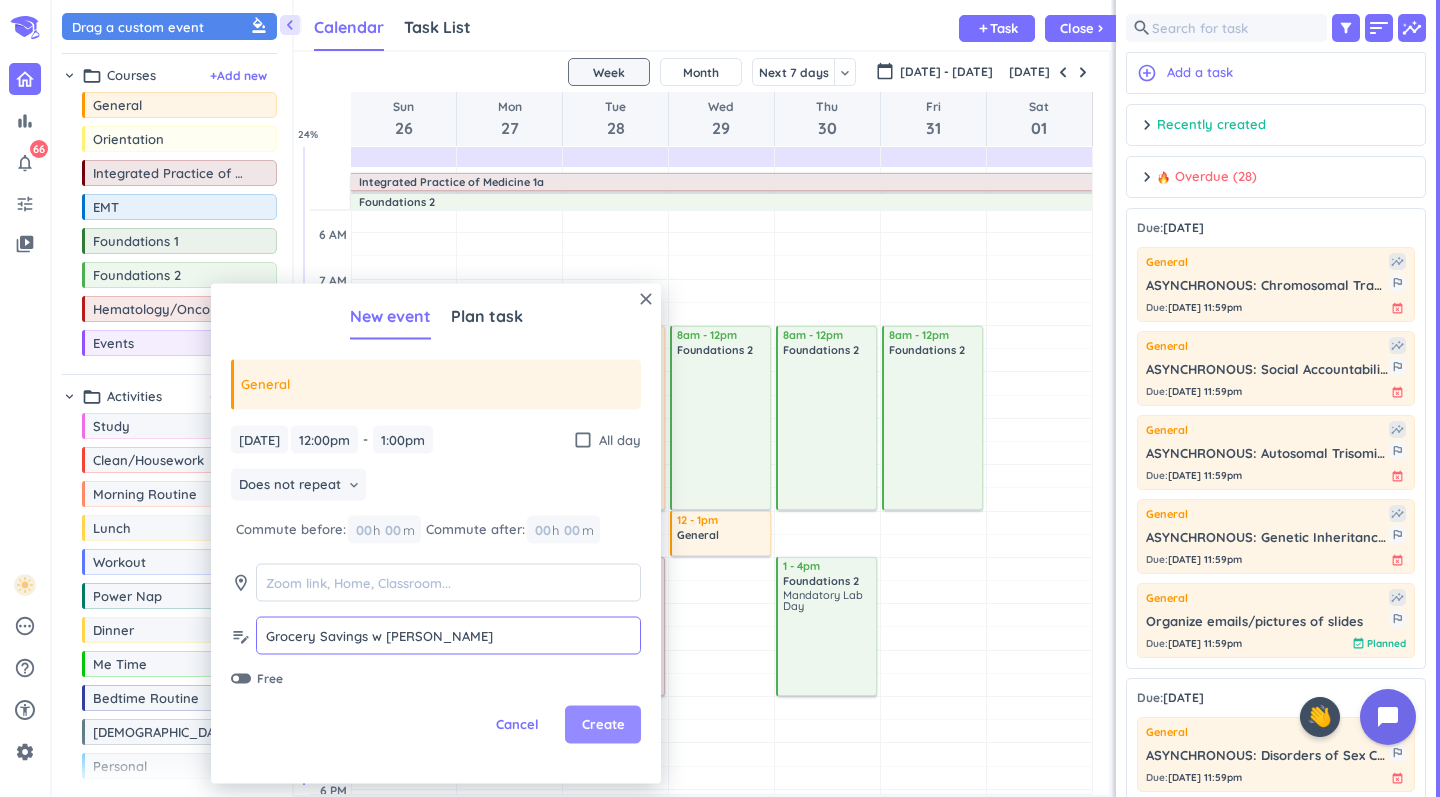 type on "Grocery Savings w Casey Wiley" 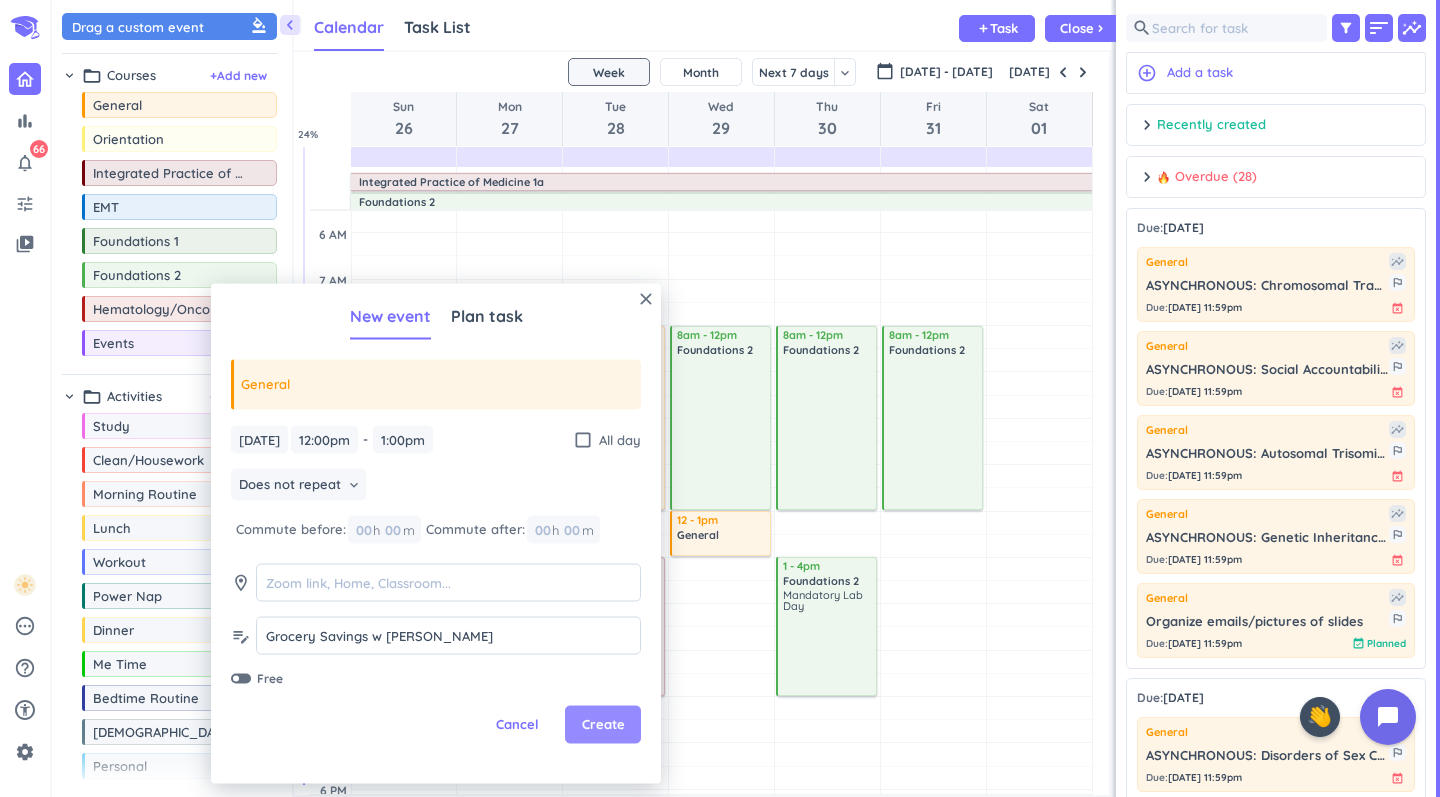 click on "Create" at bounding box center [603, 725] 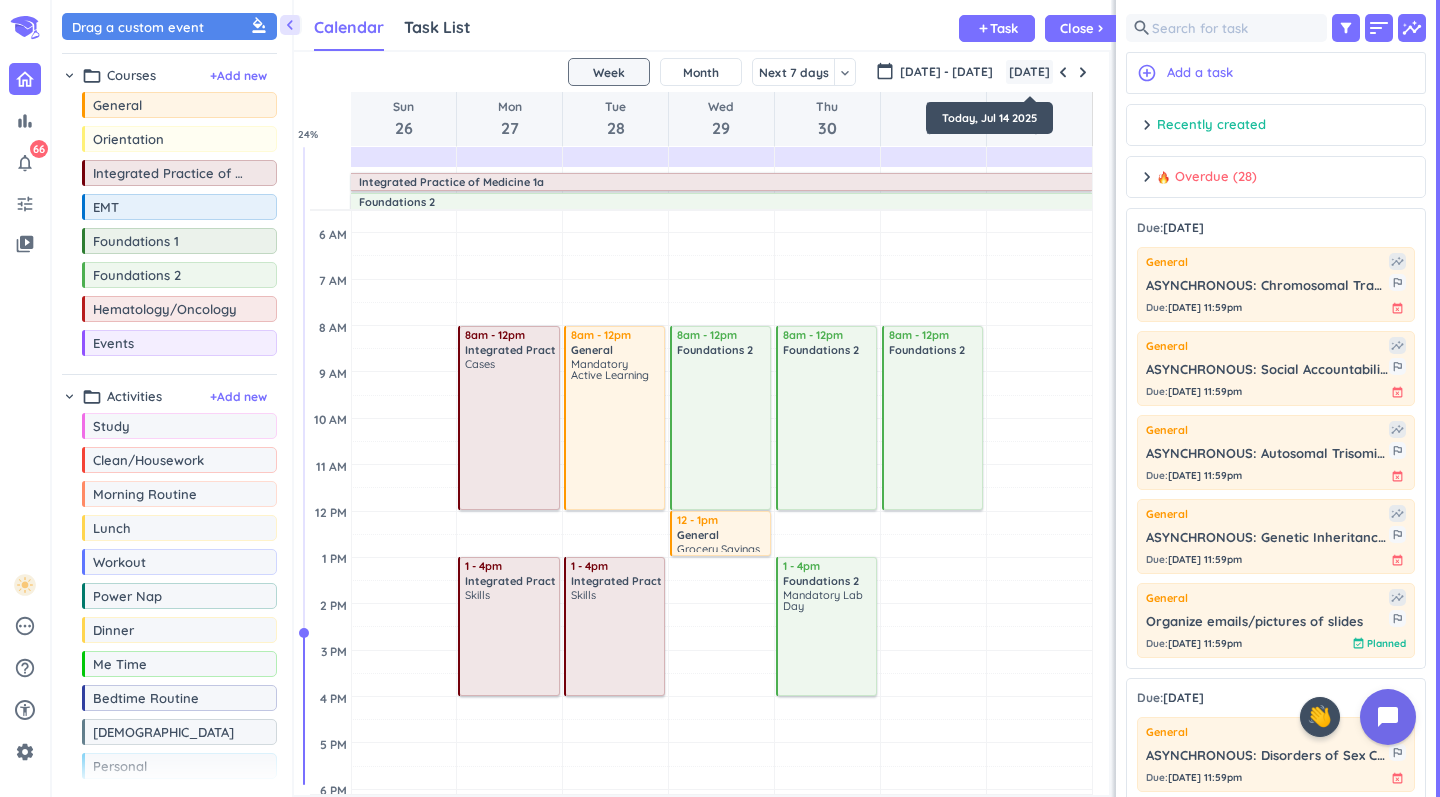click on "[DATE]" at bounding box center [1029, 72] 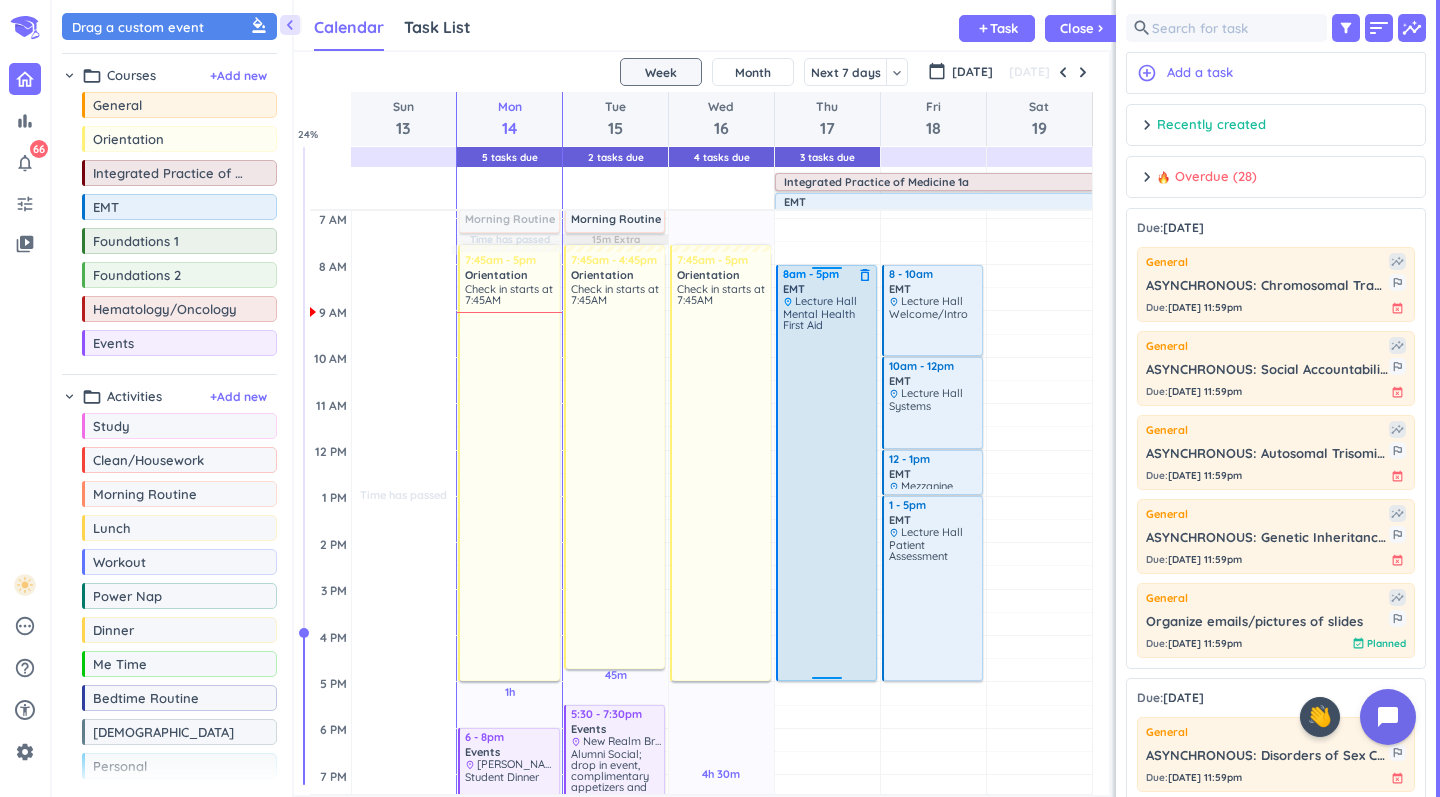 scroll, scrollTop: 125, scrollLeft: 0, axis: vertical 